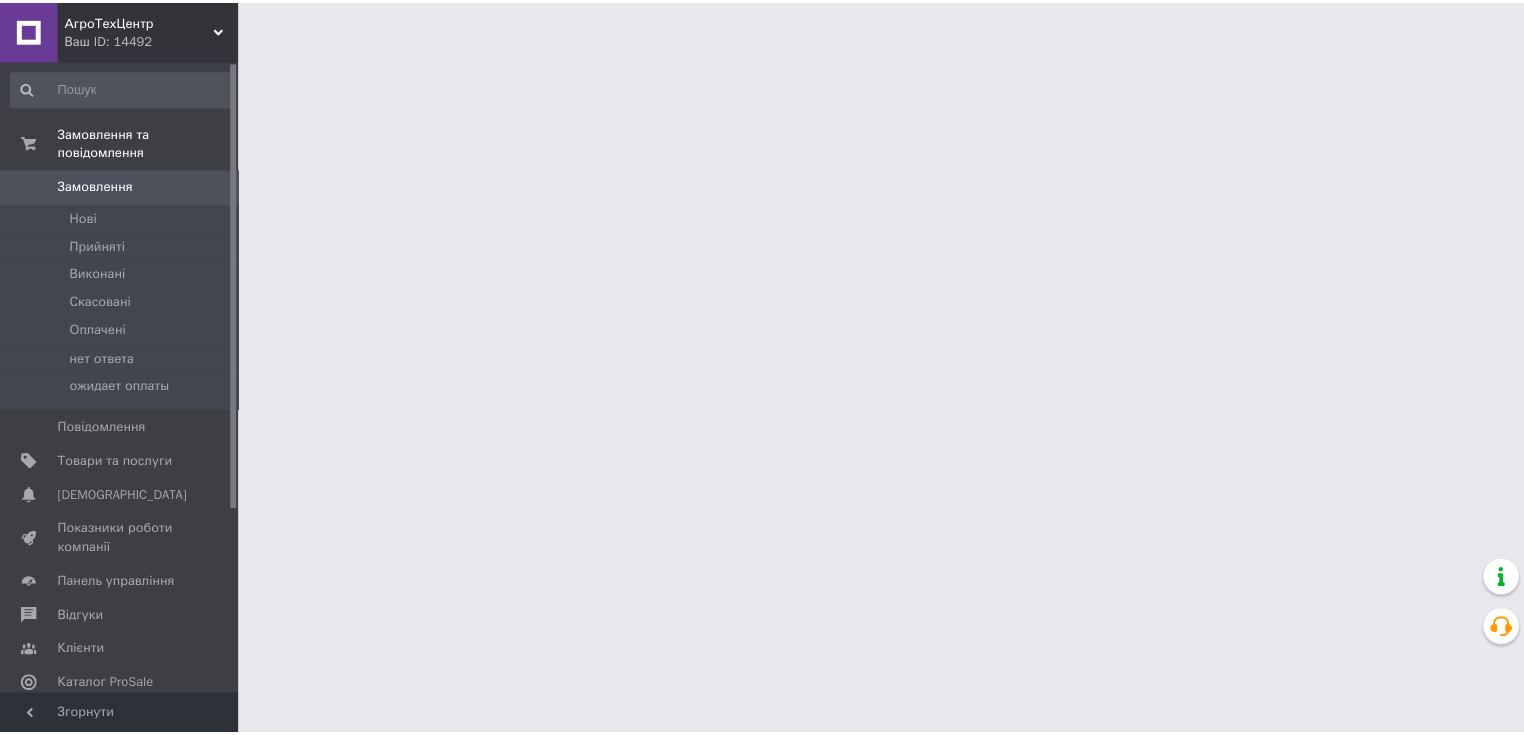 scroll, scrollTop: 0, scrollLeft: 0, axis: both 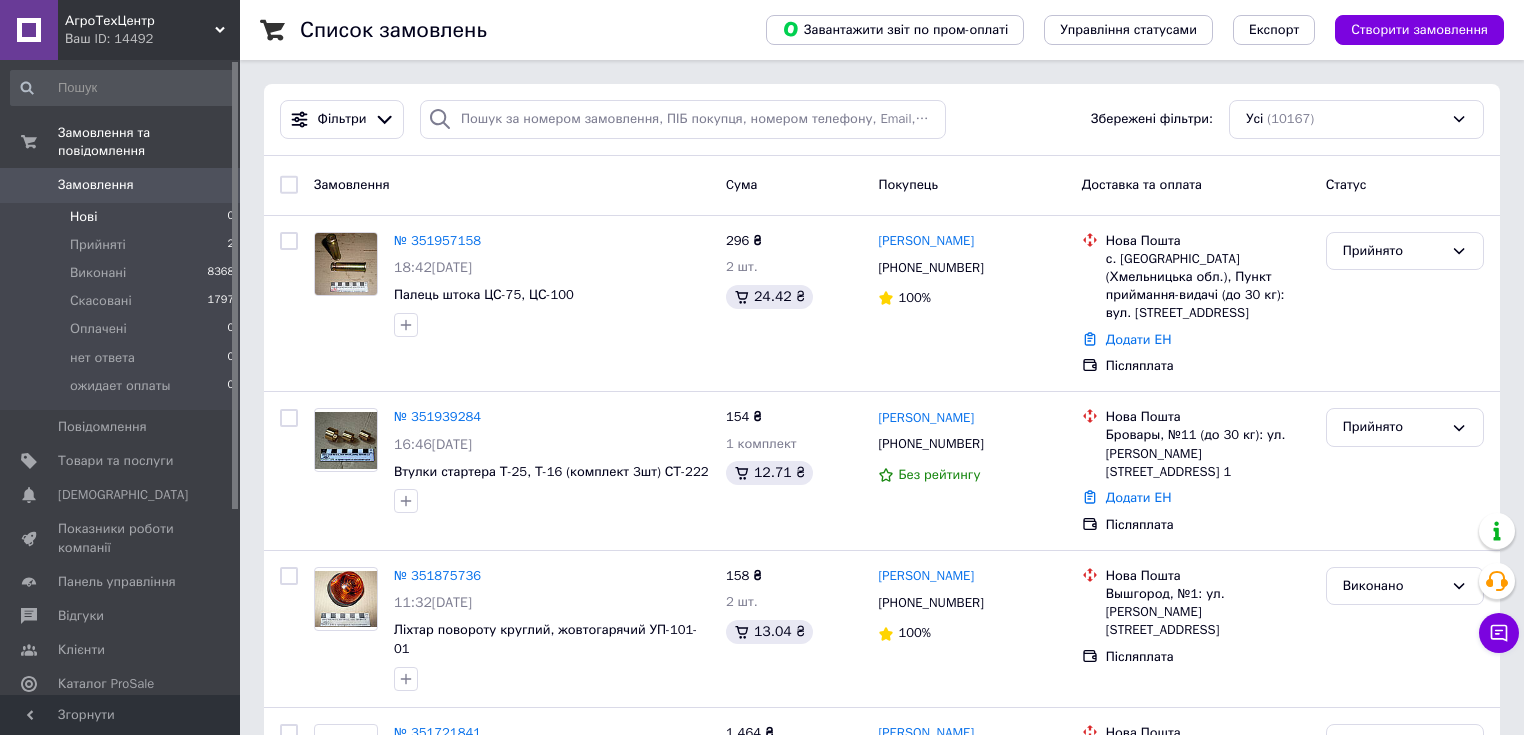 click on "Нові 0" at bounding box center (123, 217) 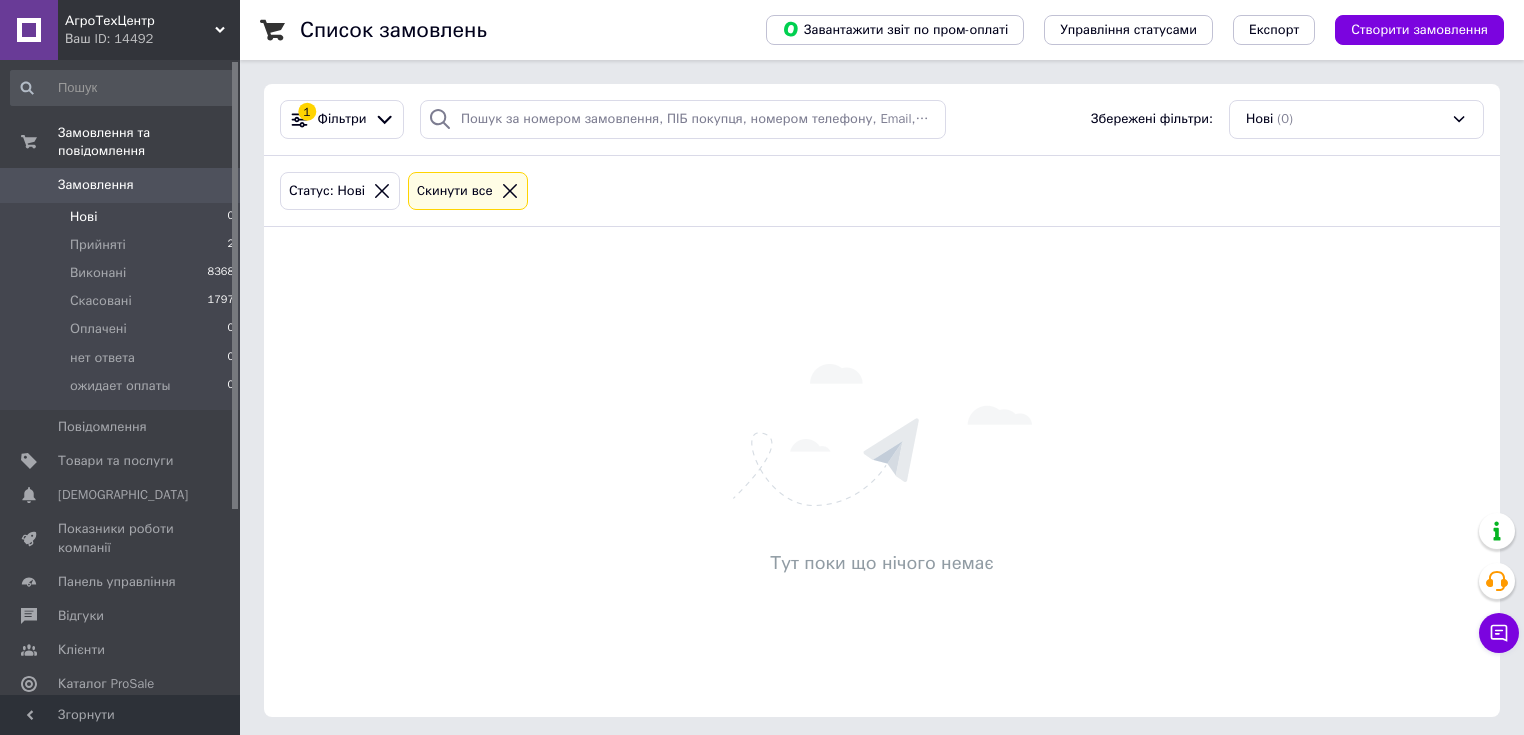 click on "Замовлення" at bounding box center [121, 185] 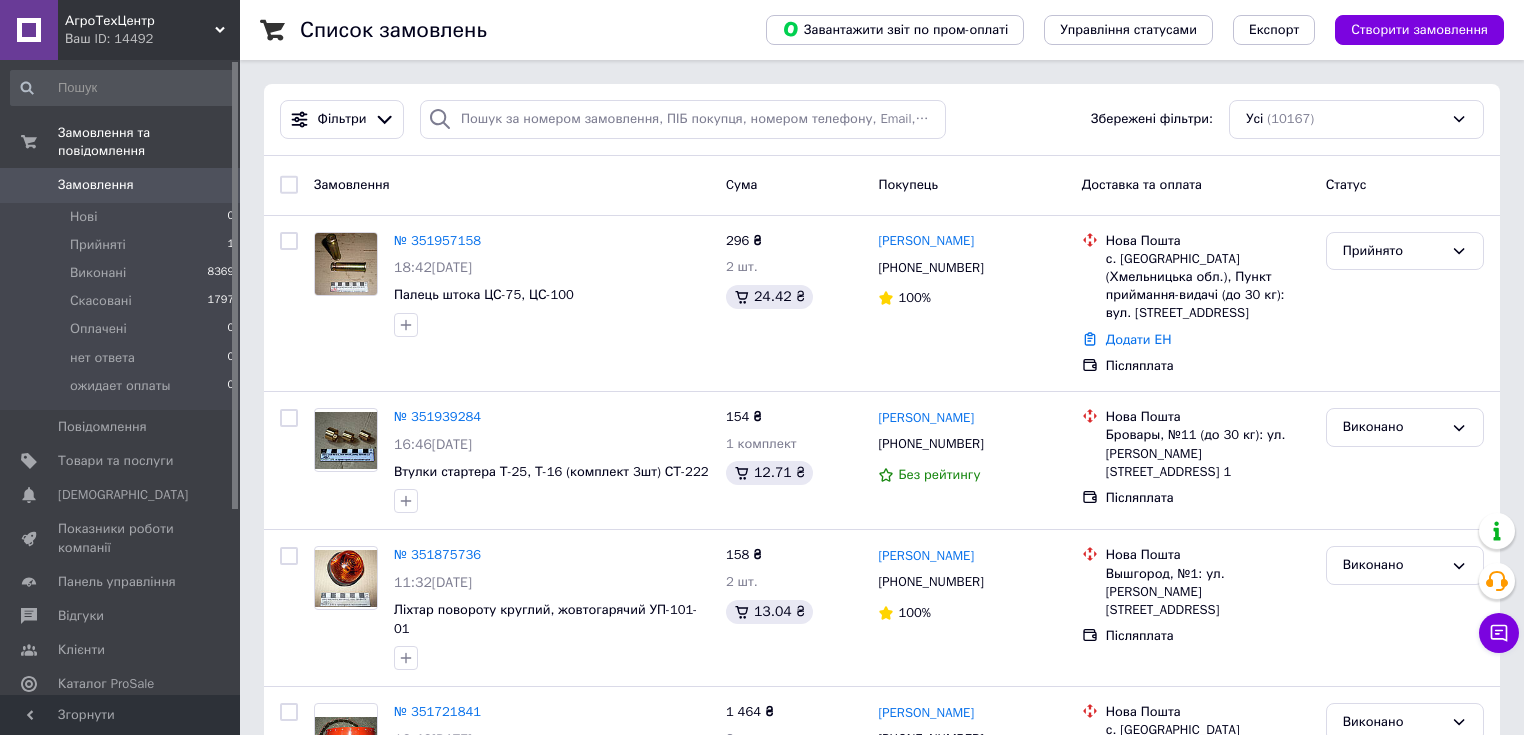 scroll, scrollTop: 80, scrollLeft: 0, axis: vertical 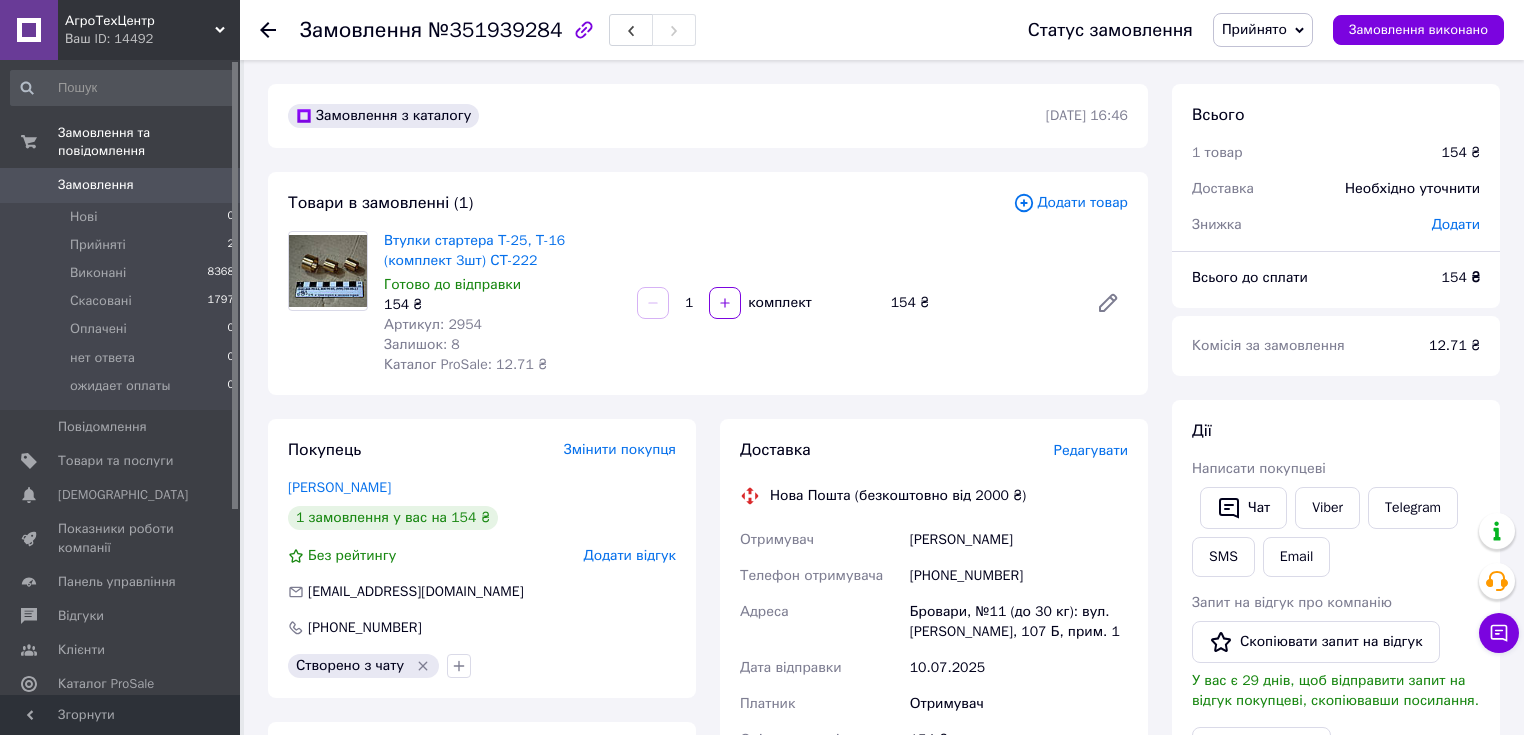 click on "Замовлення з каталогу 09.07.2025 | 16:46 Товари в замовленні (1) Додати товар Втулки стартера Т-25, Т-16 (комплект 3шт) СТ-222 Готово до відправки 154 ₴ Артикул: 2954 Залишок: 8 Каталог ProSale: 12.71 ₴  1   комплект 154 ₴ Покупець Змінити покупця Левенко Роман 1 замовлення у вас на 154 ₴ Без рейтингу   Додати відгук skleyavto@ukr.net +380660189687 Створено з чату   Оплата Післяплата Доставка Редагувати Нова Пошта (безкоштовно від 2000 ₴) Отримувач Левенко Роман Телефон отримувача +380660189687 Адреса Бровари, №11 (до 30 кг): вул. Василя Симоненка, 107 Б, прим. 1 Дата відправки 10.07.2025 Платник Отримувач 154 ₴ 154 ₴ 154" at bounding box center (708, 757) 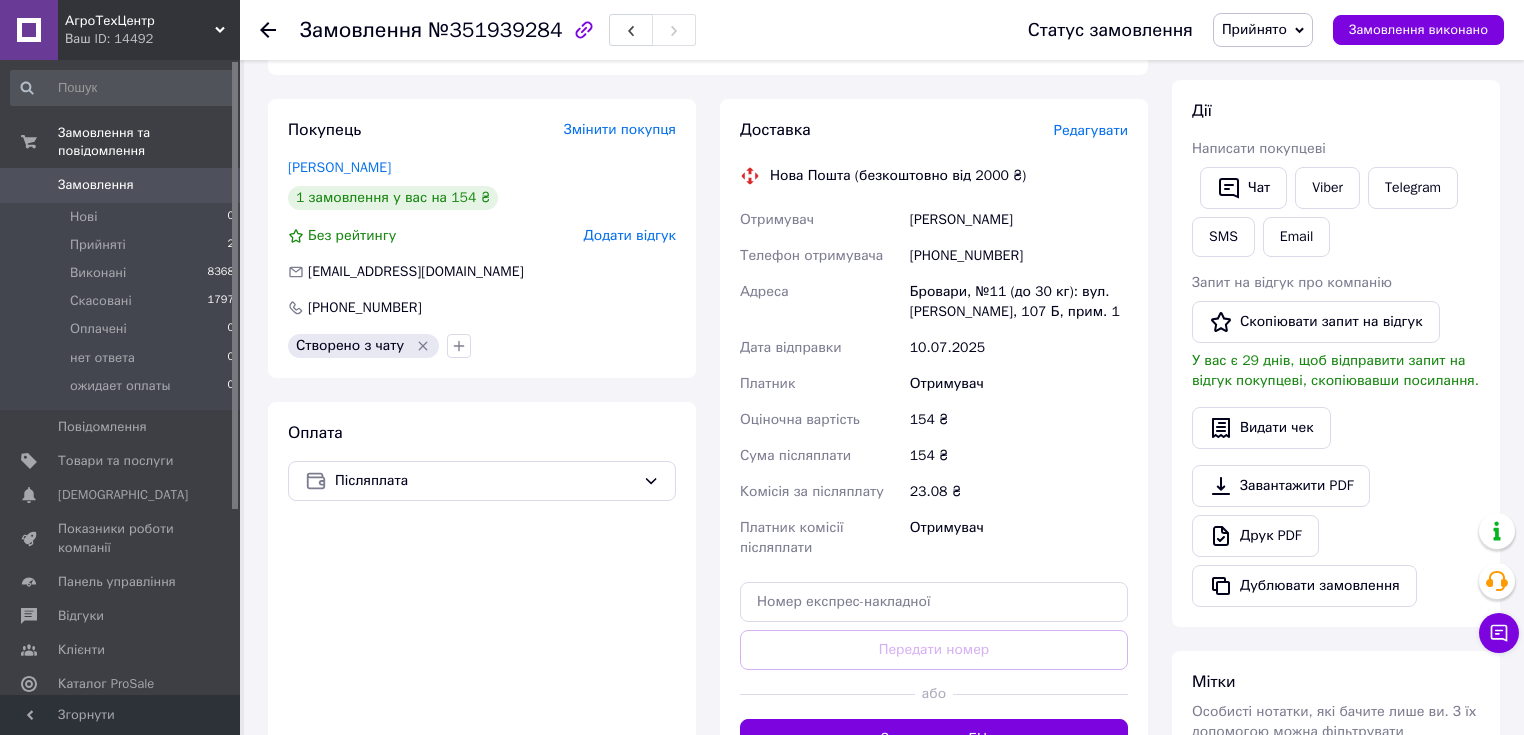 scroll, scrollTop: 560, scrollLeft: 0, axis: vertical 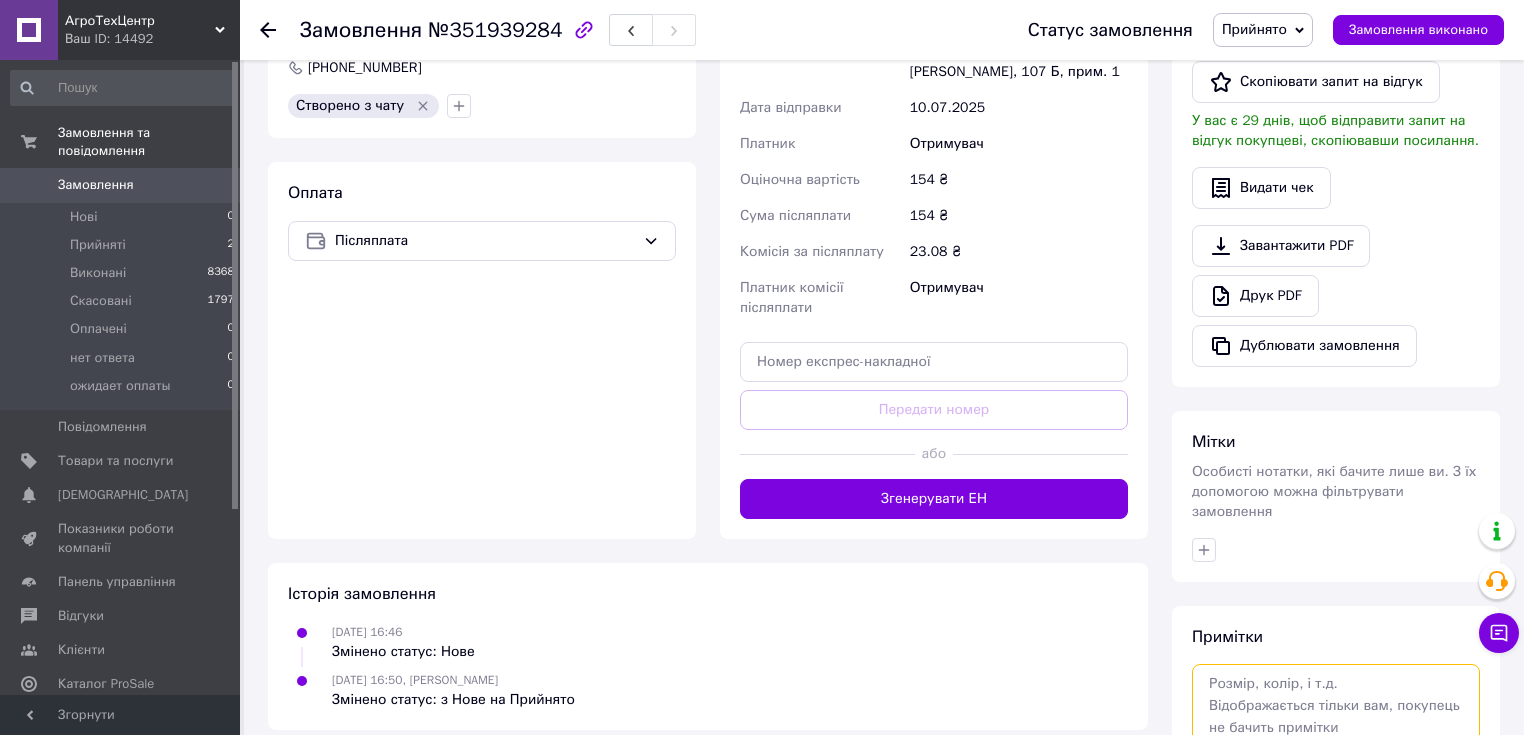 click at bounding box center [1336, 717] 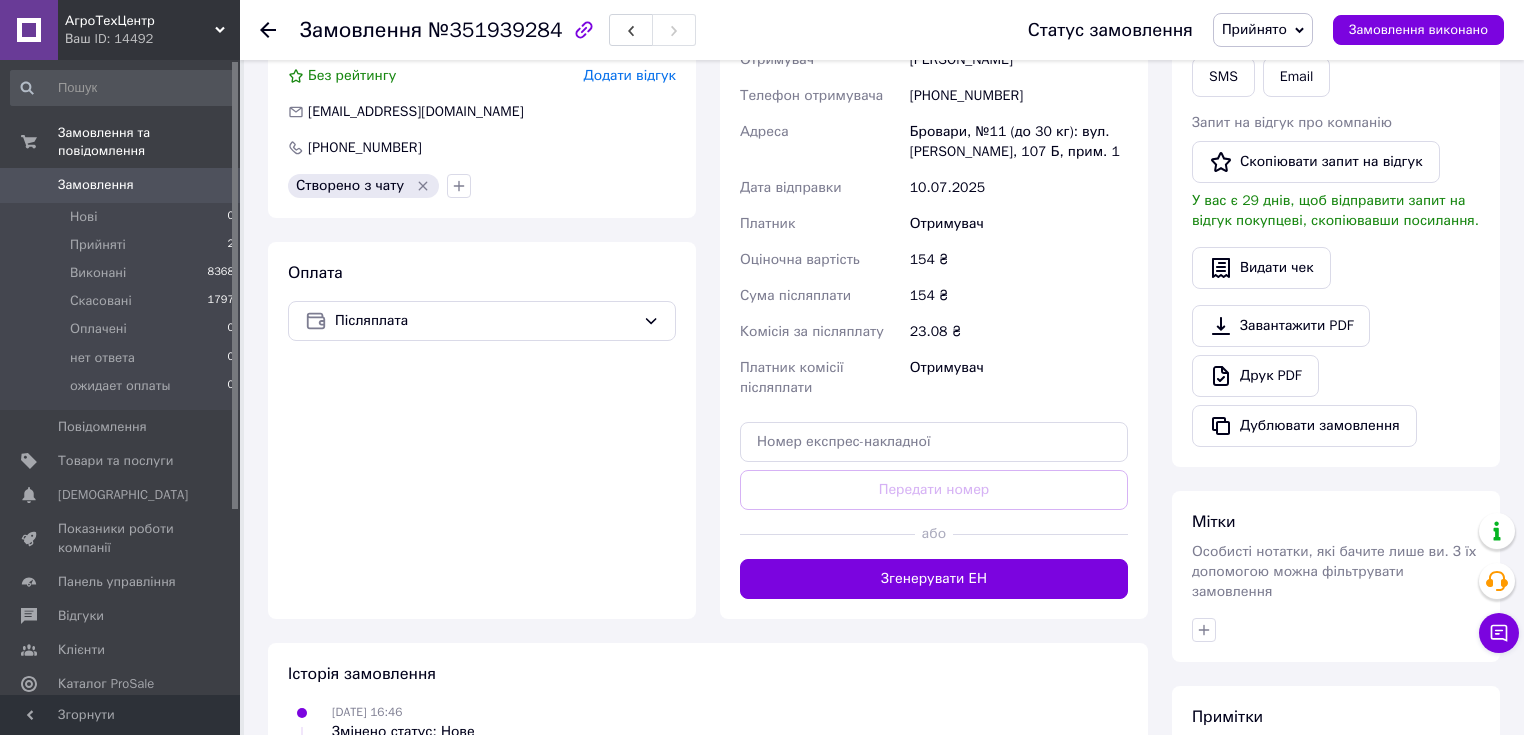scroll, scrollTop: 560, scrollLeft: 0, axis: vertical 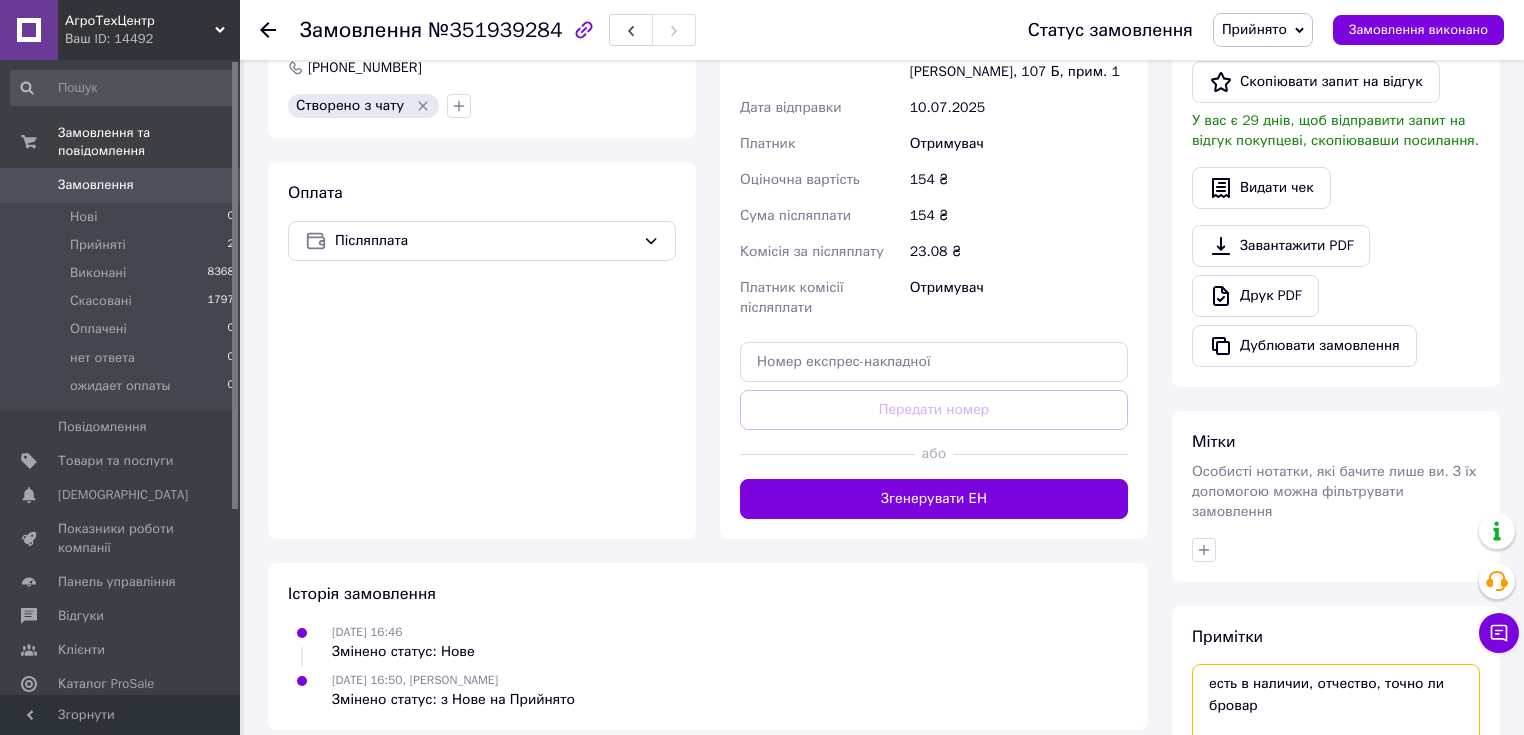 type on "есть в наличии, отчество, точно ли бровар" 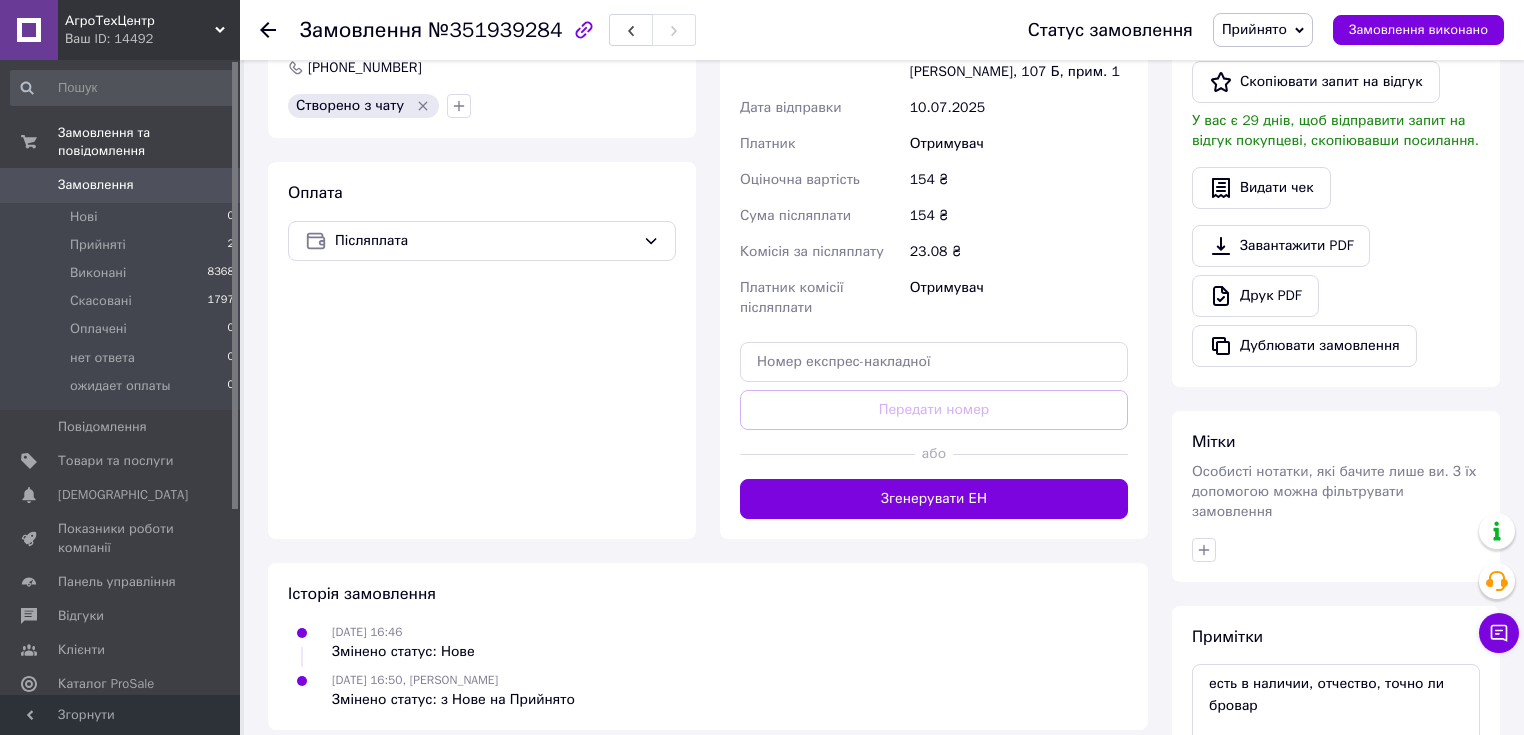 type 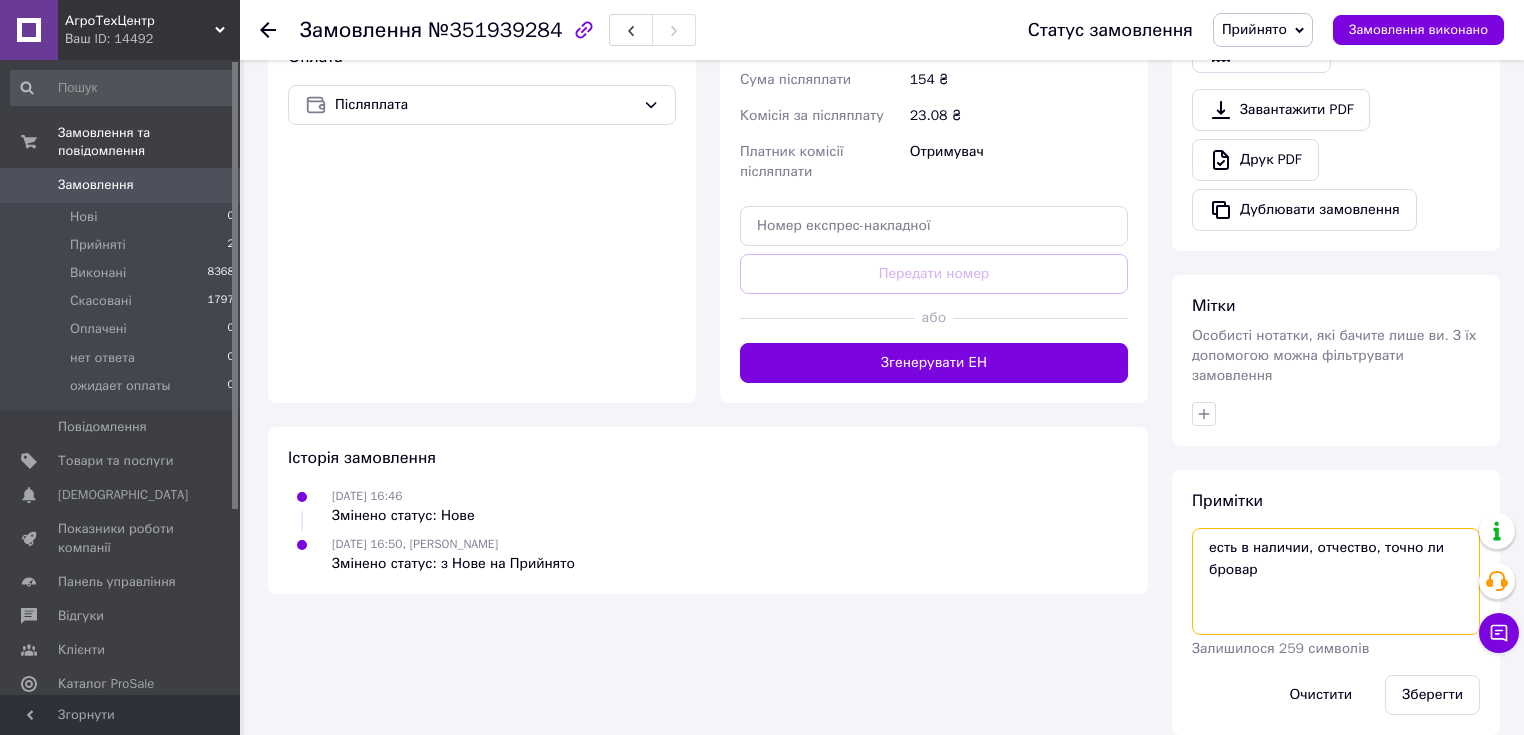 click on "есть в наличии, отчество, точно ли бровар" at bounding box center [1336, 581] 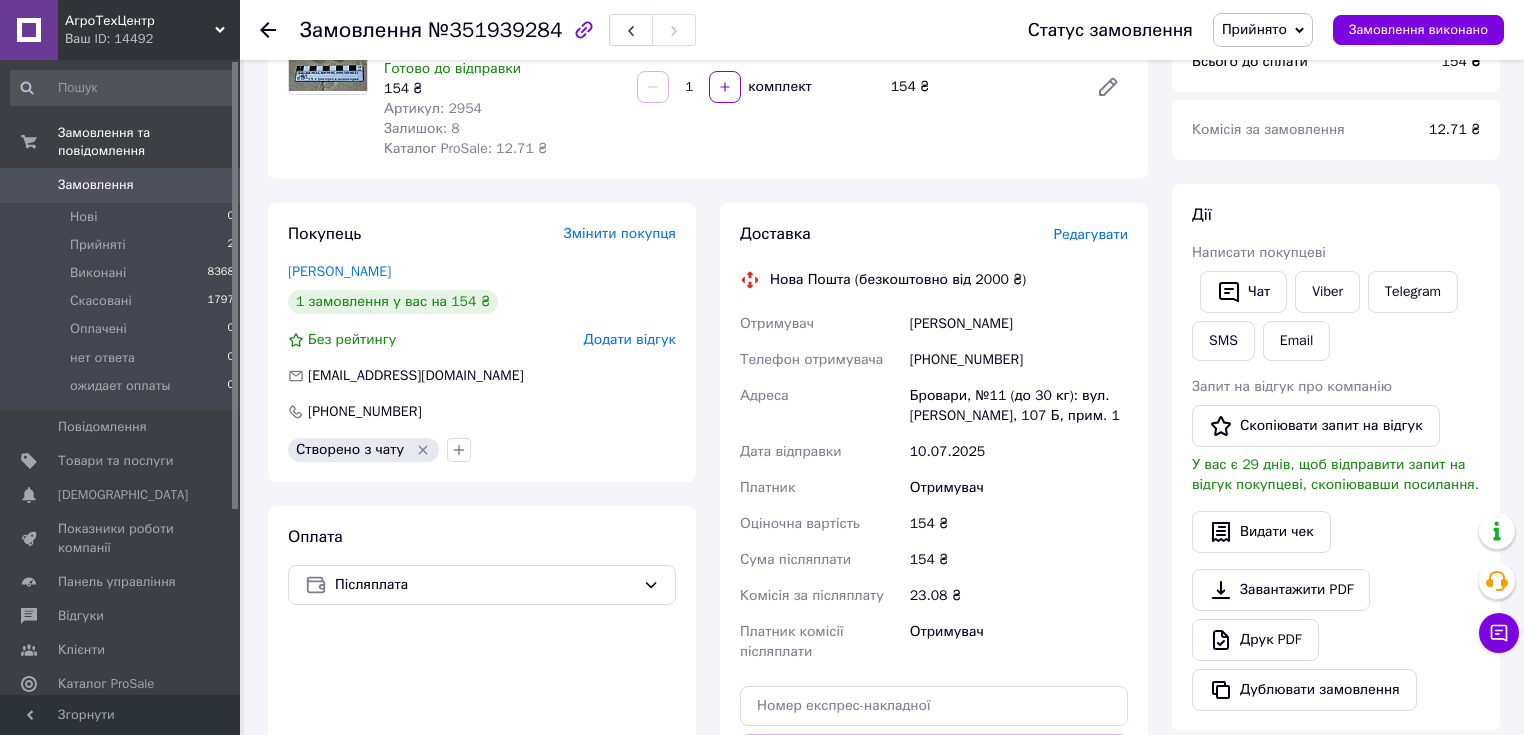 scroll, scrollTop: 0, scrollLeft: 0, axis: both 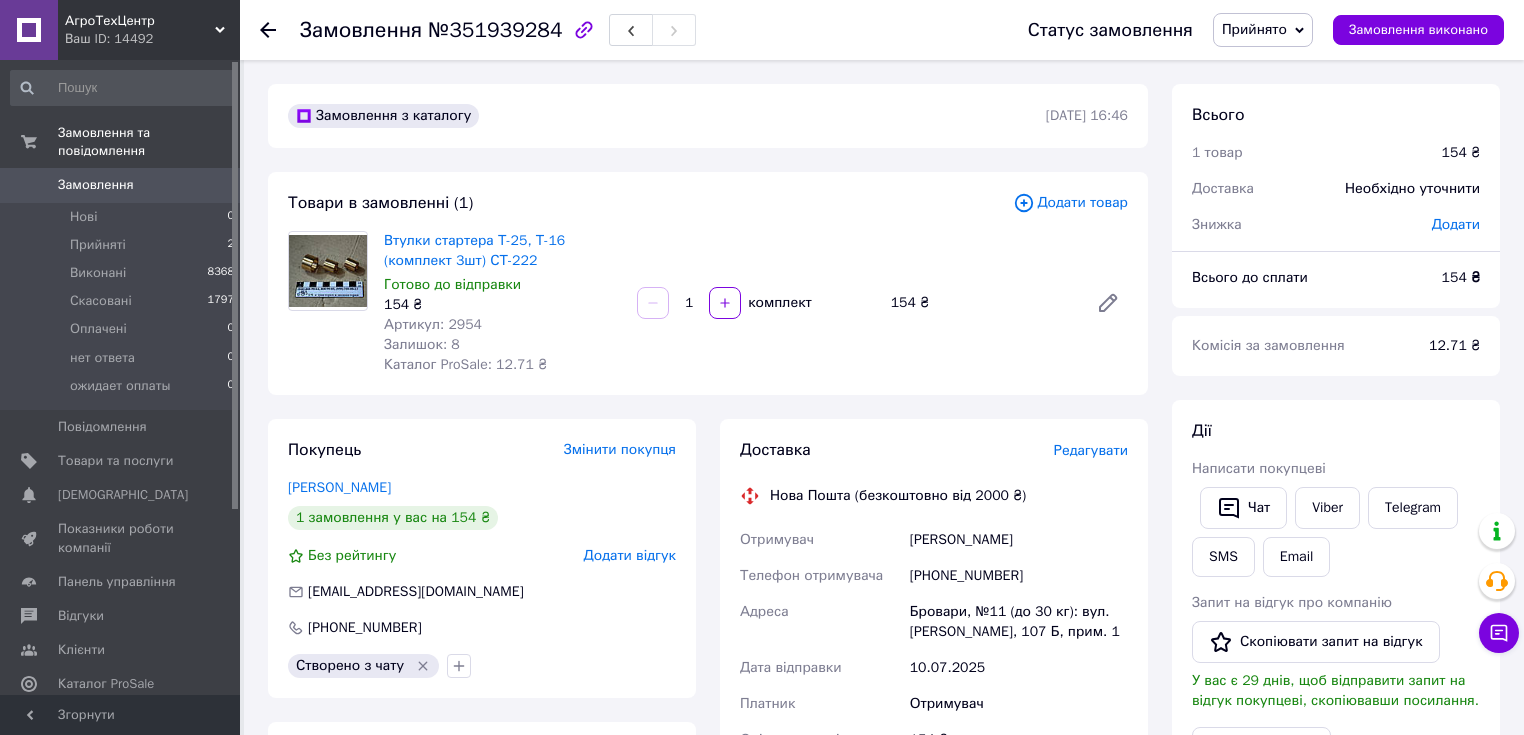type on "есть в наличии, отчество, точно ли бровары, наложеный платеж?" 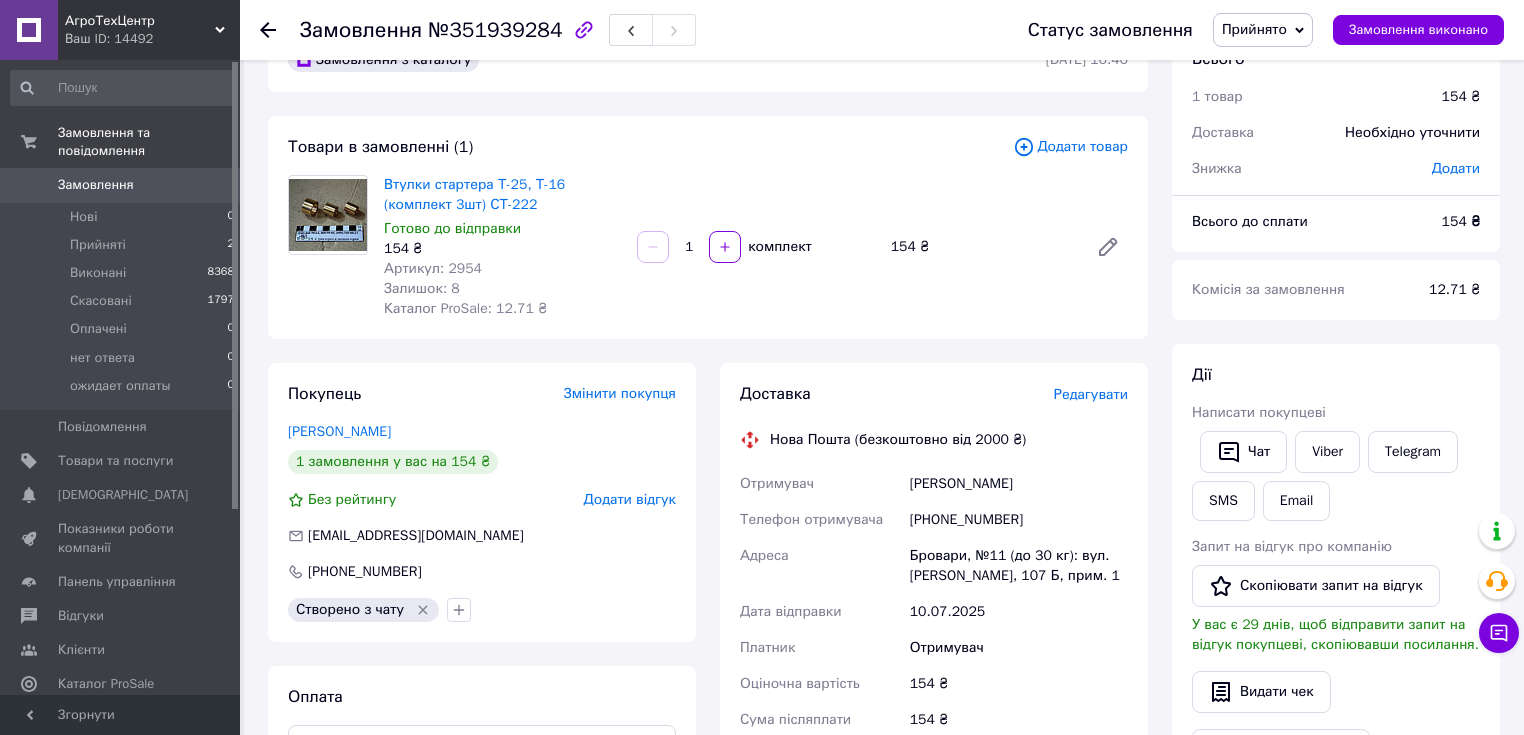 scroll, scrollTop: 0, scrollLeft: 0, axis: both 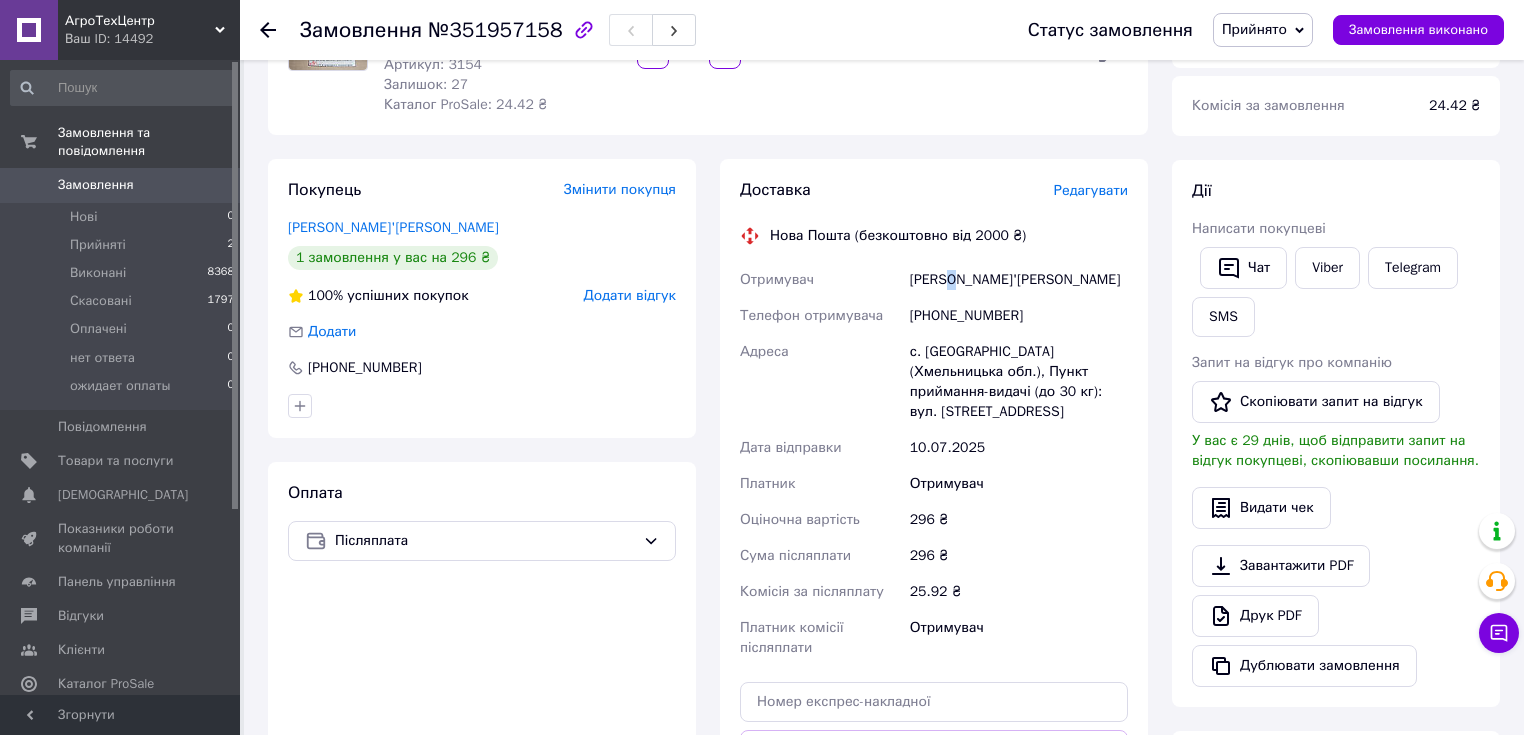 click on "Остап'юк Микола" at bounding box center (1019, 280) 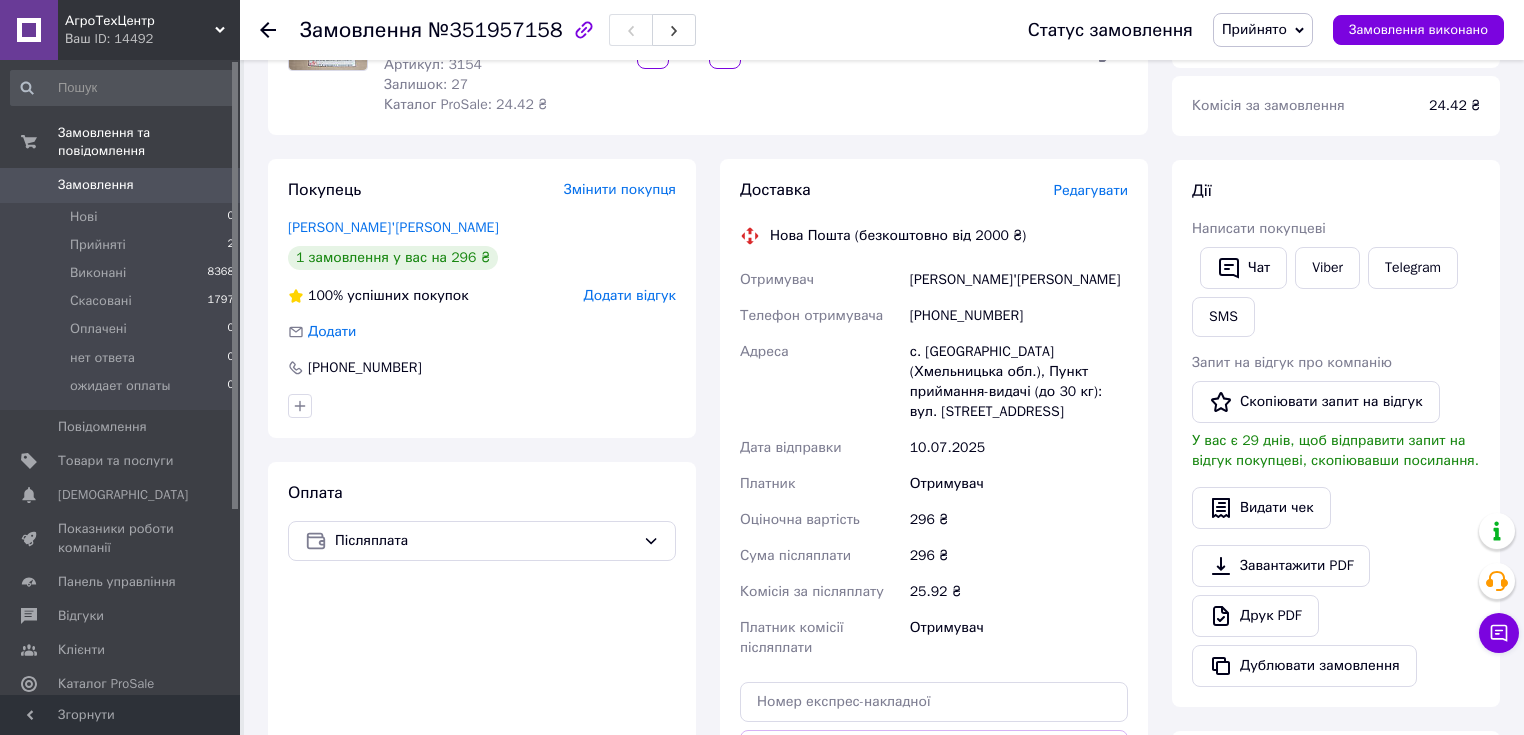 click on "[PHONE_NUMBER]" at bounding box center (1019, 316) 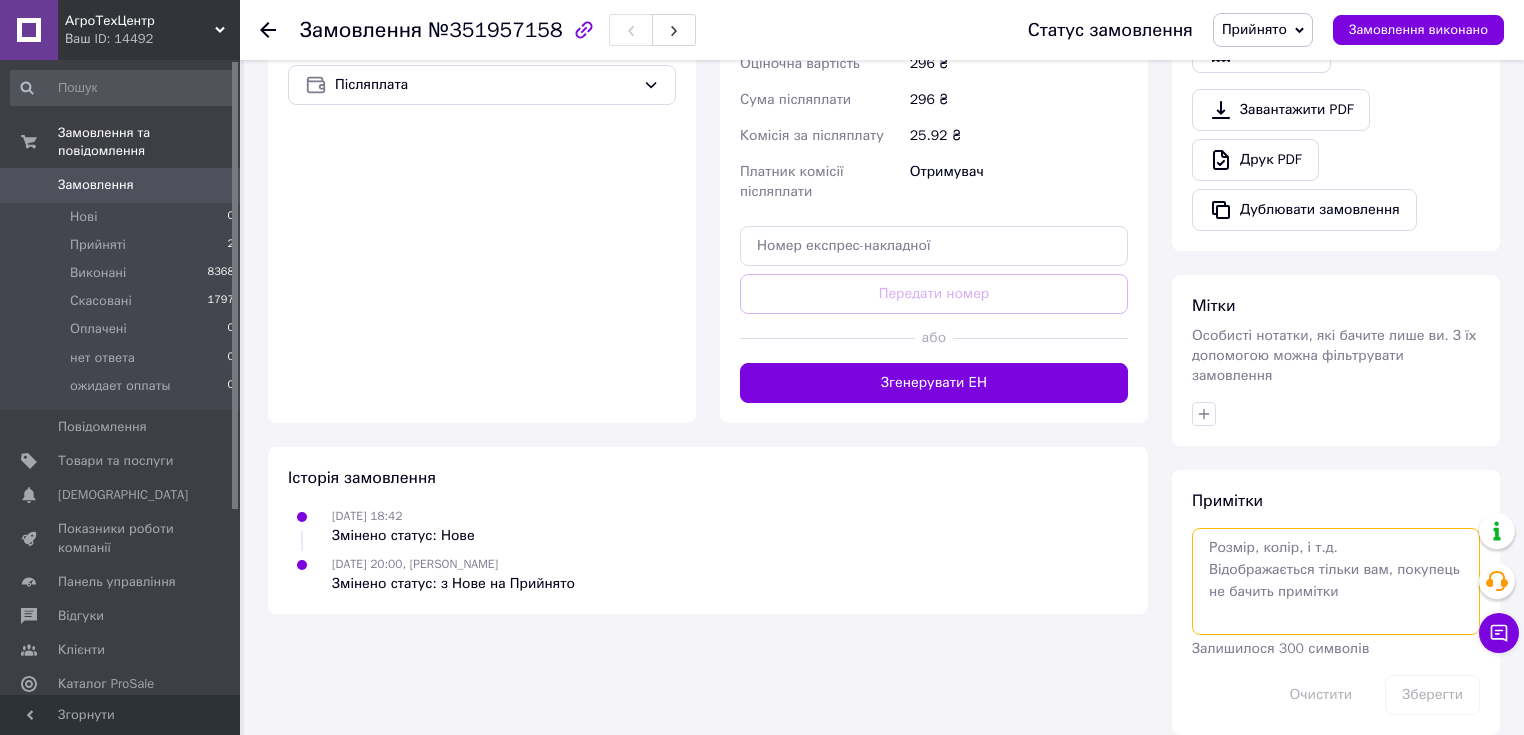 click at bounding box center [1336, 581] 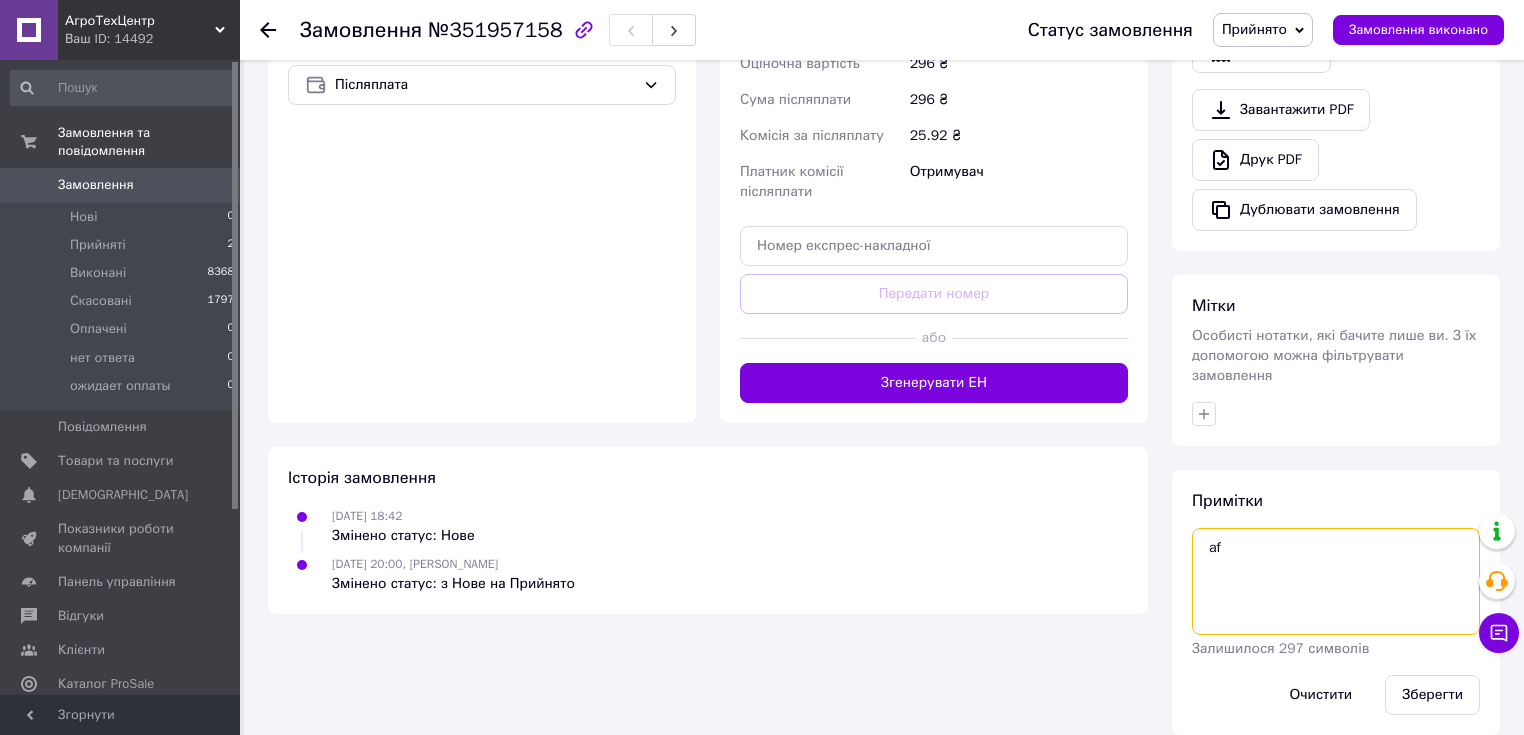 type on "a" 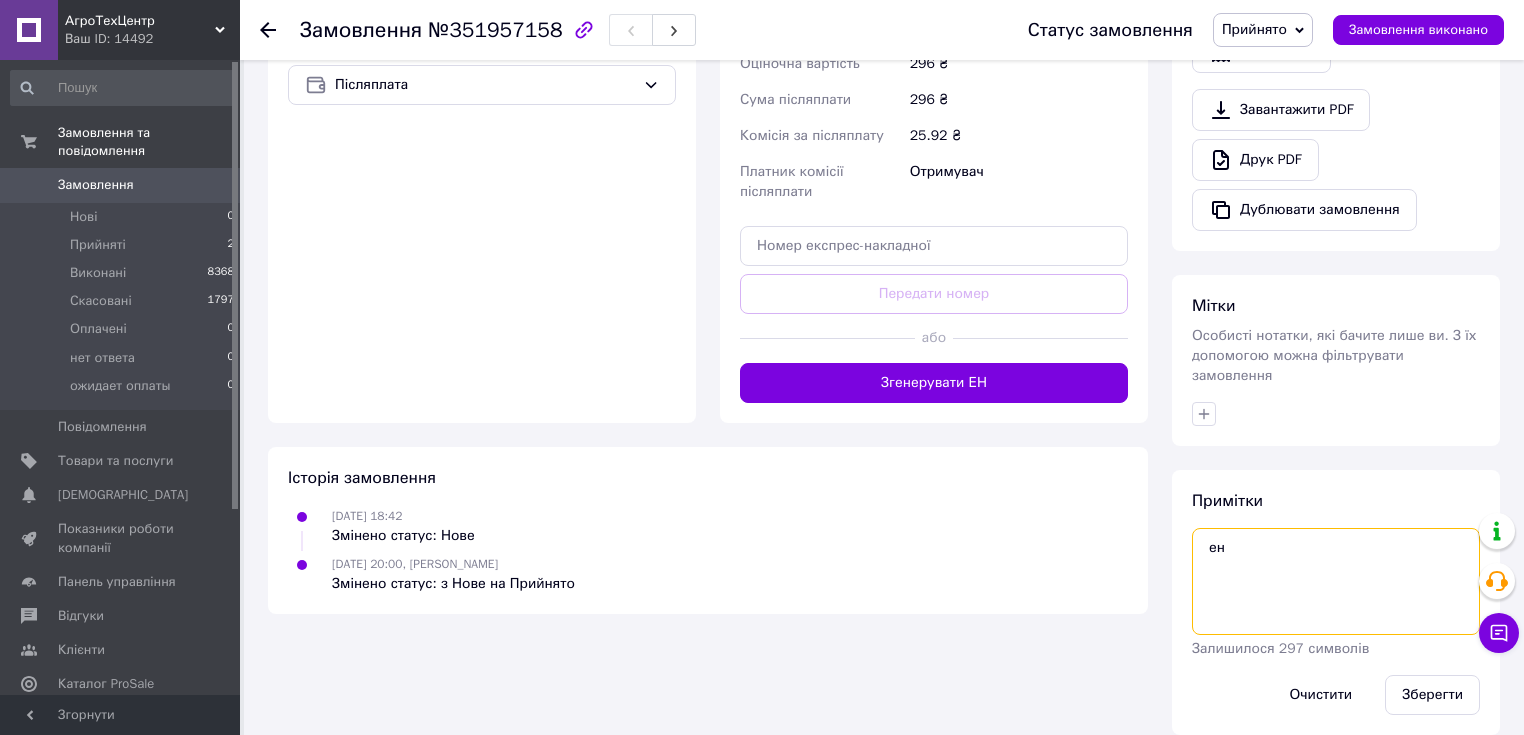 type on "е" 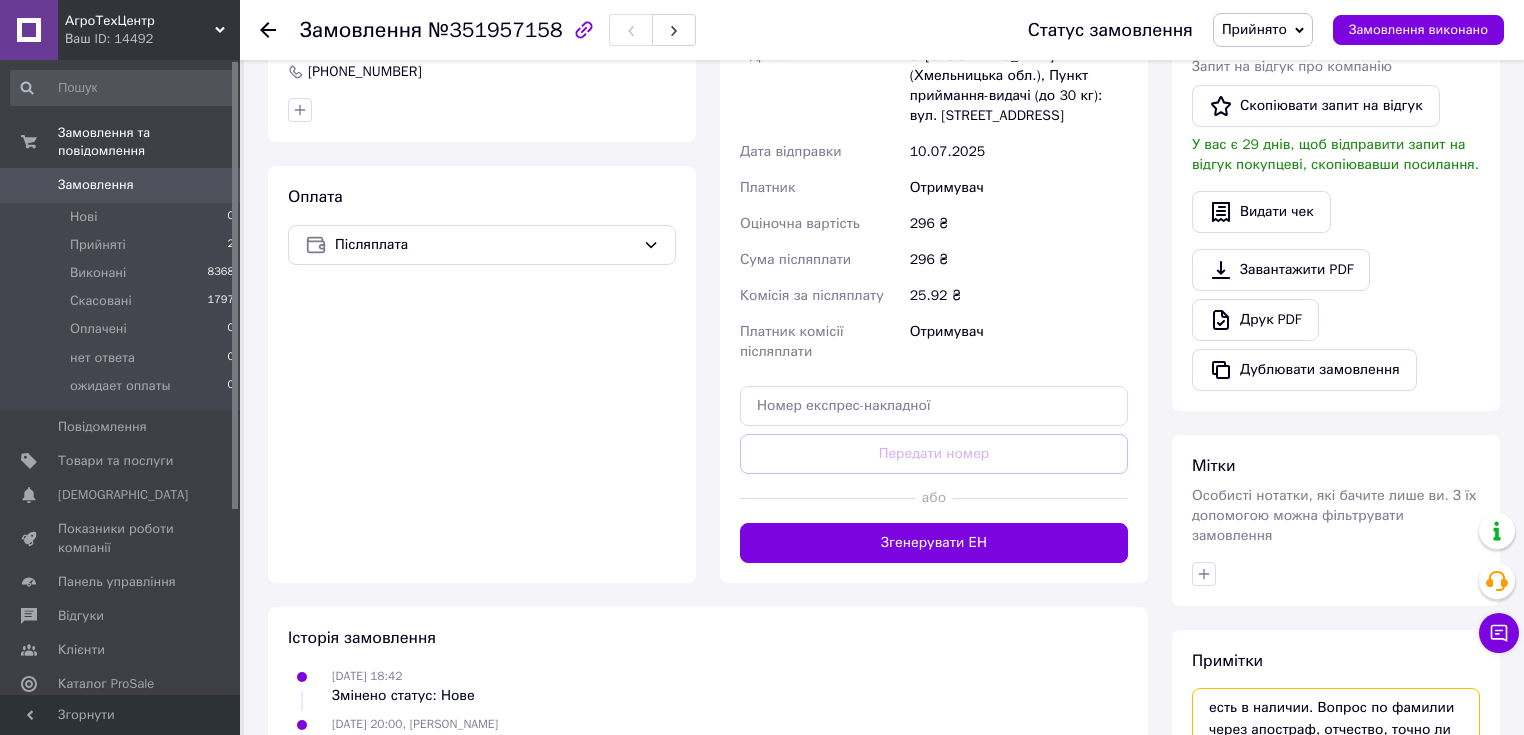 scroll, scrollTop: 696, scrollLeft: 0, axis: vertical 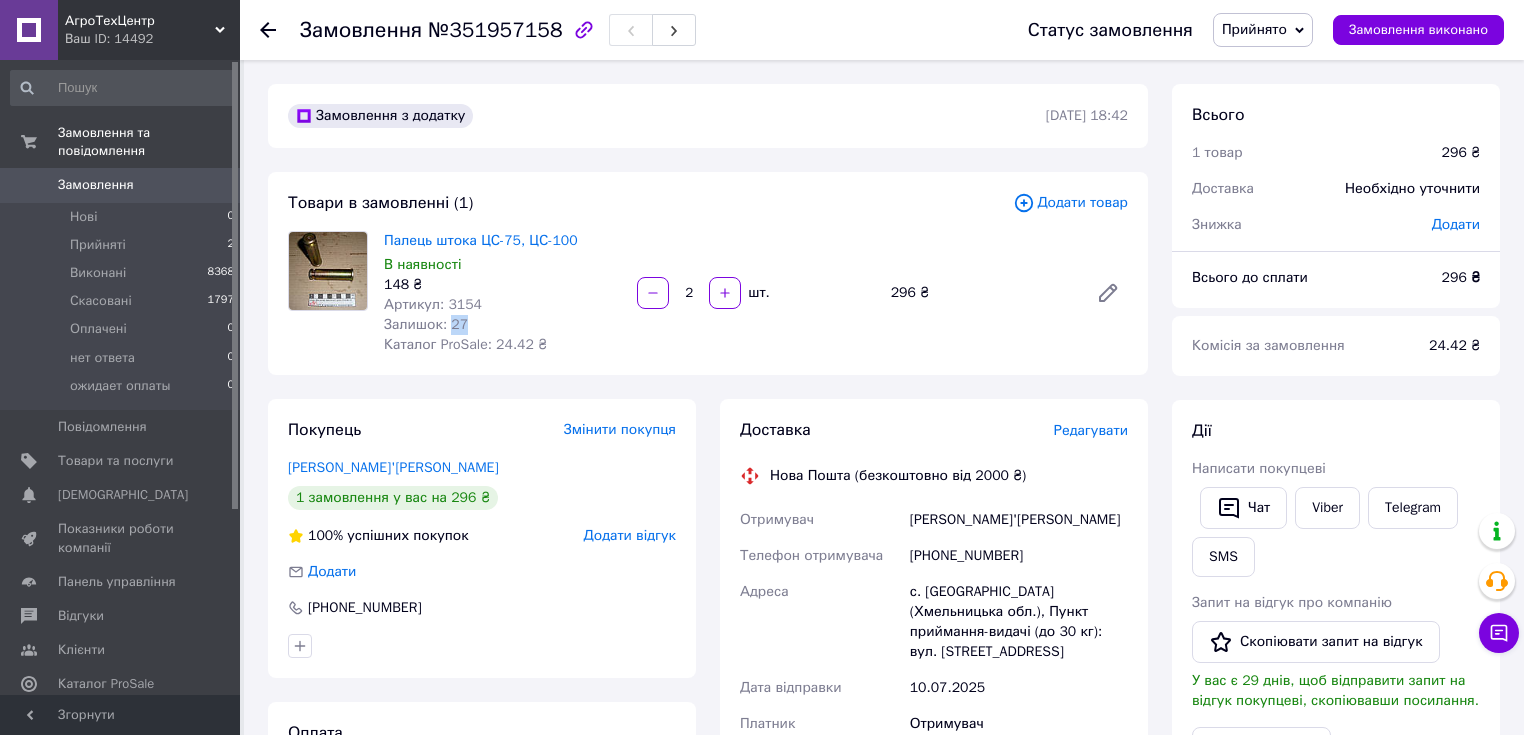 drag, startPoint x: 449, startPoint y: 331, endPoint x: 467, endPoint y: 323, distance: 19.697716 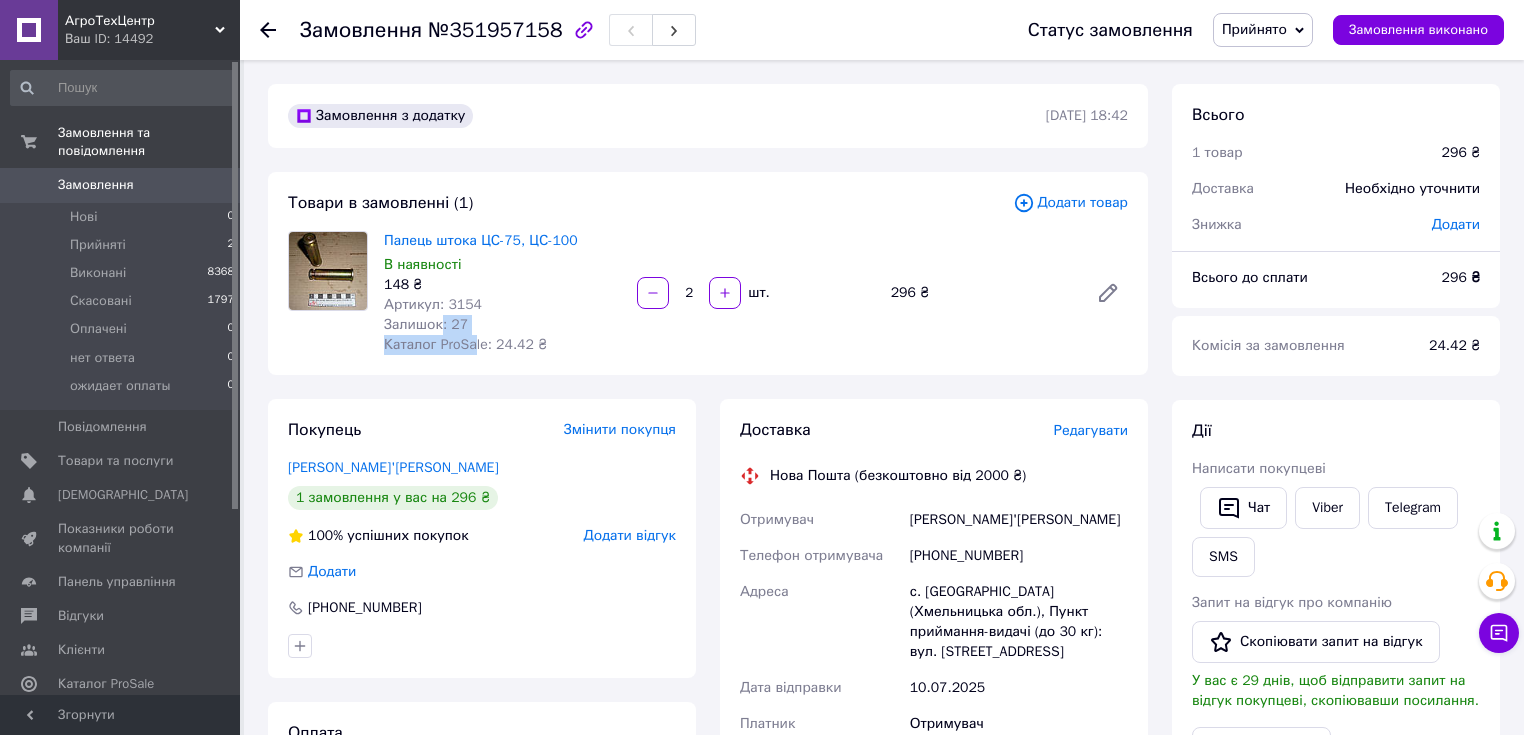 drag, startPoint x: 439, startPoint y: 325, endPoint x: 470, endPoint y: 336, distance: 32.89377 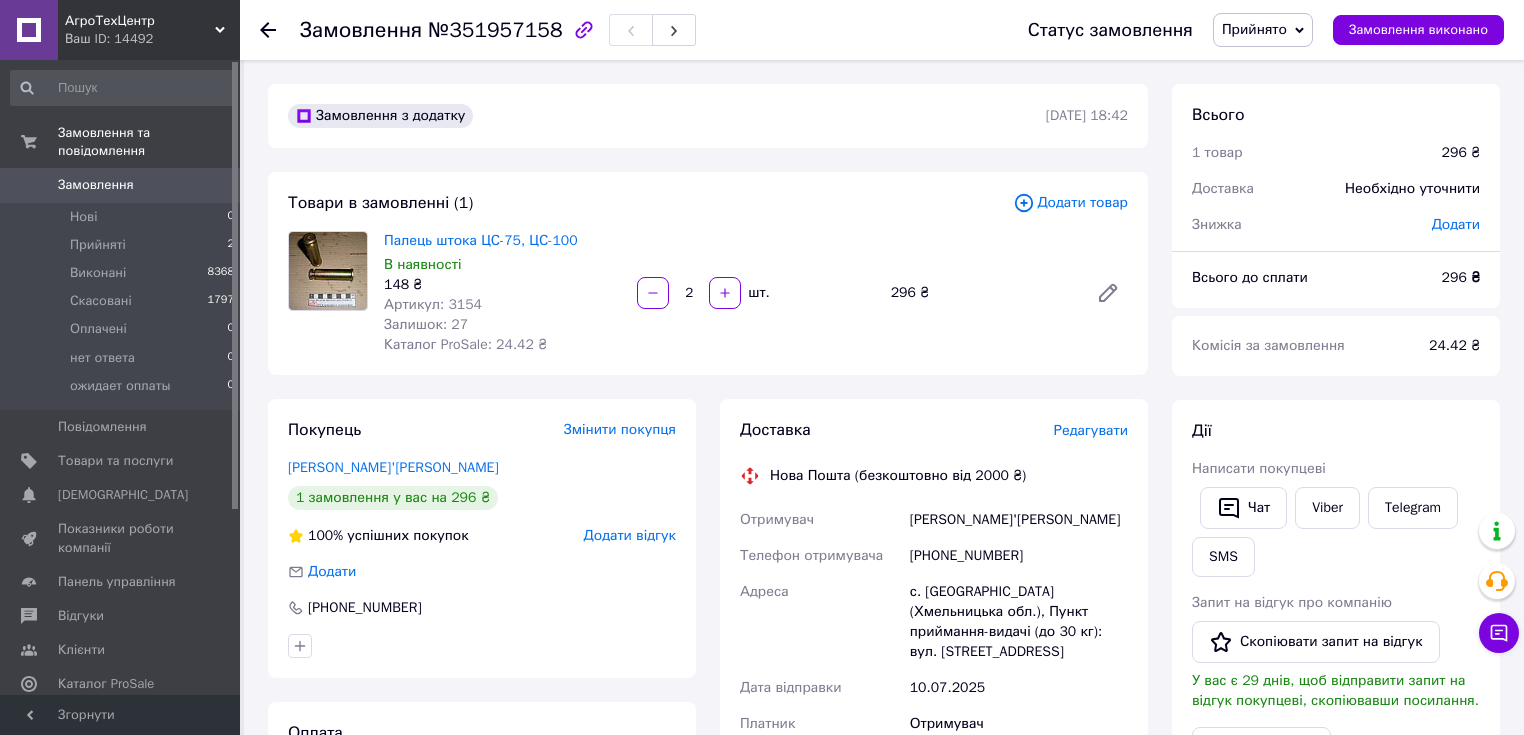 click on "Артикул: 3154" at bounding box center (433, 304) 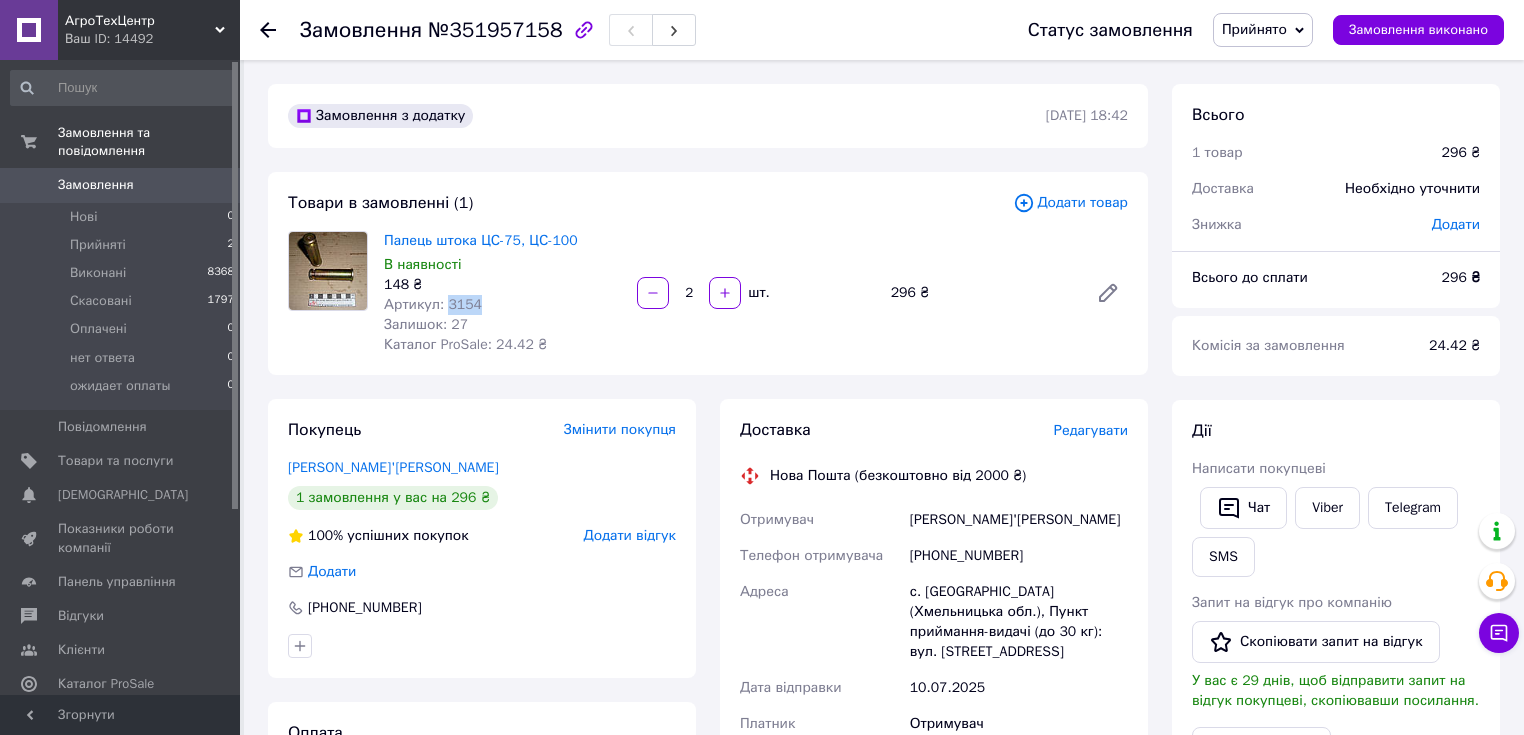 click on "Артикул: 3154" at bounding box center (433, 304) 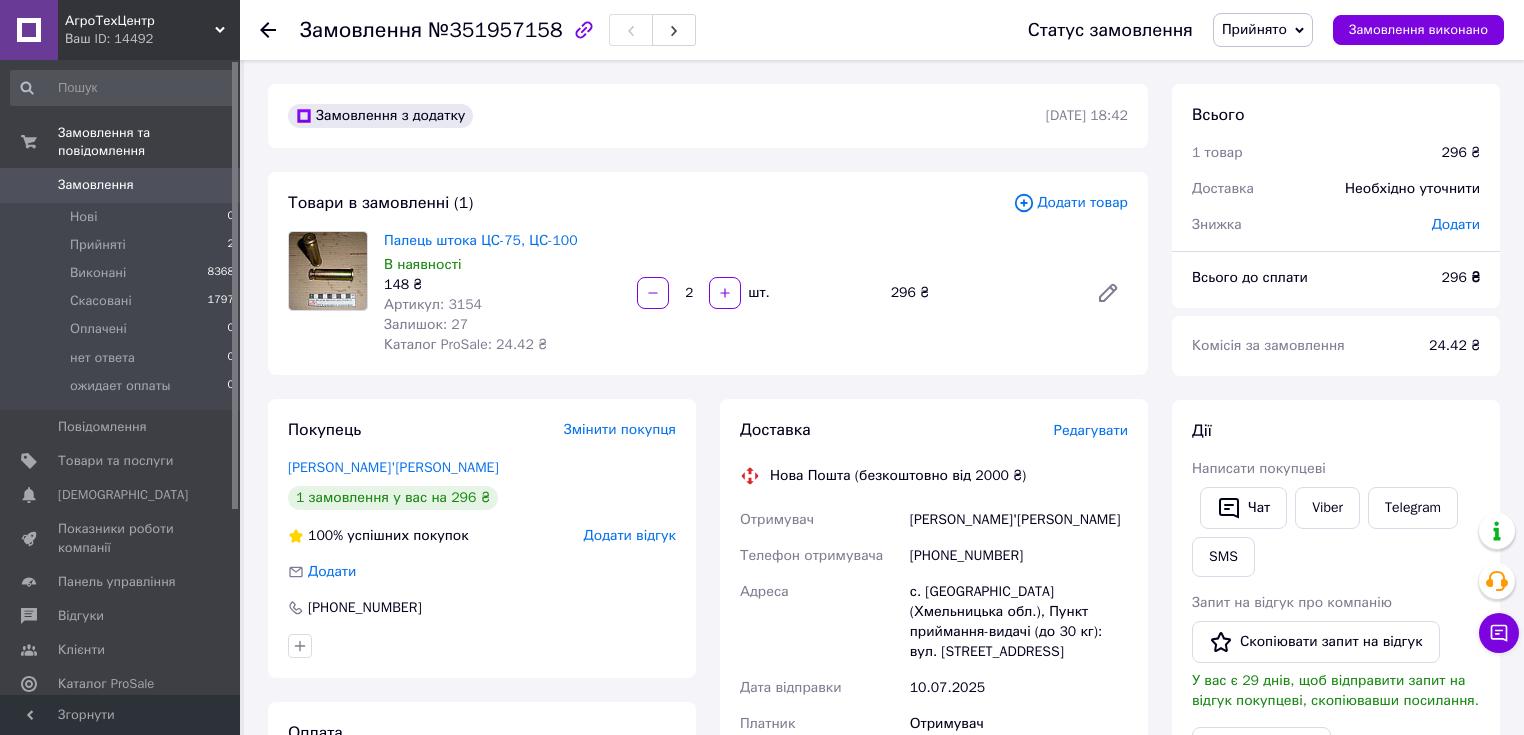 click on "Артикул: 3154" at bounding box center (433, 304) 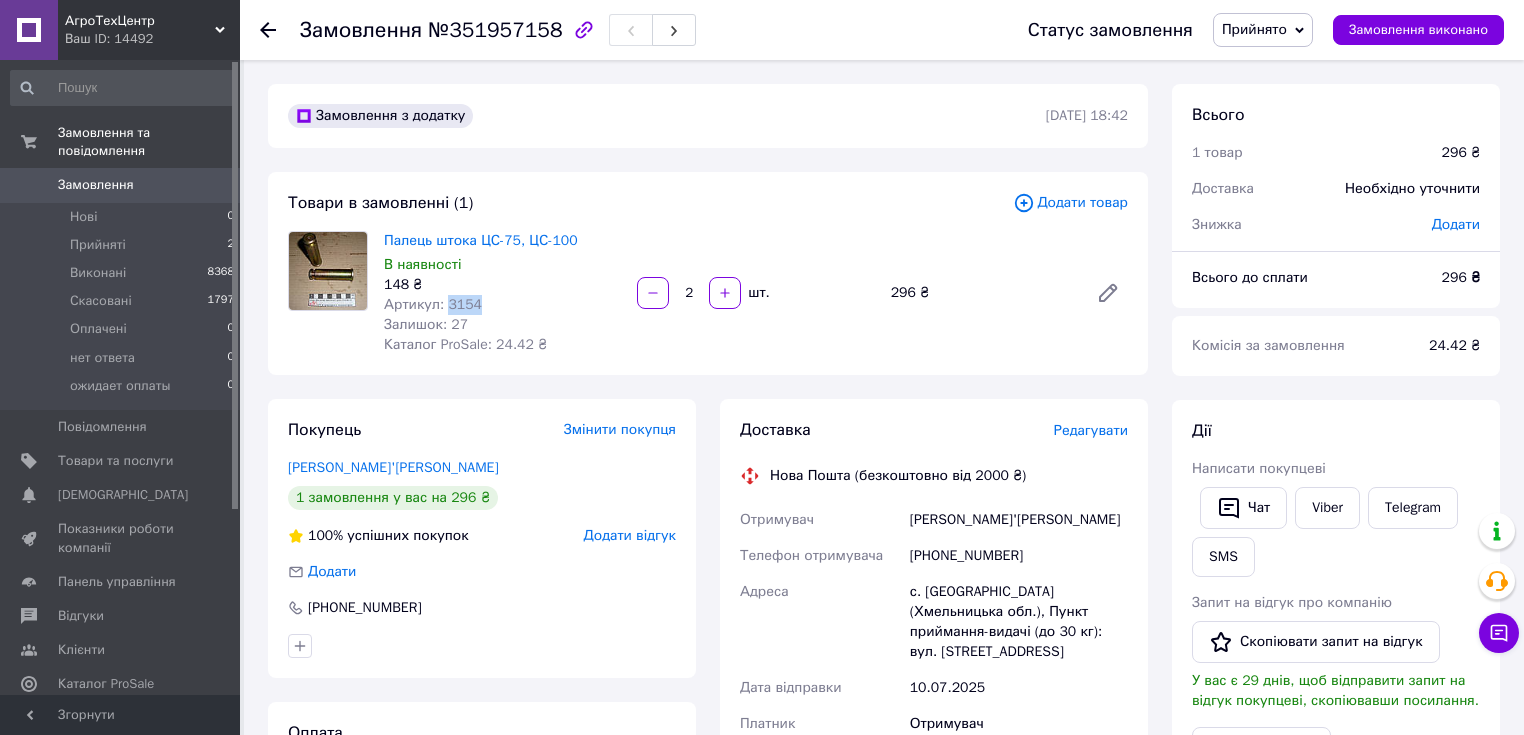 click on "Артикул: 3154" at bounding box center [433, 304] 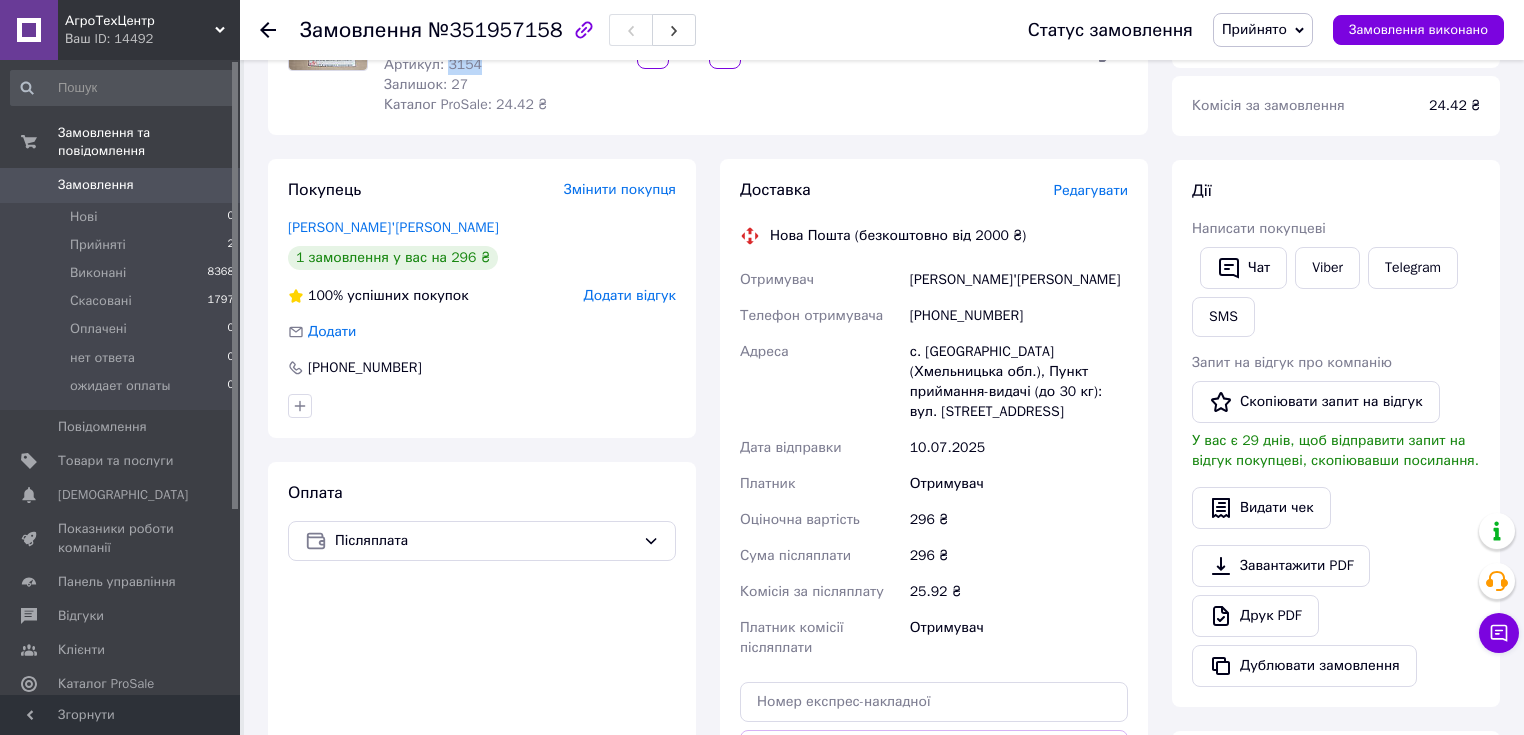 scroll, scrollTop: 0, scrollLeft: 0, axis: both 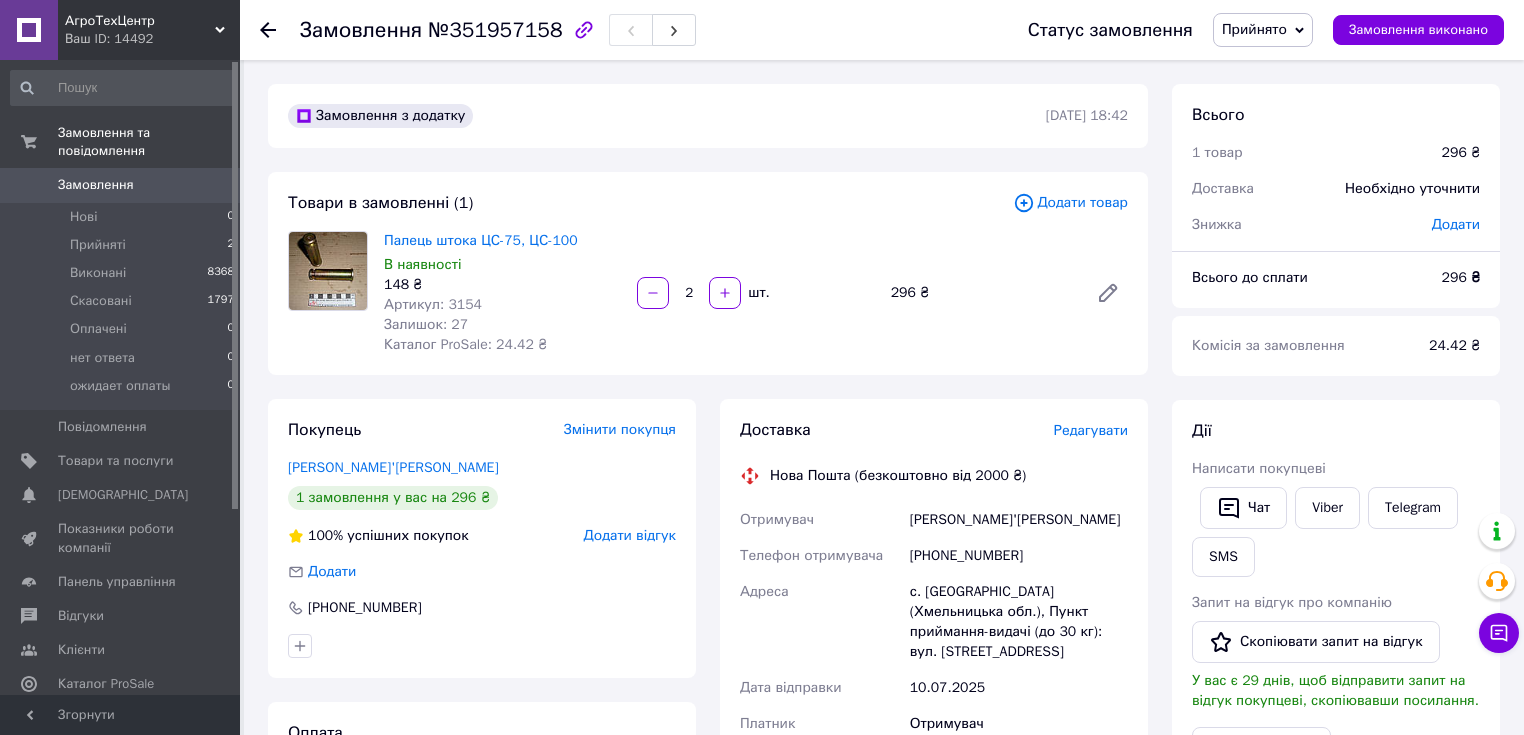 click on "Замовлення з додатку 09.07.2025 | 18:42 Товари в замовленні (1) Додати товар Палець штока ЦС-75, ЦС-100 В наявності 148 ₴ Артикул: 3154 Залишок: 27 Каталог ProSale: 24.42 ₴  2   шт. 296 ₴ Покупець Змінити покупця Остап'юк Микола 1 замовлення у вас на 296 ₴ 100%   успішних покупок Додати відгук Додати +380985865628 Оплата Післяплата Доставка Редагувати Нова Пошта (безкоштовно від 2000 ₴) Отримувач Остап'юк Микола Телефон отримувача +380985865628 Адреса с. Кошелівка (Хмельницька обл.), Пункт приймання-видачі (до 30 кг): вул. Центральна, 1 Дата відправки 10.07.2025 Платник Отримувач Оціночна вартість 296 ₴ 296 ₴ <" at bounding box center (708, 757) 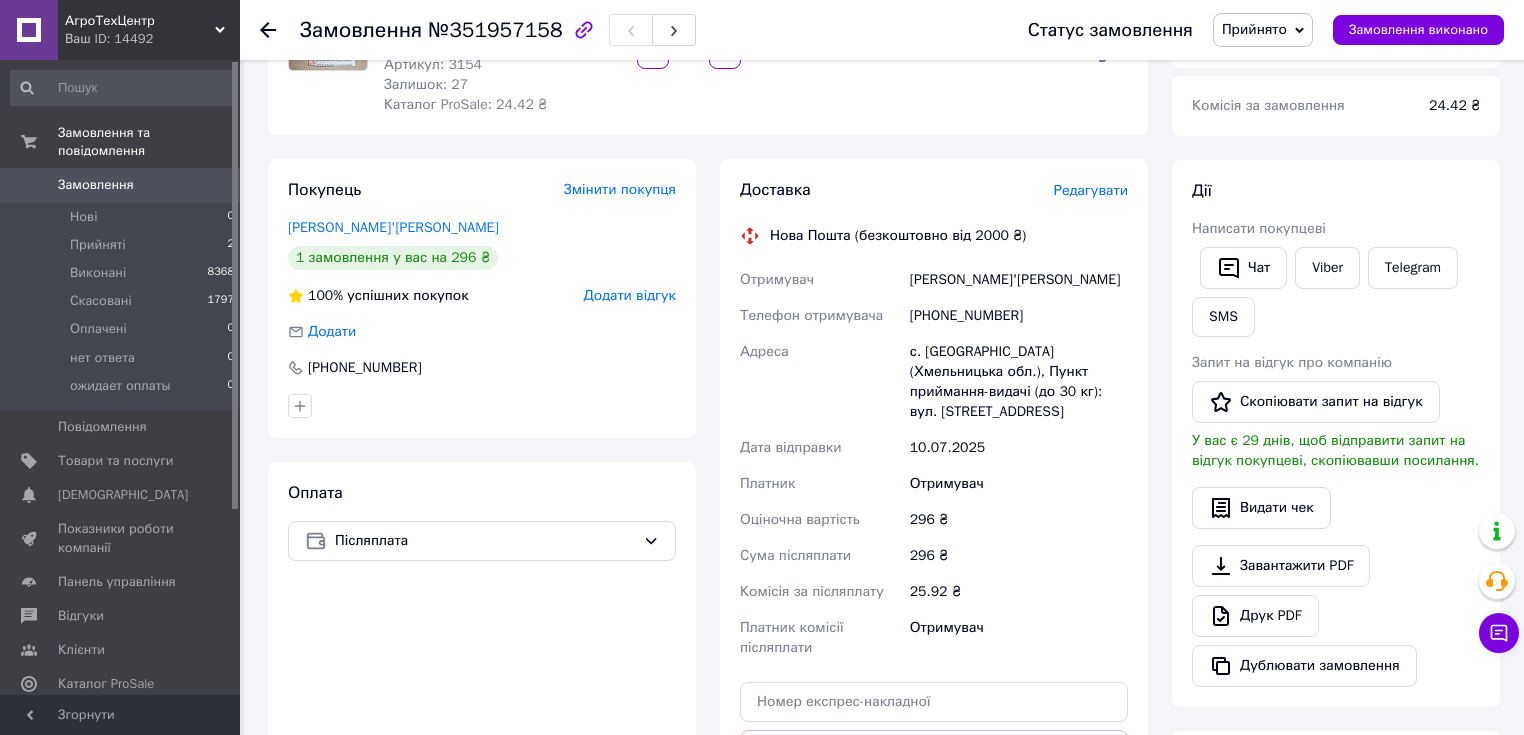 scroll, scrollTop: 320, scrollLeft: 0, axis: vertical 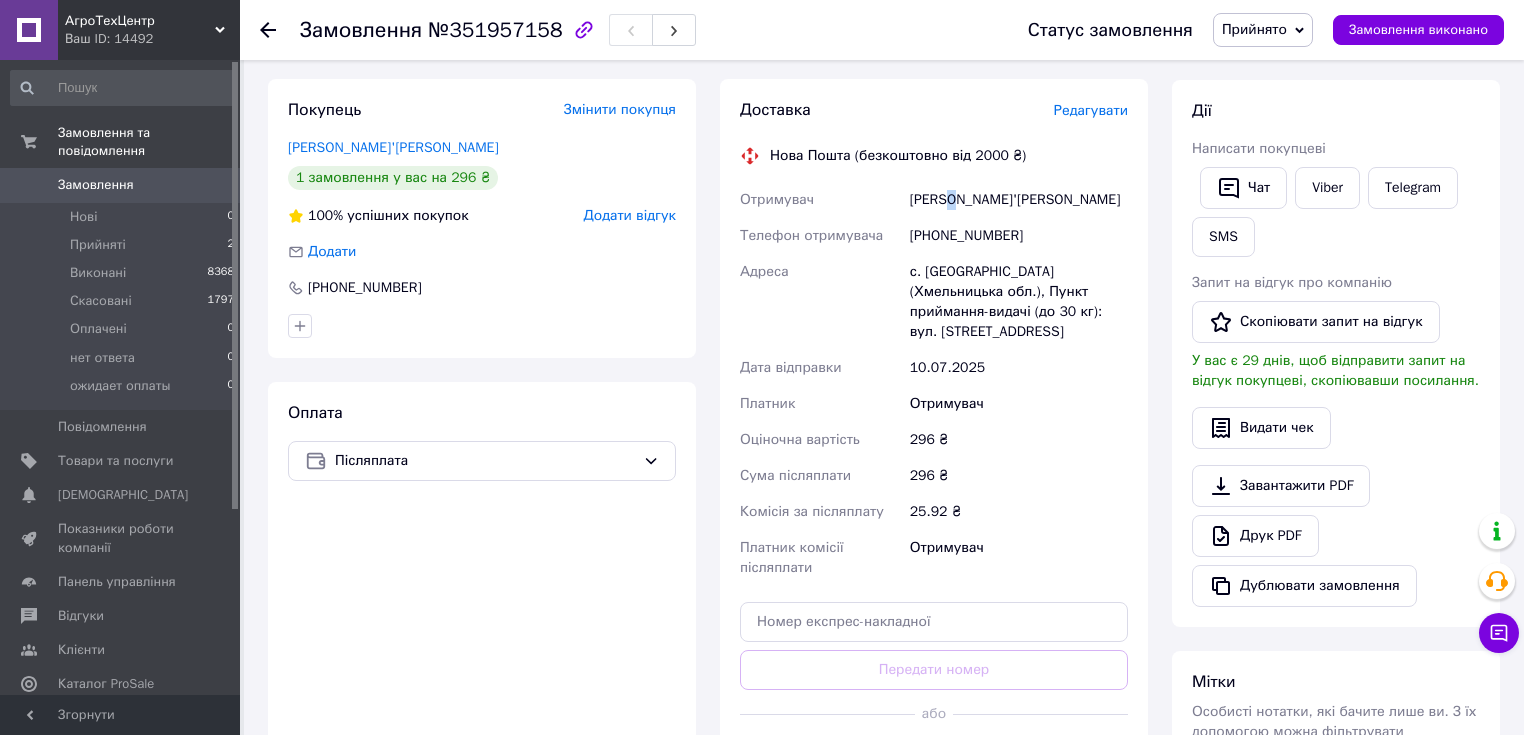 click on "[PERSON_NAME]'[PERSON_NAME]" at bounding box center (1019, 200) 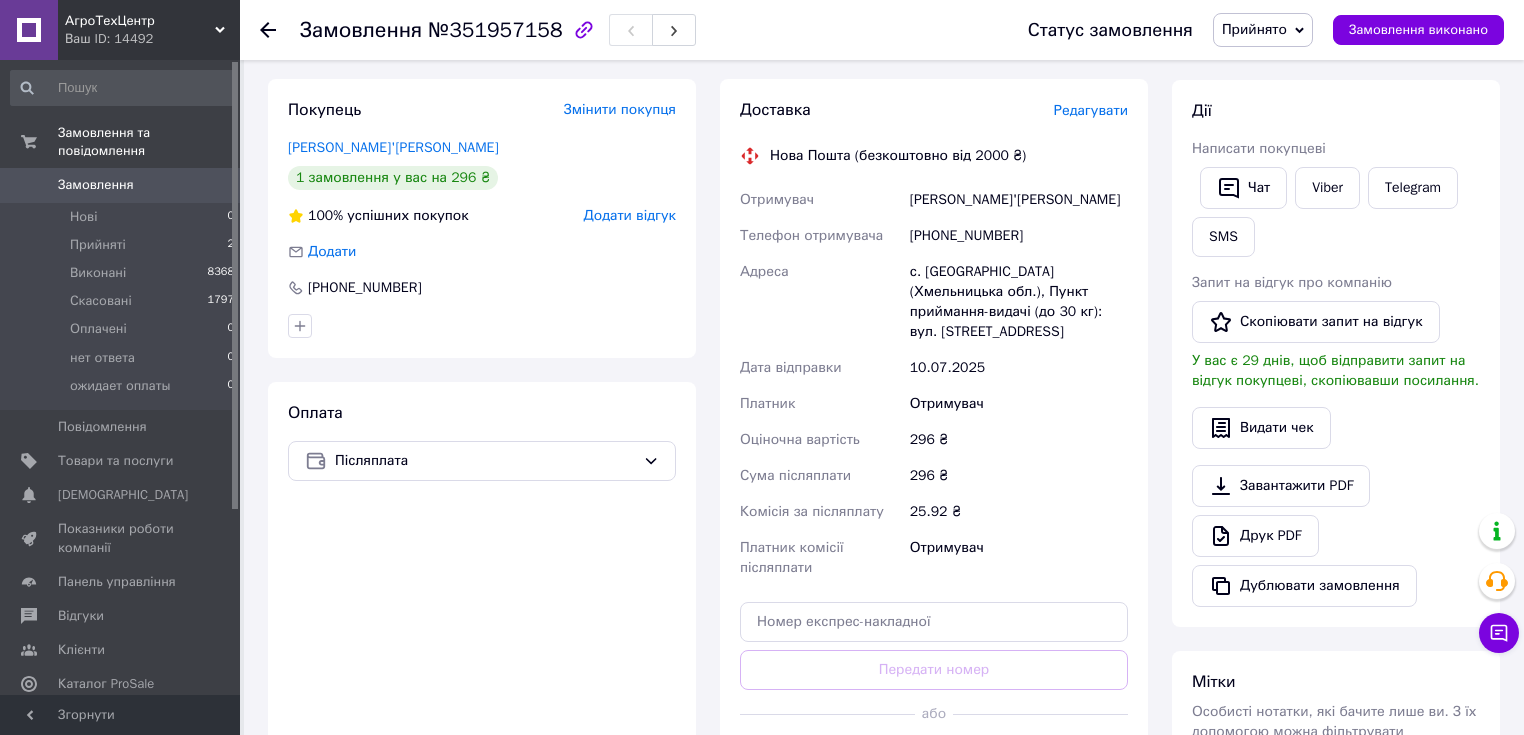 click on "[PHONE_NUMBER]" at bounding box center (1019, 236) 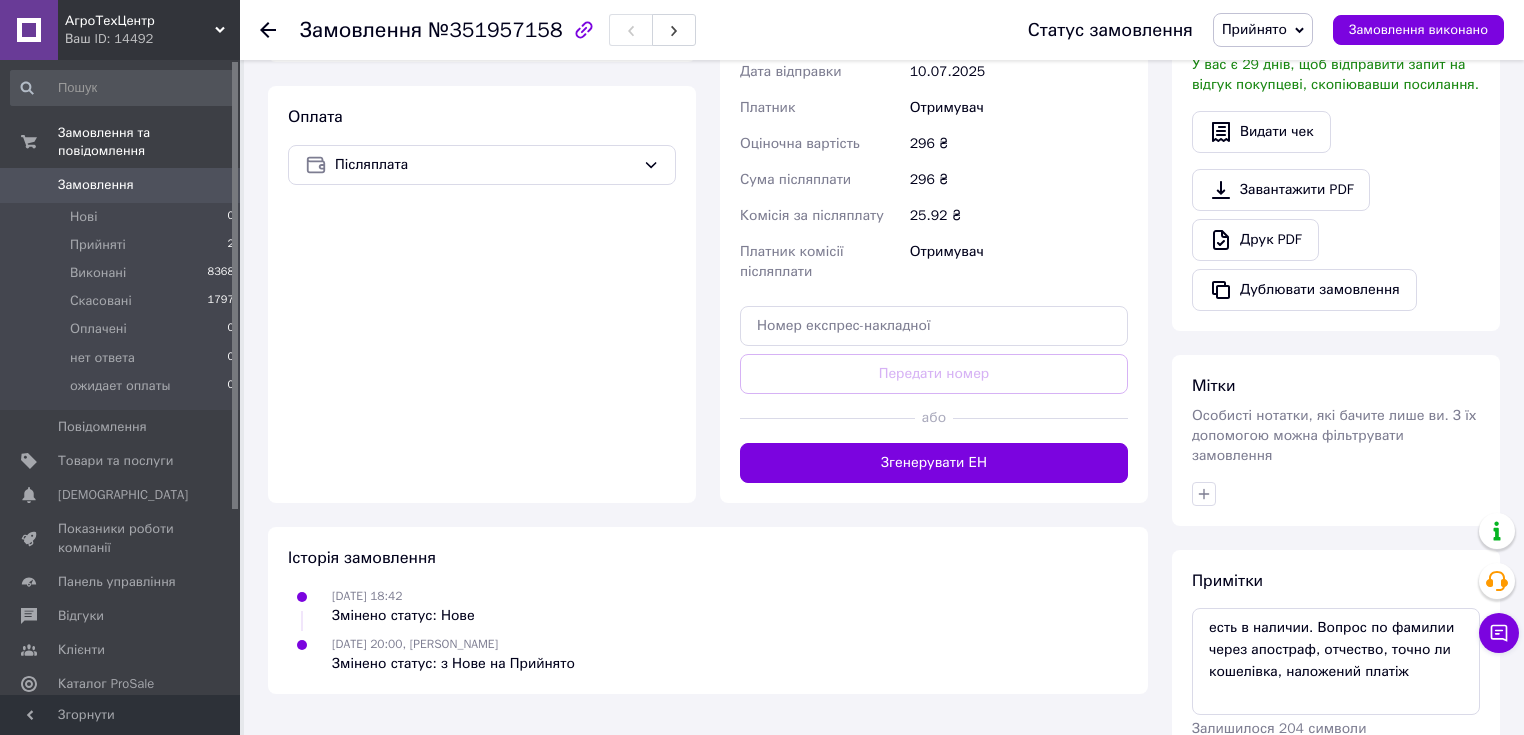 scroll, scrollTop: 696, scrollLeft: 0, axis: vertical 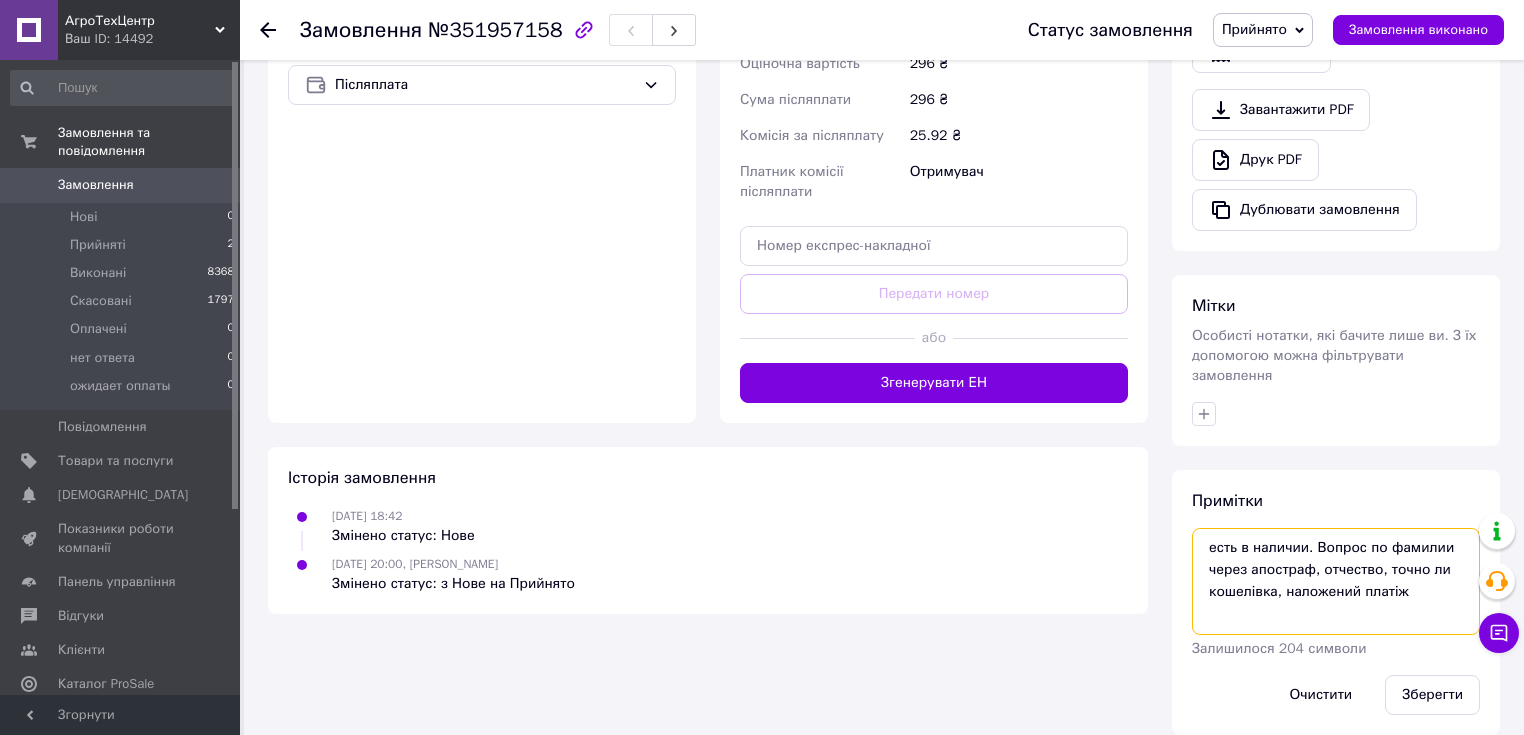 click on "есть в наличии. Вопрос по фамилии через апостраф, отчество, точно ли кошелівка, наложений платіж" at bounding box center [1336, 581] 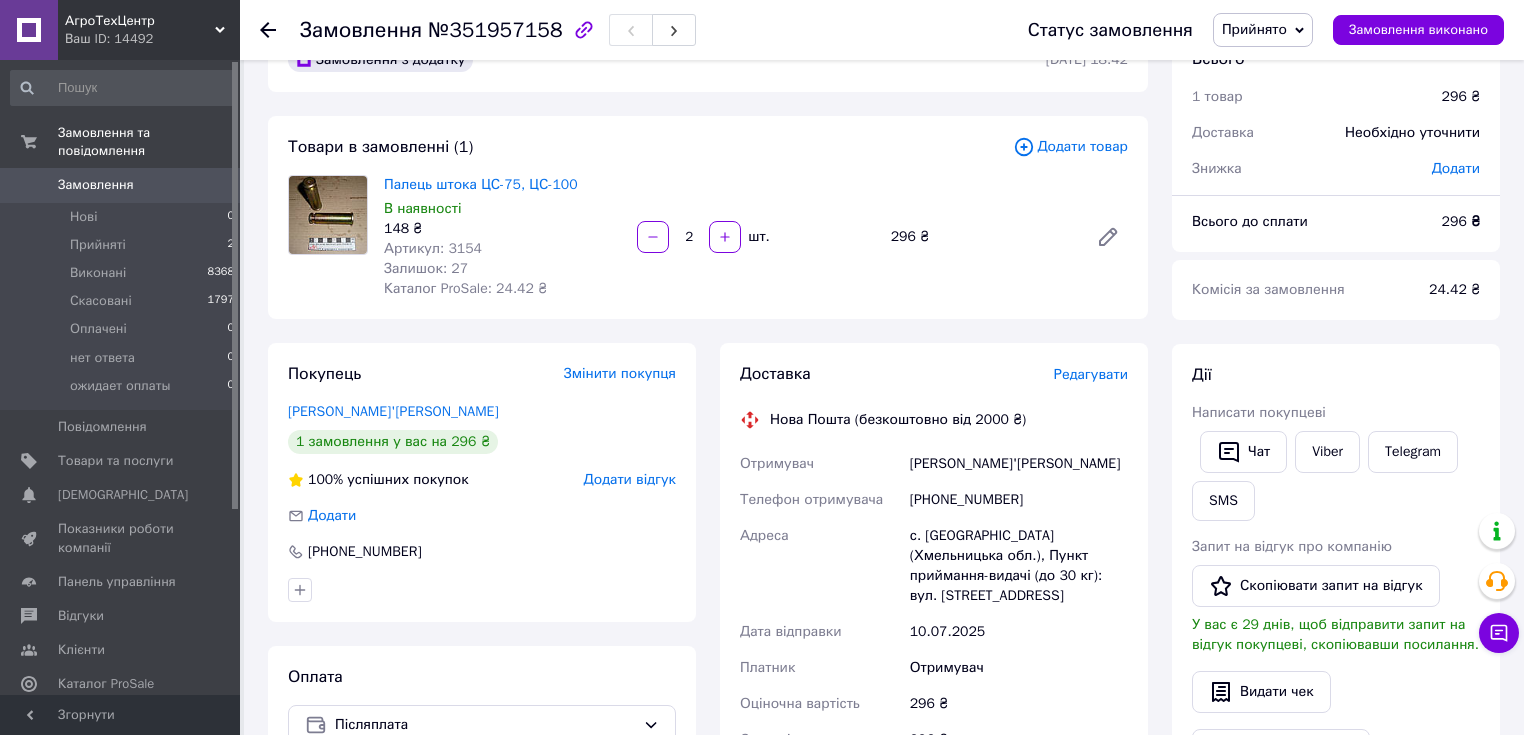 scroll, scrollTop: 296, scrollLeft: 0, axis: vertical 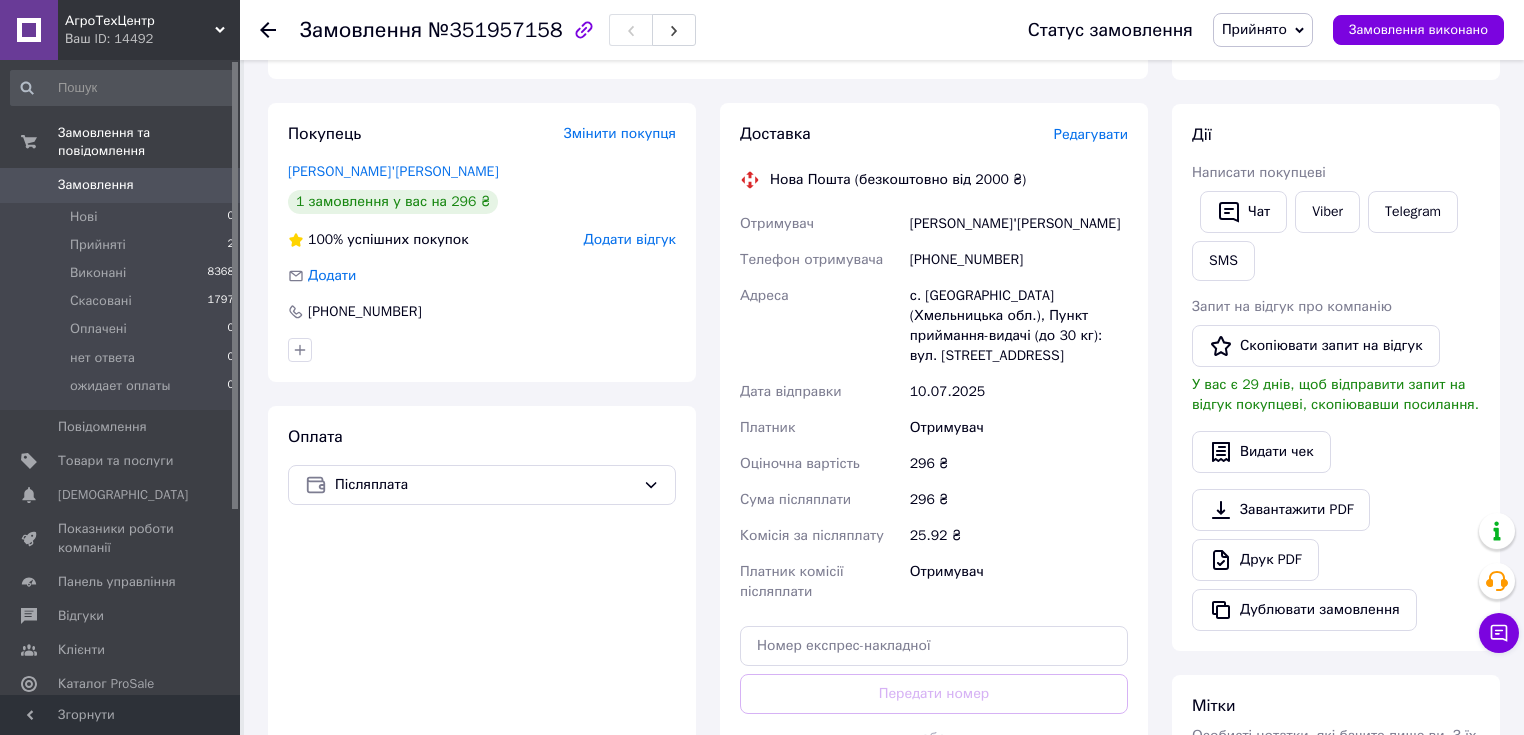 type on "есть в наличии. Вопрос по фамилии через апостраф, отчество, точно ли кошелівка, наложений платіж
шайба + шплинт" 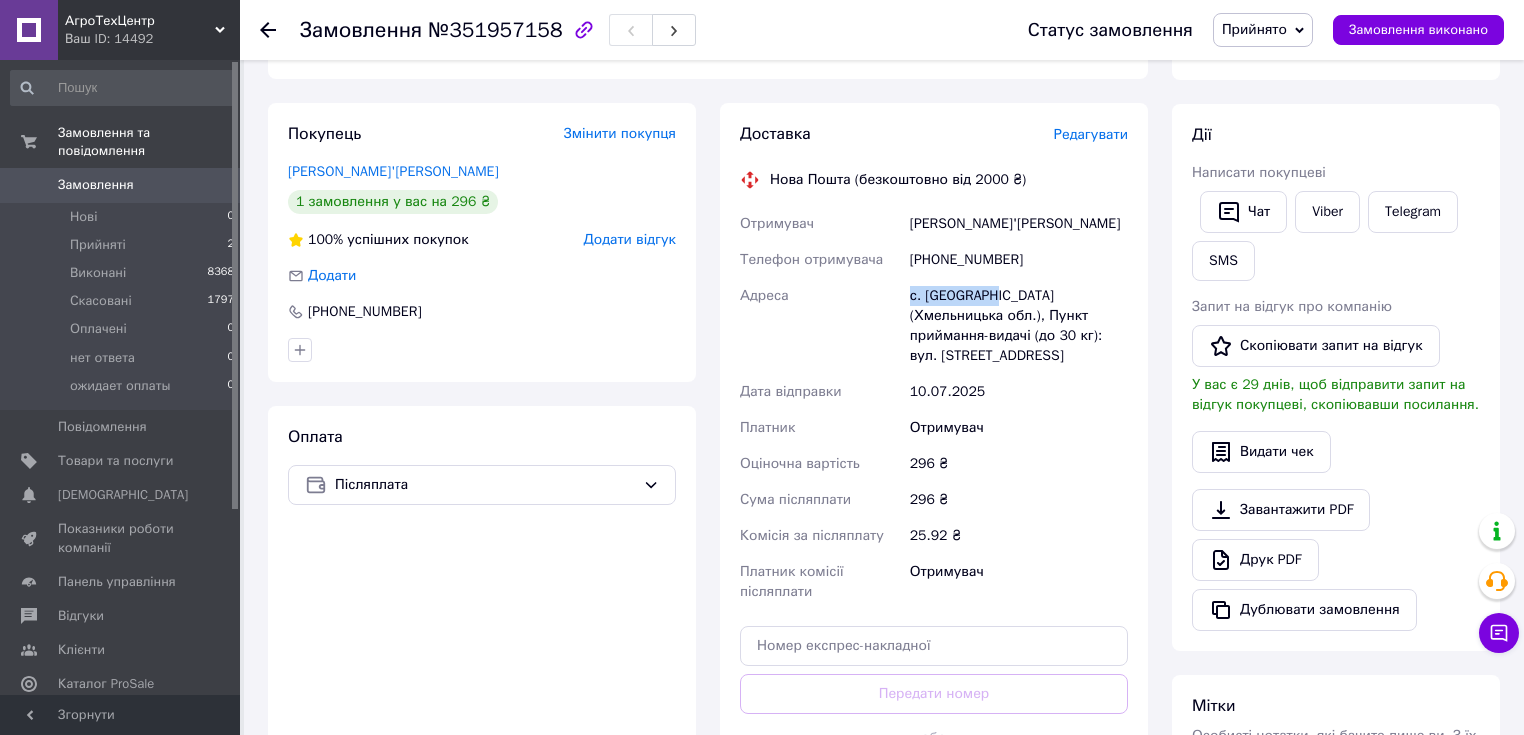 drag, startPoint x: 901, startPoint y: 293, endPoint x: 988, endPoint y: 293, distance: 87 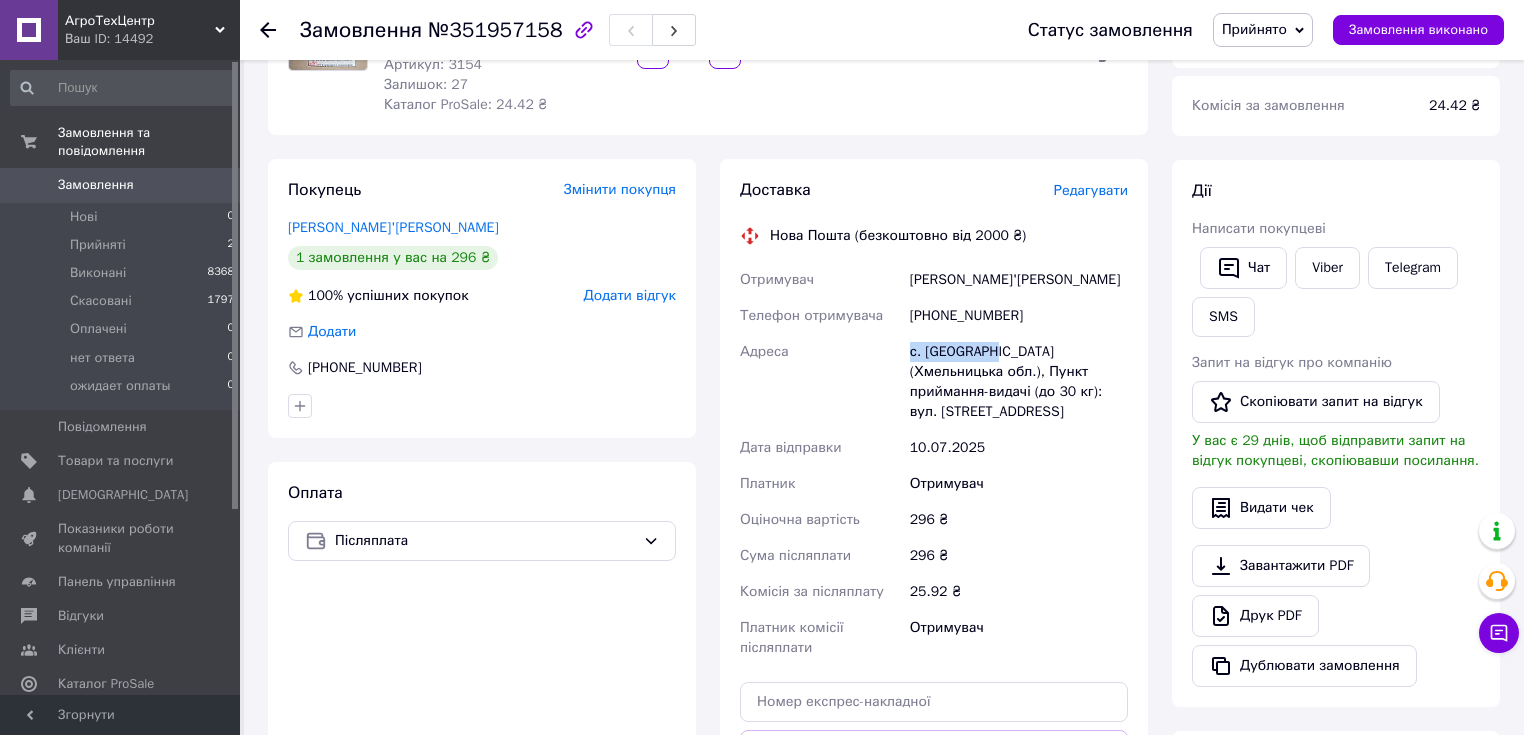 scroll, scrollTop: 0, scrollLeft: 0, axis: both 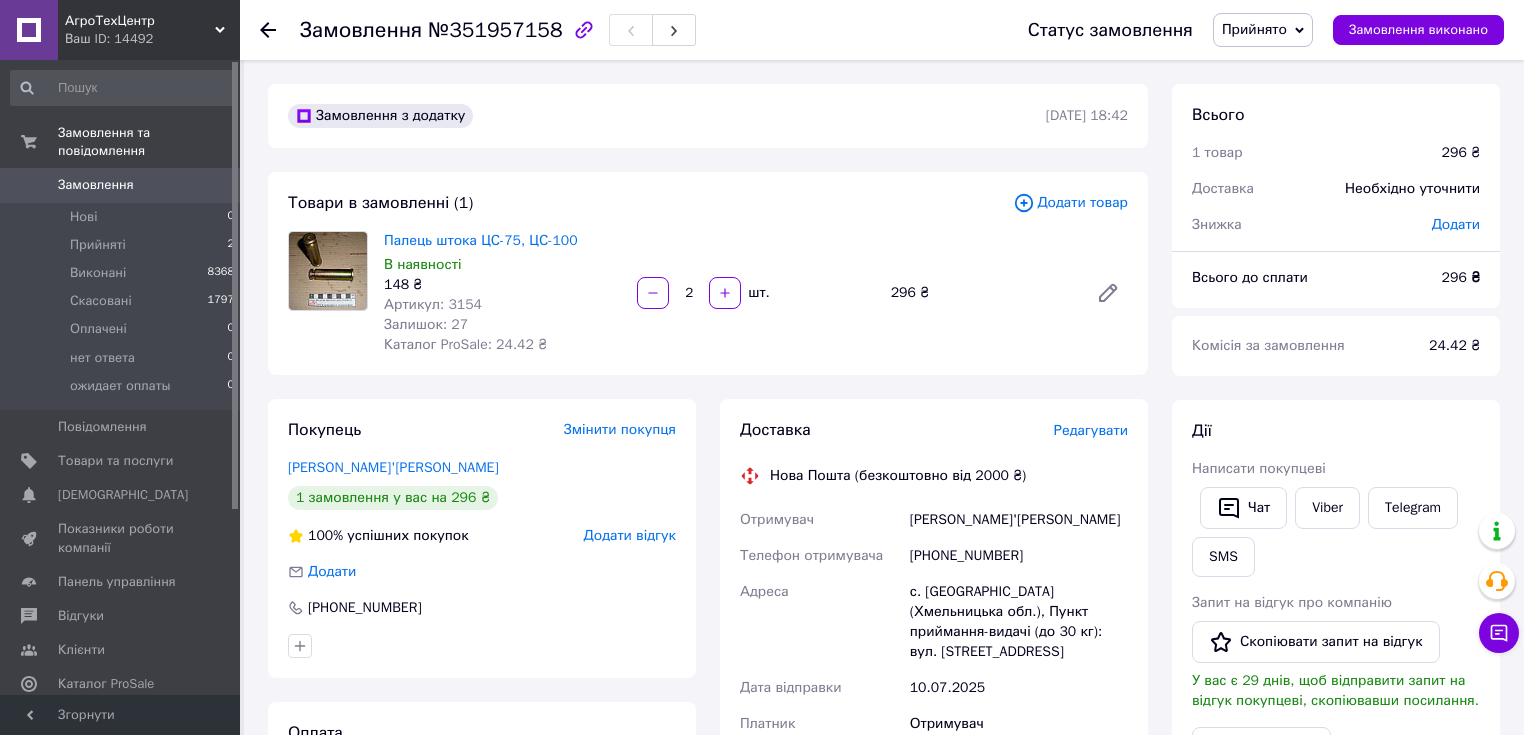 click 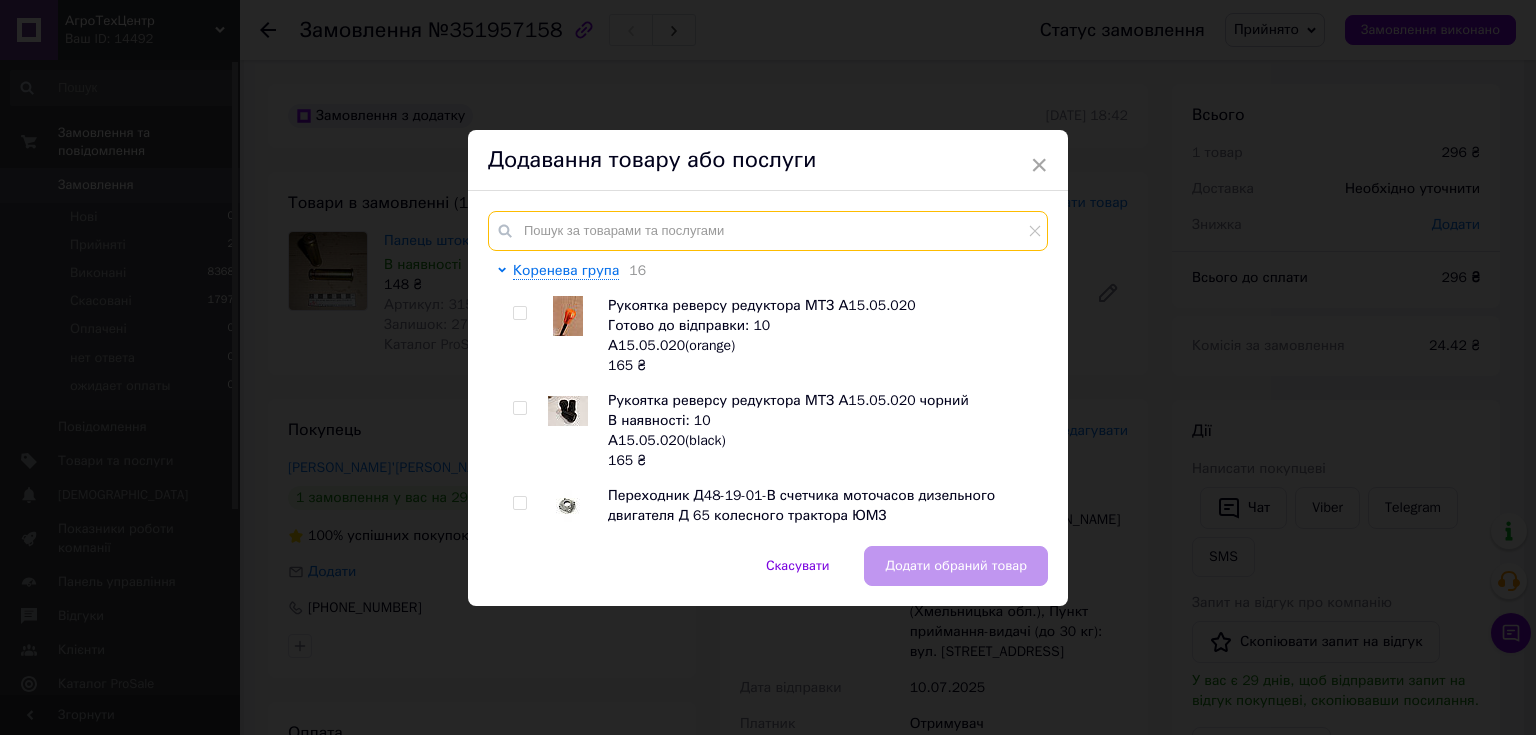 click at bounding box center [768, 231] 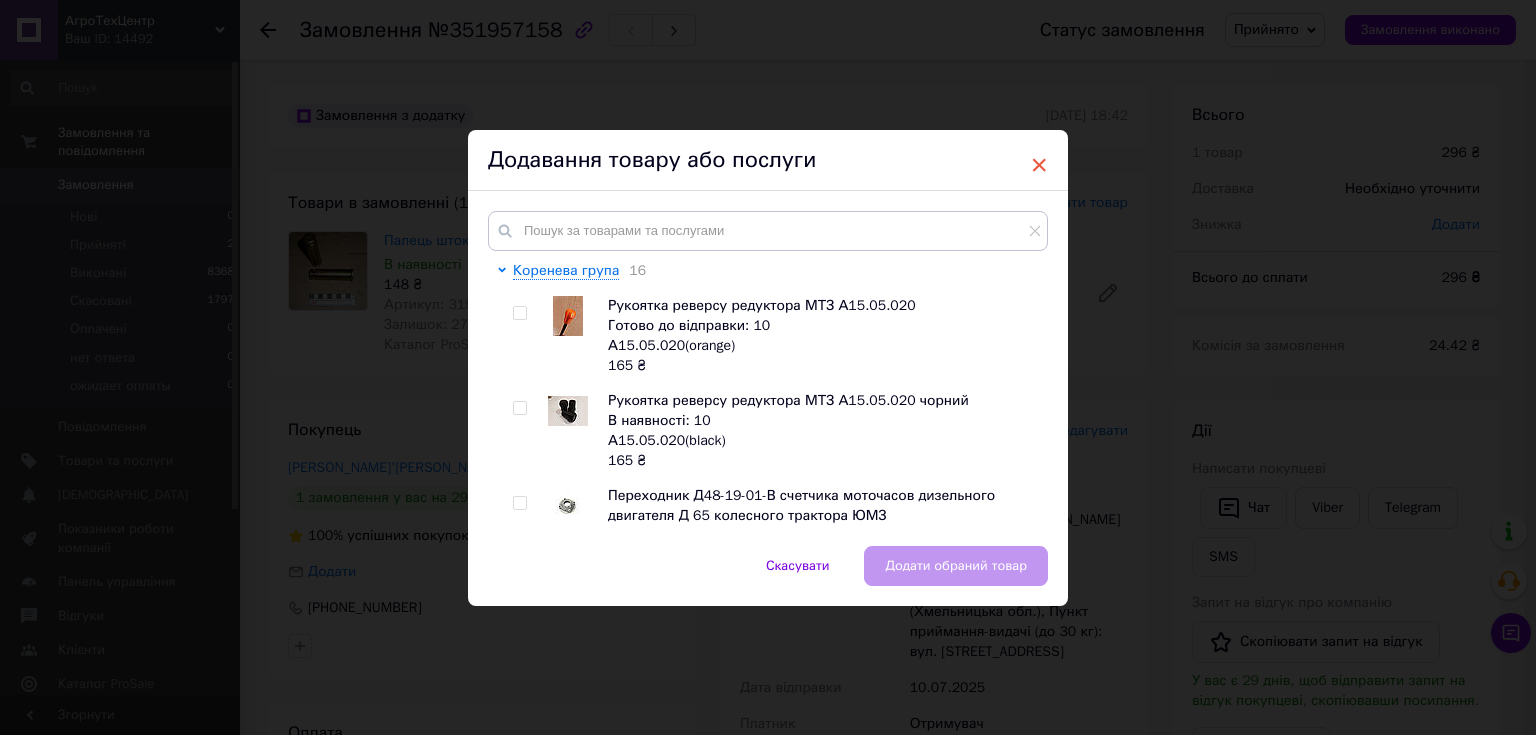 click on "×" at bounding box center (1039, 165) 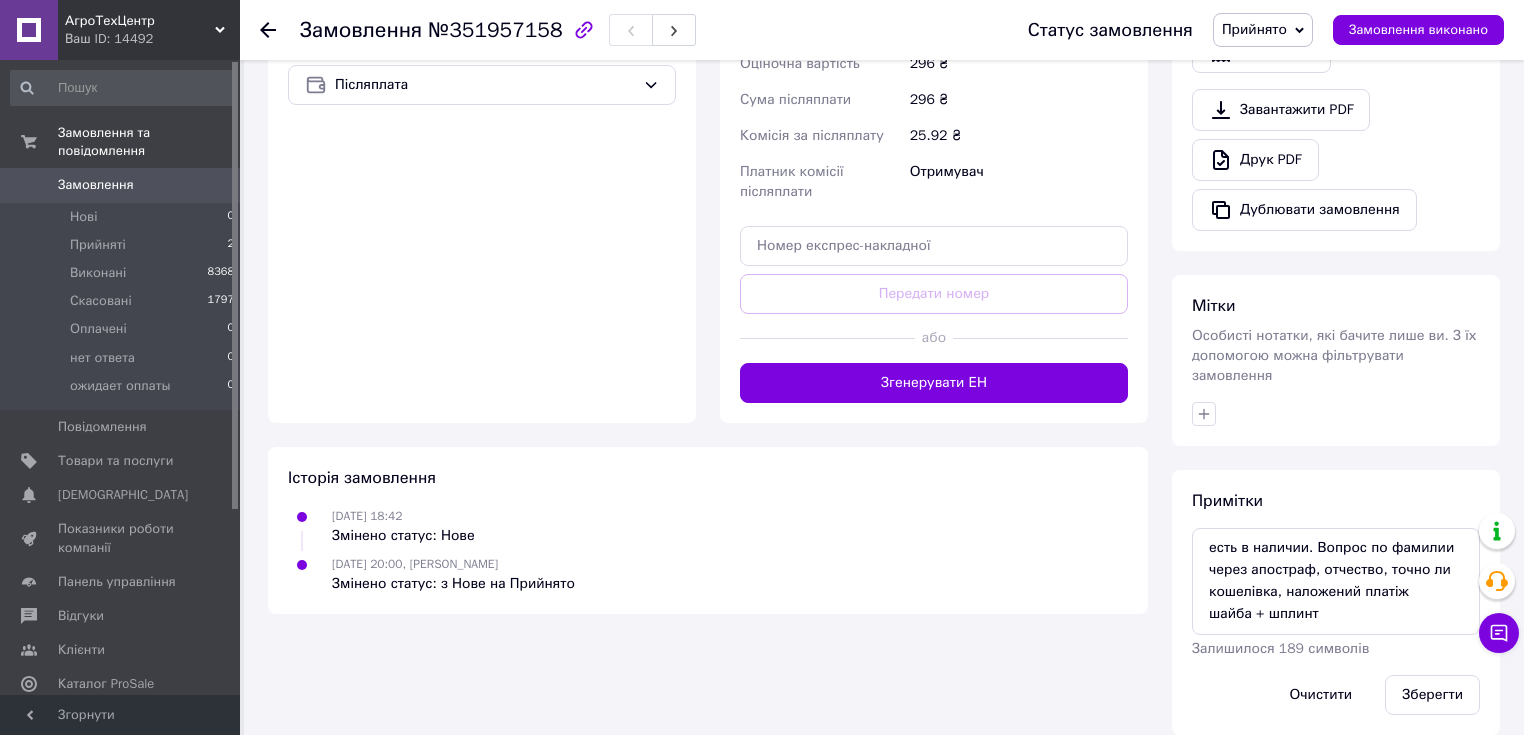 scroll, scrollTop: 136, scrollLeft: 0, axis: vertical 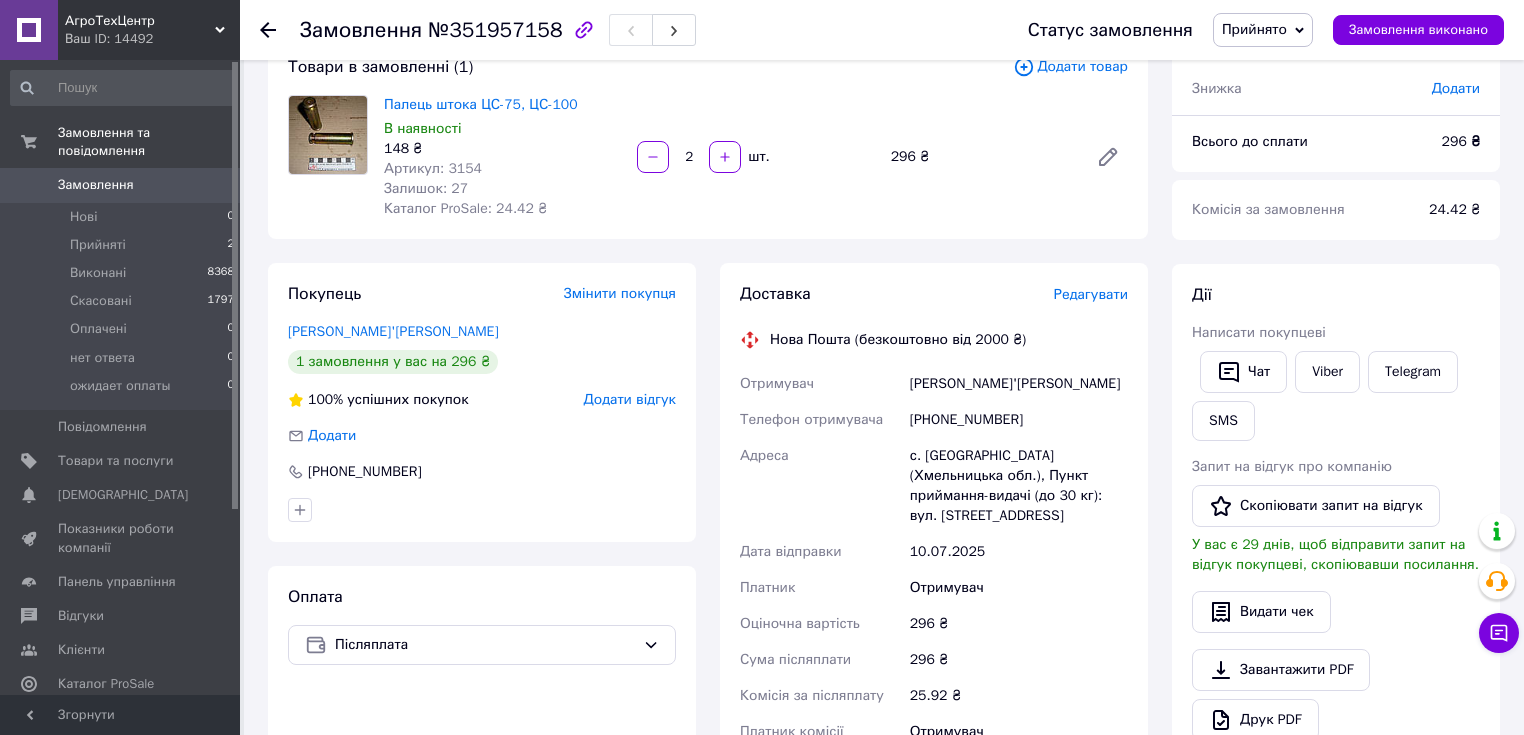 click on "[PHONE_NUMBER]" at bounding box center [1019, 420] 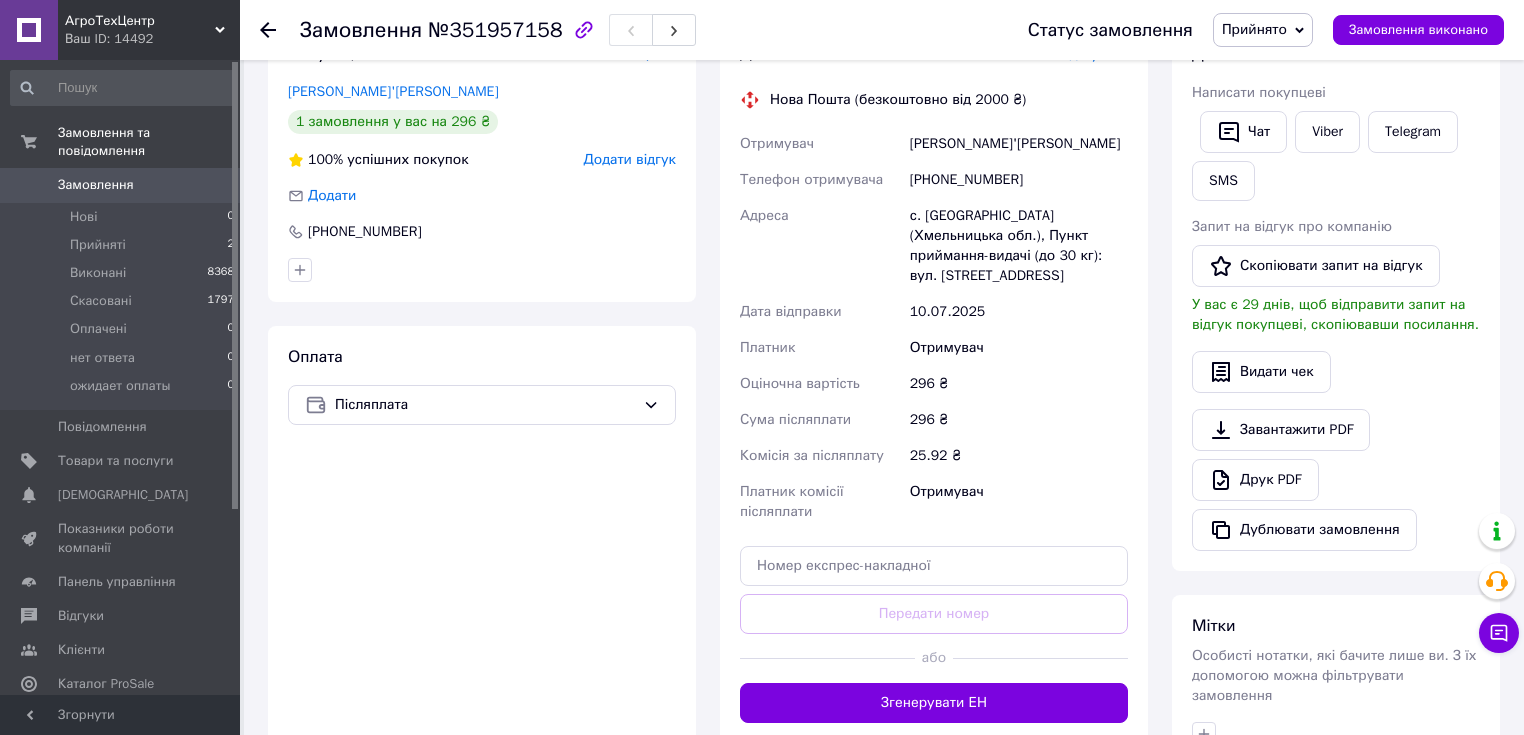scroll, scrollTop: 0, scrollLeft: 0, axis: both 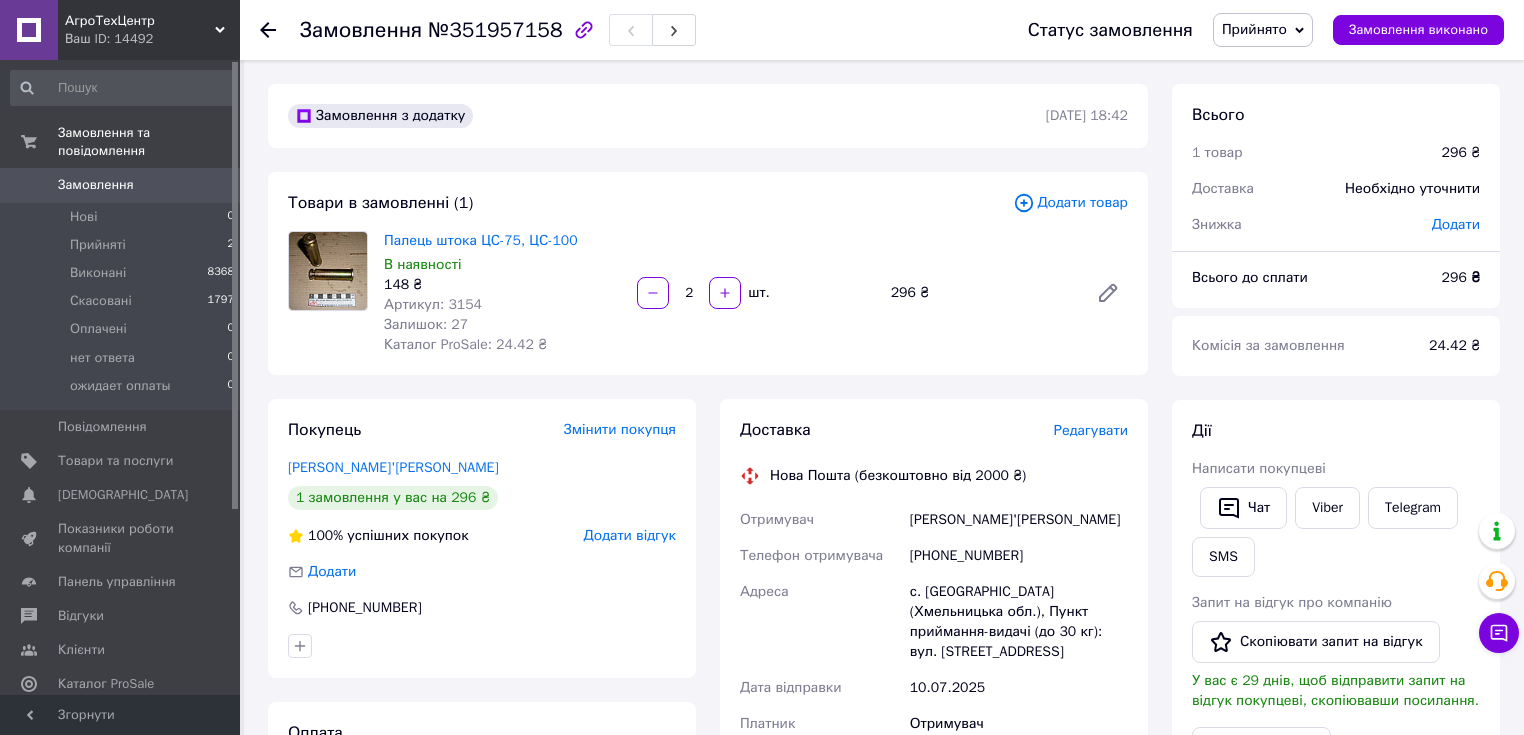click on "Додати товар" at bounding box center [1070, 203] 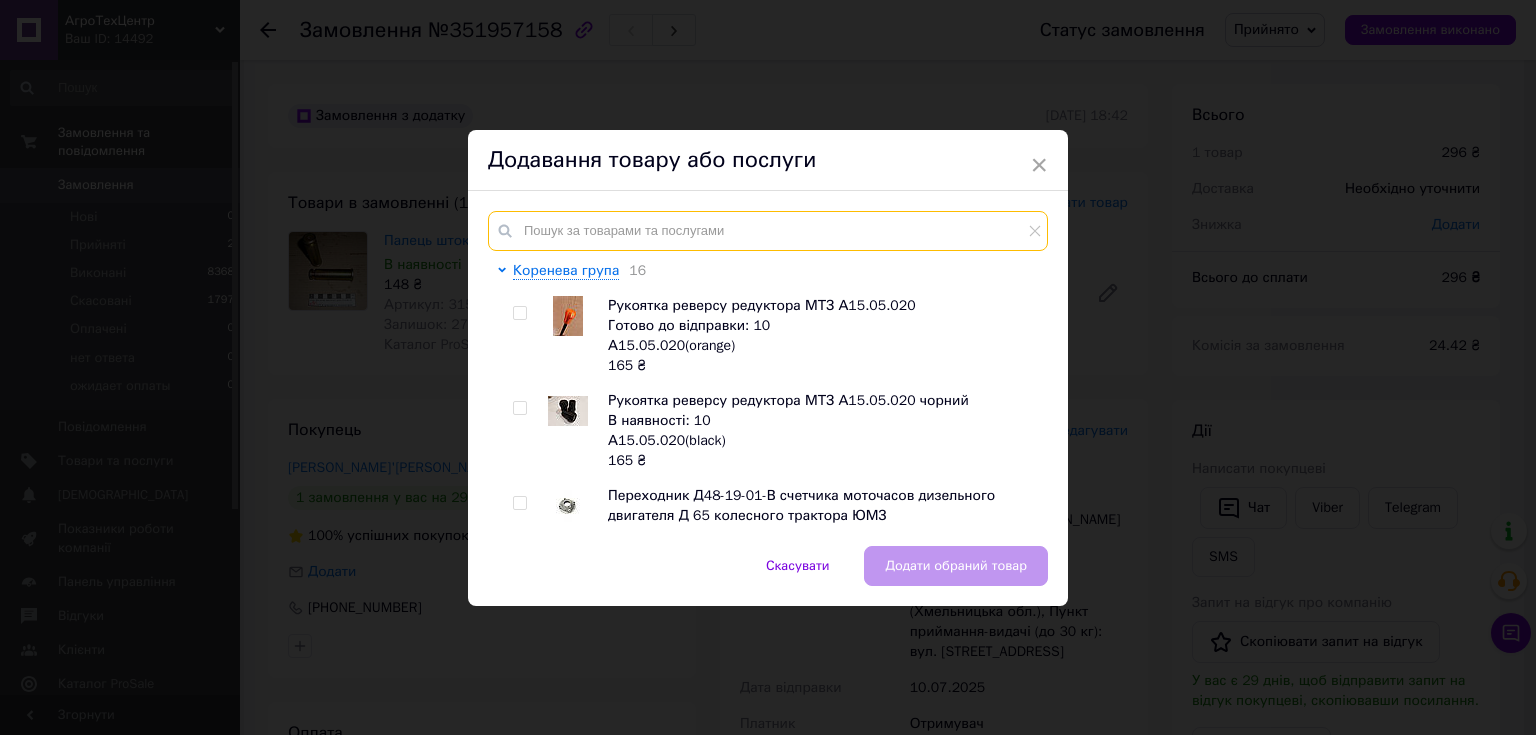 click at bounding box center [768, 231] 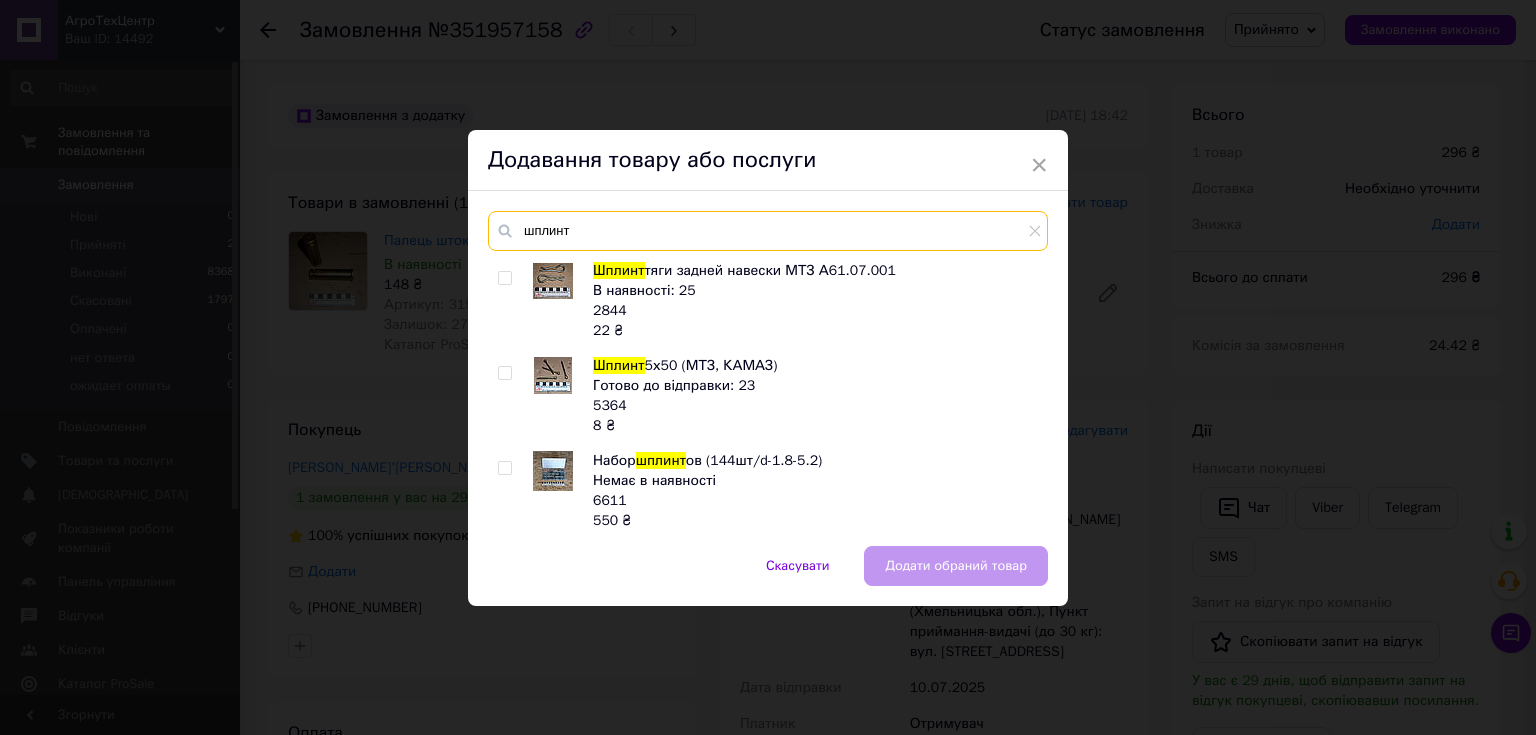 click on "шплинт" at bounding box center [768, 231] 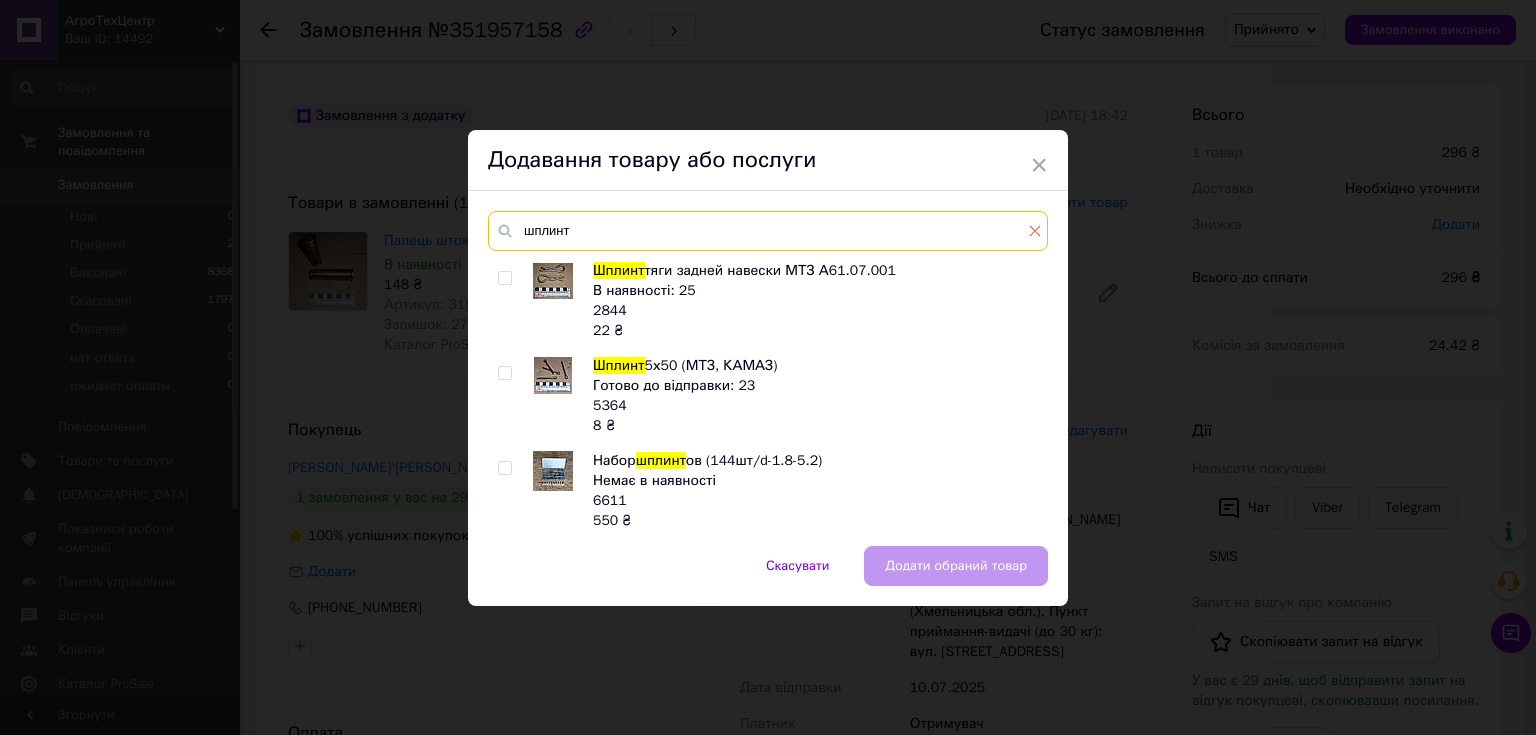 type on "шплинт" 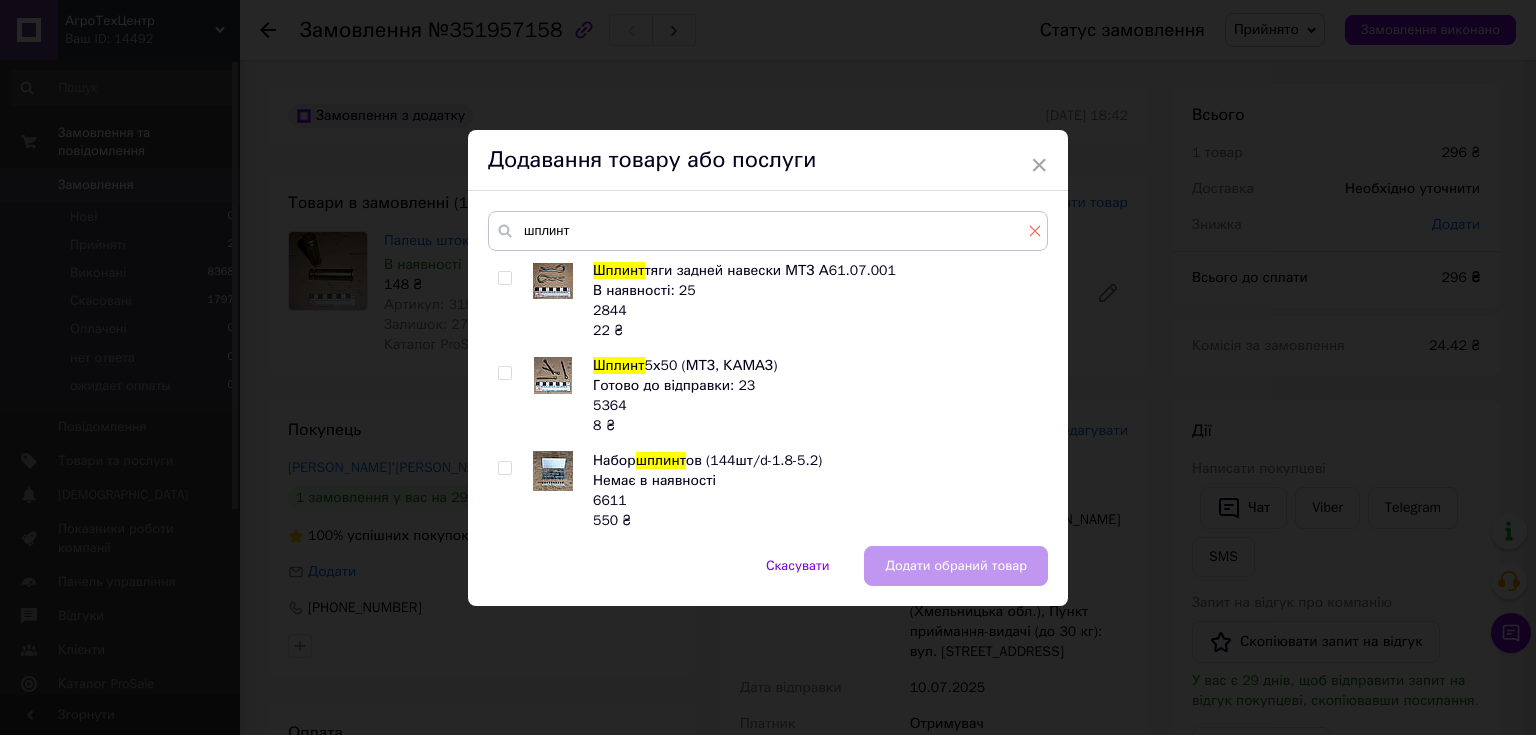 click 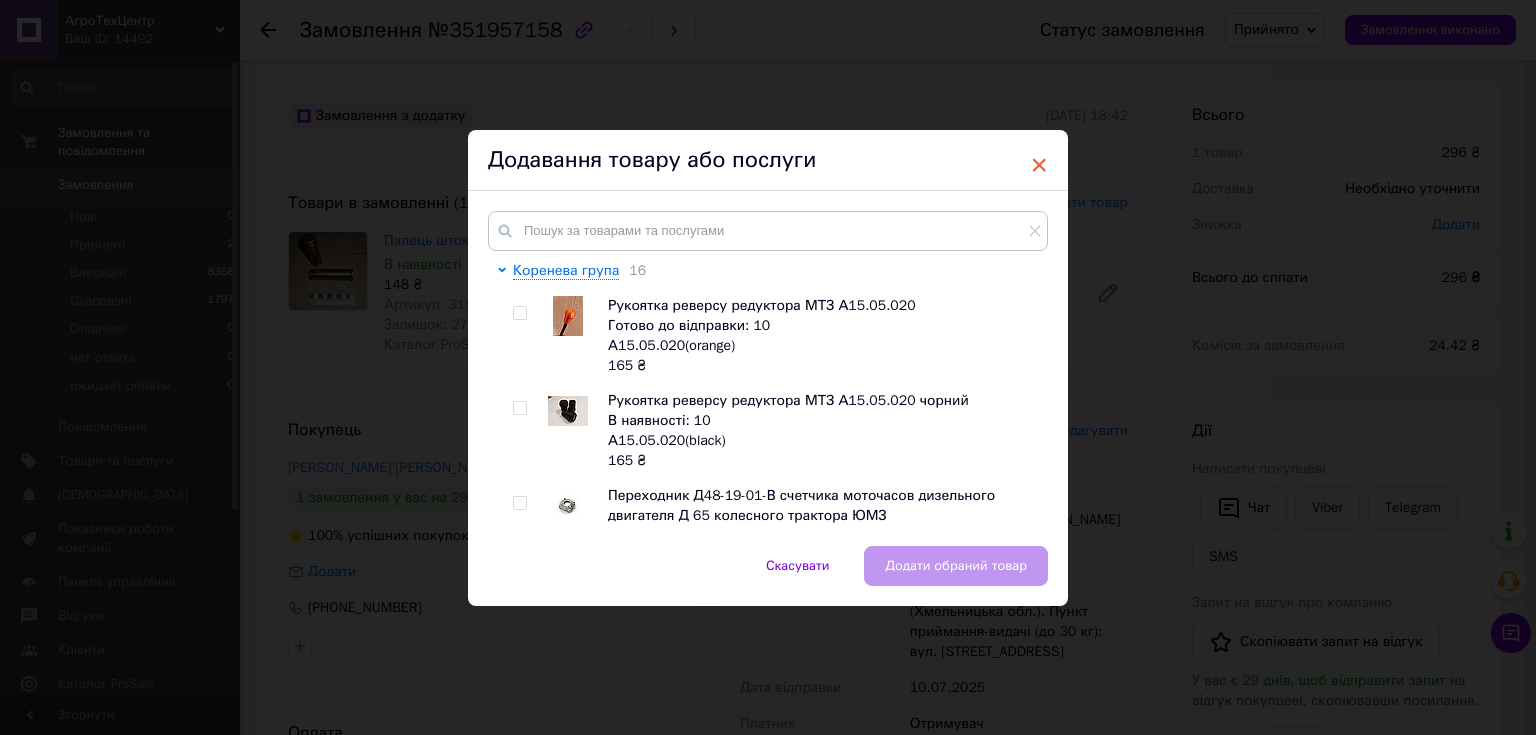 click on "×" at bounding box center [1039, 165] 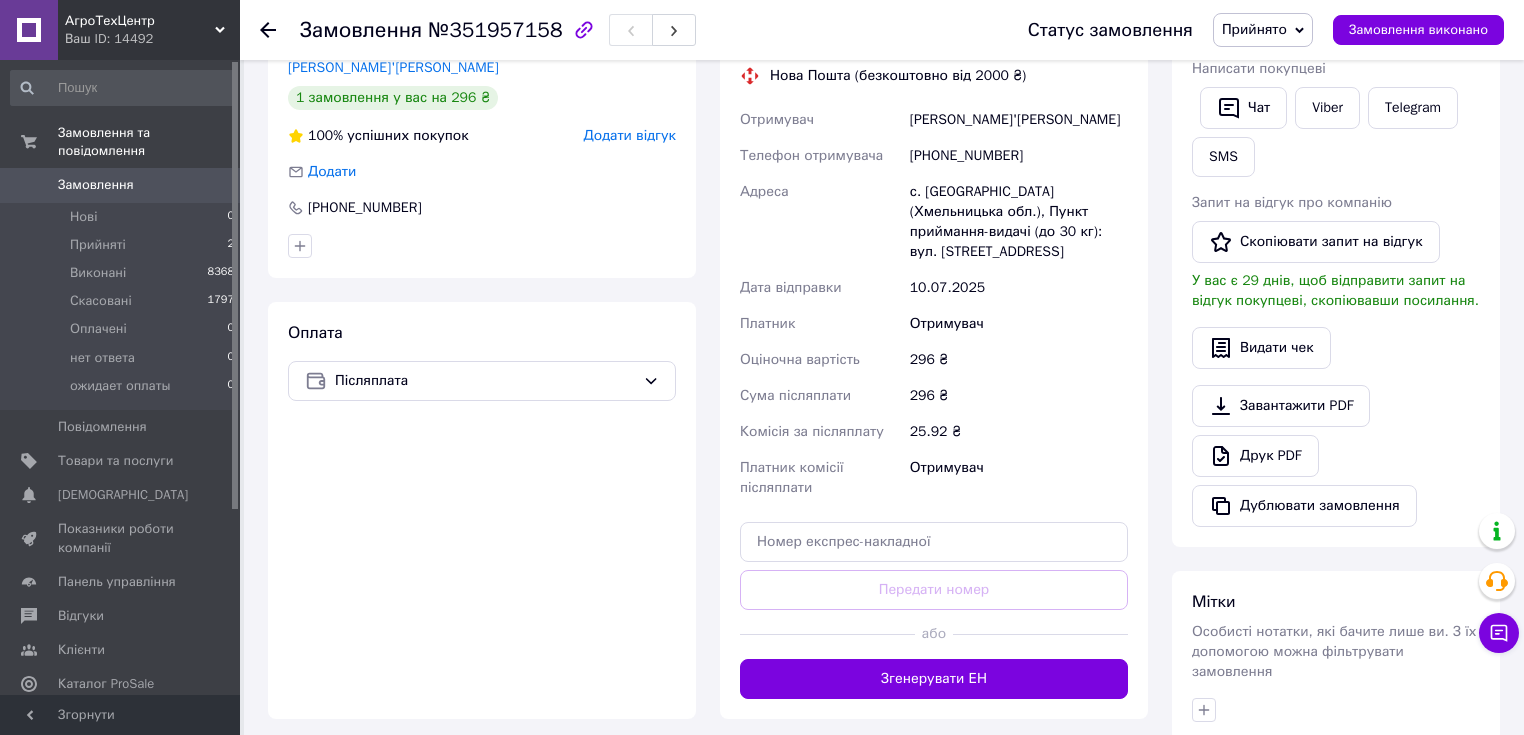 scroll, scrollTop: 696, scrollLeft: 0, axis: vertical 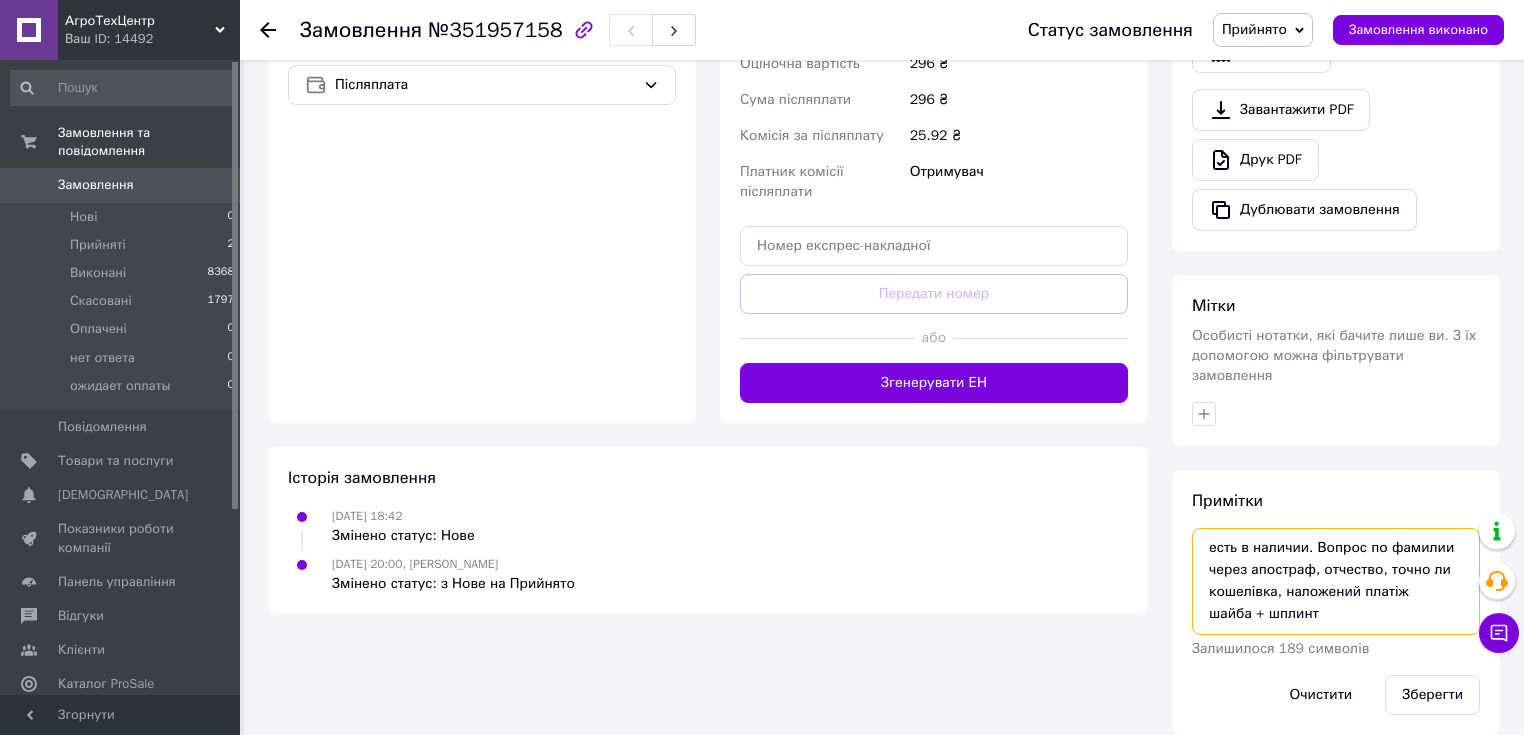 click on "есть в наличии. Вопрос по фамилии через апостраф, отчество, точно ли кошелівка, наложений платіж
шайба + шплинт" at bounding box center (1336, 581) 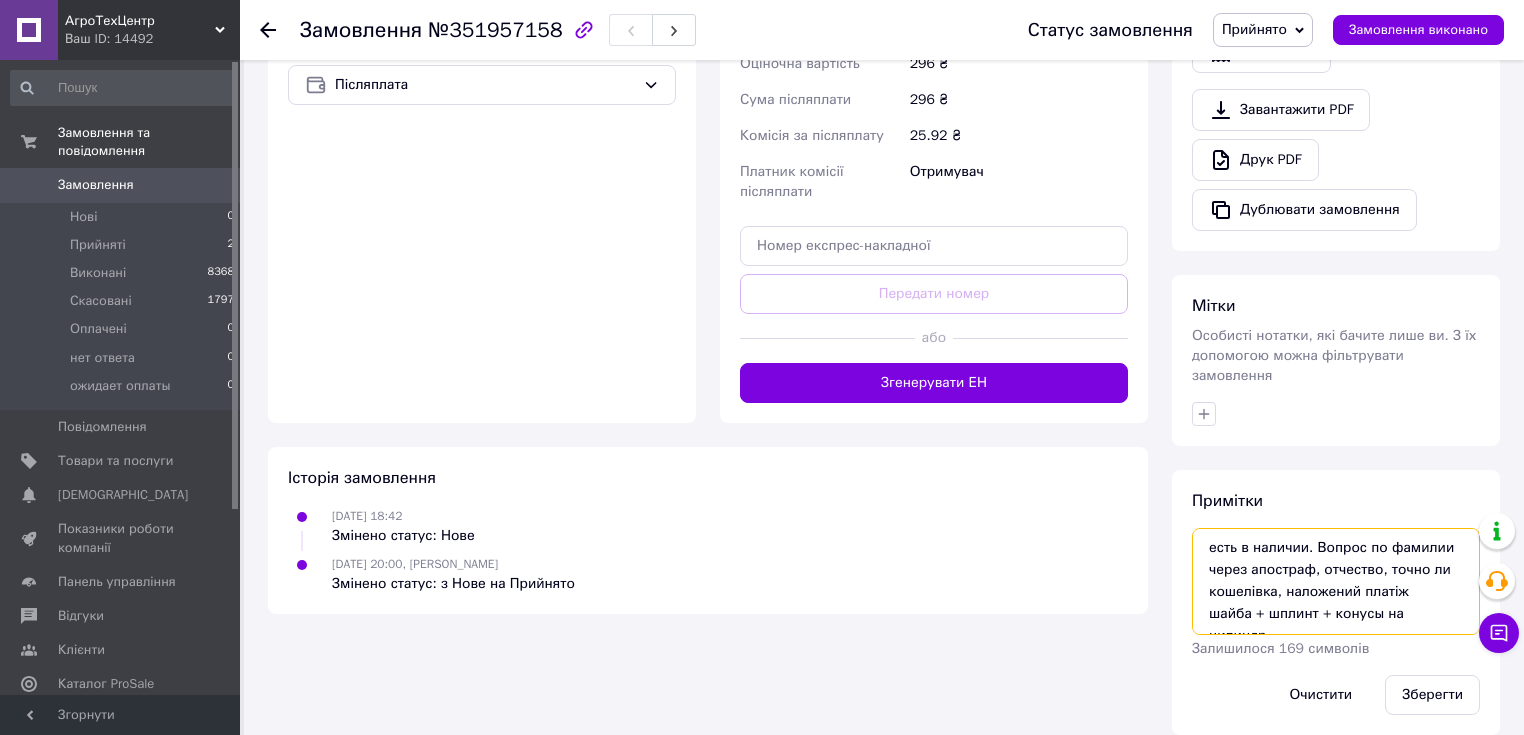 scroll, scrollTop: 616, scrollLeft: 0, axis: vertical 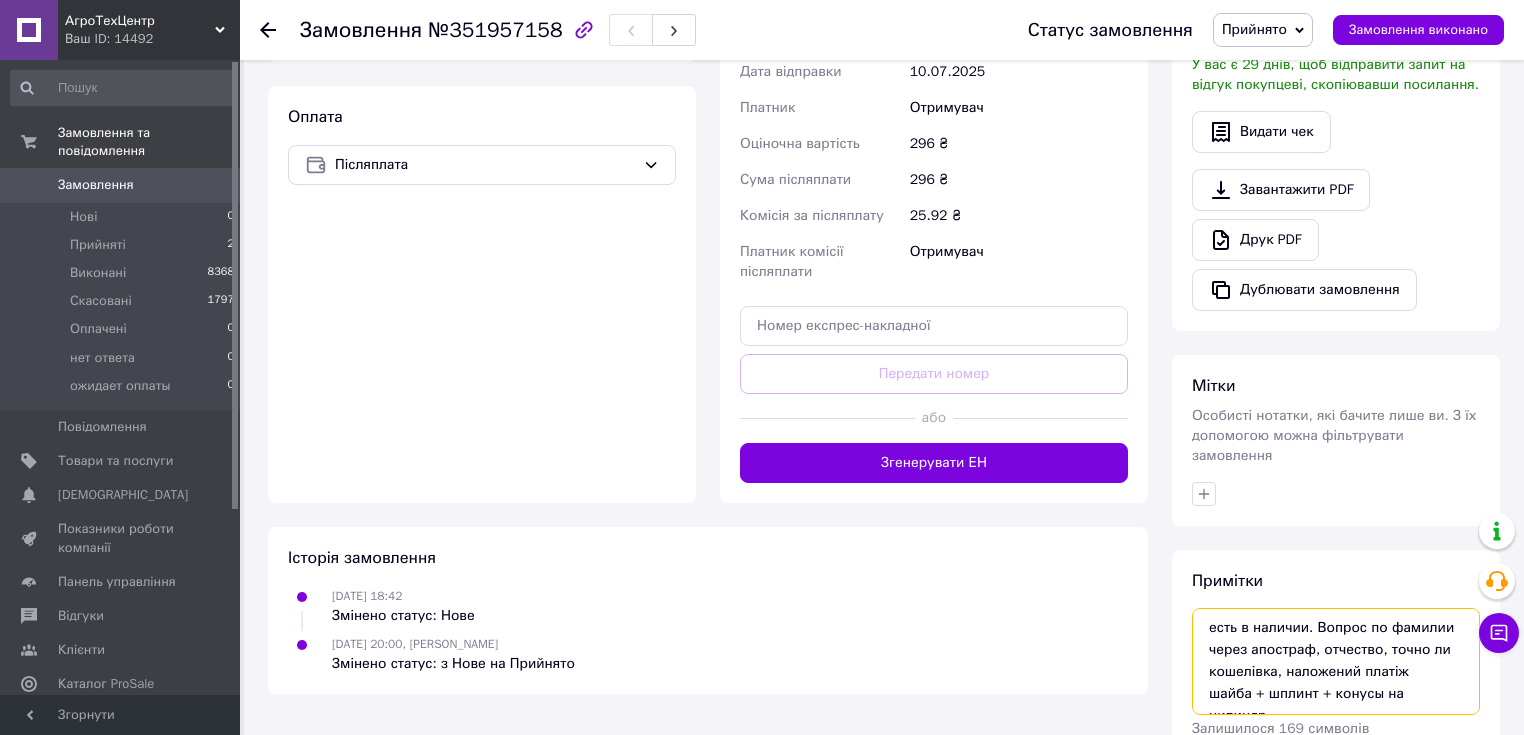 drag, startPoint x: 1212, startPoint y: 669, endPoint x: 1232, endPoint y: 676, distance: 21.189621 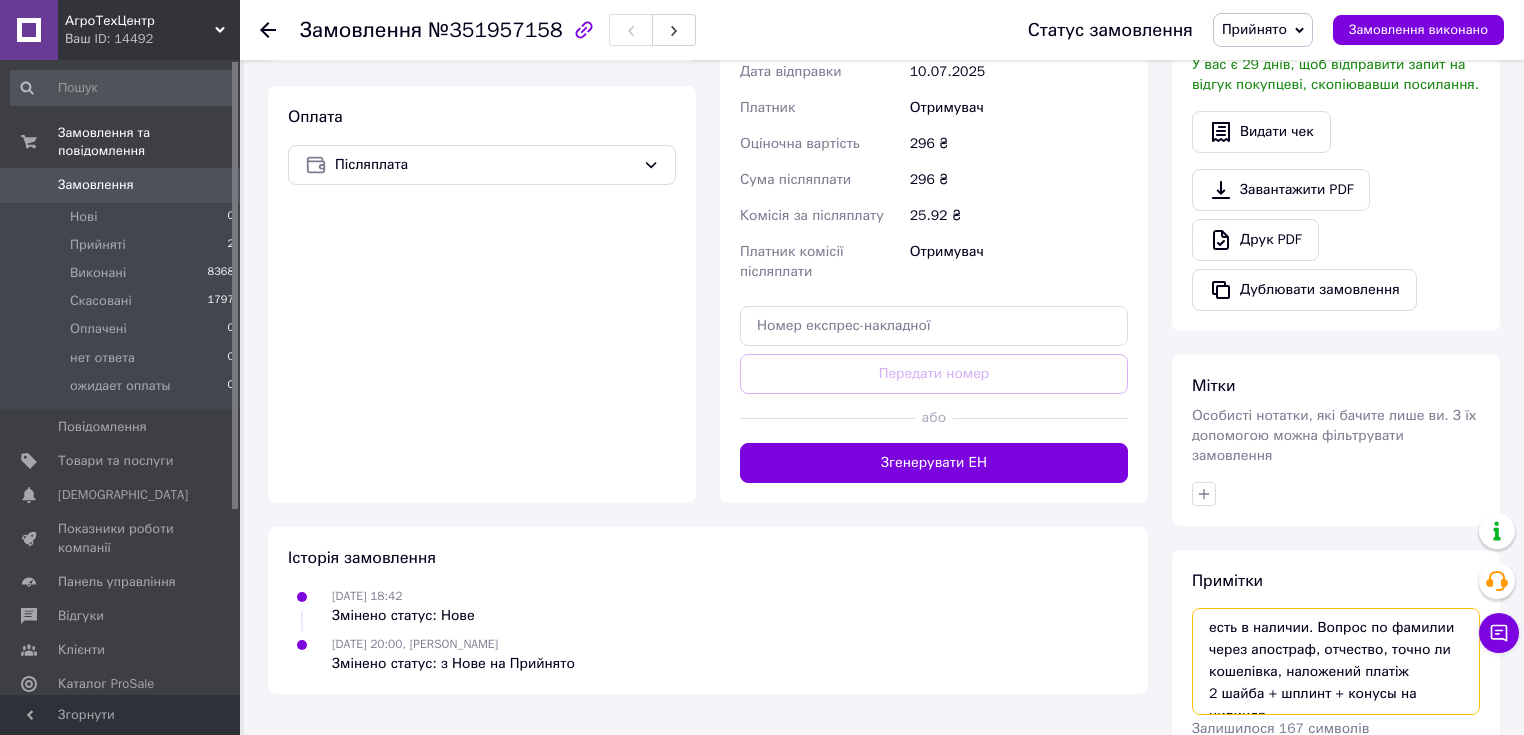 click on "есть в наличии. Вопрос по фамилии через апостраф, отчество, точно ли кошелівка, наложений платіж
2 шайба + шплинт + конусы на цилиндр" at bounding box center (1336, 661) 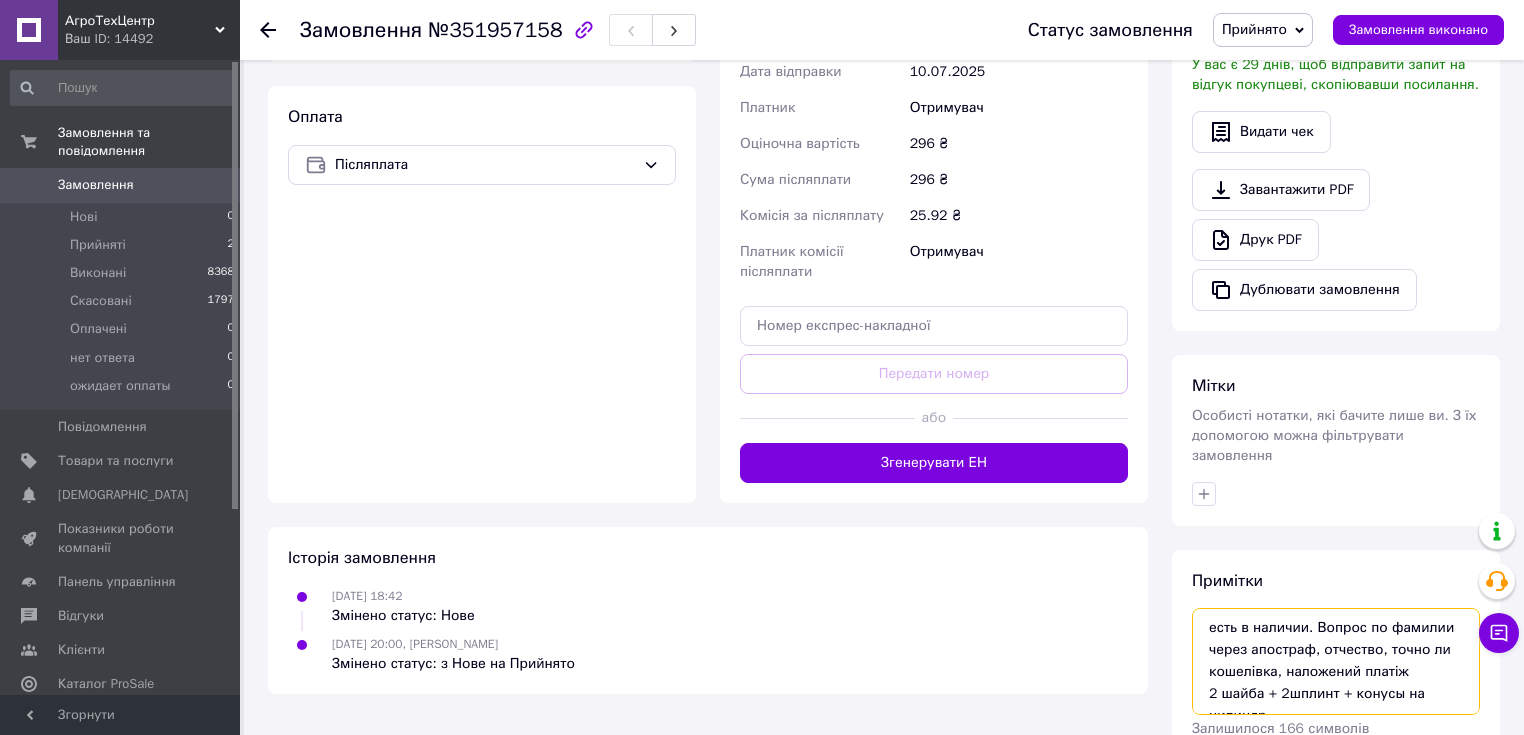 click on "есть в наличии. Вопрос по фамилии через апостраф, отчество, точно ли кошелівка, наложений платіж
2 шайба + 2шплинт + конусы на цилиндр" at bounding box center [1336, 661] 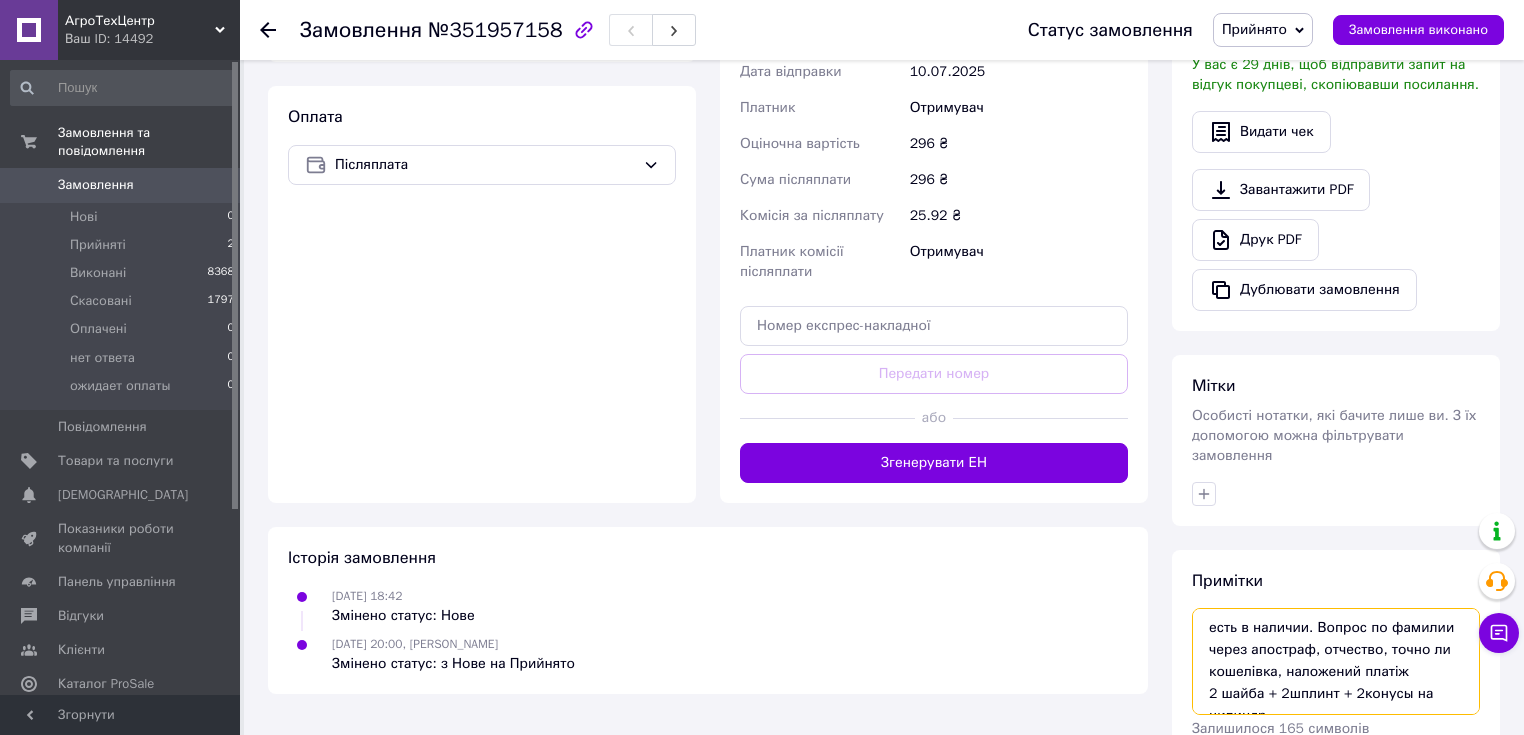 click on "есть в наличии. Вопрос по фамилии через апостраф, отчество, точно ли кошелівка, наложений платіж
2 шайба + 2шплинт + 2конусы на цилиндр" at bounding box center (1336, 661) 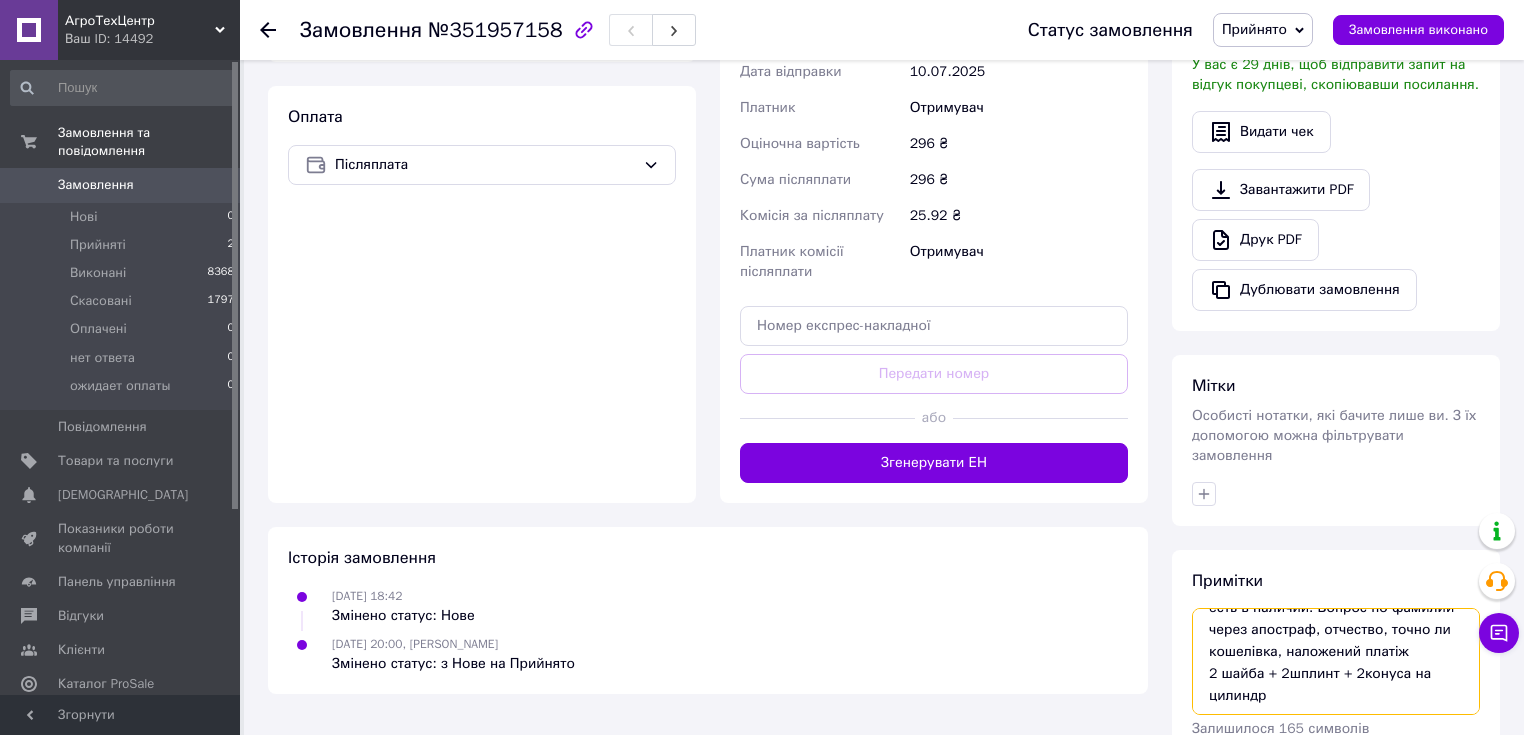 scroll, scrollTop: 0, scrollLeft: 0, axis: both 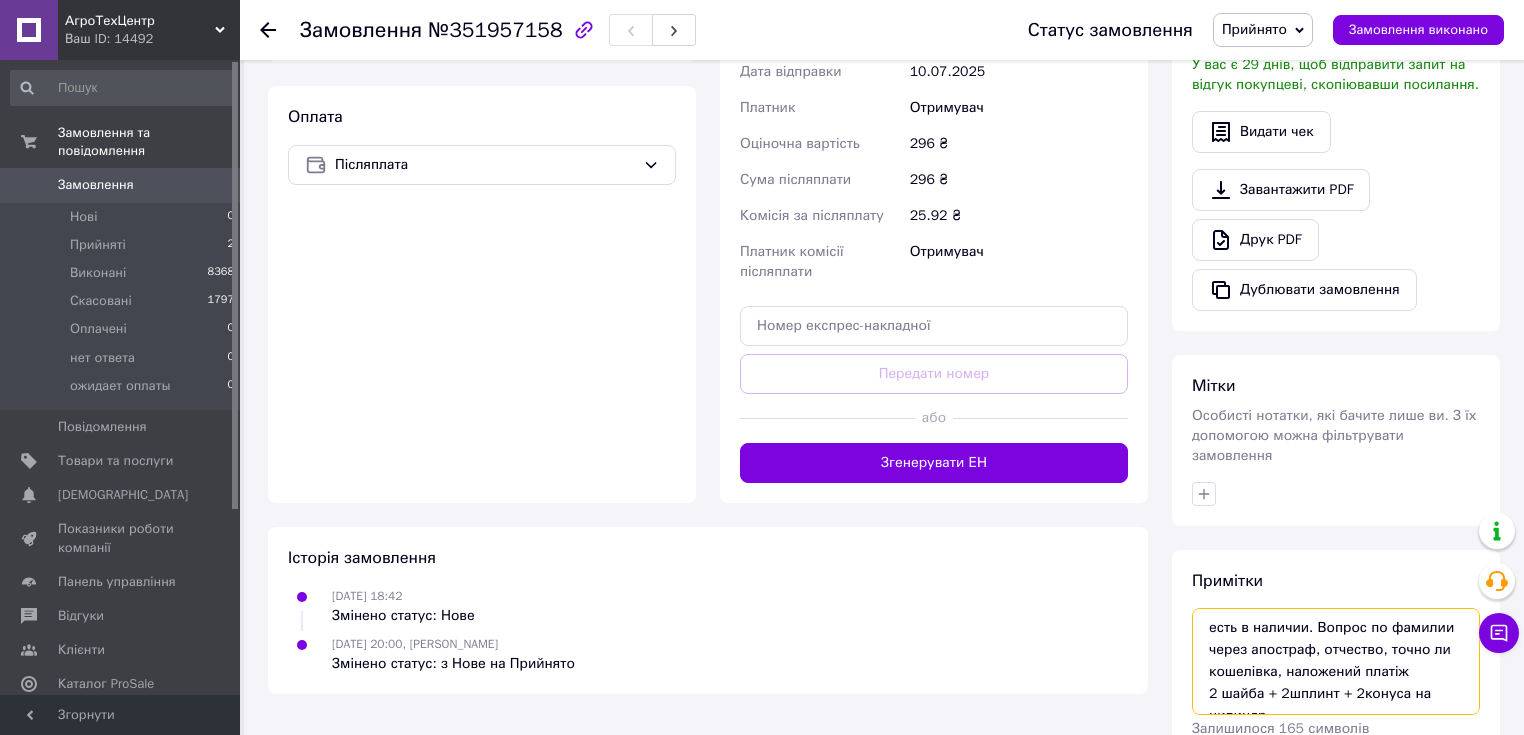 drag, startPoint x: 1214, startPoint y: 605, endPoint x: 1420, endPoint y: 646, distance: 210.04047 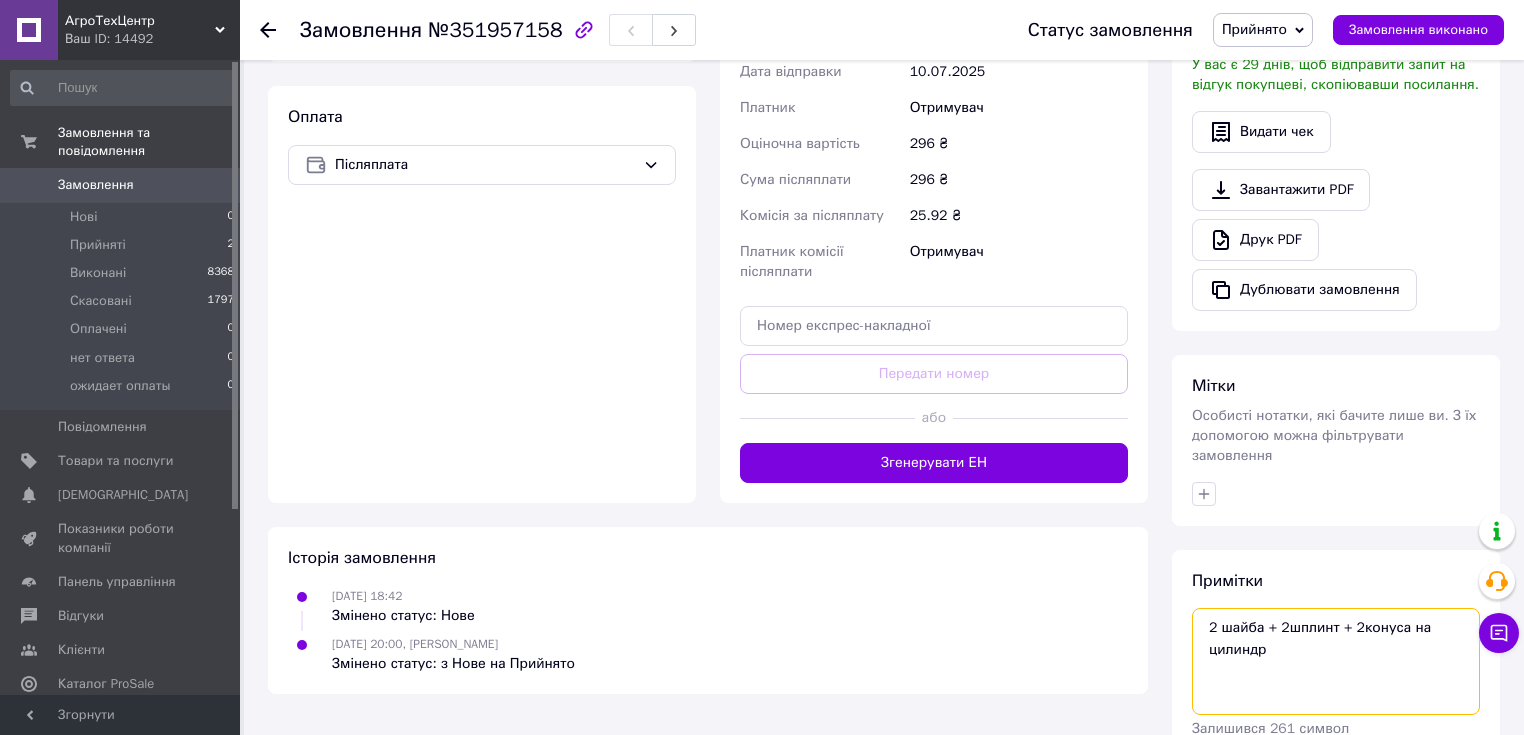 click on "2 шайба + 2шплинт + 2конуса на цилиндр" at bounding box center (1336, 661) 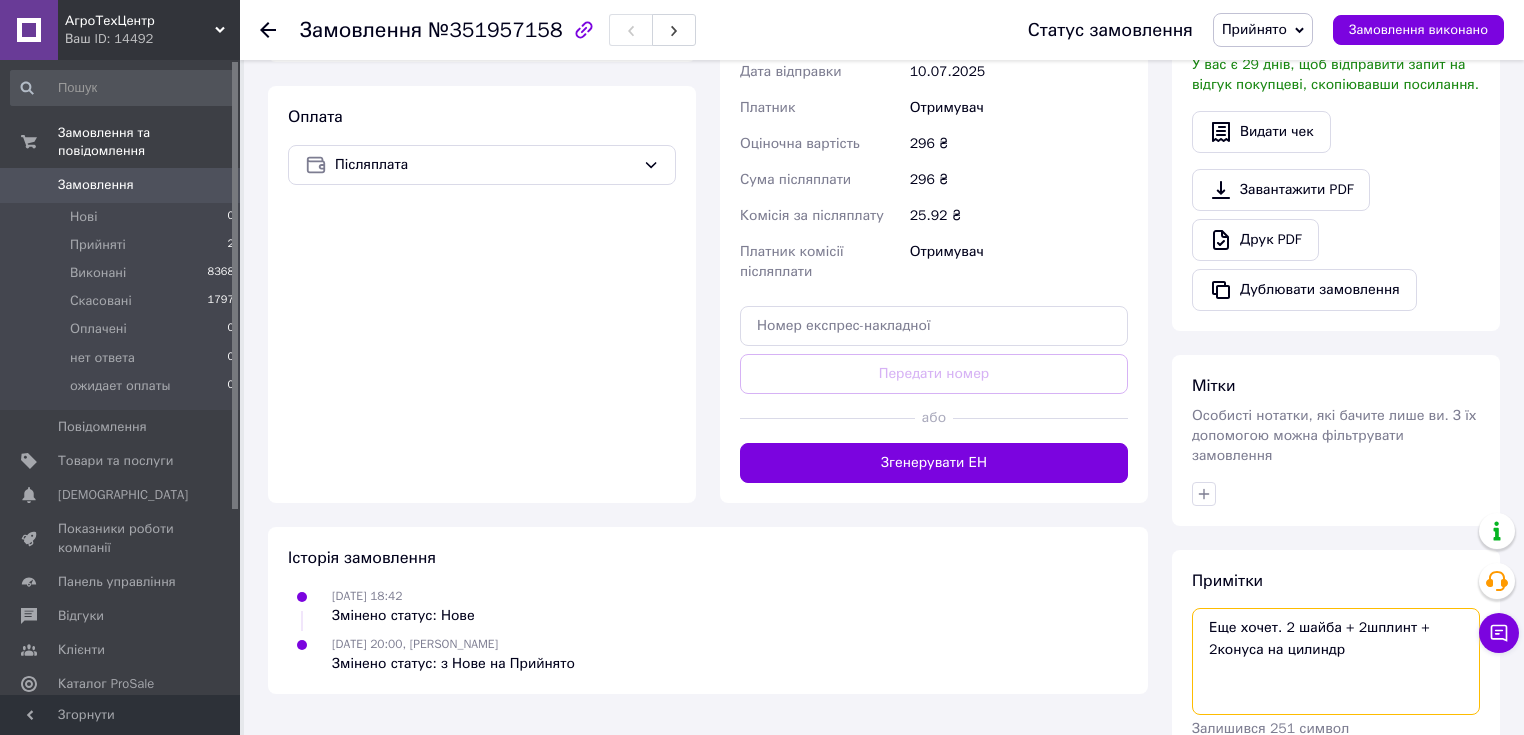 scroll, scrollTop: 696, scrollLeft: 0, axis: vertical 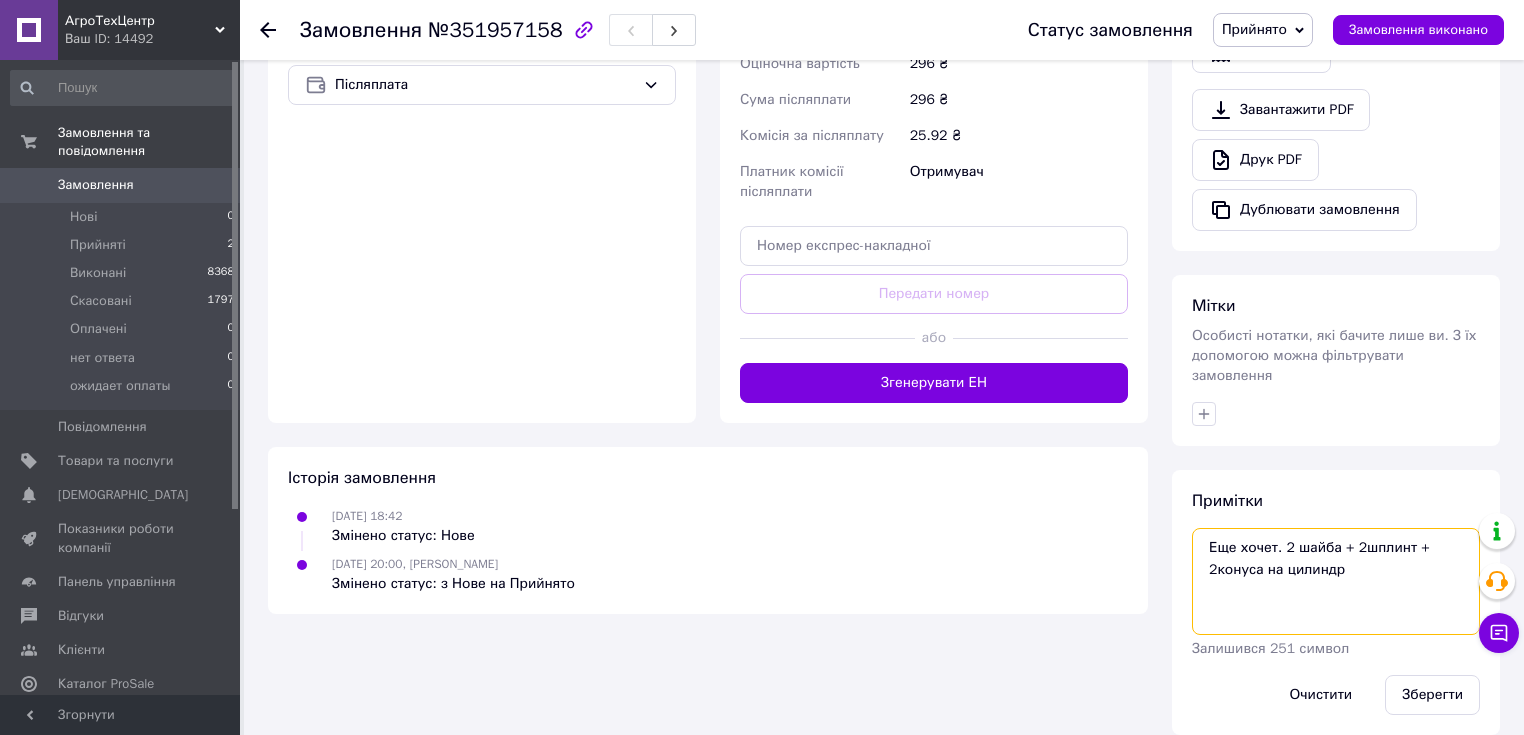 click on "Еще хочет. 2 шайба + 2шплинт + 2конуса на цилиндр" at bounding box center (1336, 581) 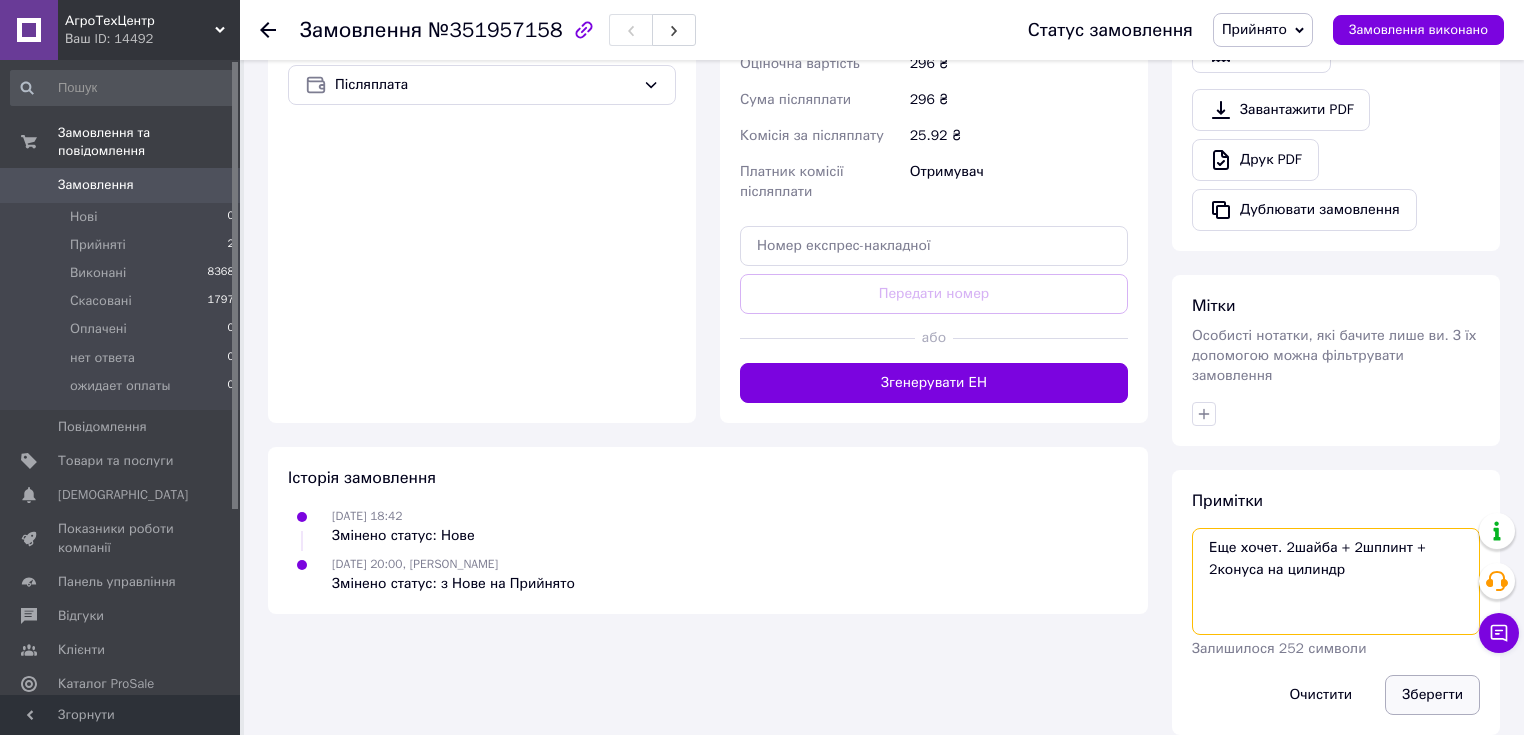 type on "Еще хочет. 2шайба + 2шплинт + 2конуса на цилиндр" 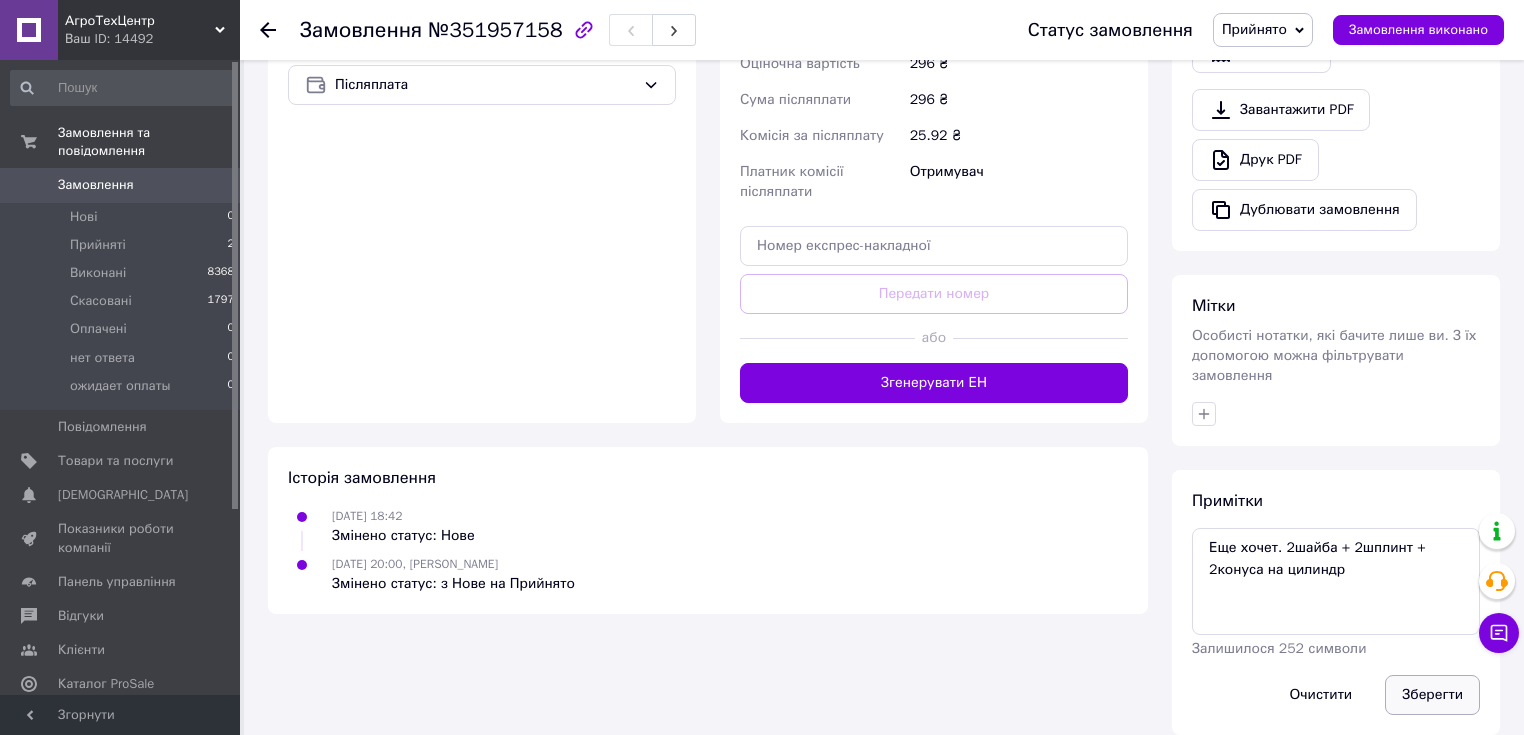 click on "Зберегти" at bounding box center (1432, 695) 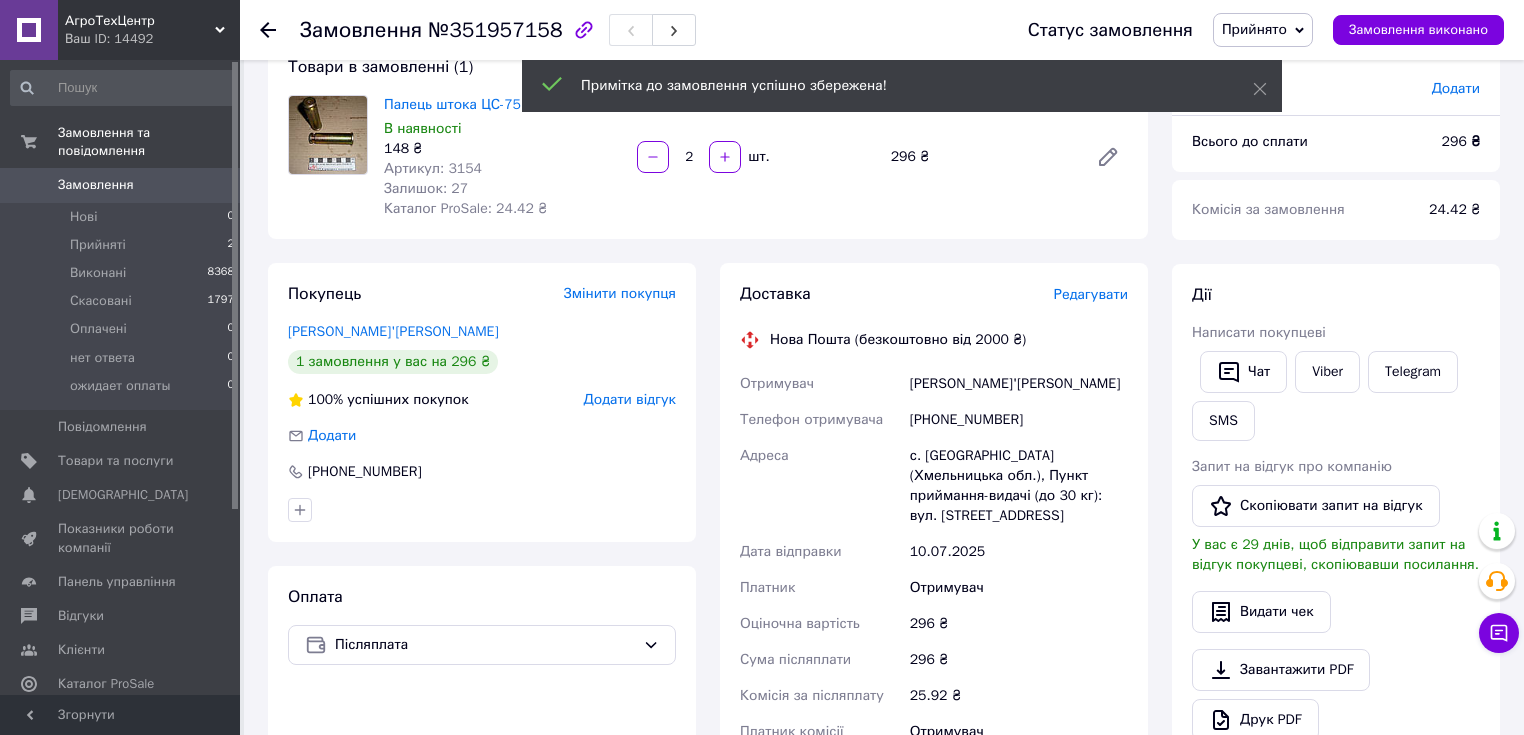 scroll, scrollTop: 56, scrollLeft: 0, axis: vertical 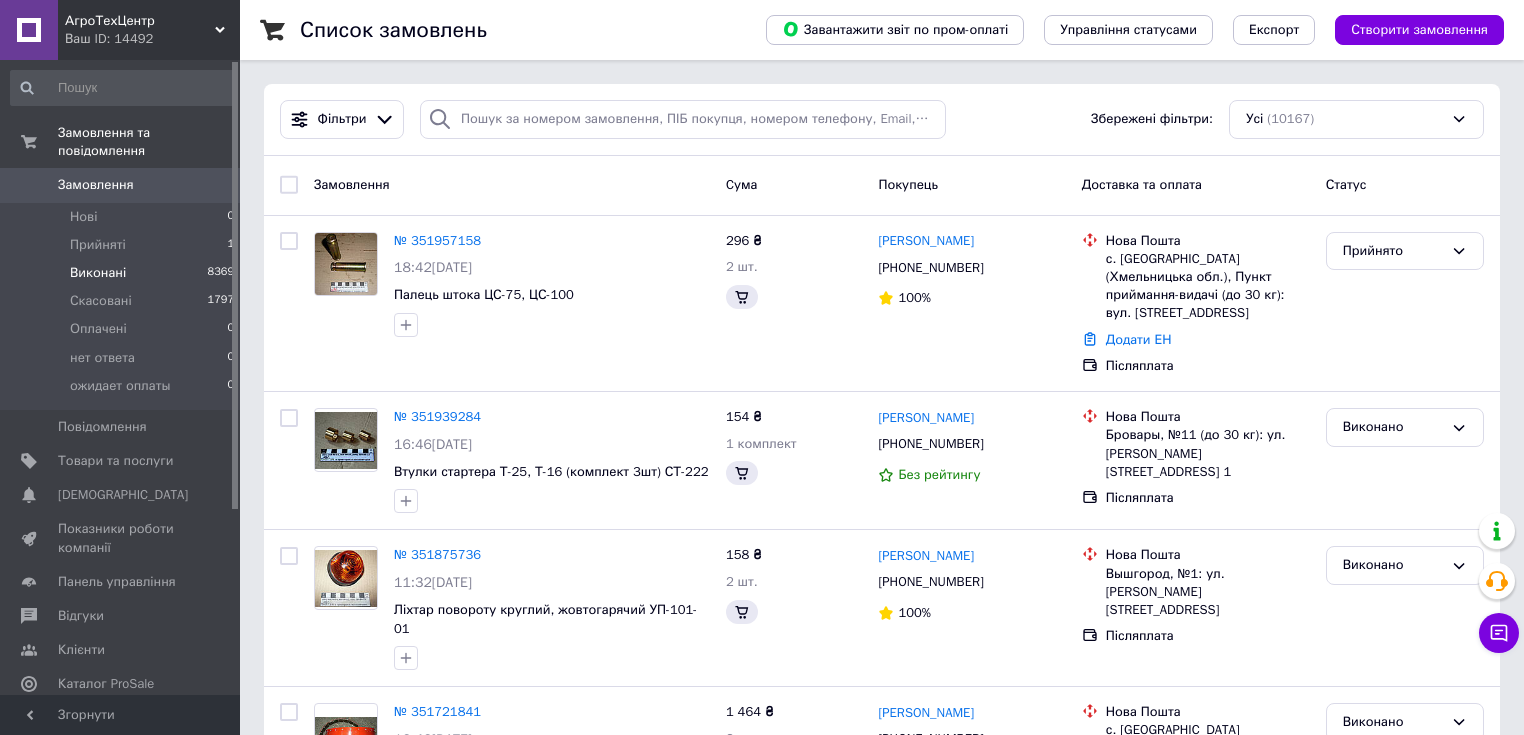 click on "Виконані 8369" at bounding box center [123, 273] 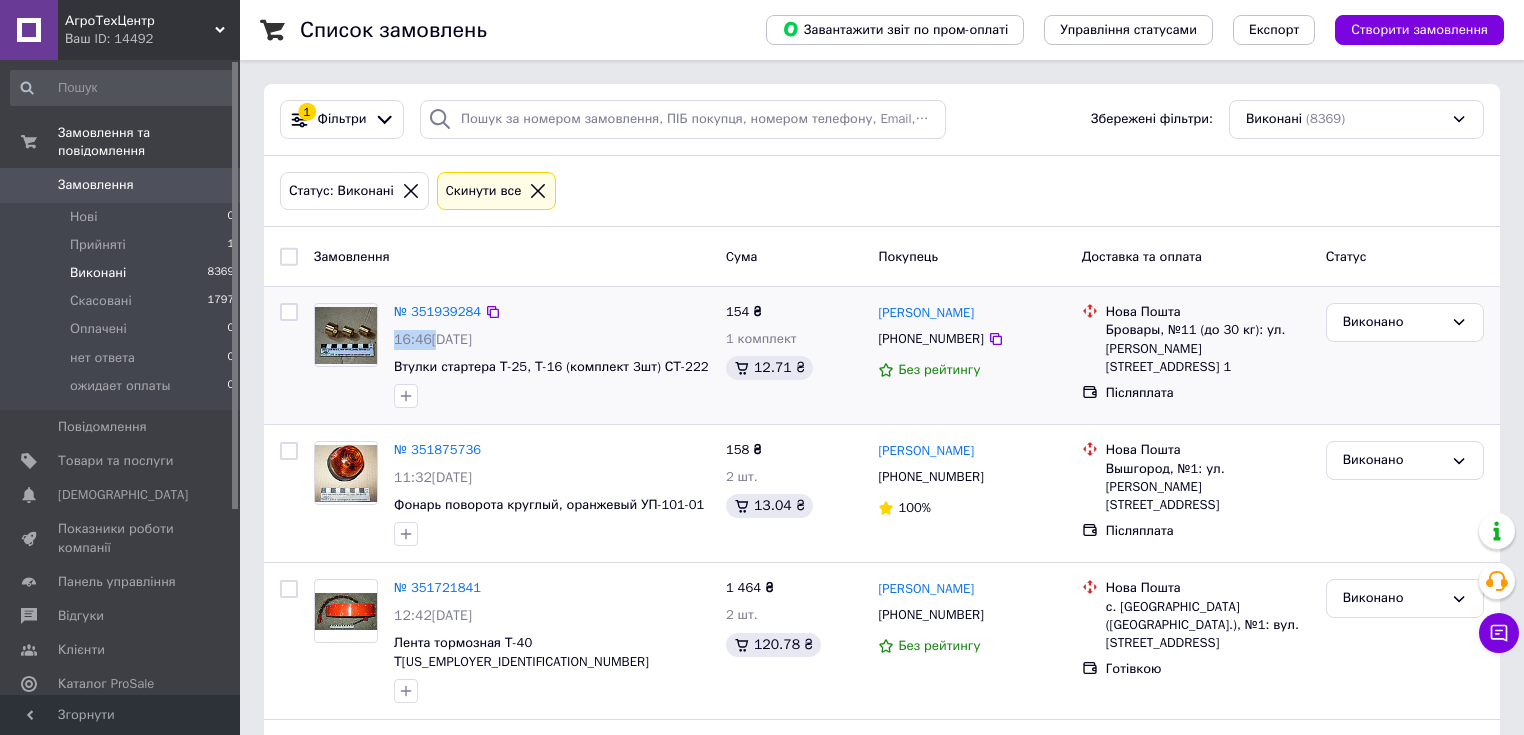 drag, startPoint x: 398, startPoint y: 336, endPoint x: 431, endPoint y: 335, distance: 33.01515 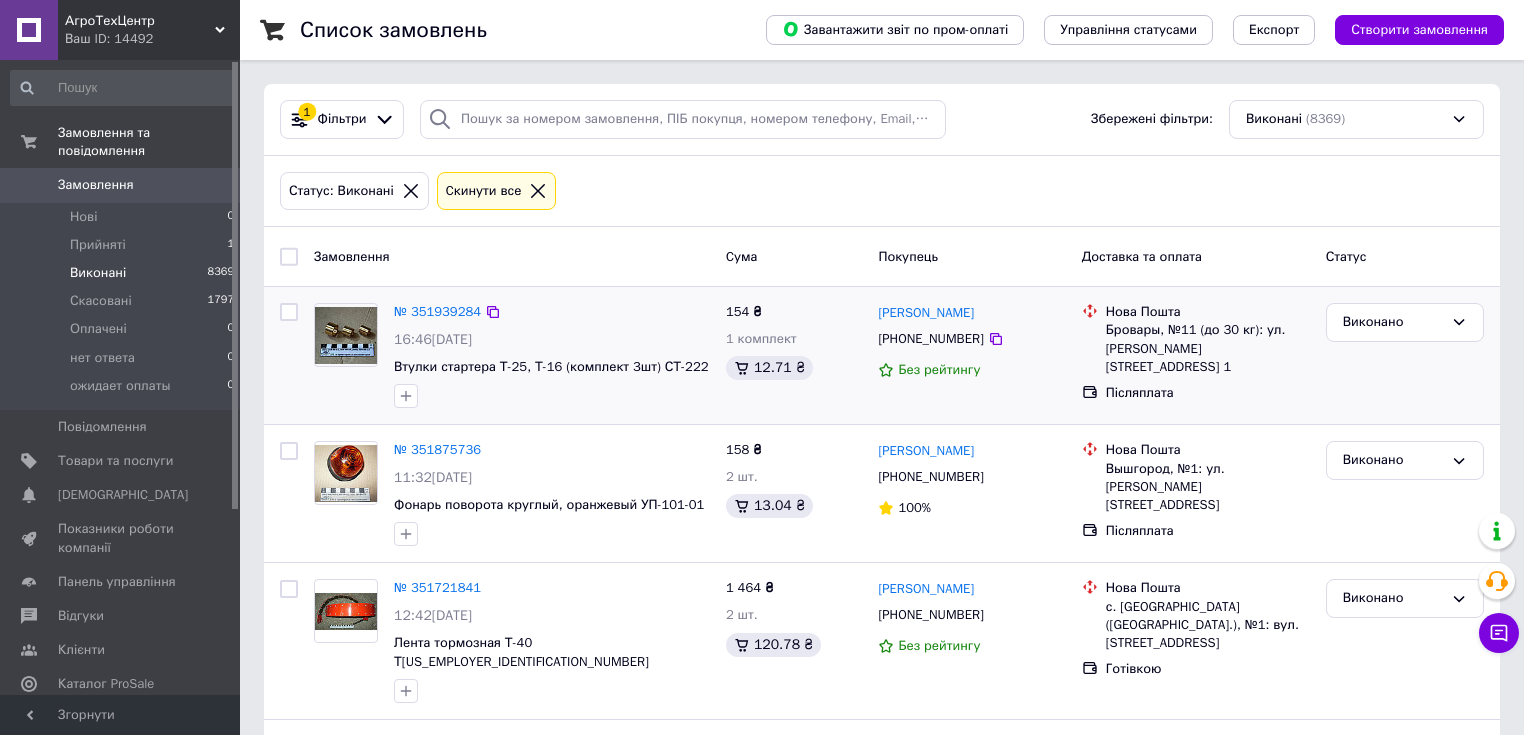 click on "№ 351939284" at bounding box center (552, 312) 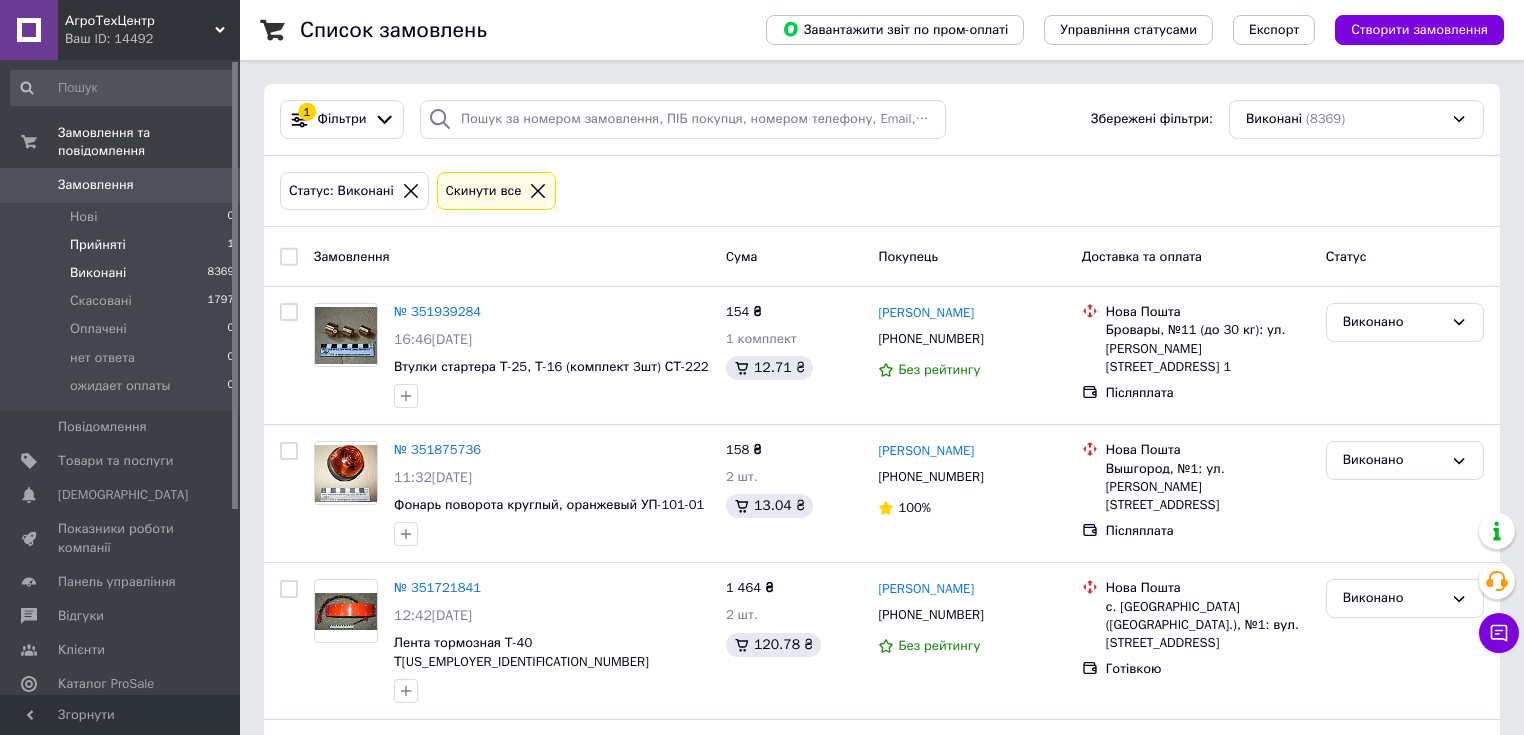 click on "Прийняті 1" at bounding box center (123, 245) 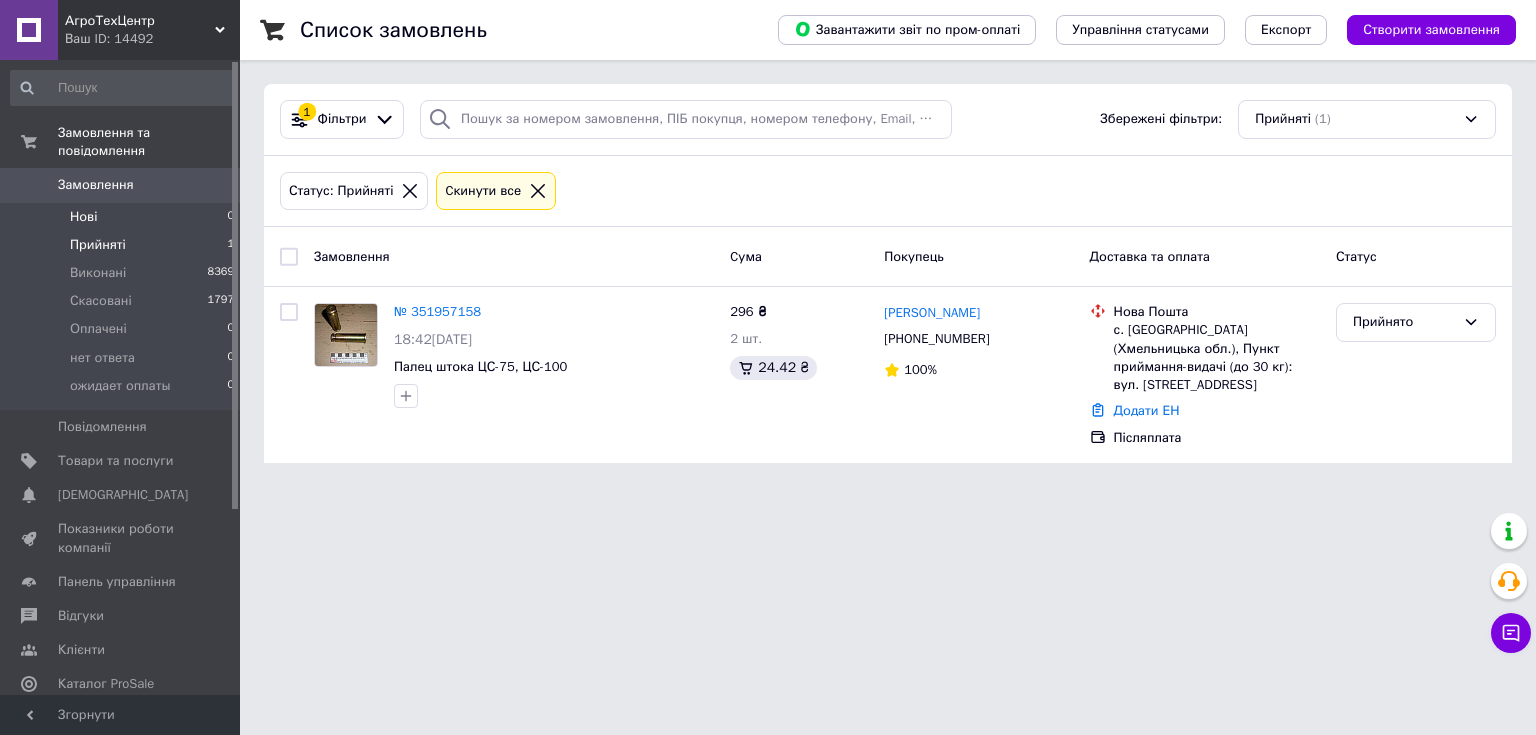 click on "Нові 0" at bounding box center [123, 217] 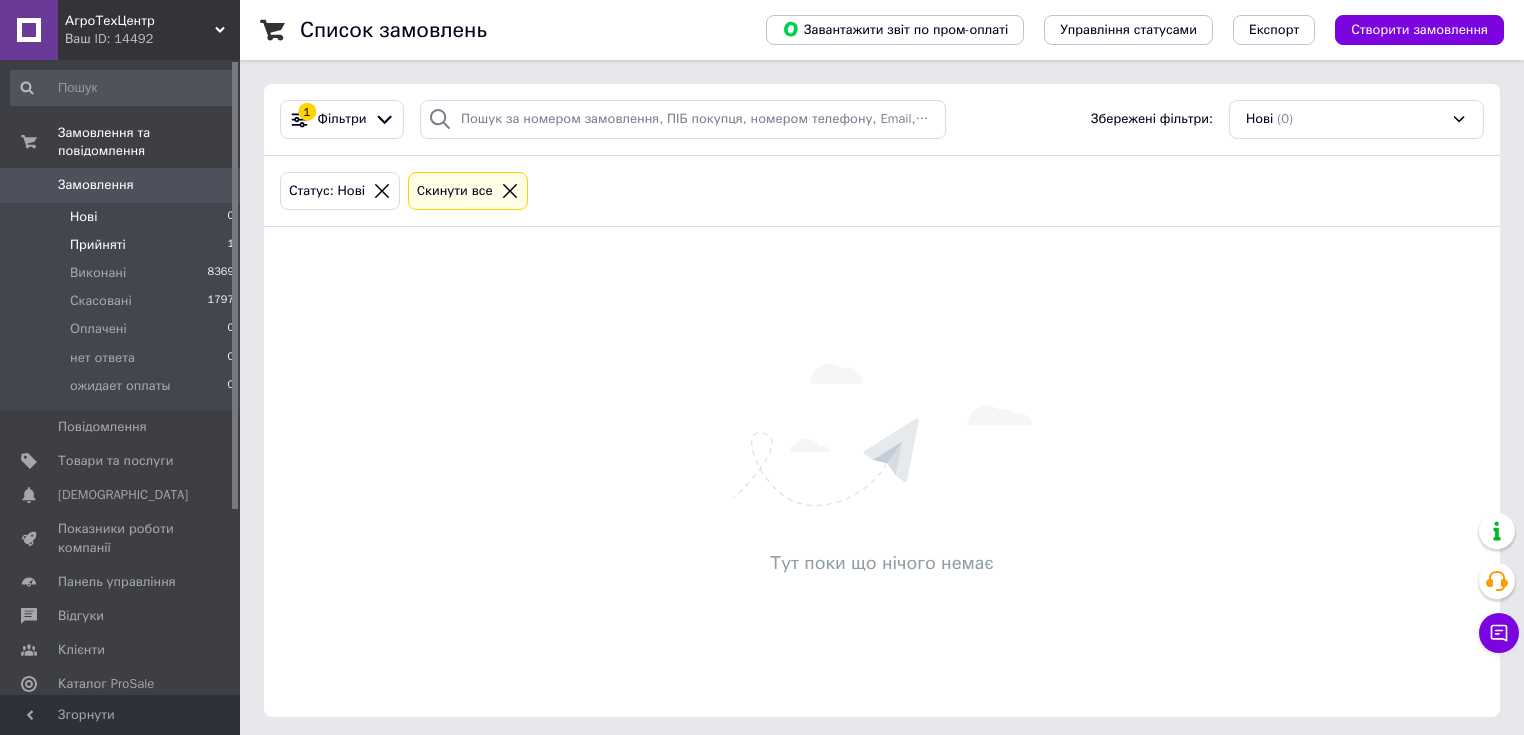 click on "Прийняті 1" at bounding box center (123, 245) 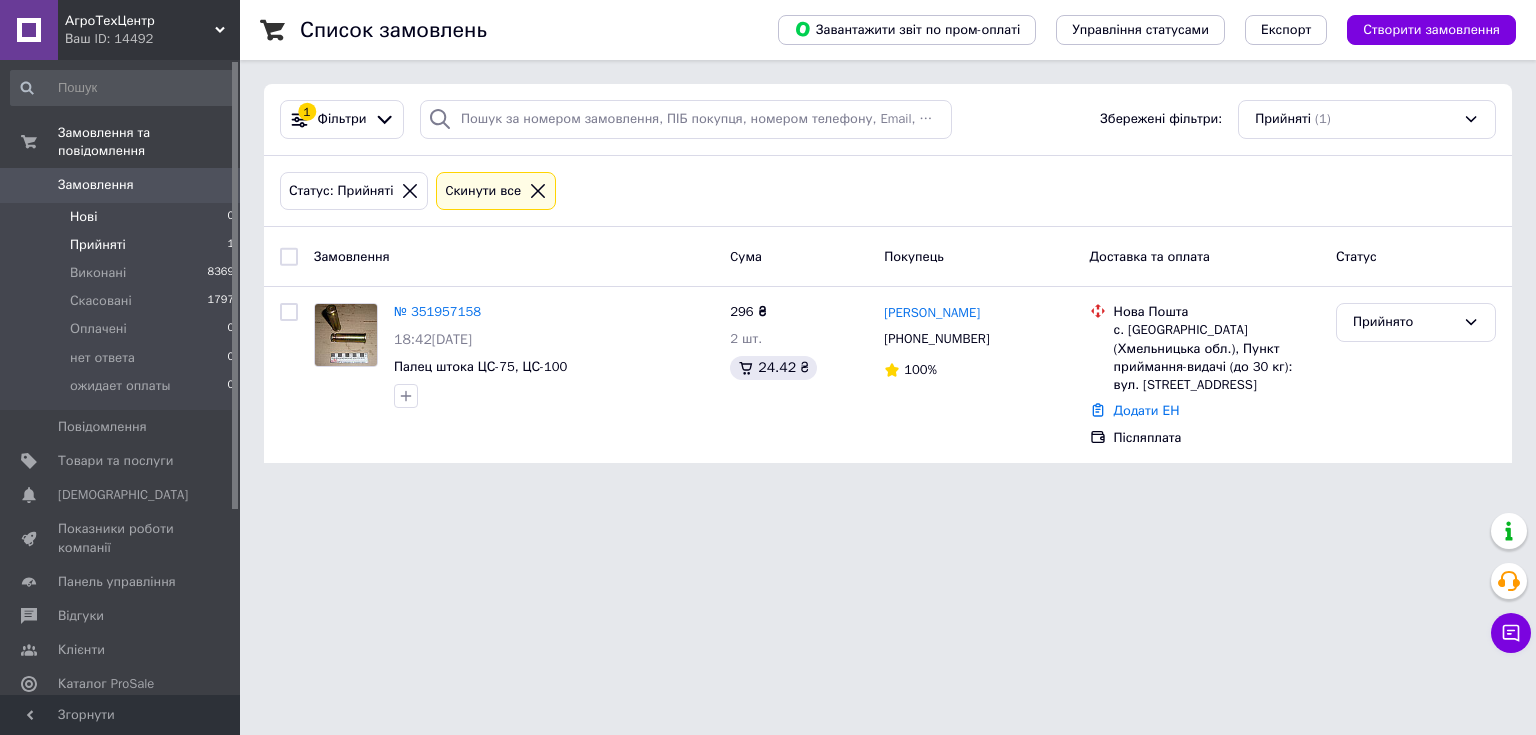 click on "Нові 0" at bounding box center [123, 217] 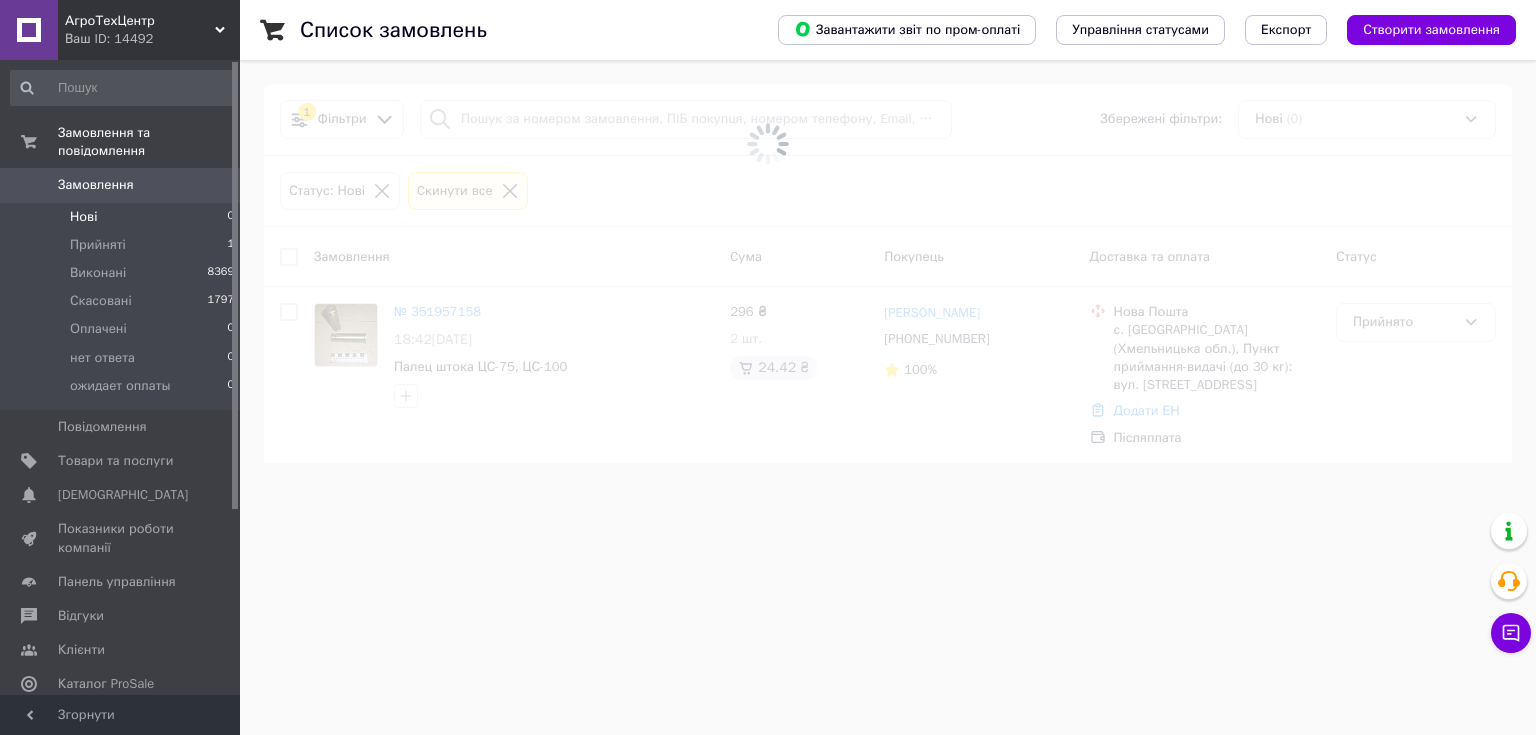 click on "Замовлення 0" at bounding box center [123, 185] 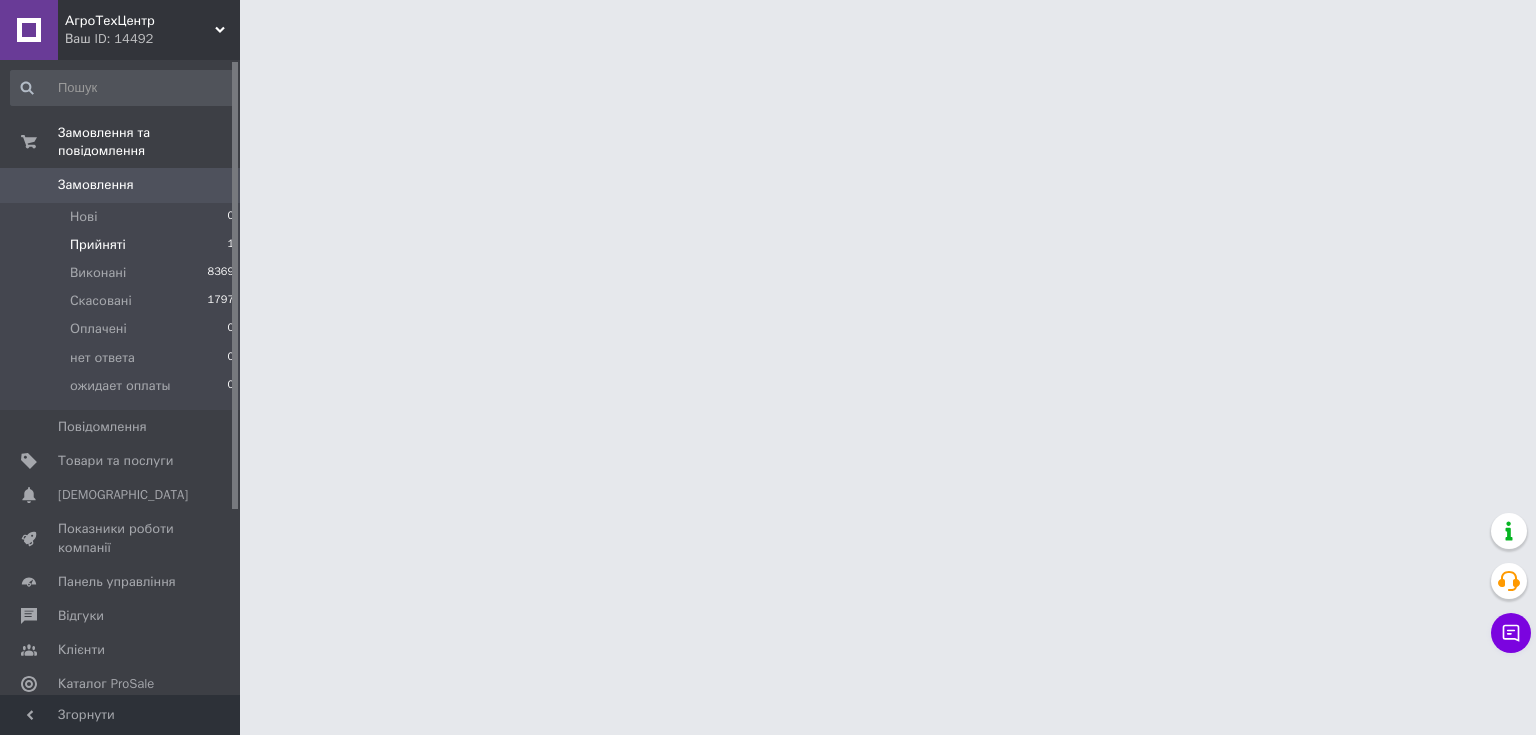 click on "Прийняті 1" at bounding box center [123, 245] 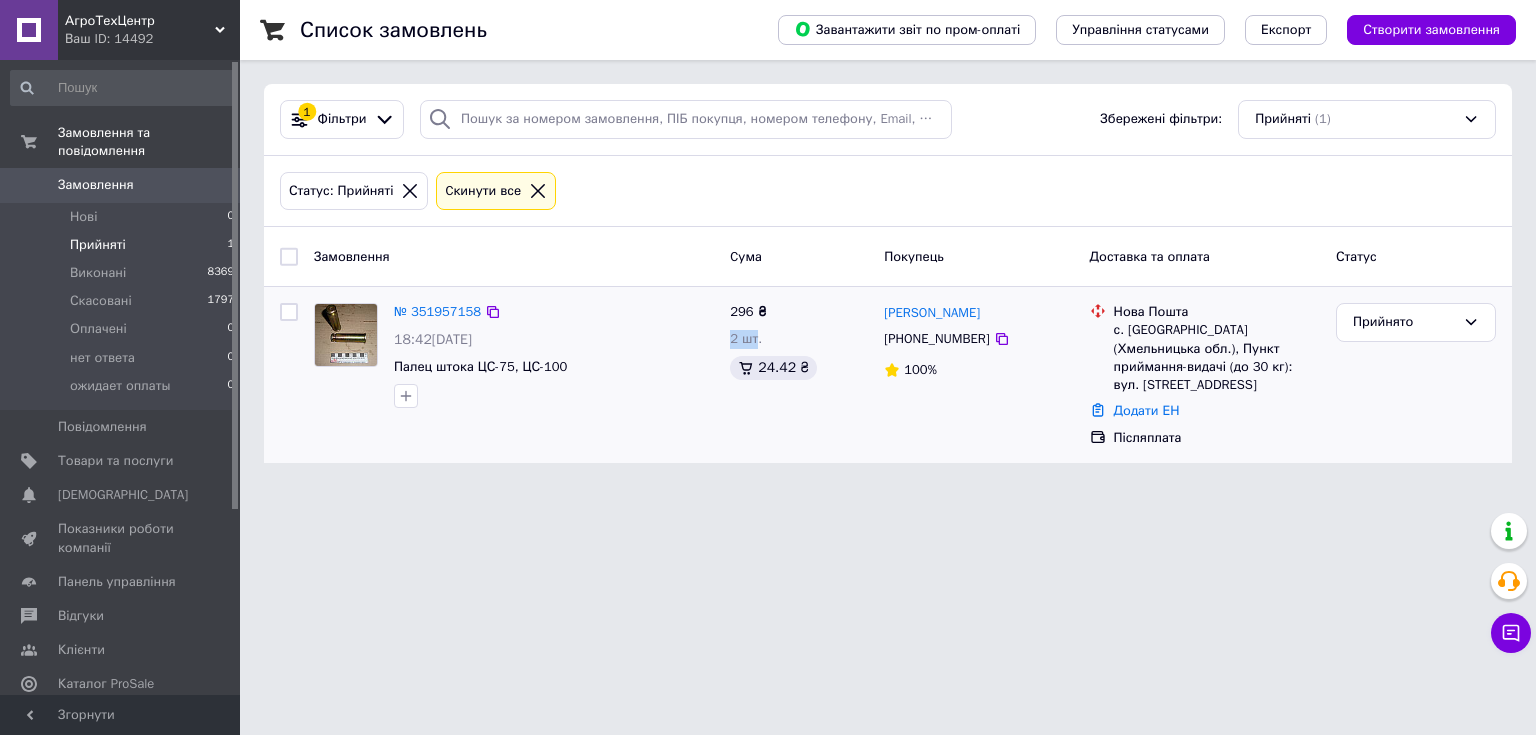 drag, startPoint x: 724, startPoint y: 335, endPoint x: 757, endPoint y: 335, distance: 33 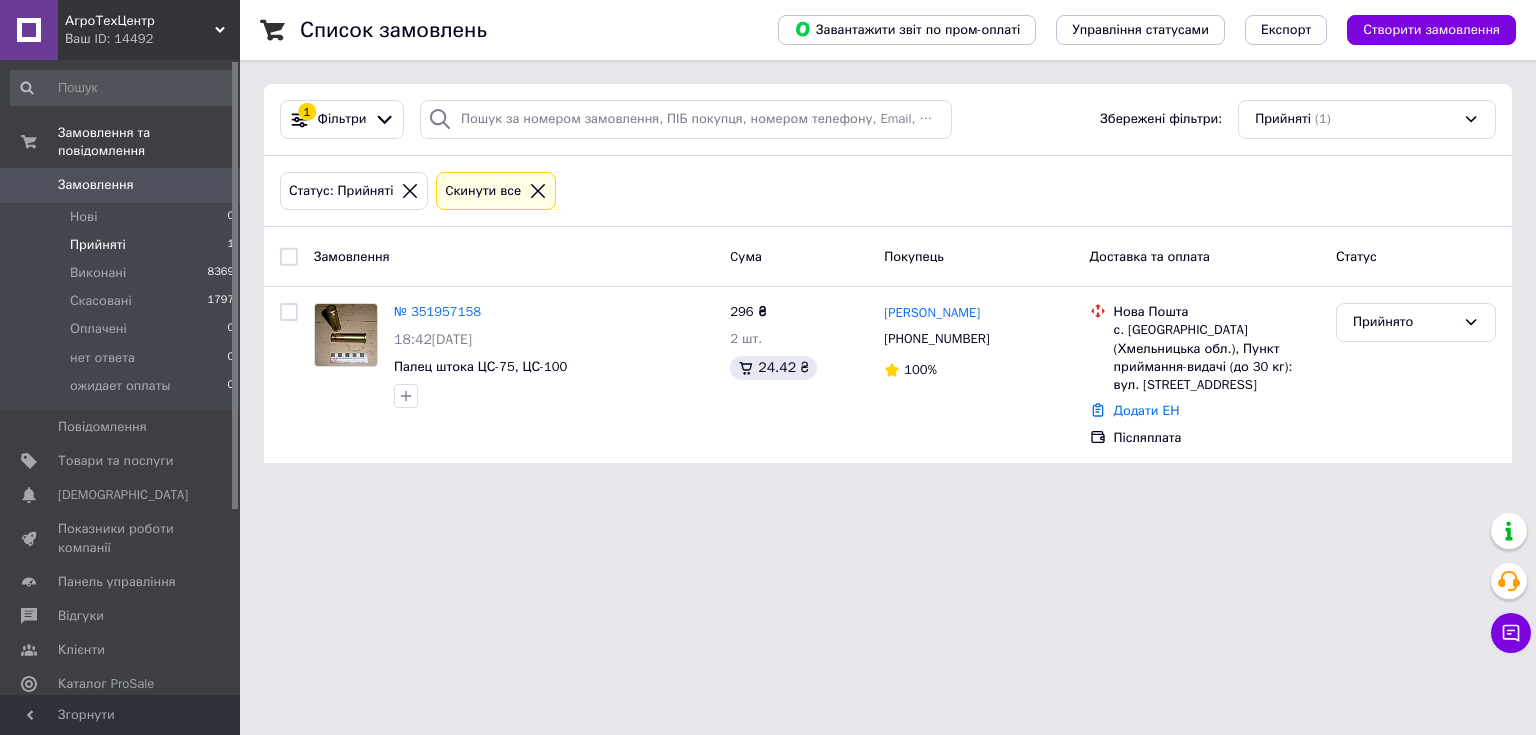 click on "Список замовлень   Завантажити звіт по пром-оплаті Управління статусами Експорт Створити замовлення 1 Фільтри Збережені фільтри: Прийняті (1) Статус: Прийняті Cкинути все Замовлення Cума Покупець Доставка та оплата Статус № 351957158 18:42, 09.07.2025 Палец штока ЦС-75, ЦС-100 296 ₴ 2 шт. 24.42 ₴ Микола Остап'юк +380985865628 100% Нова Пошта с. Кошелівка (Хмельницька обл.), Пункт приймання-видачі (до 30 кг): вул. Центральна, 1 Додати ЕН Післяплата Прийнято" at bounding box center (888, 243) 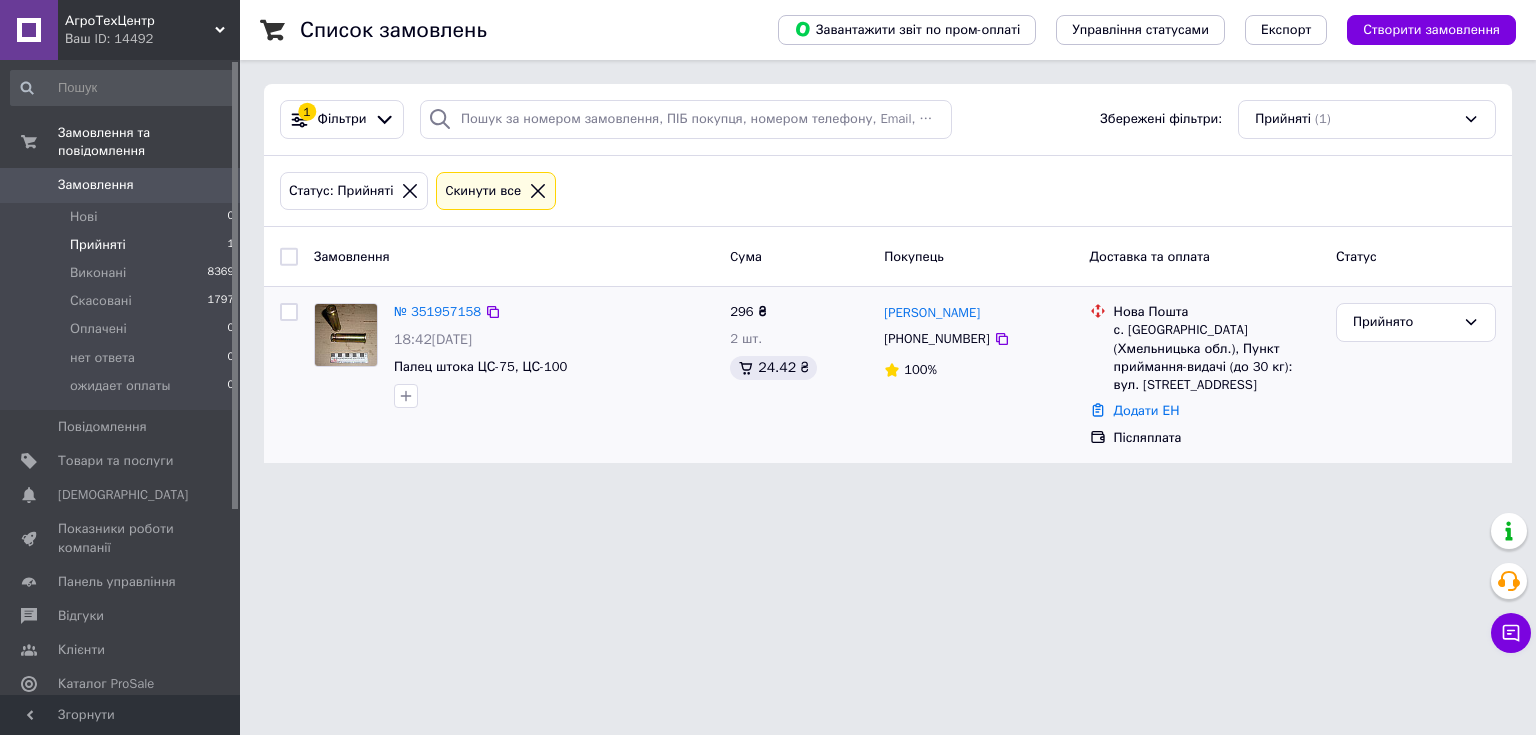 drag, startPoint x: 718, startPoint y: 340, endPoint x: 803, endPoint y: 335, distance: 85.146935 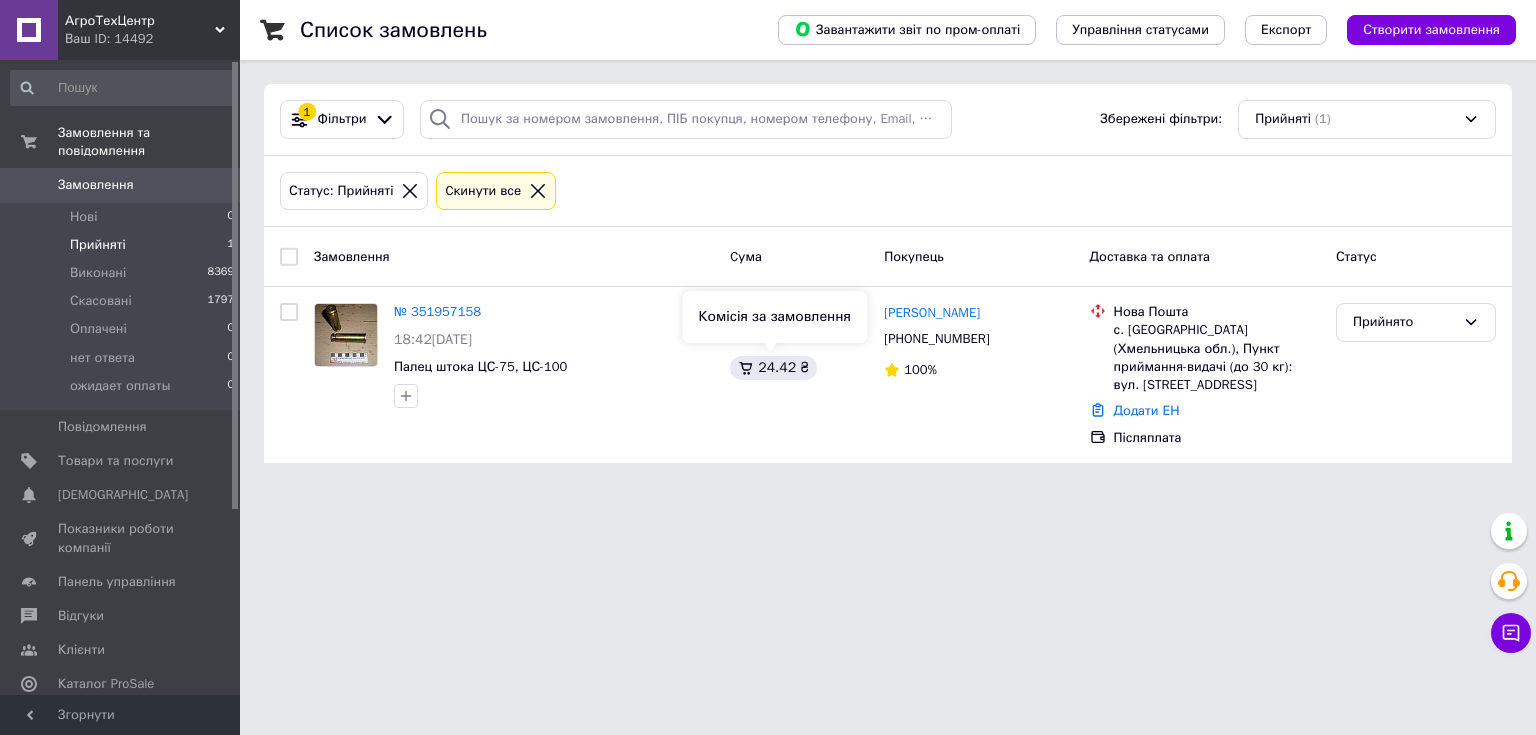 click on "Список замовлень   Завантажити звіт по пром-оплаті Управління статусами Експорт Створити замовлення 1 Фільтри Збережені фільтри: Прийняті (1) Статус: Прийняті Cкинути все Замовлення Cума Покупець Доставка та оплата Статус № 351957158 18:42, 09.07.2025 Палец штока ЦС-75, ЦС-100 296 ₴ 2 шт. 24.42 ₴ Микола Остап'юк +380985865628 100% Нова Пошта с. Кошелівка (Хмельницька обл.), Пункт приймання-видачі (до 30 кг): вул. Центральна, 1 Додати ЕН Післяплата Прийнято" at bounding box center (888, 243) 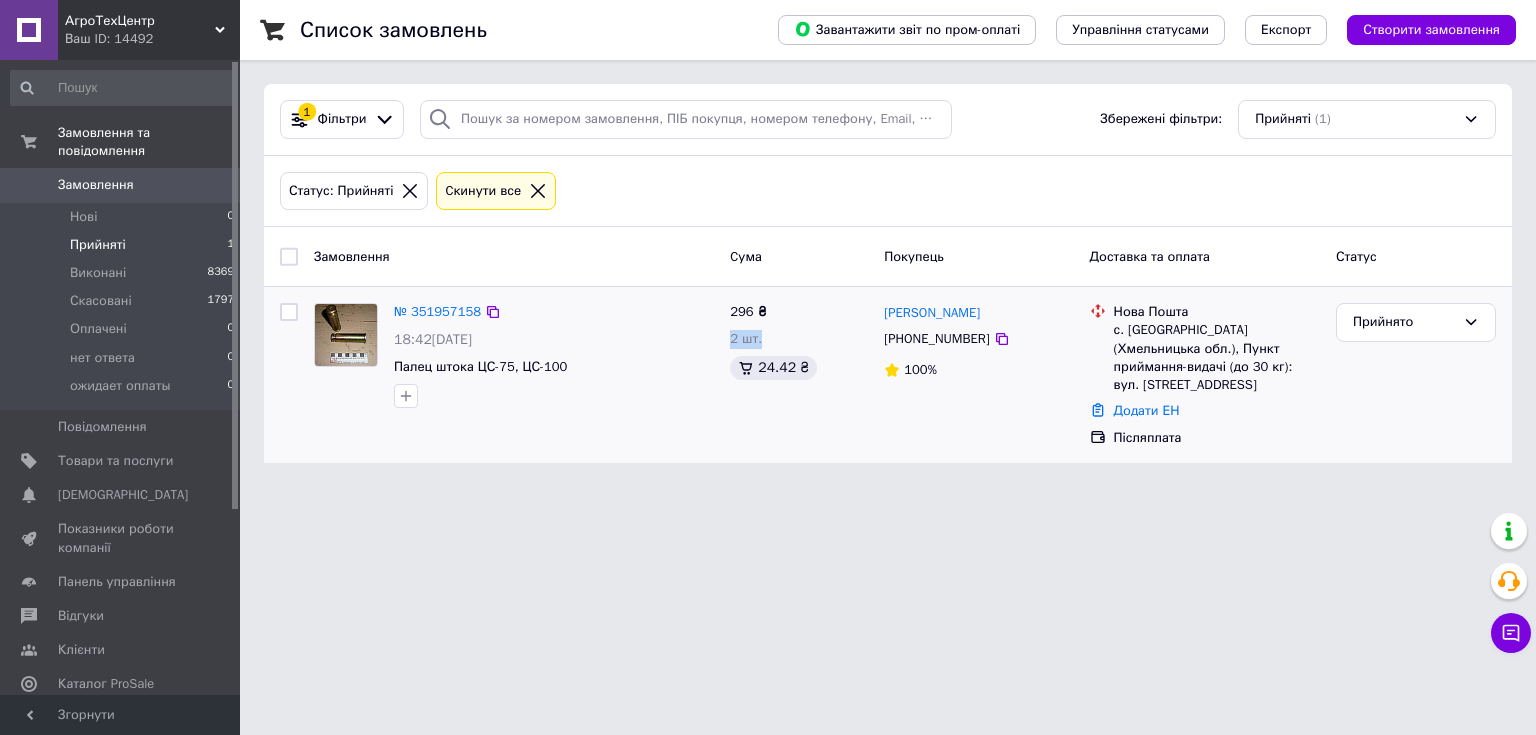 drag, startPoint x: 724, startPoint y: 338, endPoint x: 723, endPoint y: 416, distance: 78.00641 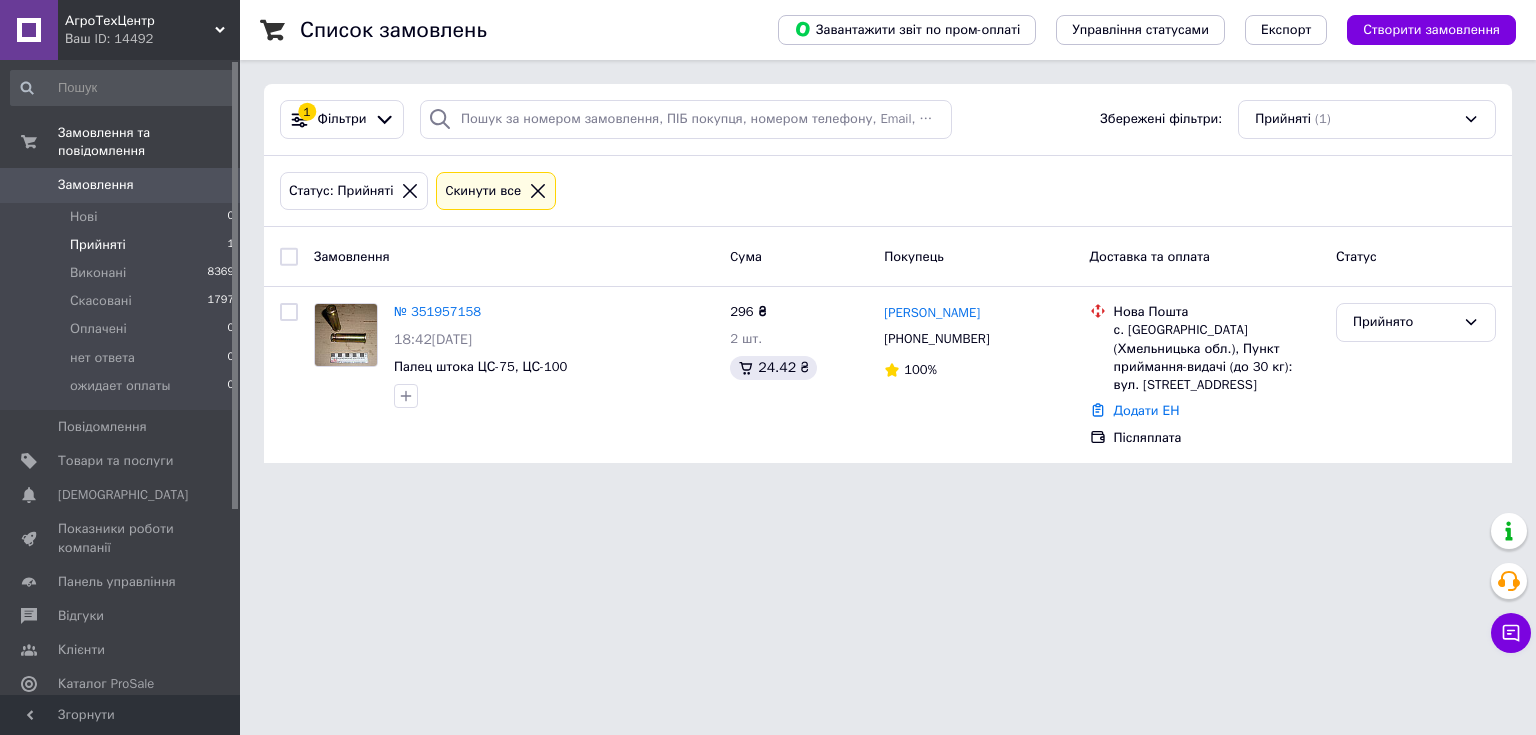 click on "АгроТехЦентр Ваш ID: 14492 Сайт АгроТехЦентр Кабінет покупця Перевірити стан системи Сторінка на порталі Довідка Вийти Замовлення та повідомлення Замовлення 0 Нові 0 Прийняті 1 Виконані 8369 Скасовані 1797 Оплачені 0 нет ответа 0 ожидает оплаты 0 Повідомлення 0 Товари та послуги Сповіщення 0 0 Показники роботи компанії Панель управління Відгуки Клієнти Каталог ProSale Аналітика Інструменти веб-майстра та SEO Управління сайтом Гаманець компанії Маркет Налаштування Тарифи та рахунки Prom мікс 10 000 Згорнути
1" at bounding box center (768, 243) 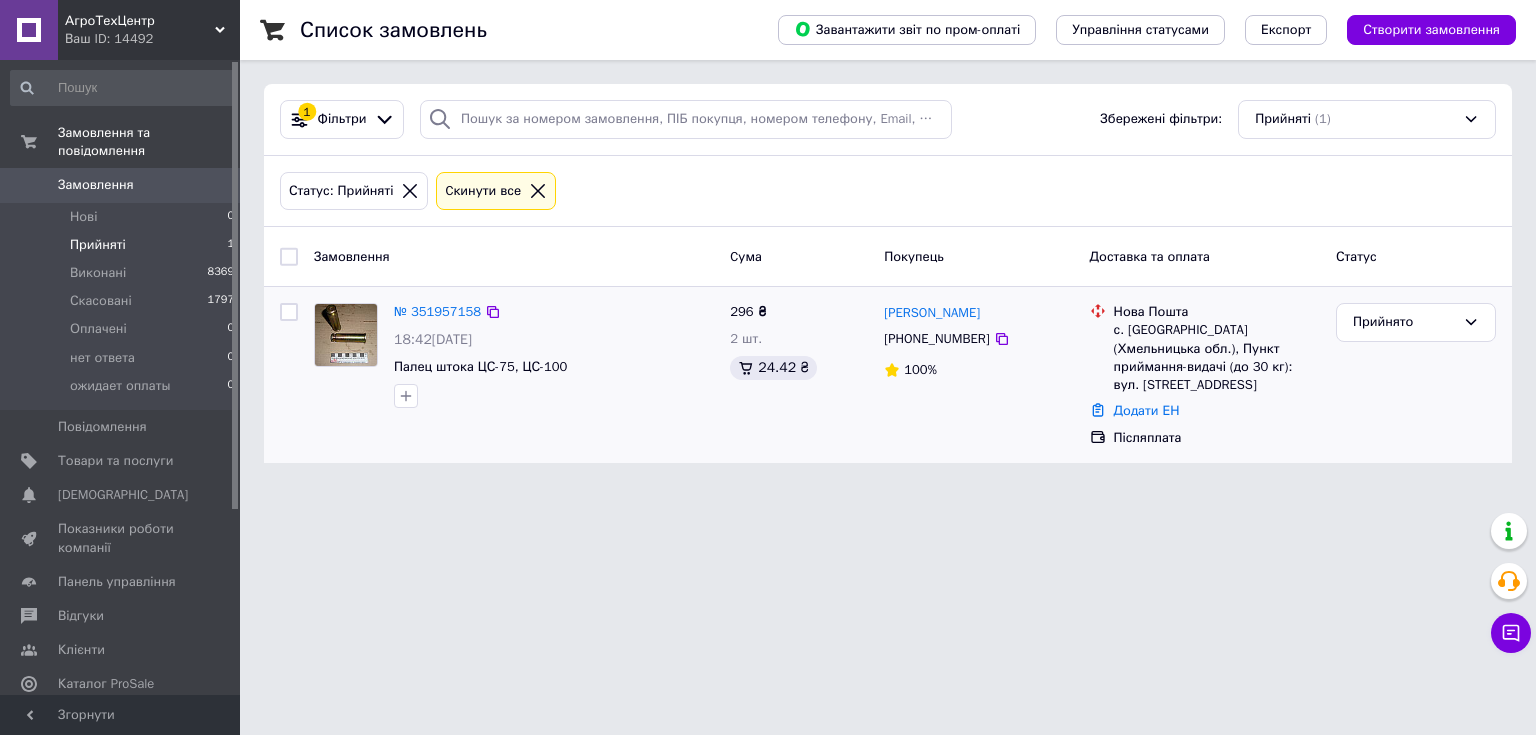 click at bounding box center (346, 335) 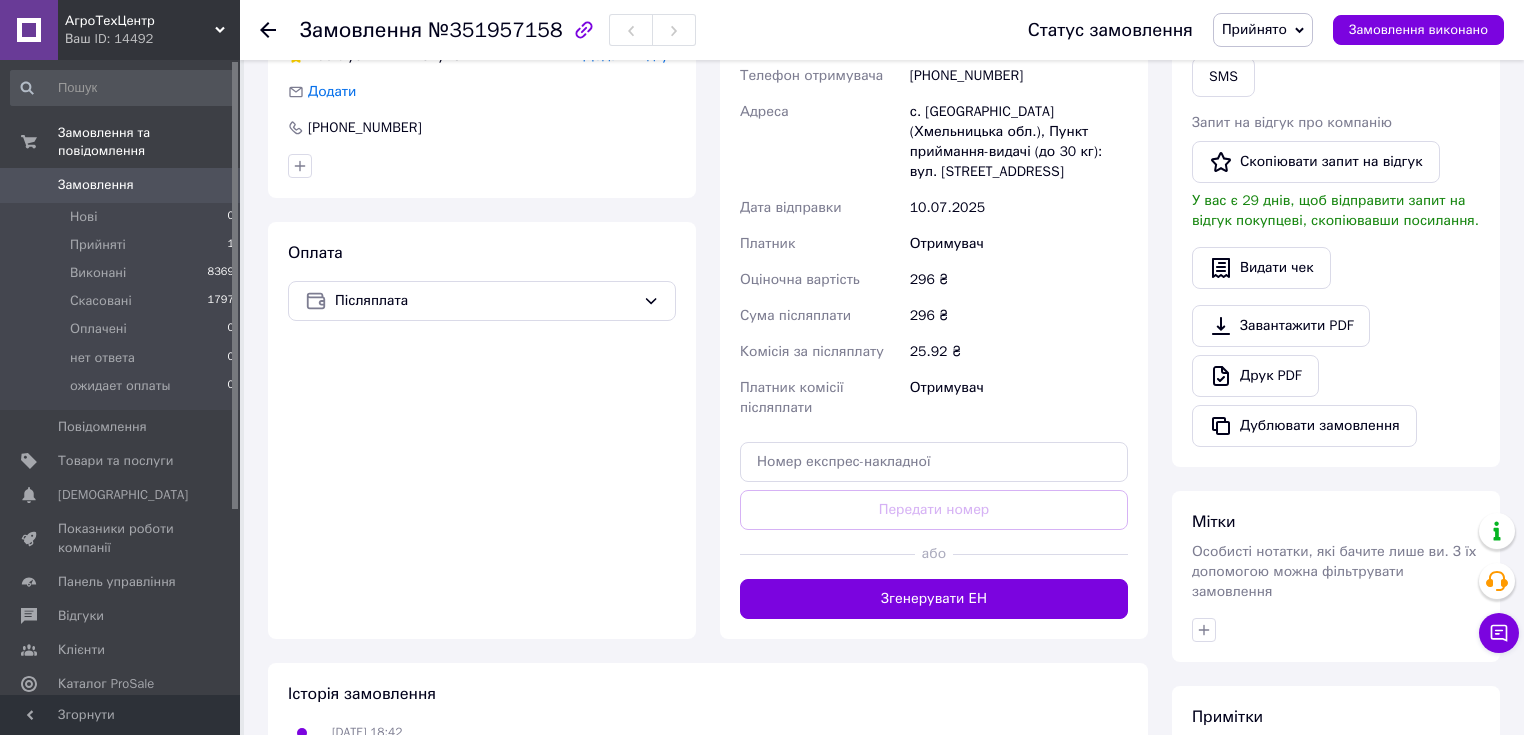 scroll, scrollTop: 696, scrollLeft: 0, axis: vertical 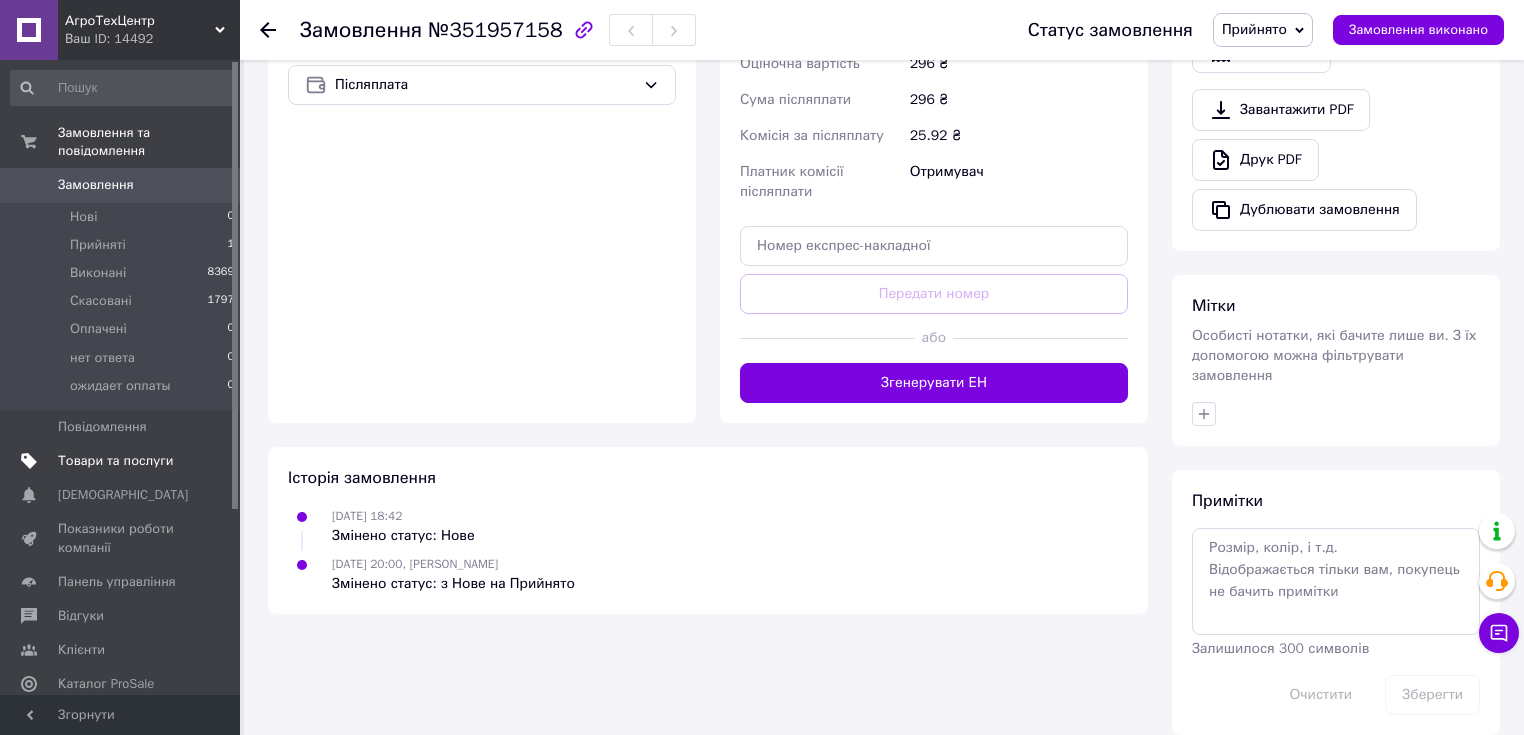 click on "Товари та послуги" at bounding box center [115, 461] 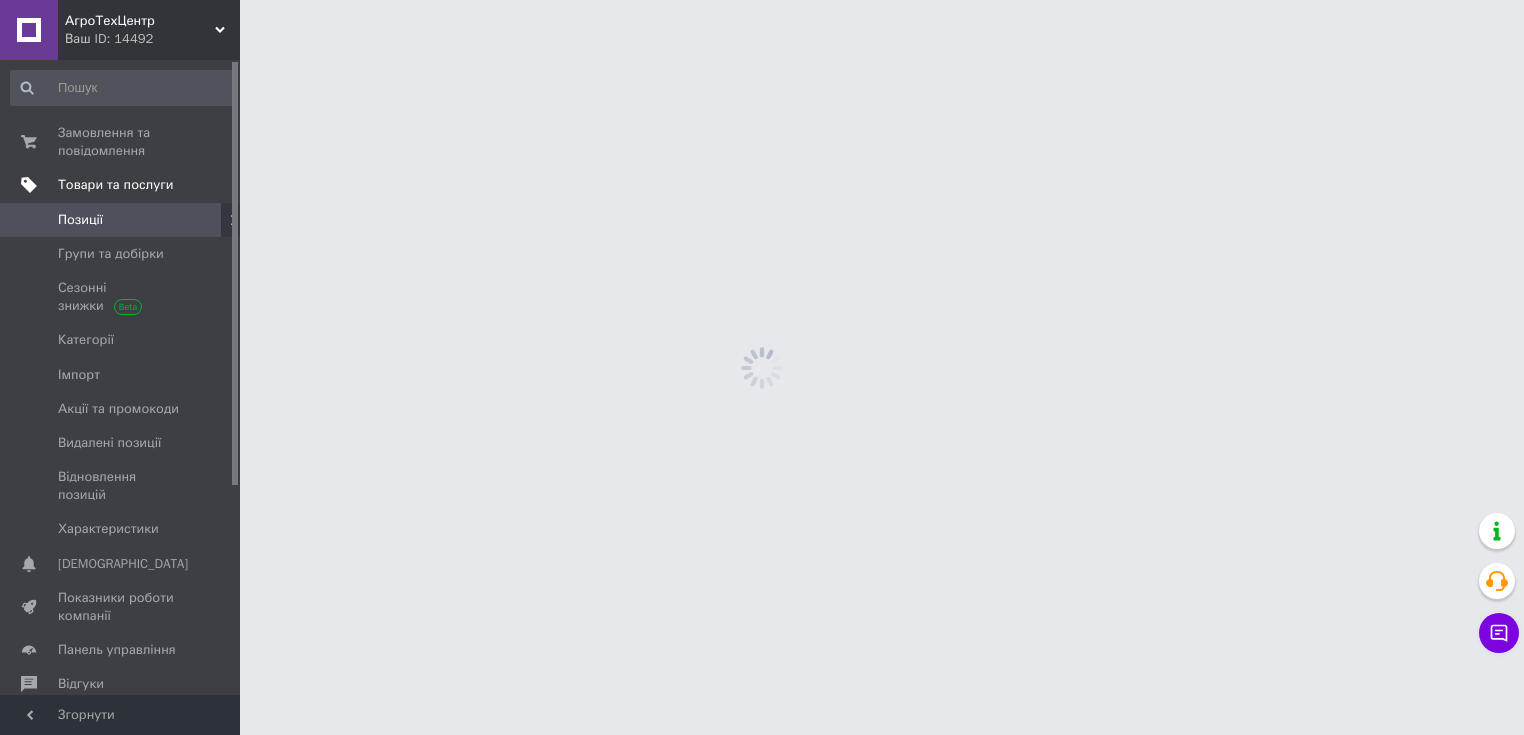 scroll, scrollTop: 0, scrollLeft: 0, axis: both 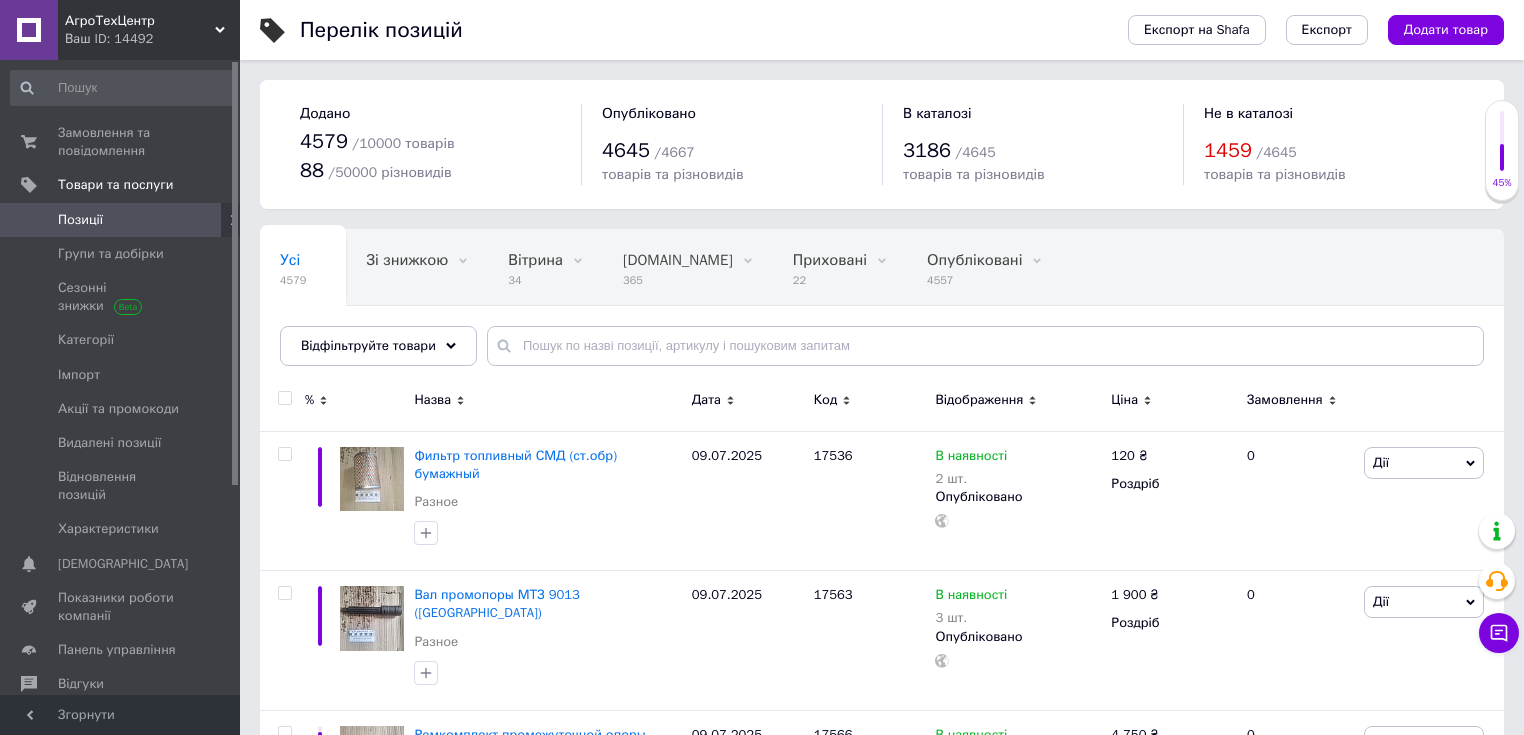 click on "Дата" at bounding box center (748, 400) 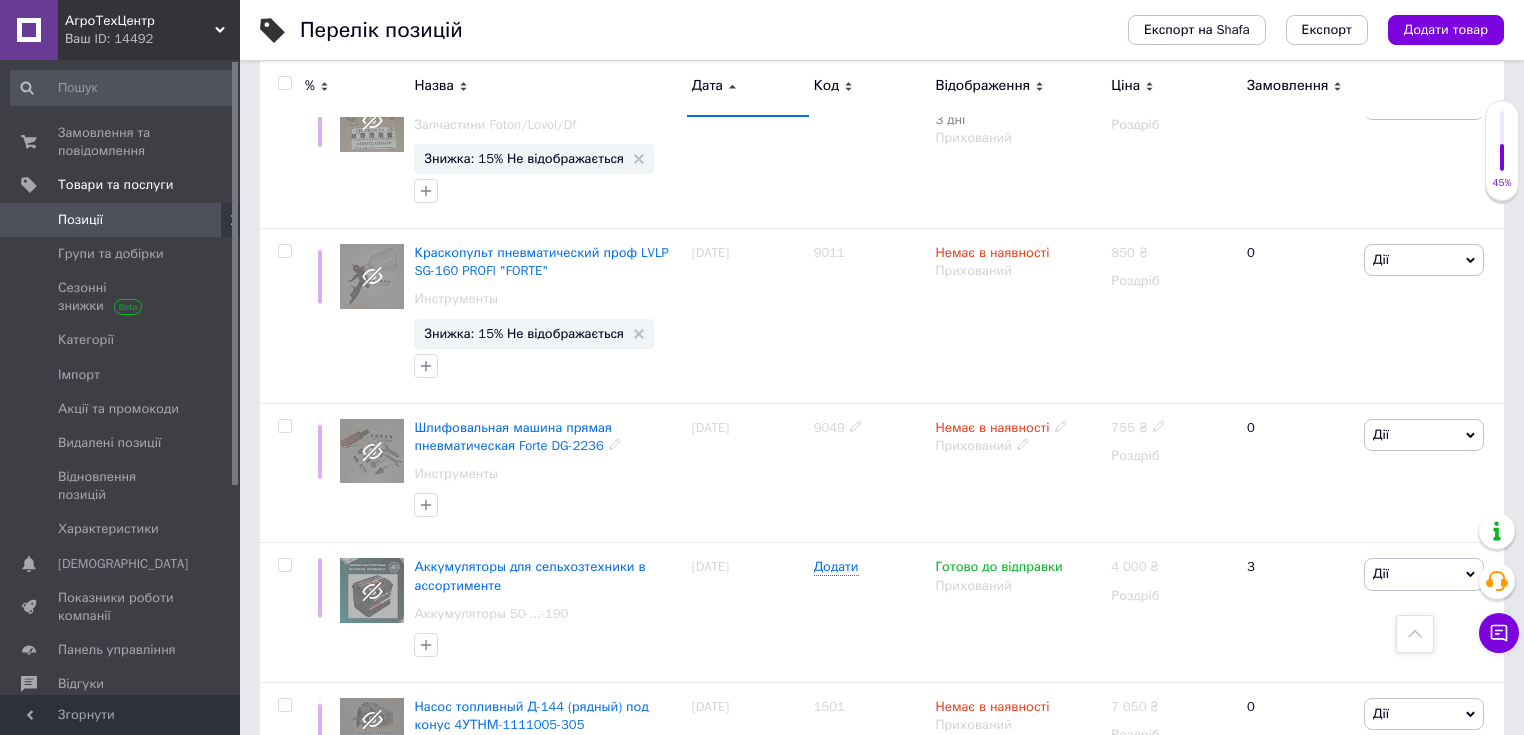 scroll, scrollTop: 1200, scrollLeft: 0, axis: vertical 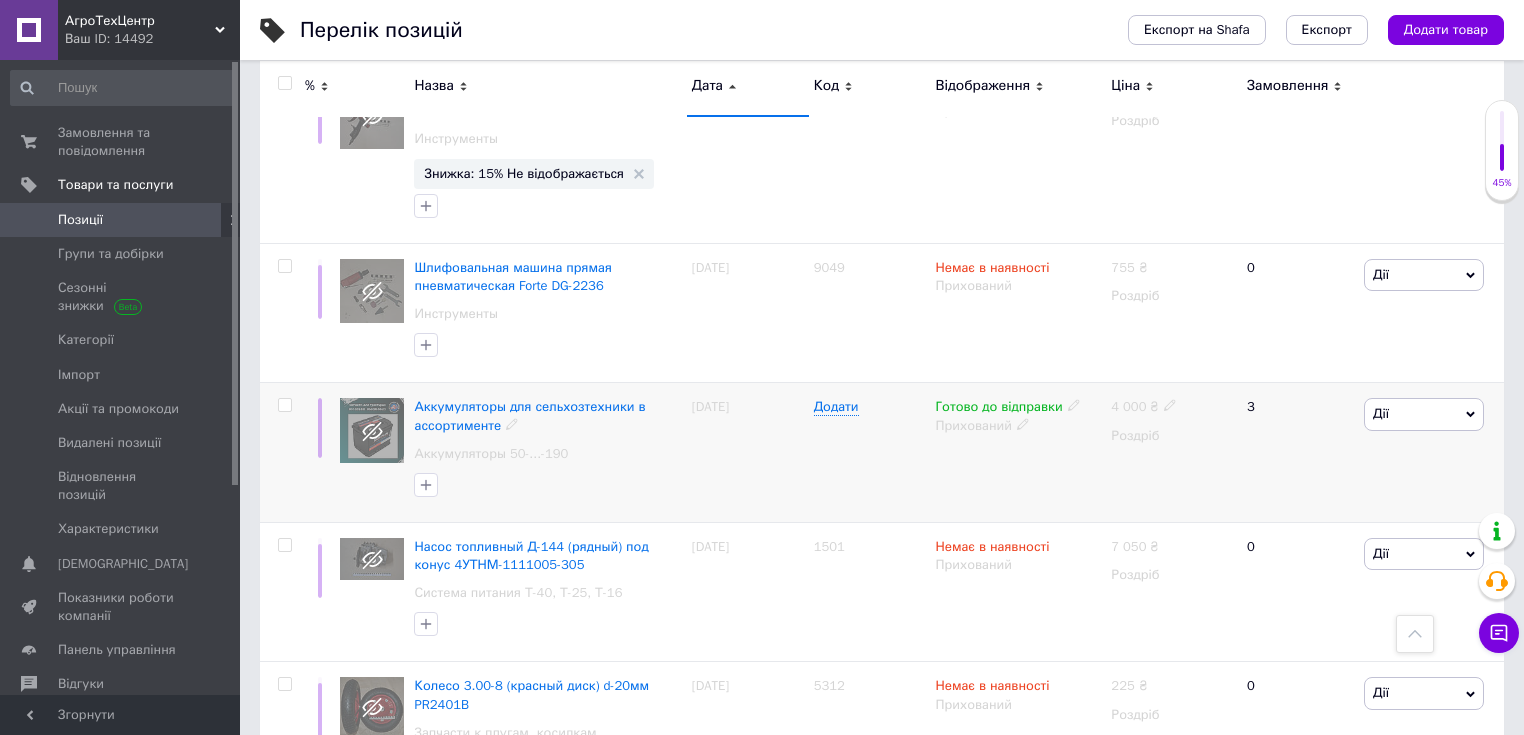 click 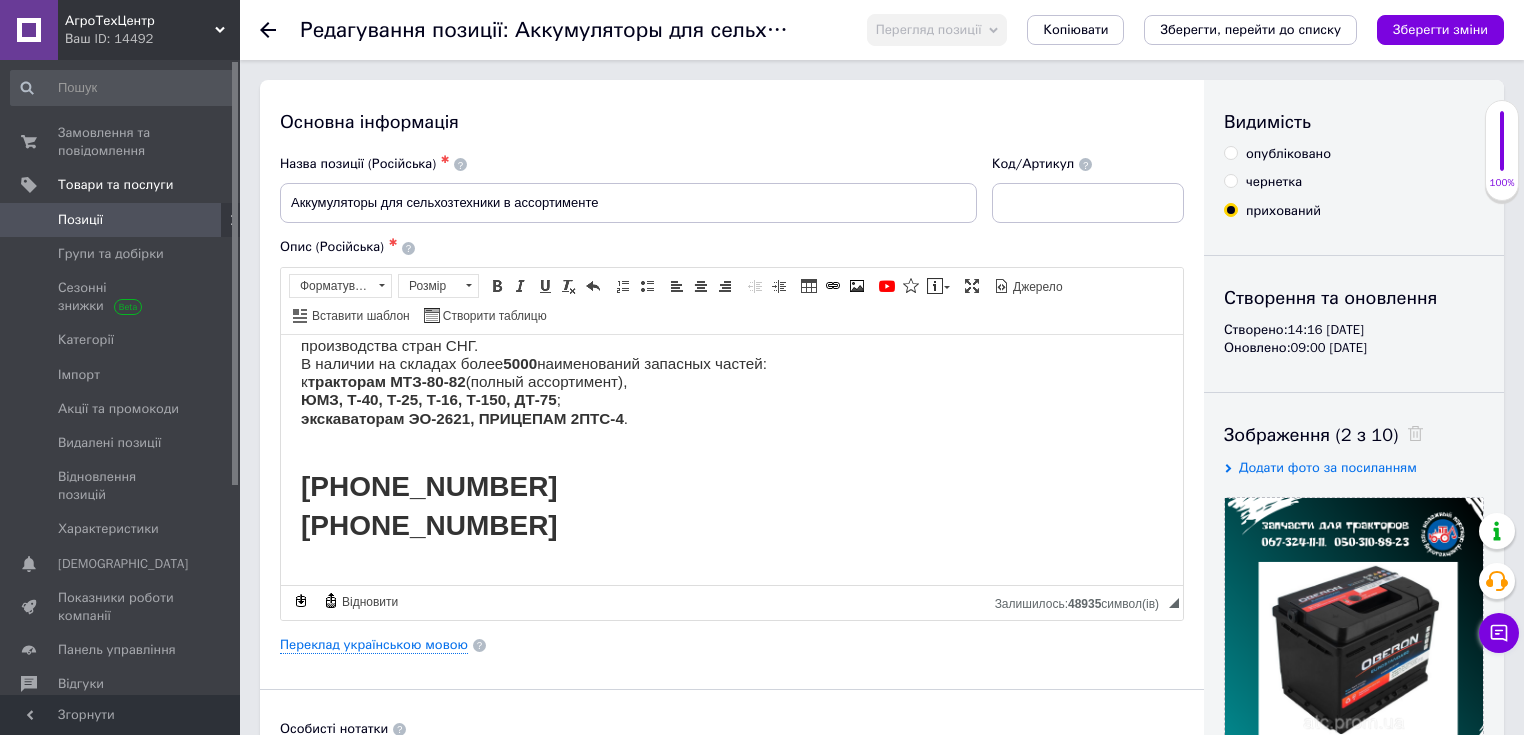 scroll, scrollTop: 479, scrollLeft: 0, axis: vertical 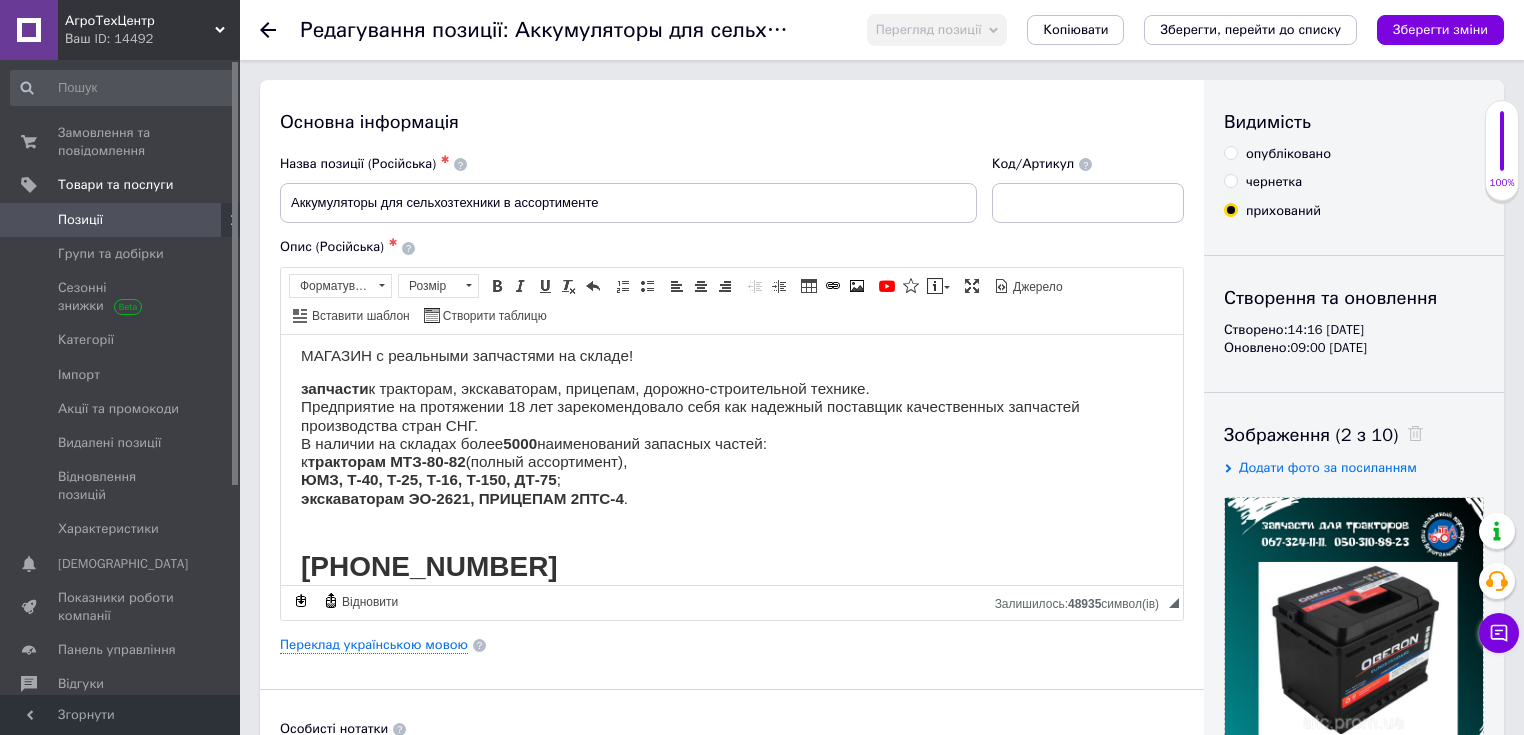 click at bounding box center [280, 30] 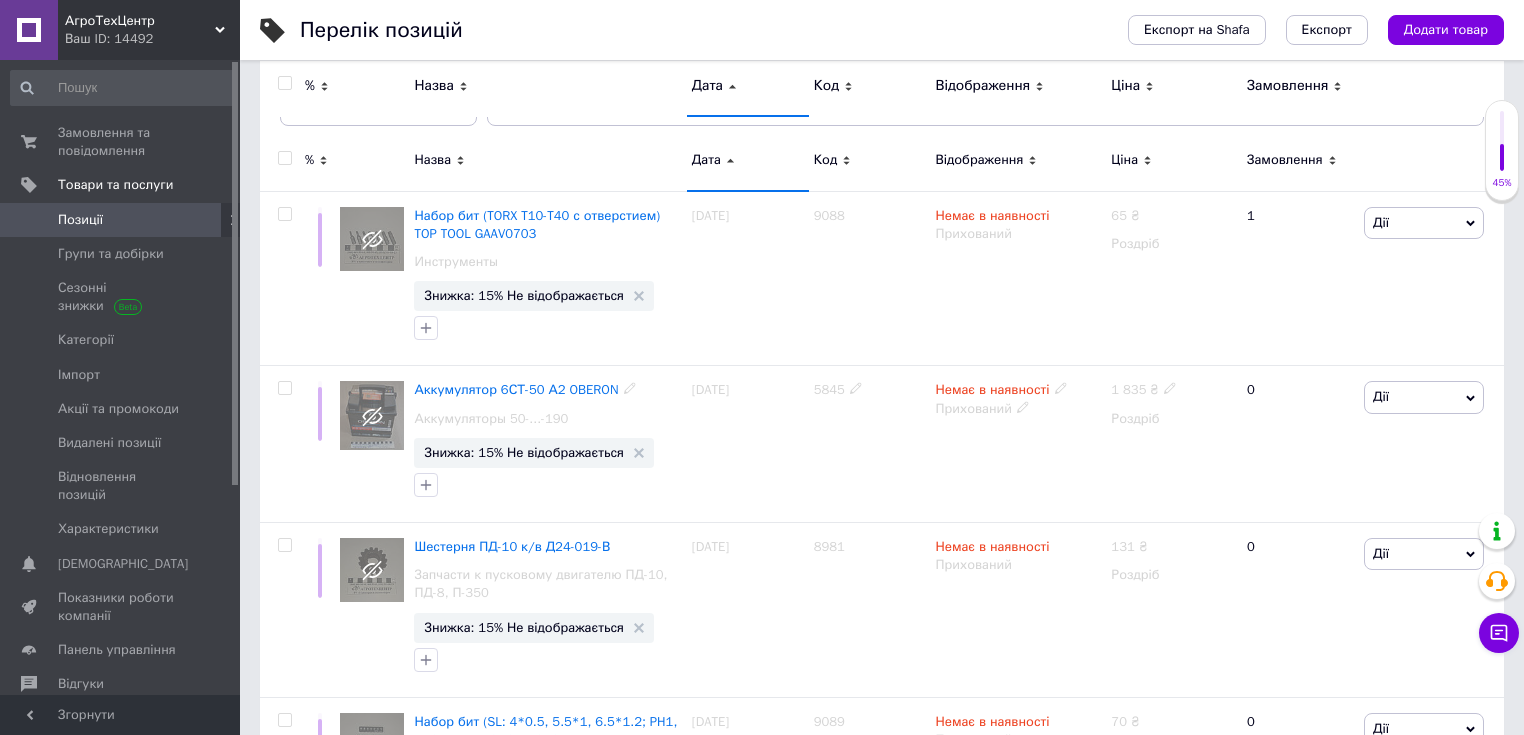 scroll, scrollTop: 0, scrollLeft: 0, axis: both 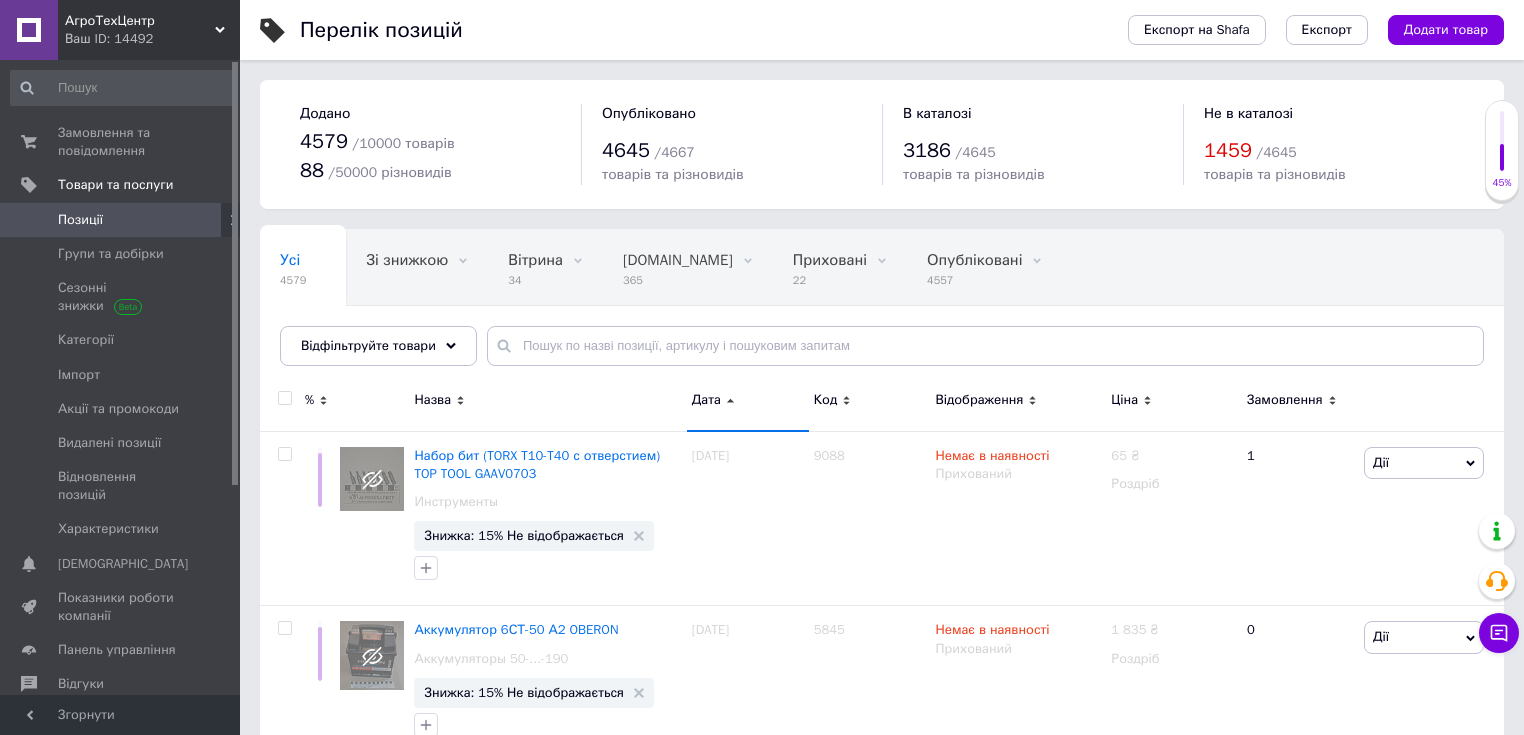 click on "Дата" at bounding box center (748, 400) 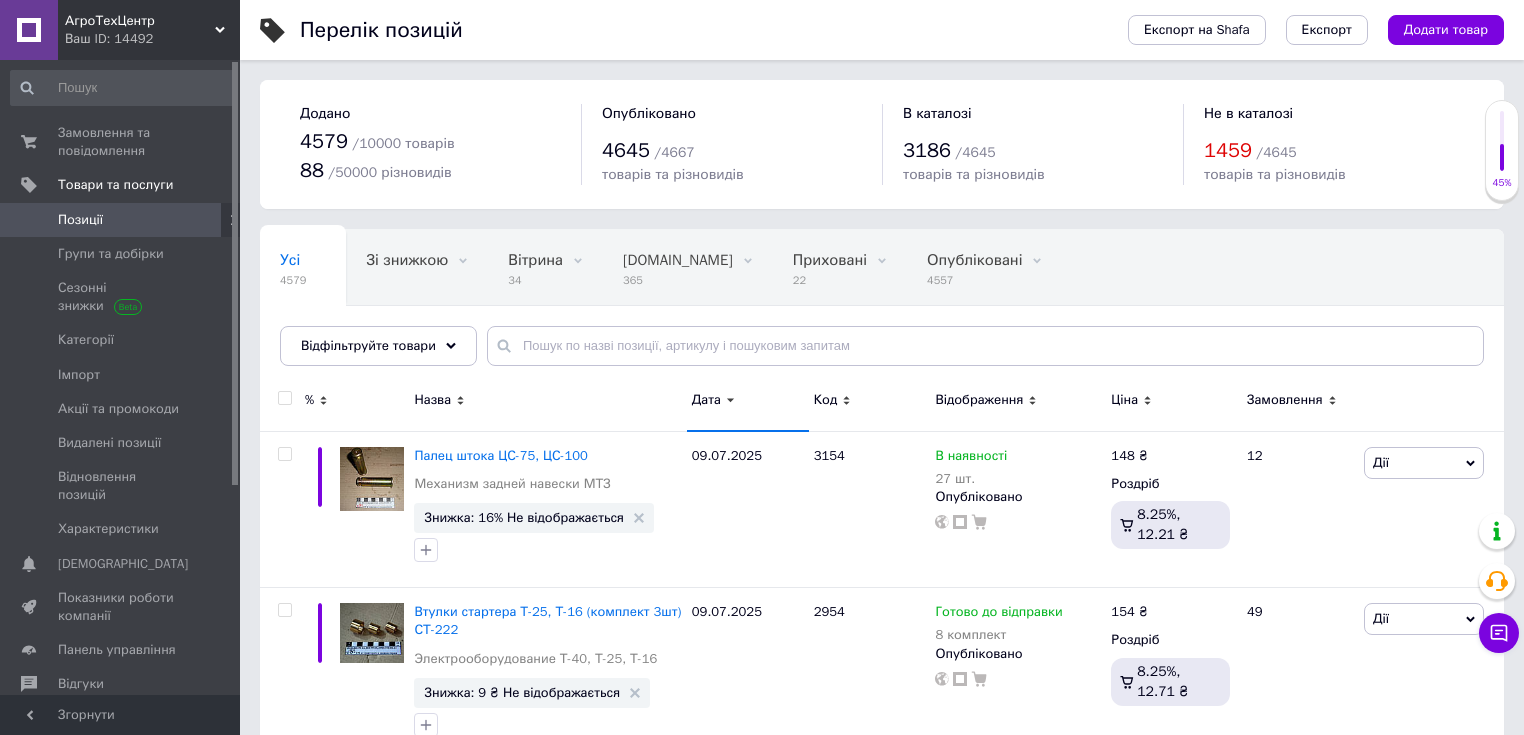 click on "Дата" at bounding box center [748, 400] 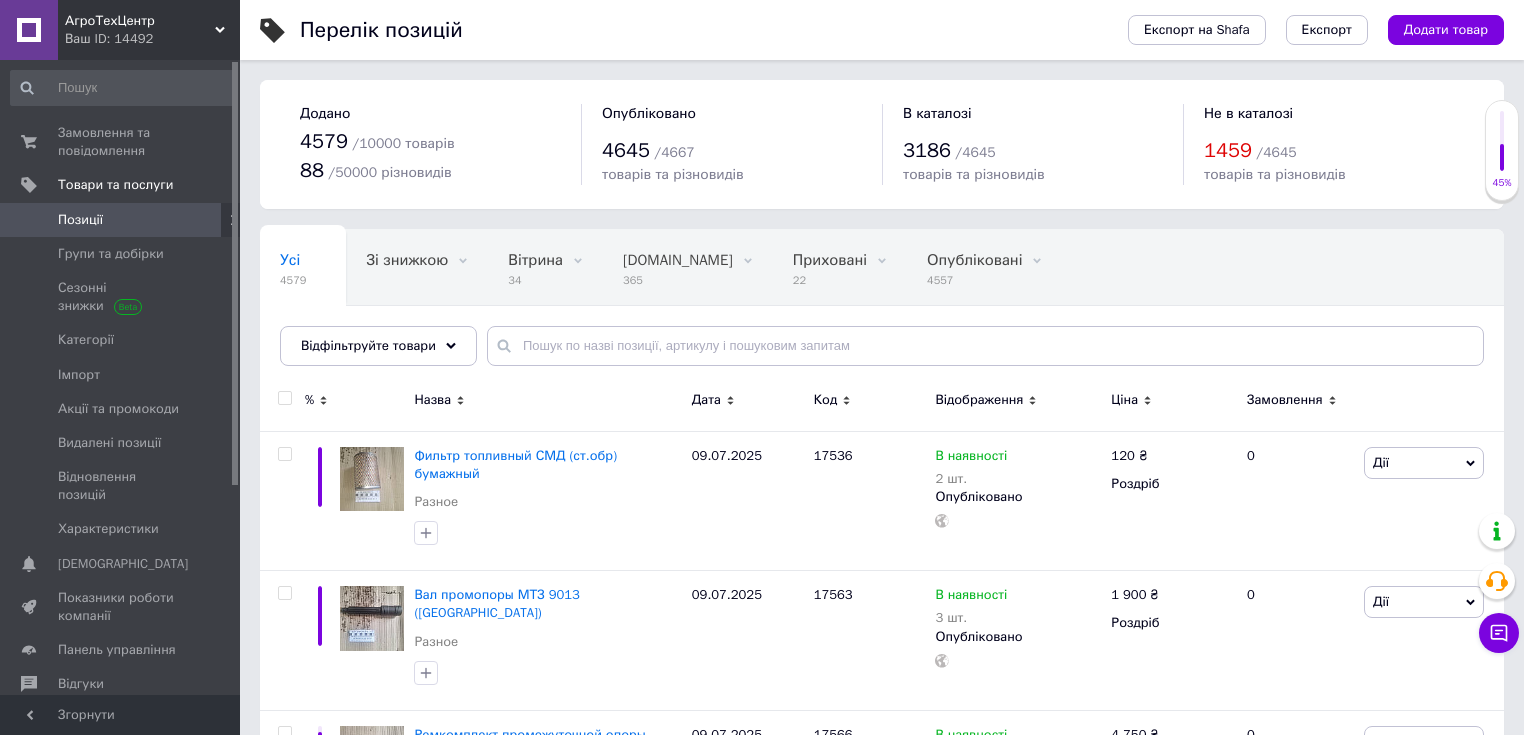 click 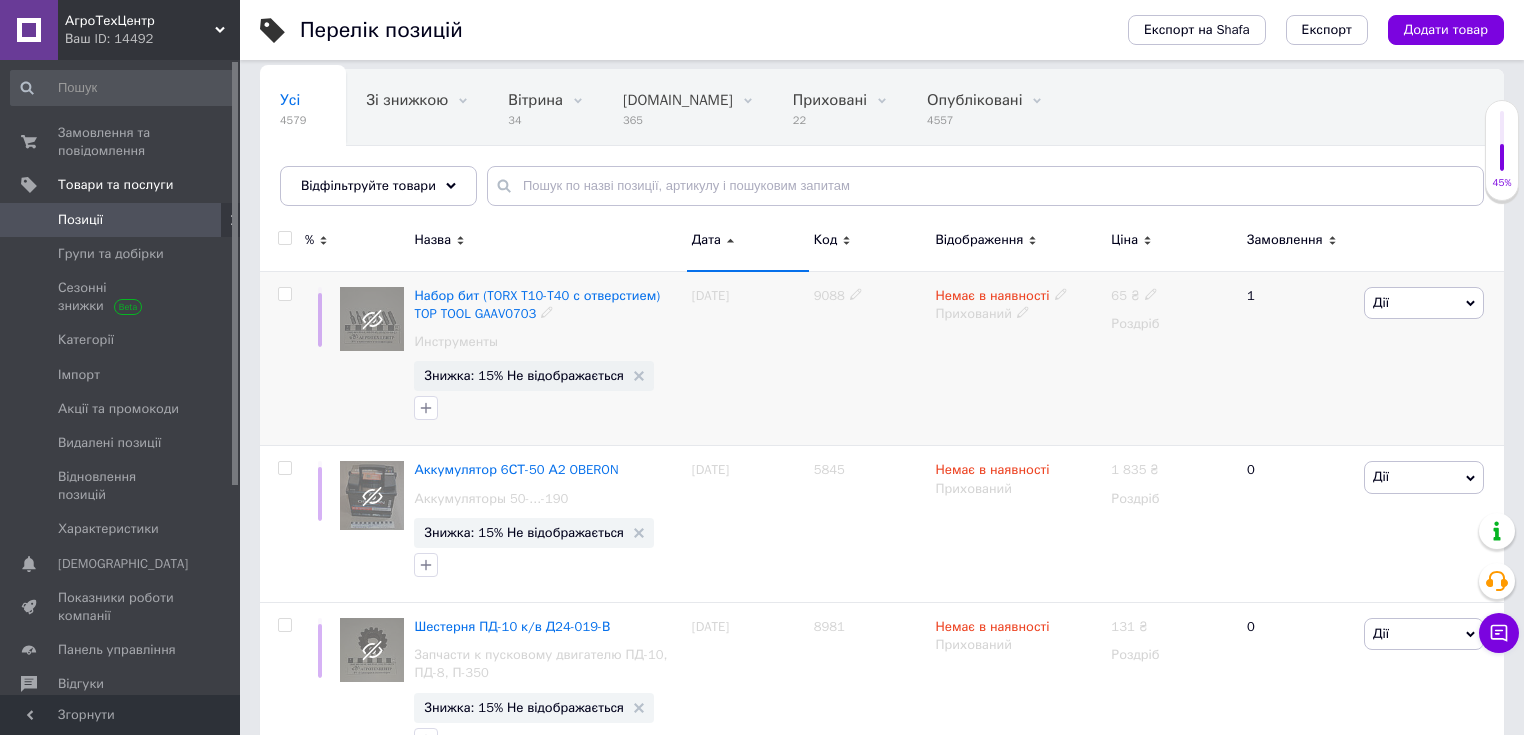scroll, scrollTop: 240, scrollLeft: 0, axis: vertical 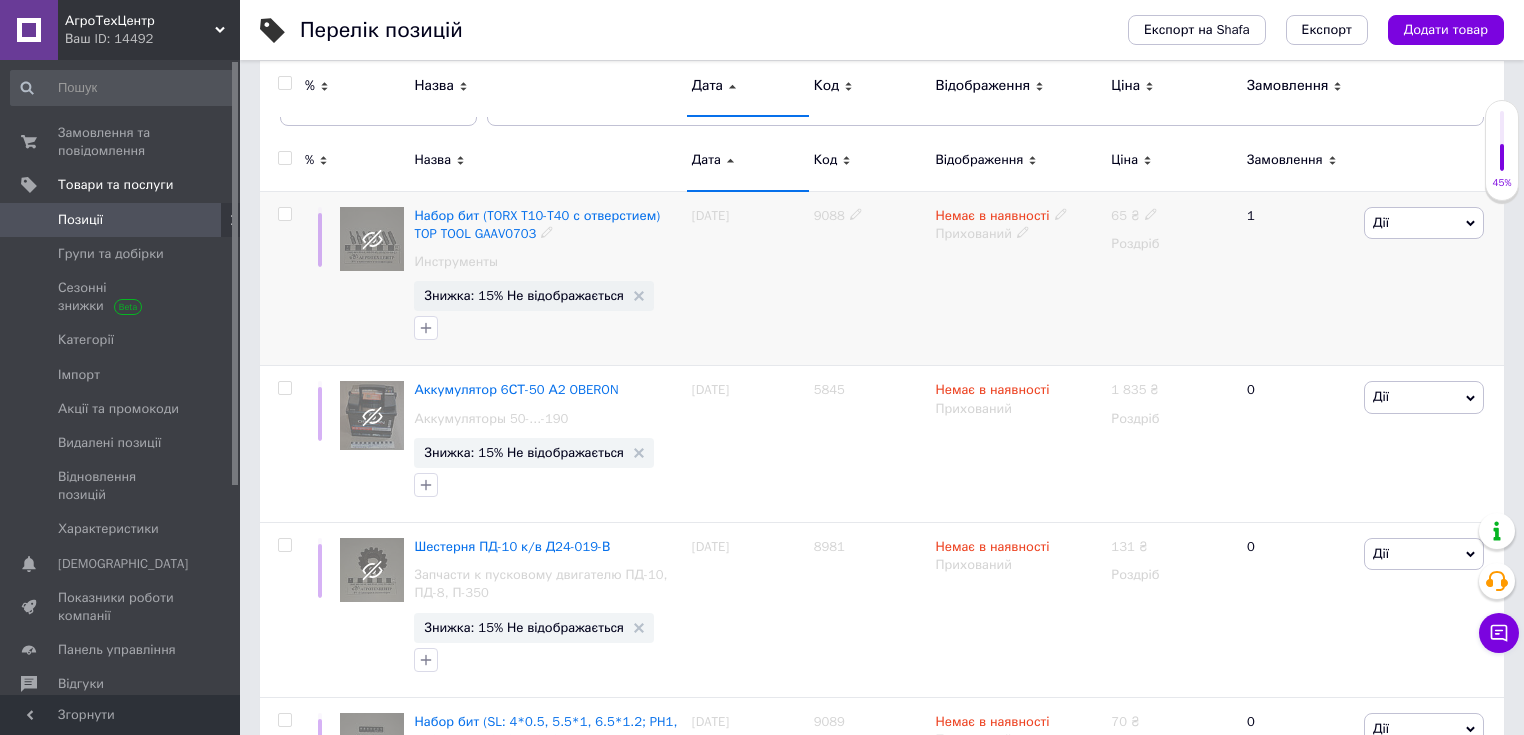 click on "9088" at bounding box center (829, 215) 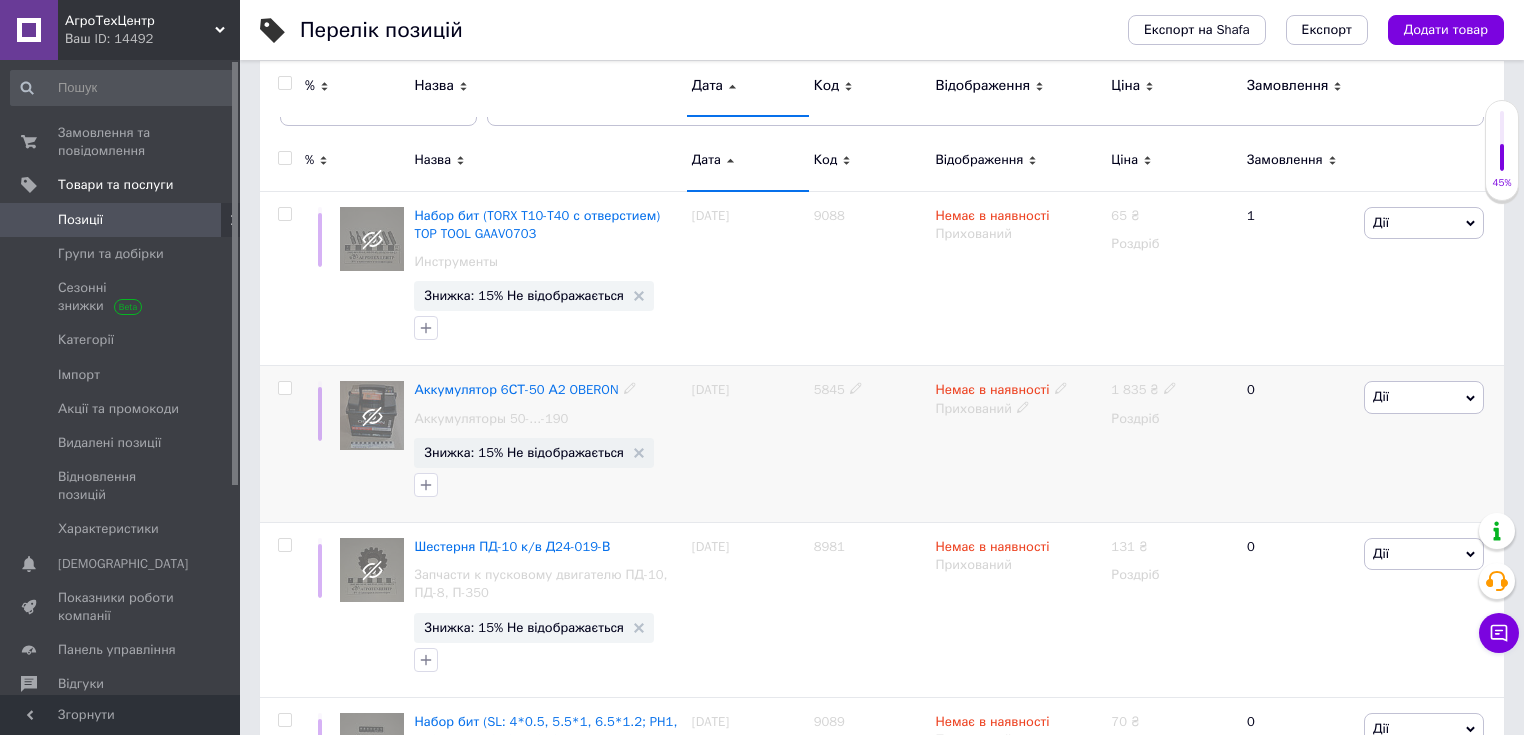 click on "5845" at bounding box center [829, 389] 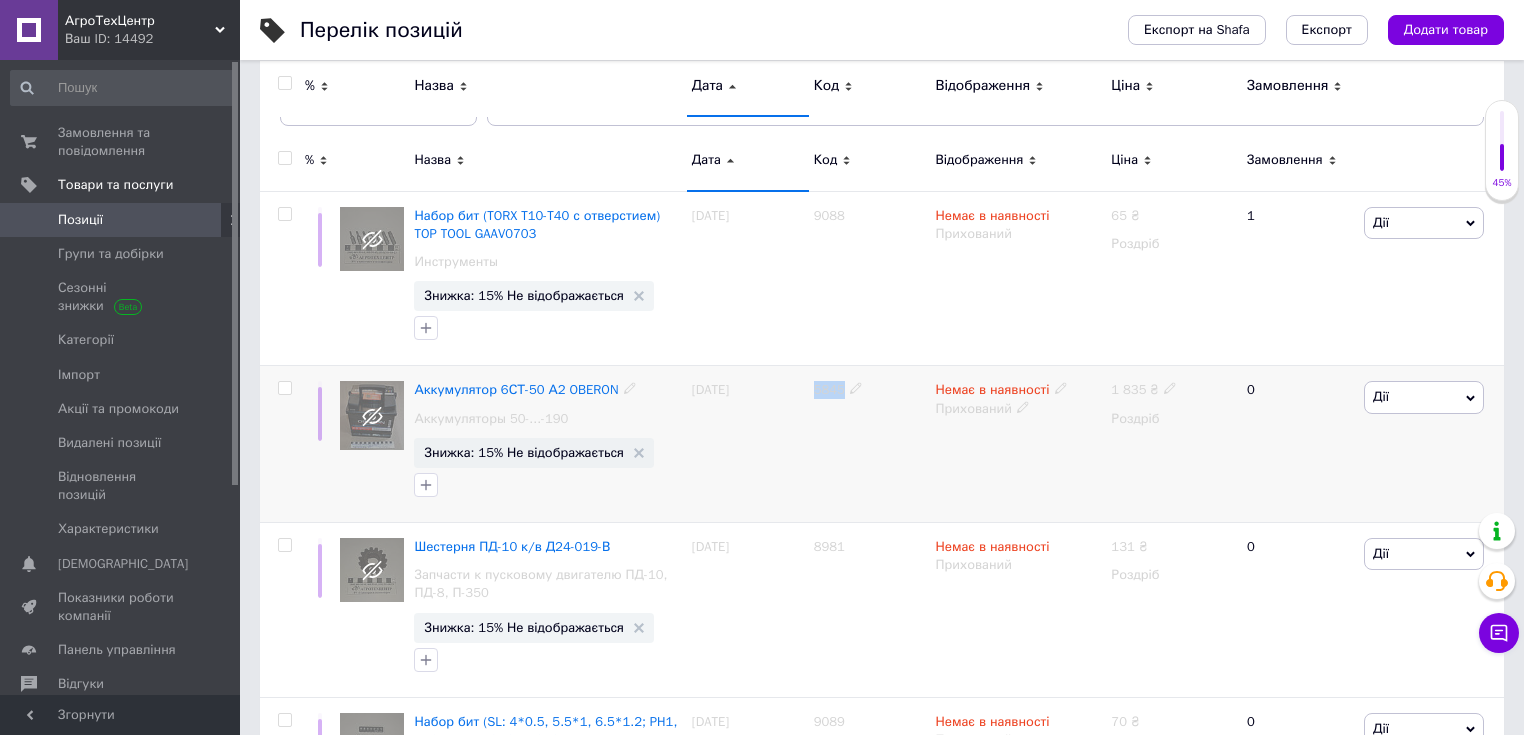 click on "5845" at bounding box center (829, 389) 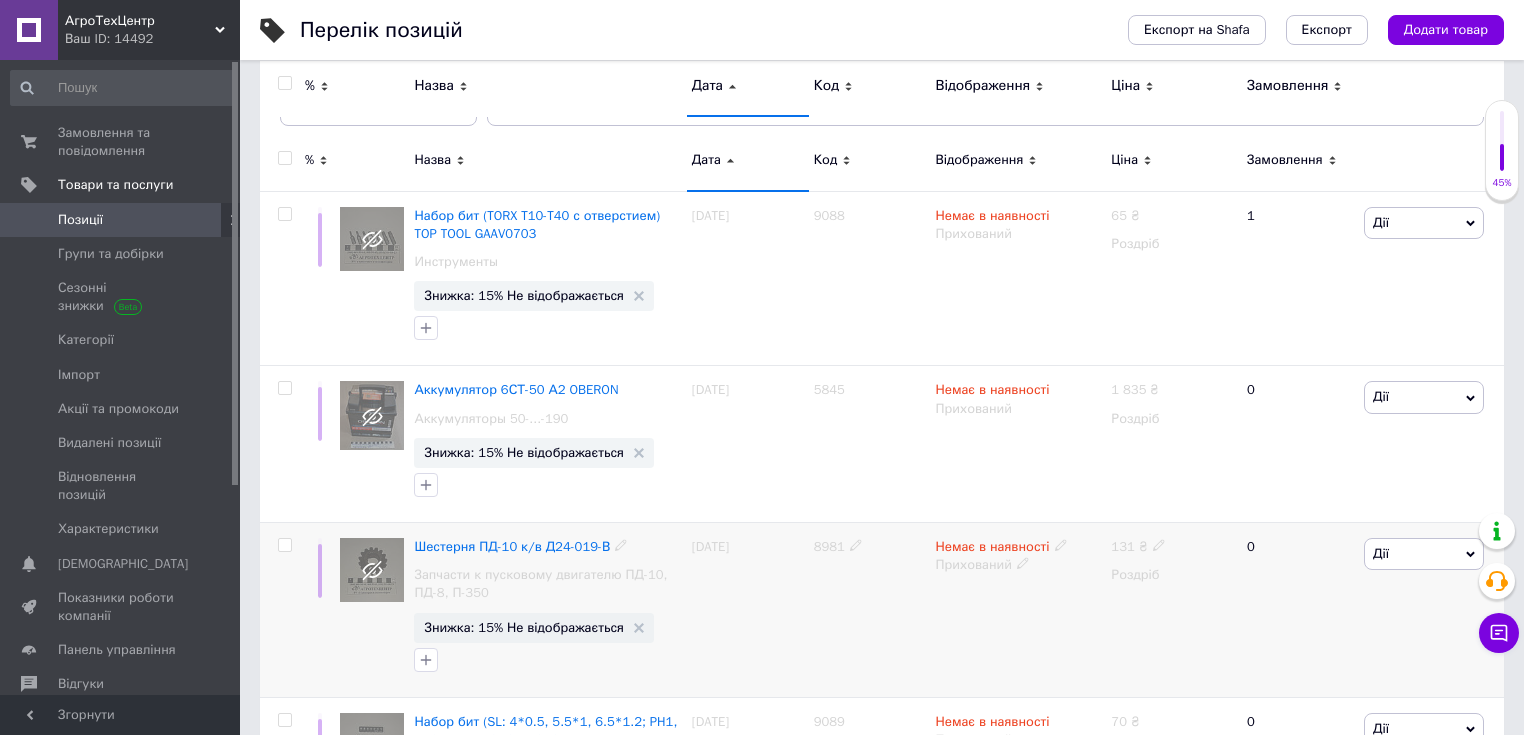 click on "8981" at bounding box center (829, 546) 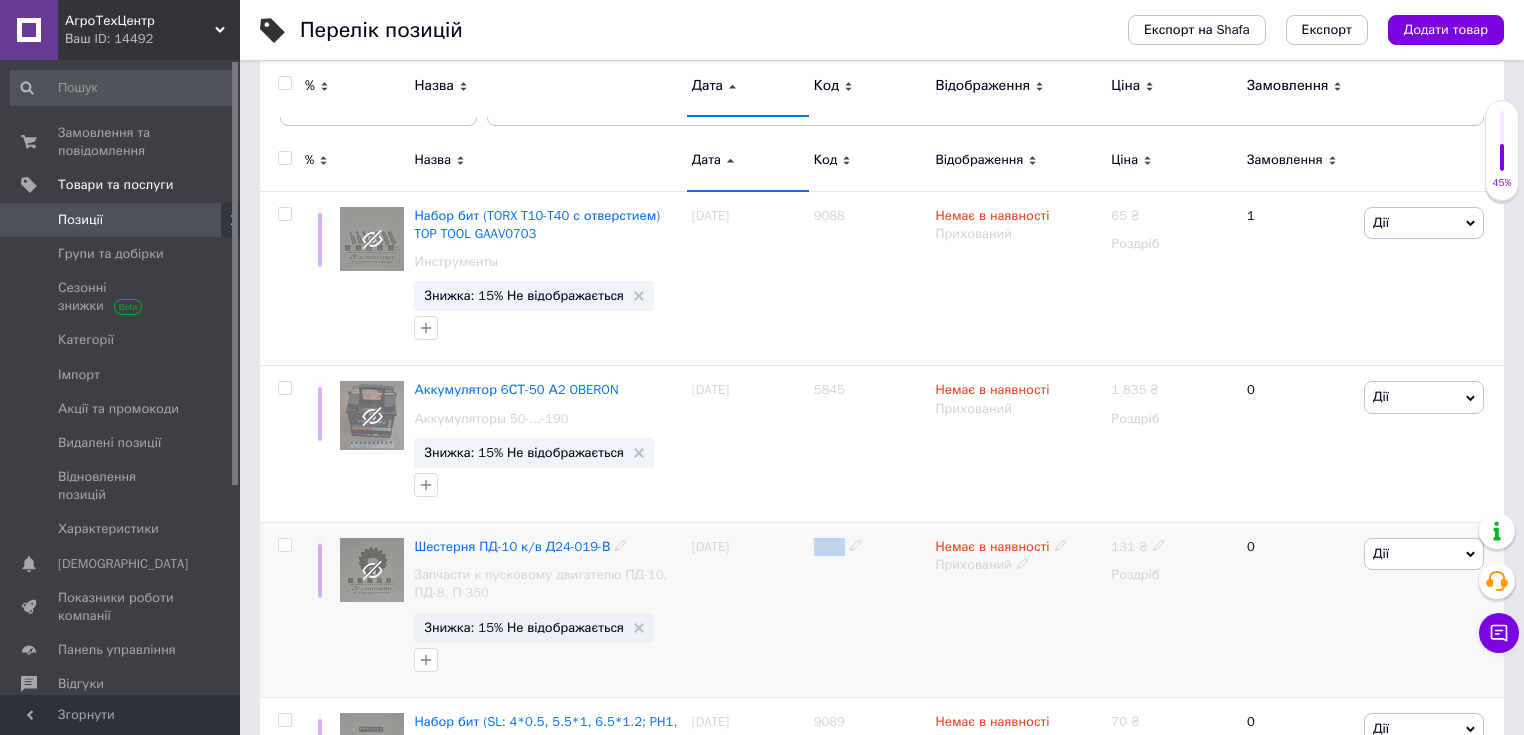 click on "8981" at bounding box center [829, 546] 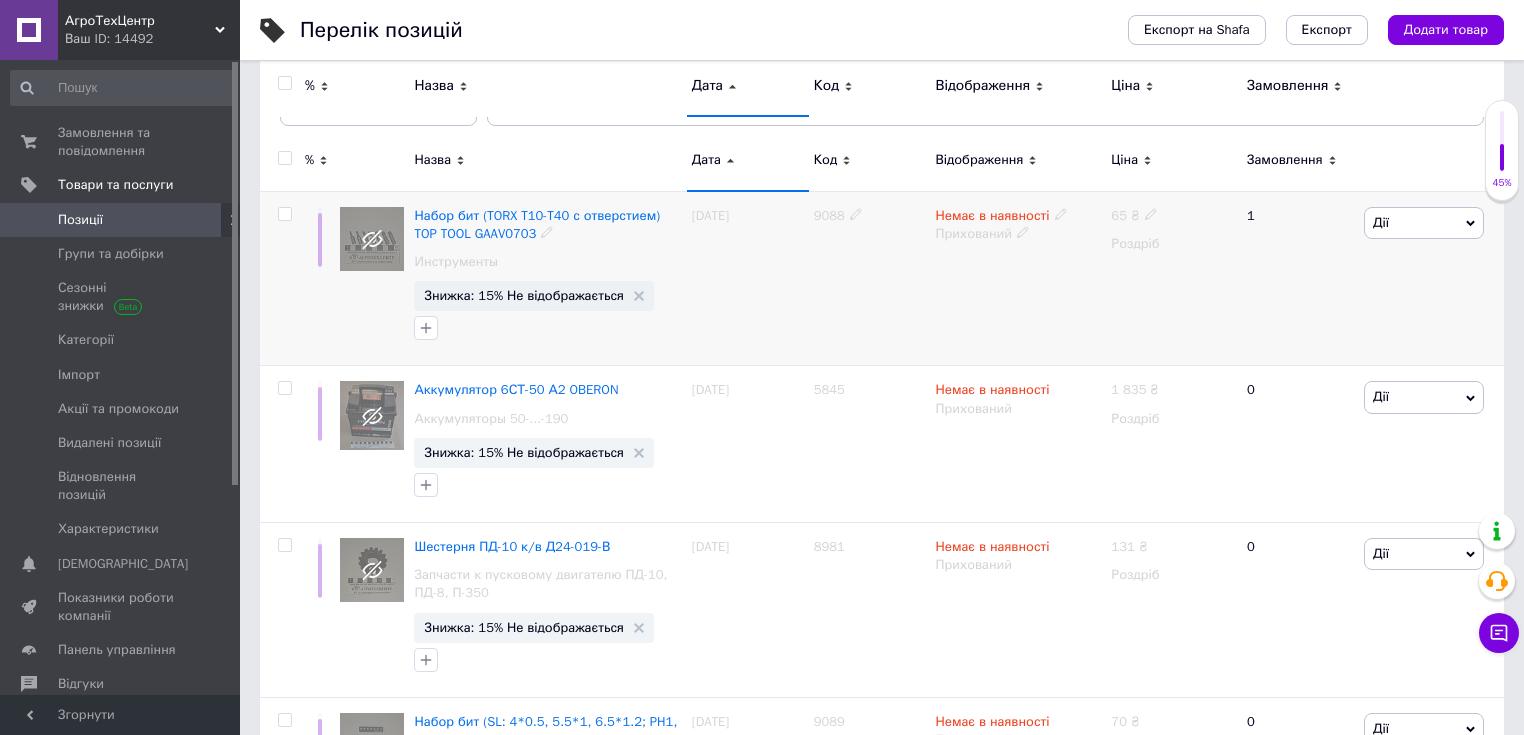 click 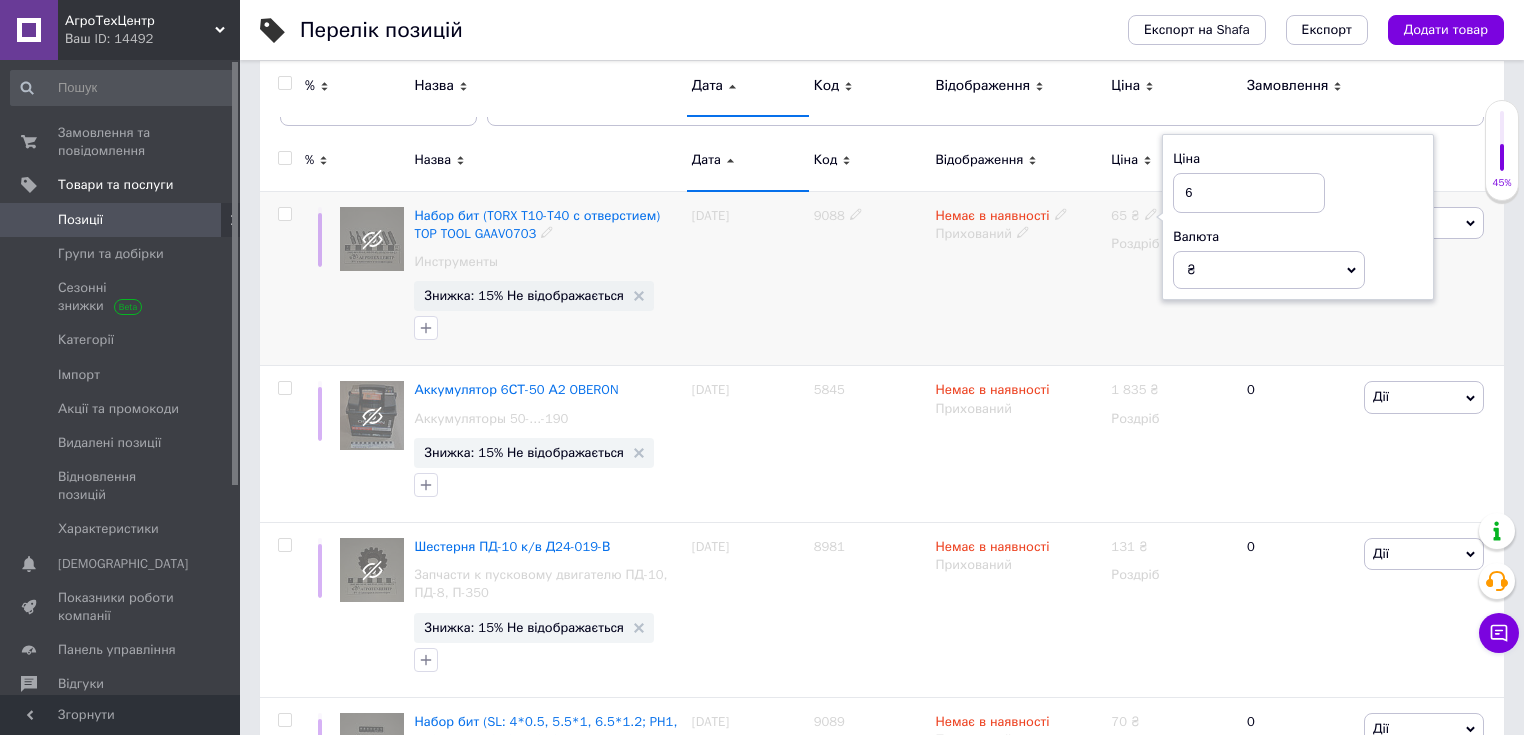 type on "66" 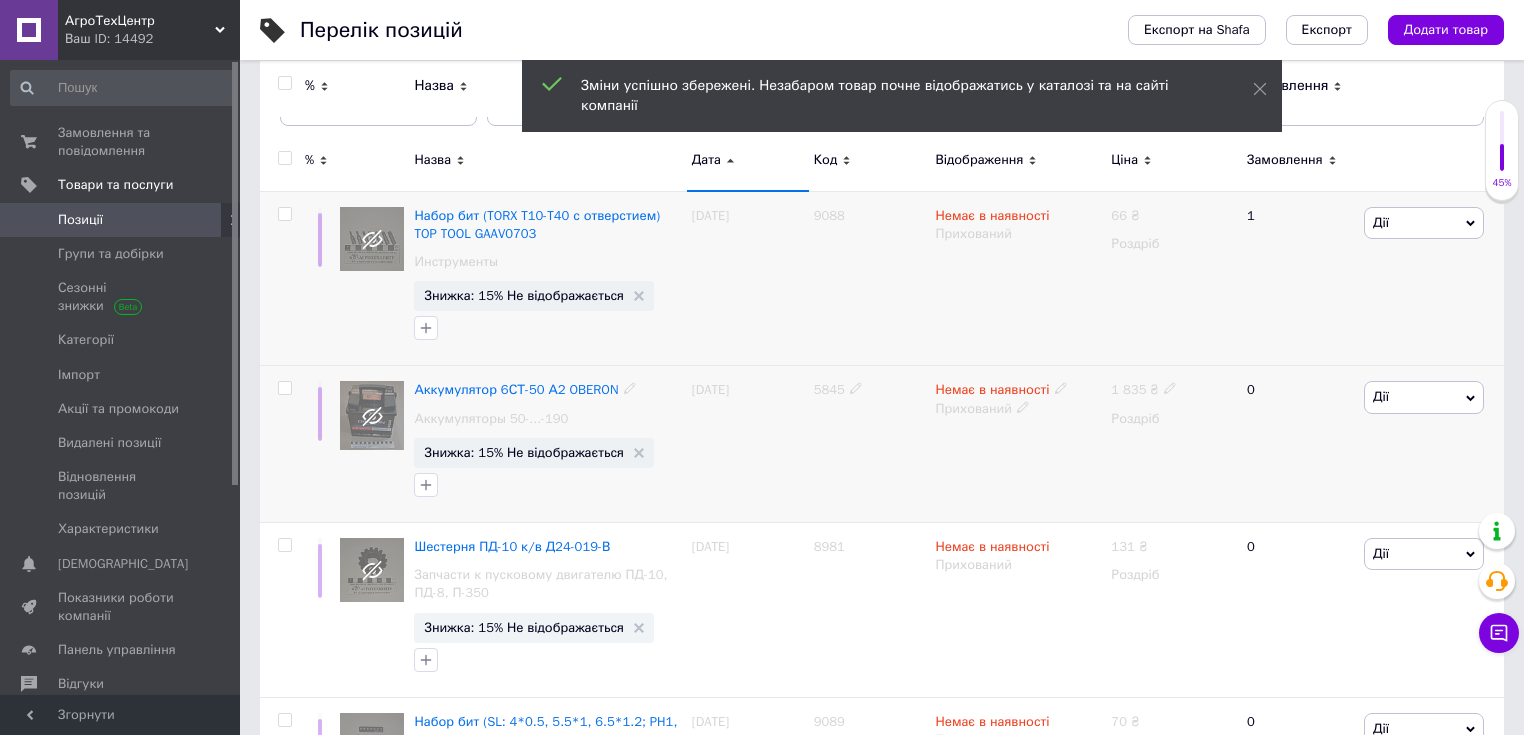 click 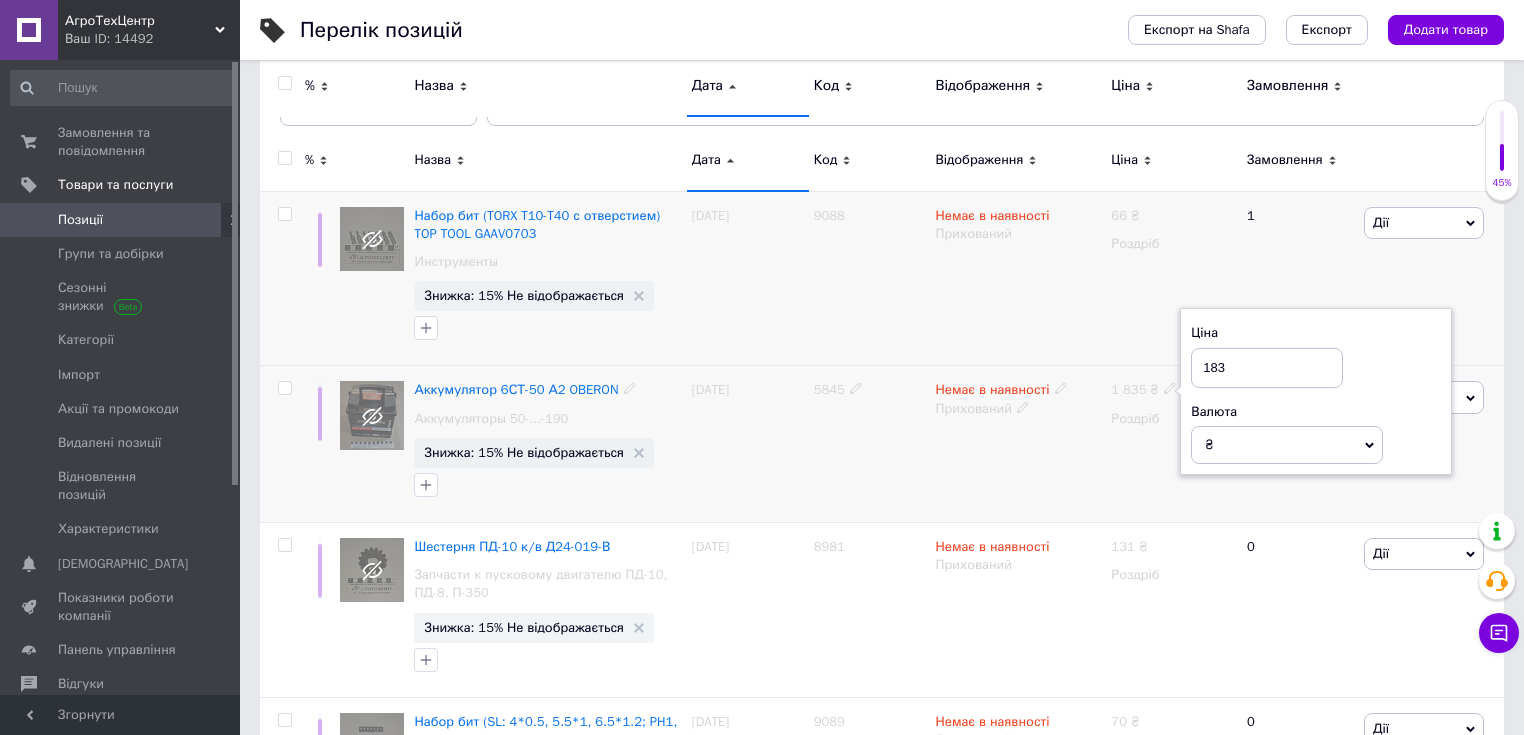 type on "1836" 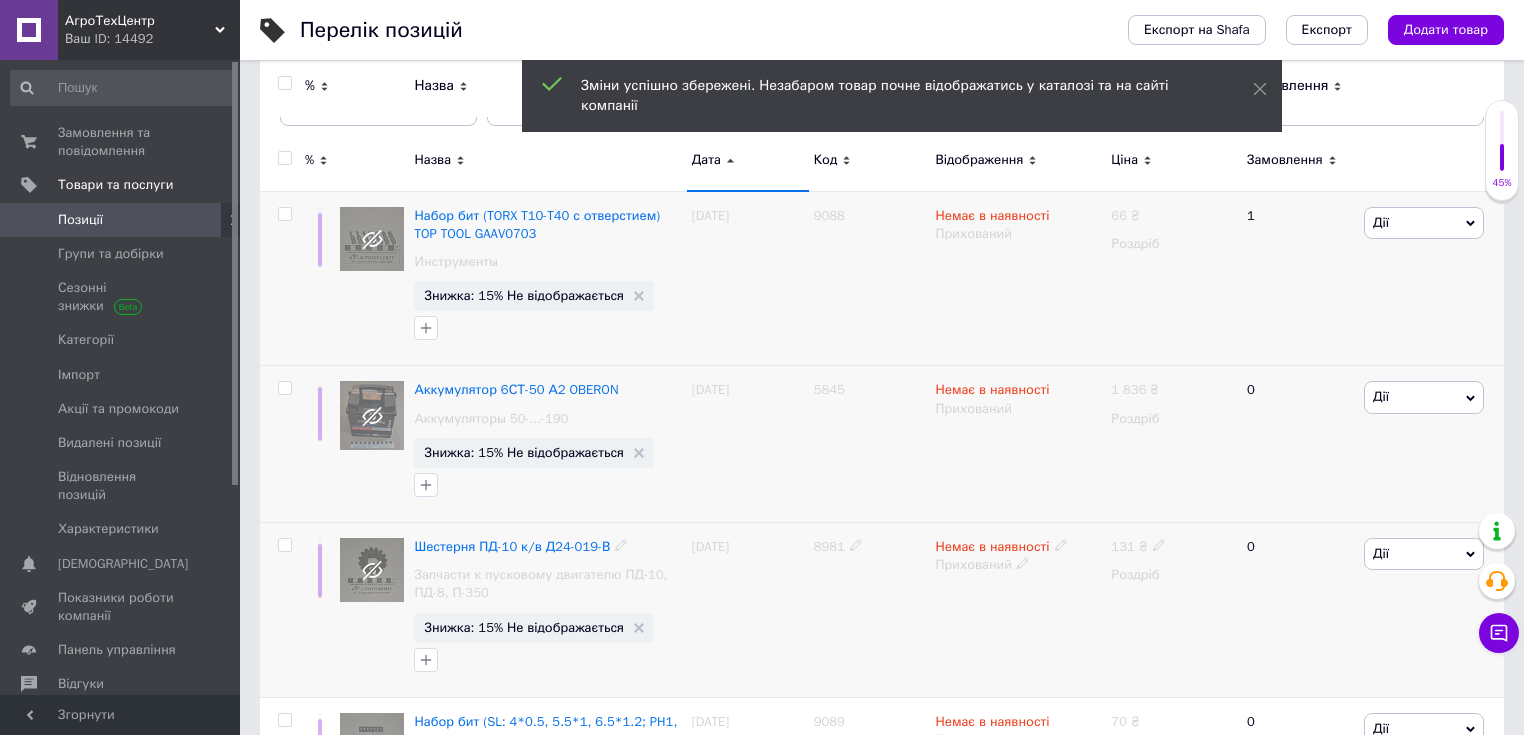 click on "8981" at bounding box center (829, 546) 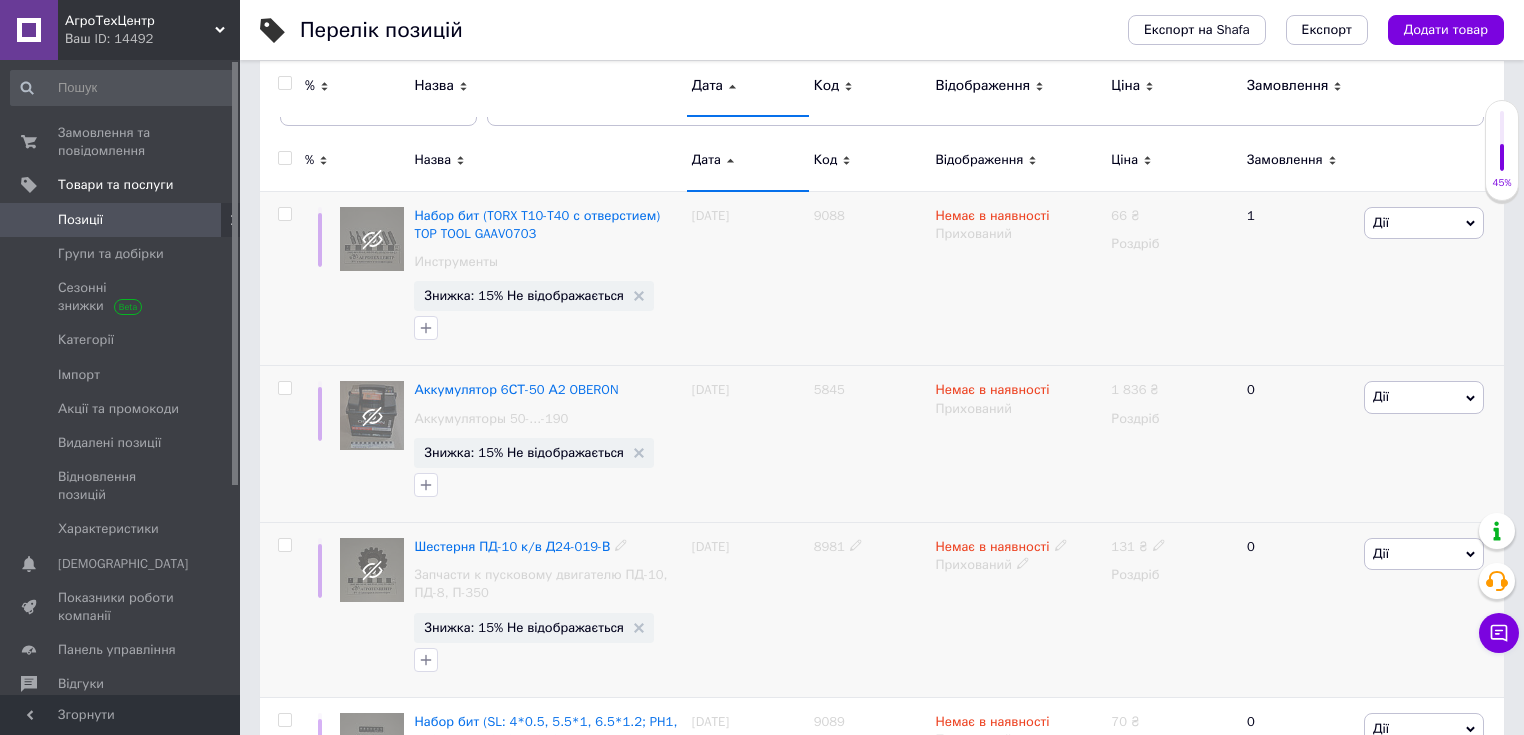 click 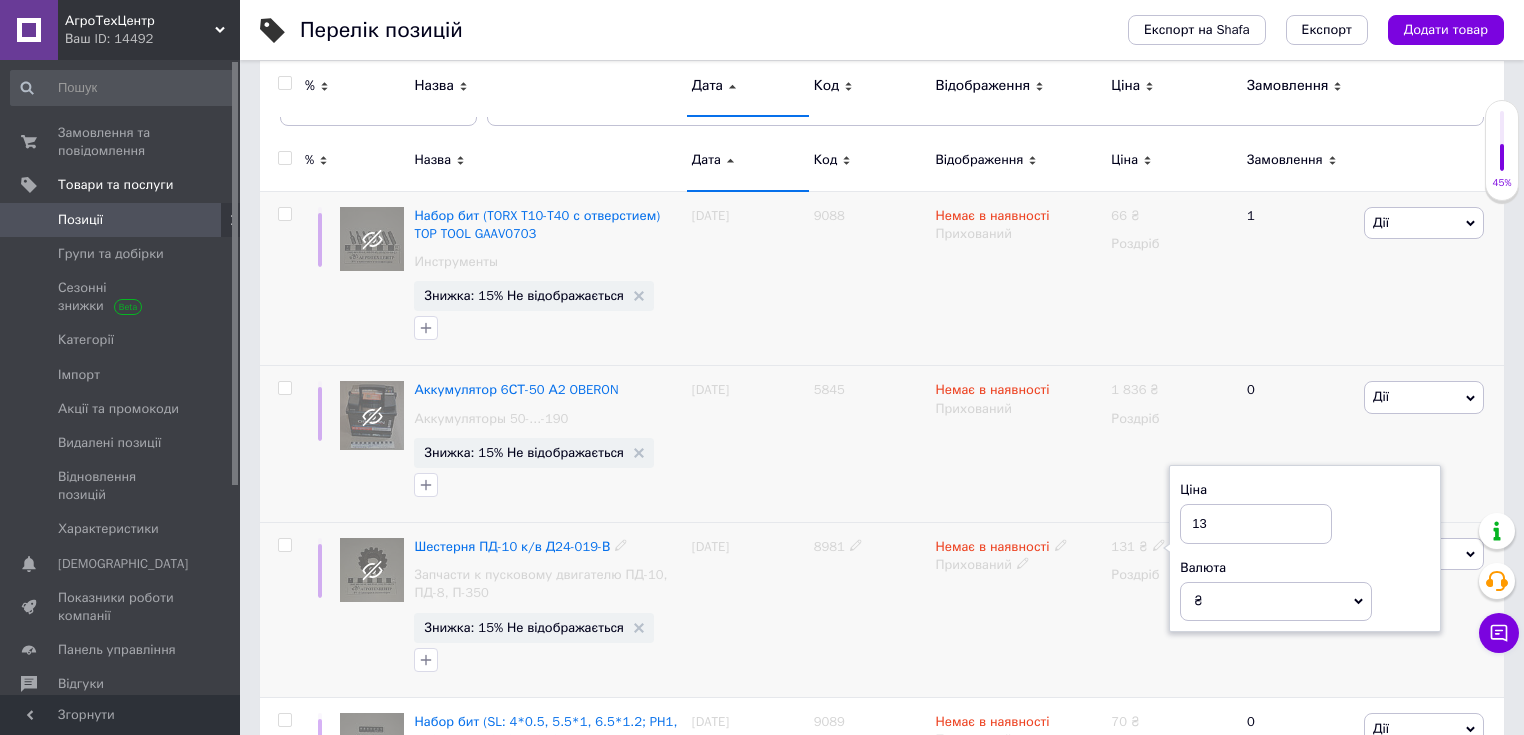 type on "132" 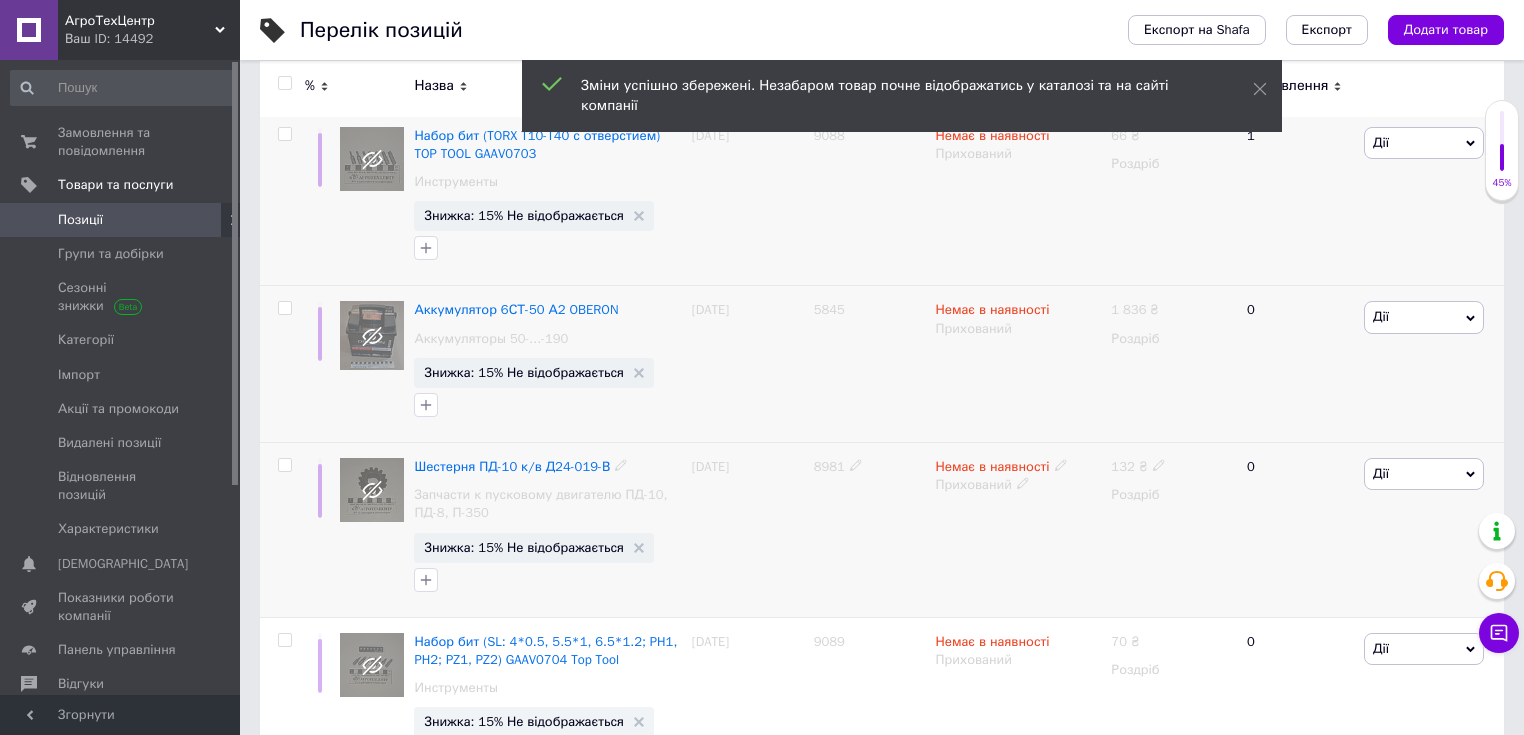 scroll, scrollTop: 400, scrollLeft: 0, axis: vertical 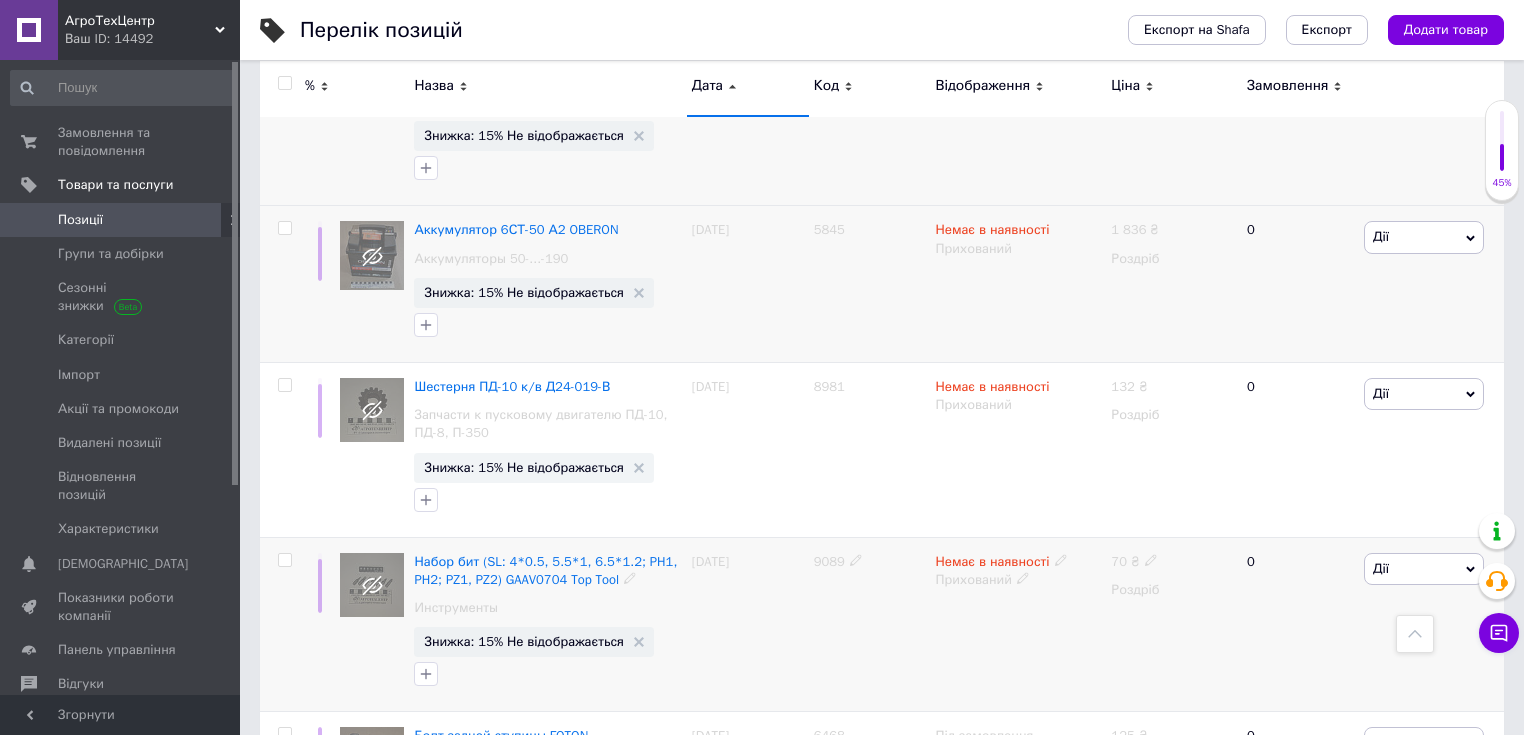 click on "9089" at bounding box center (829, 561) 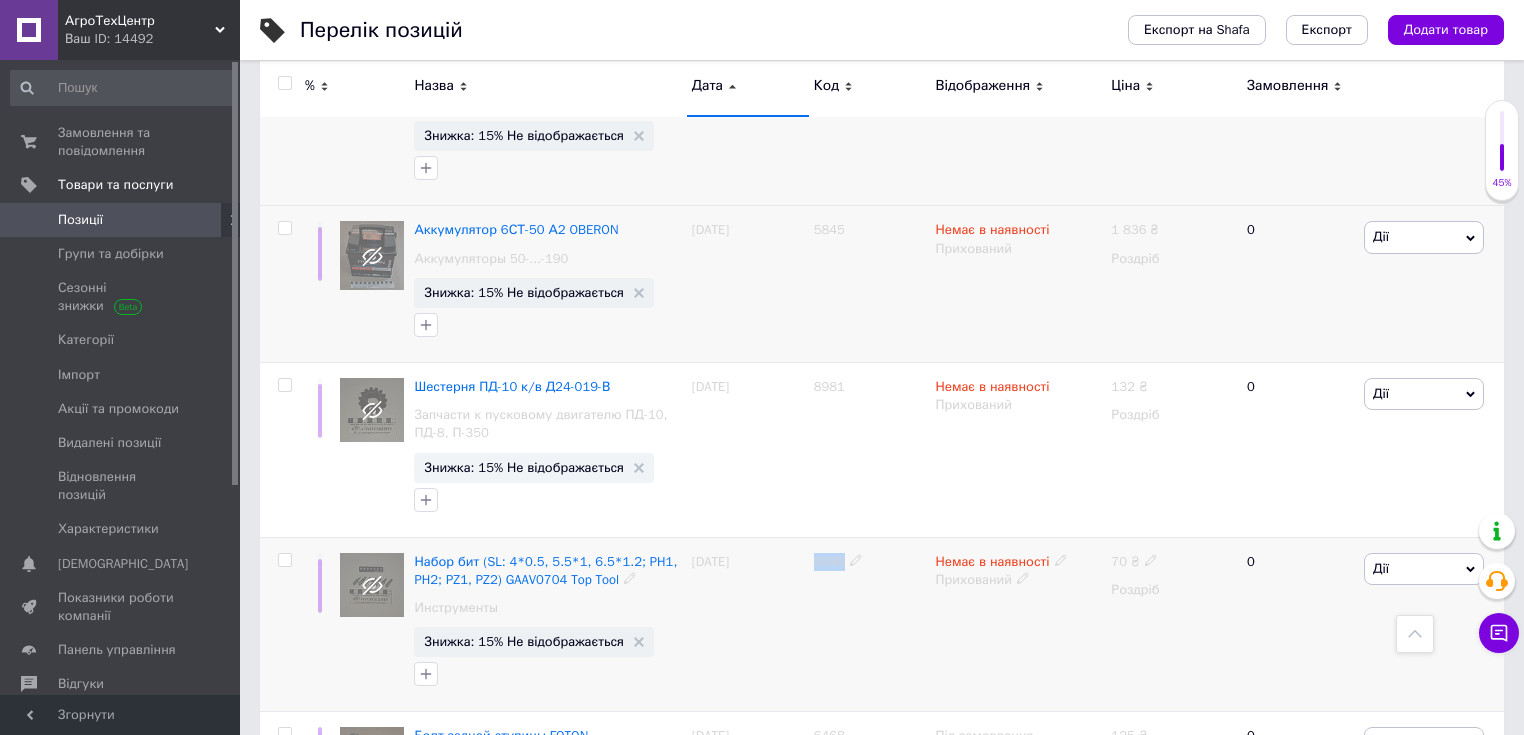 click on "9089" at bounding box center (829, 561) 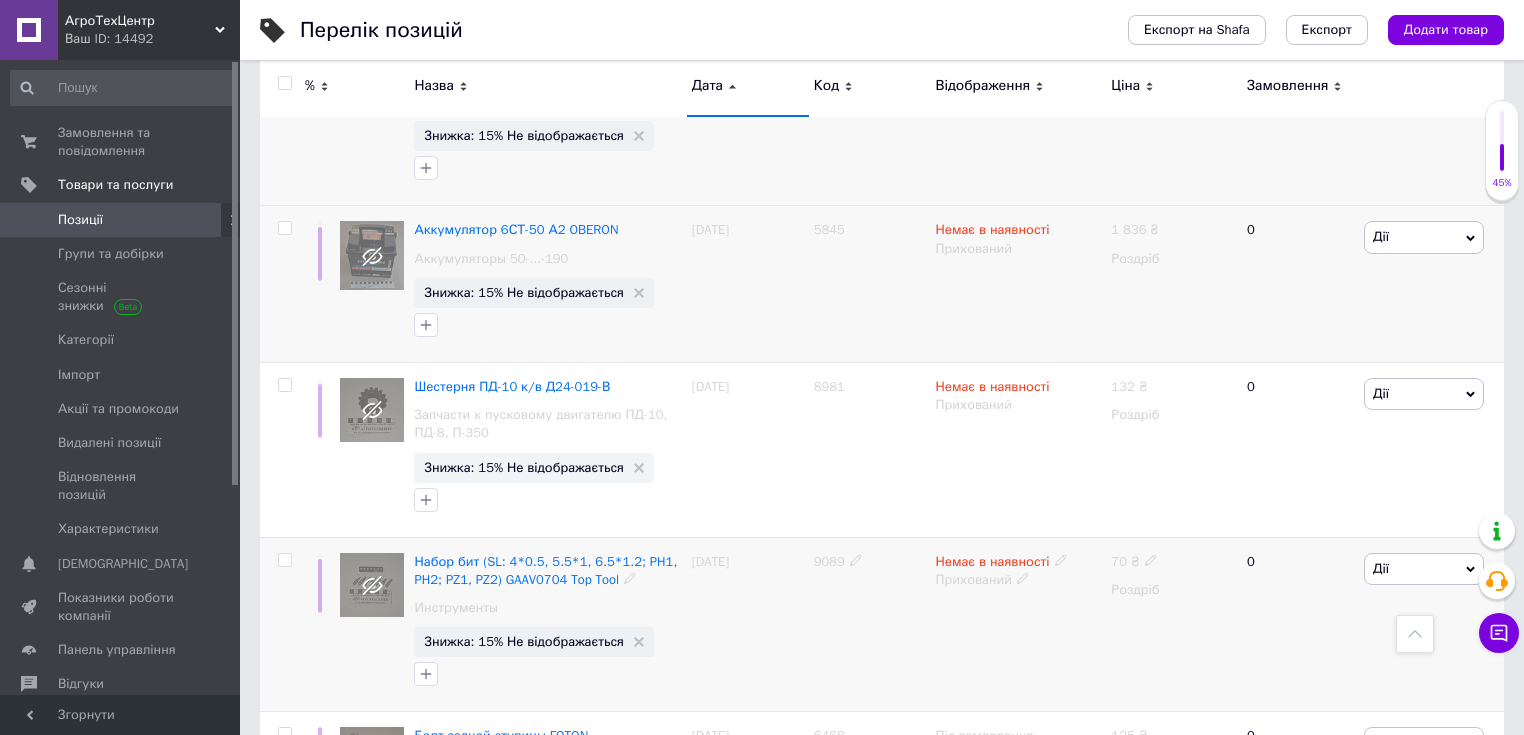 click 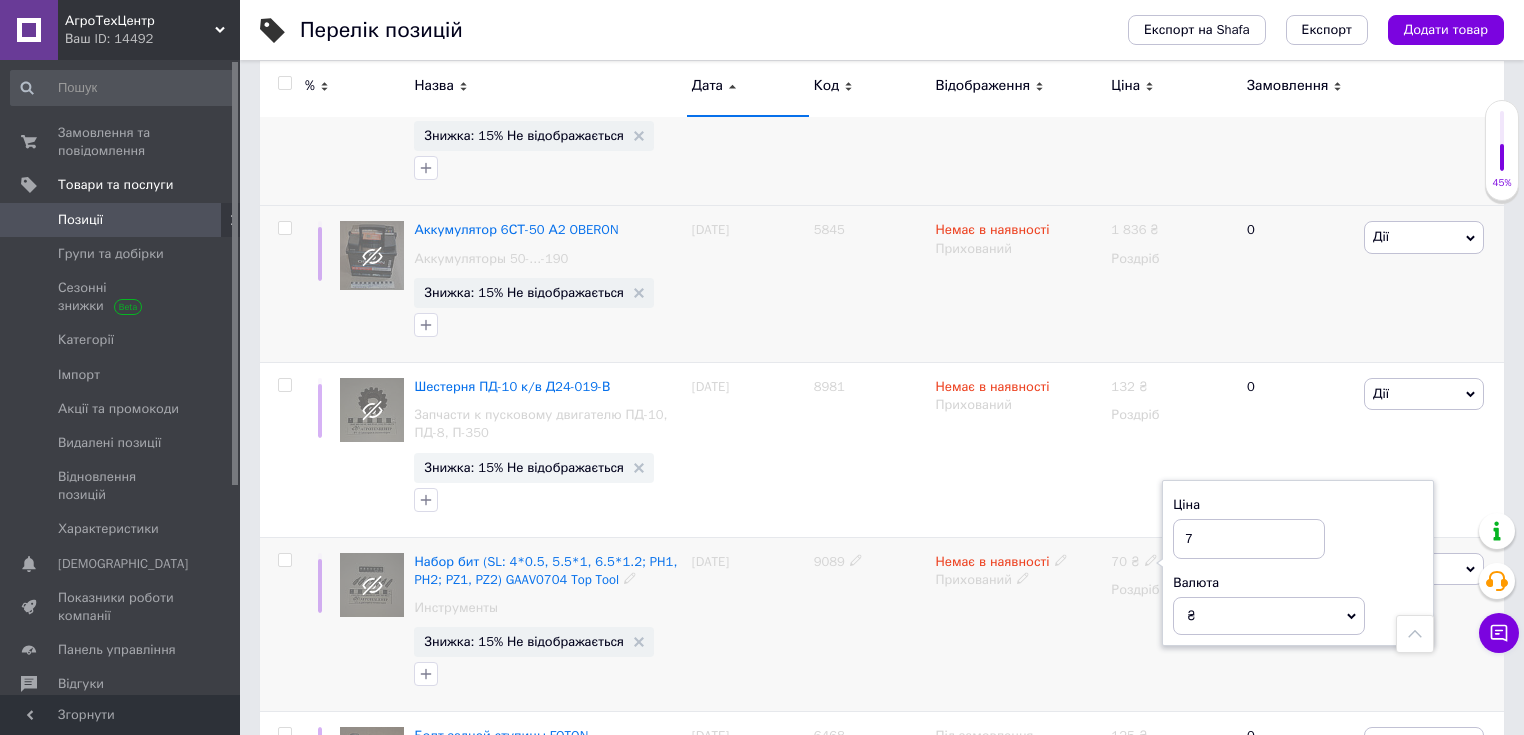 type on "71" 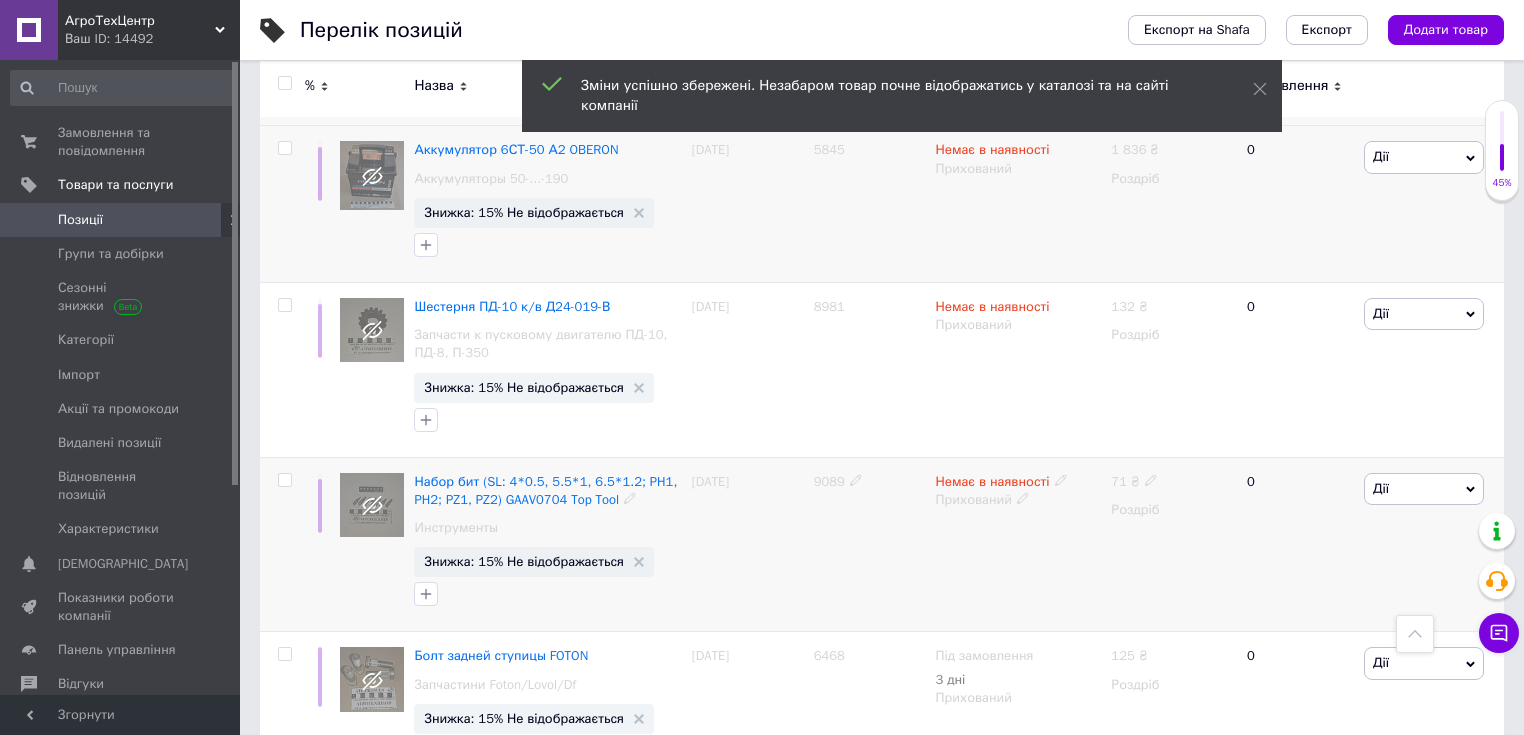 scroll, scrollTop: 560, scrollLeft: 0, axis: vertical 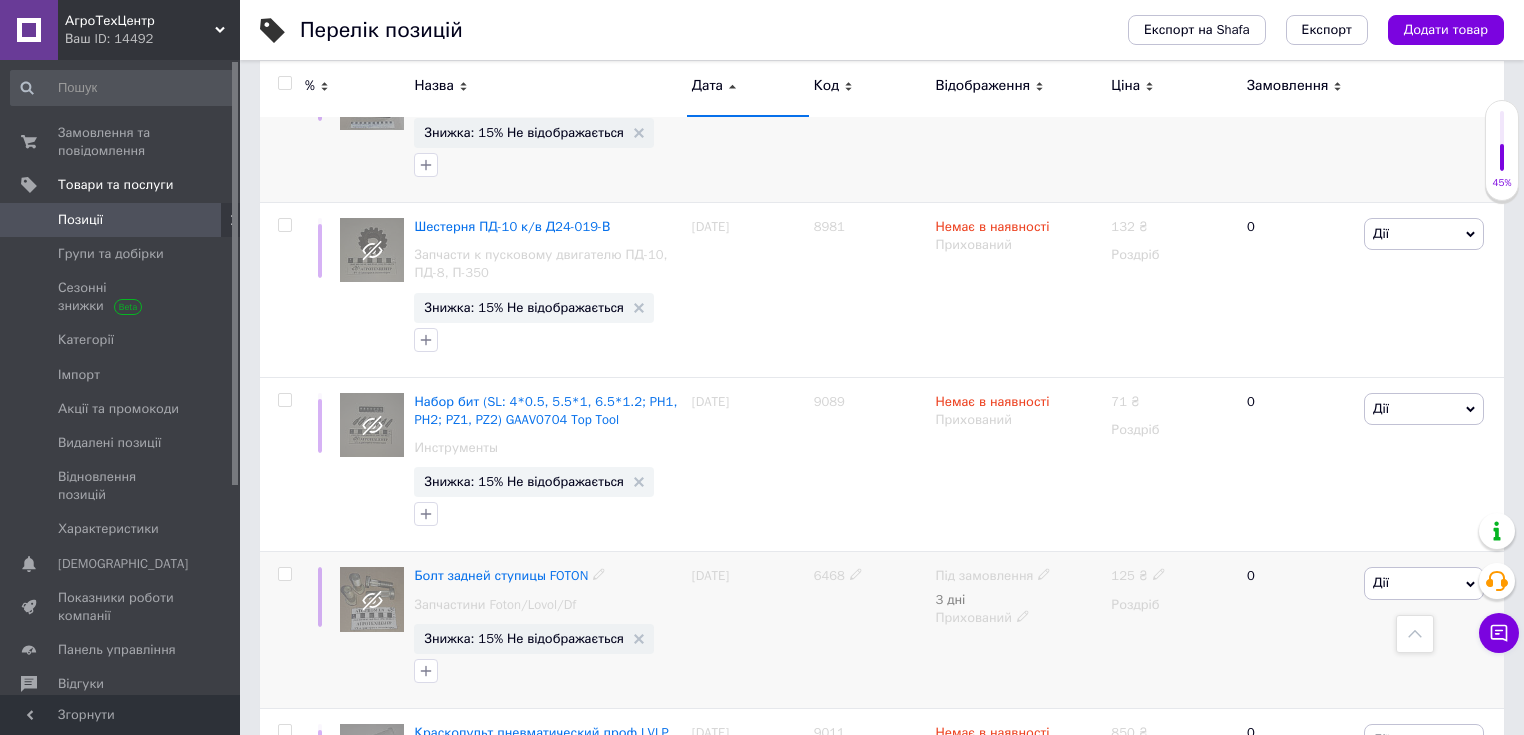 click on "6468" at bounding box center (829, 575) 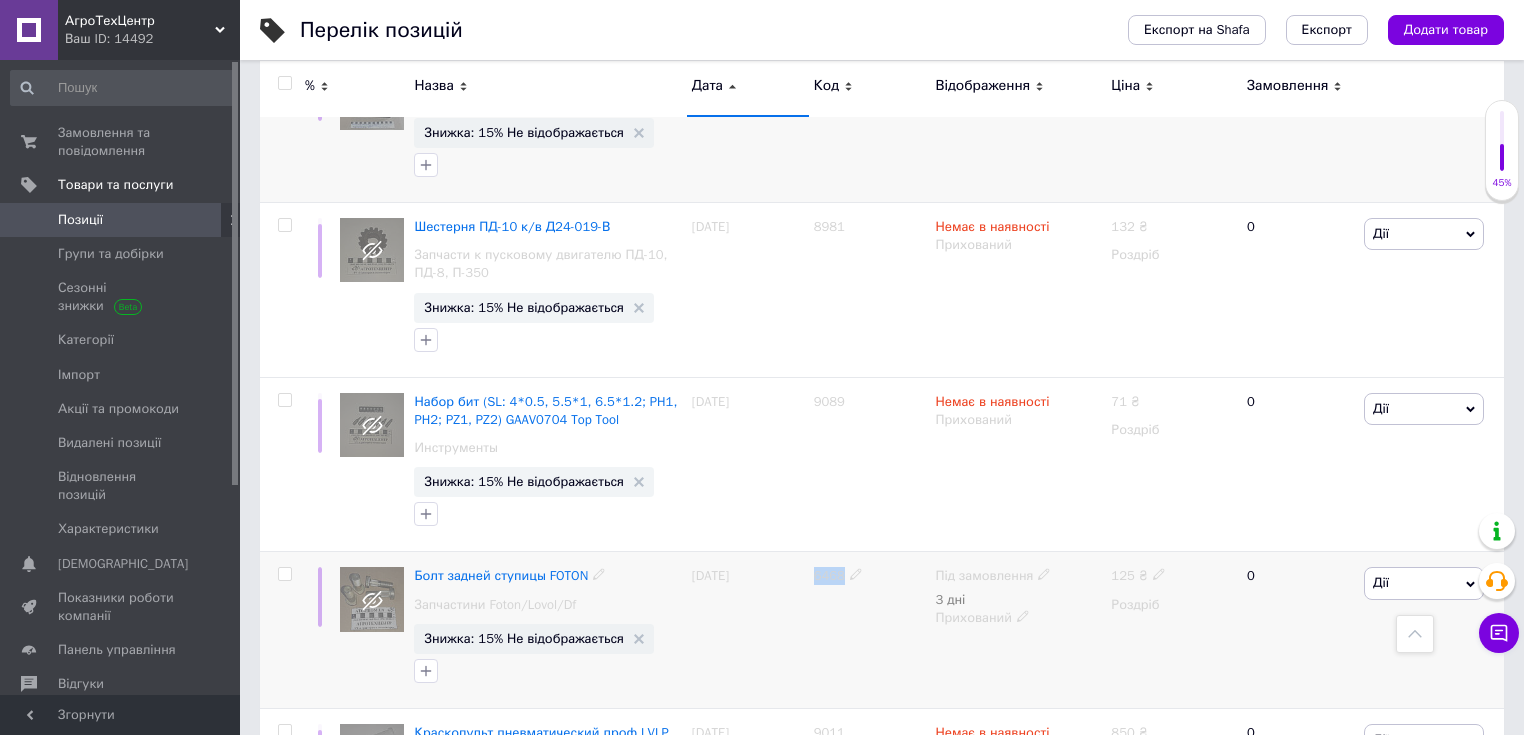 click on "6468" at bounding box center [829, 575] 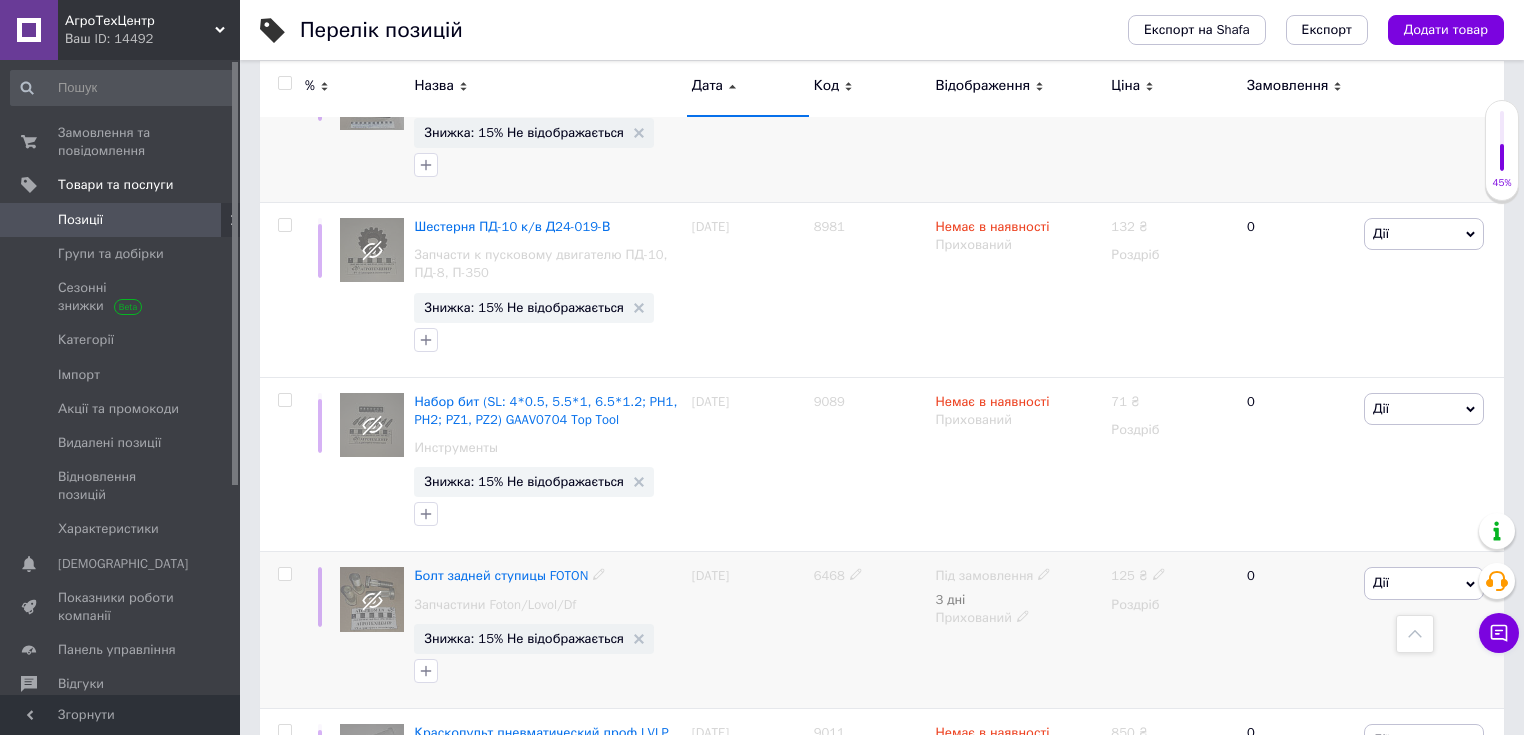 click 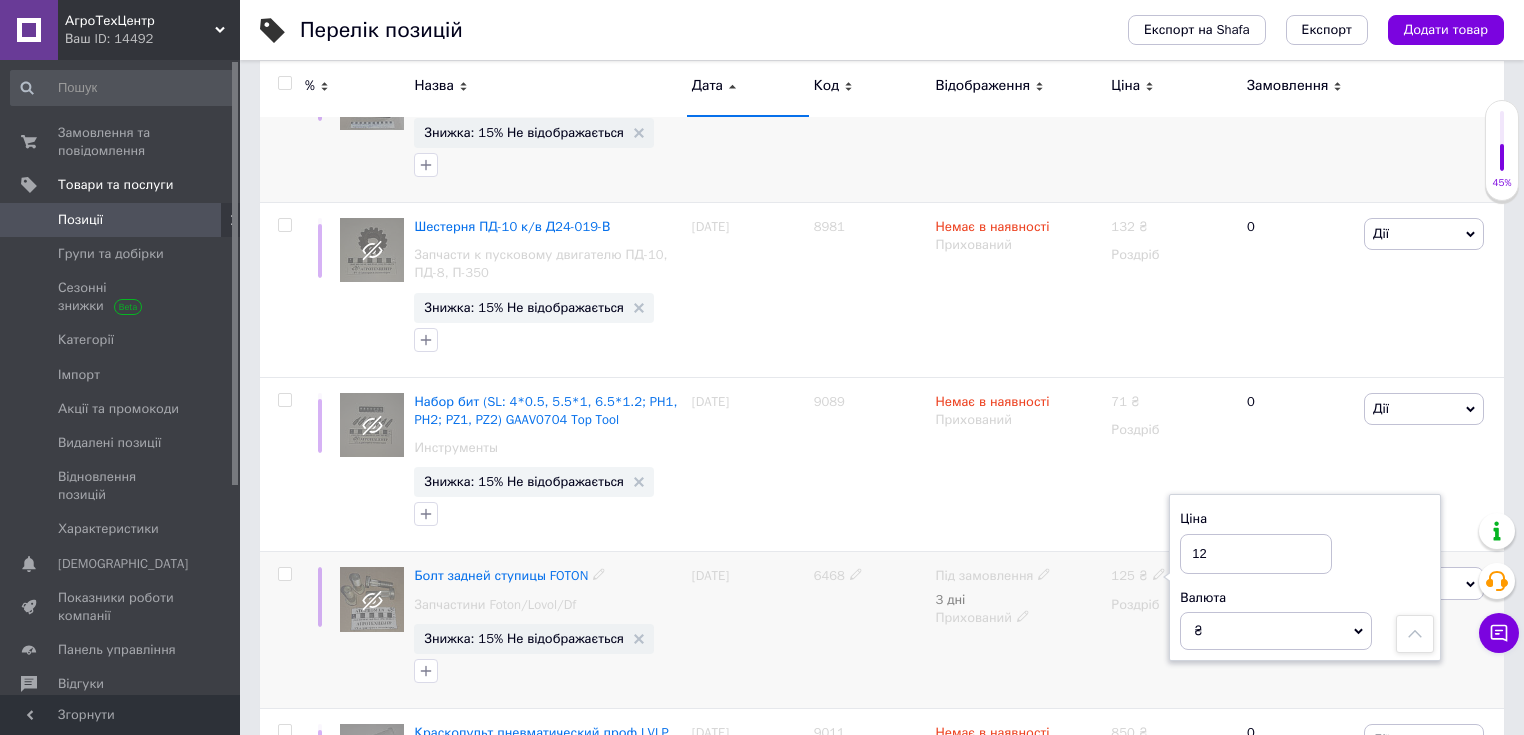 type on "126" 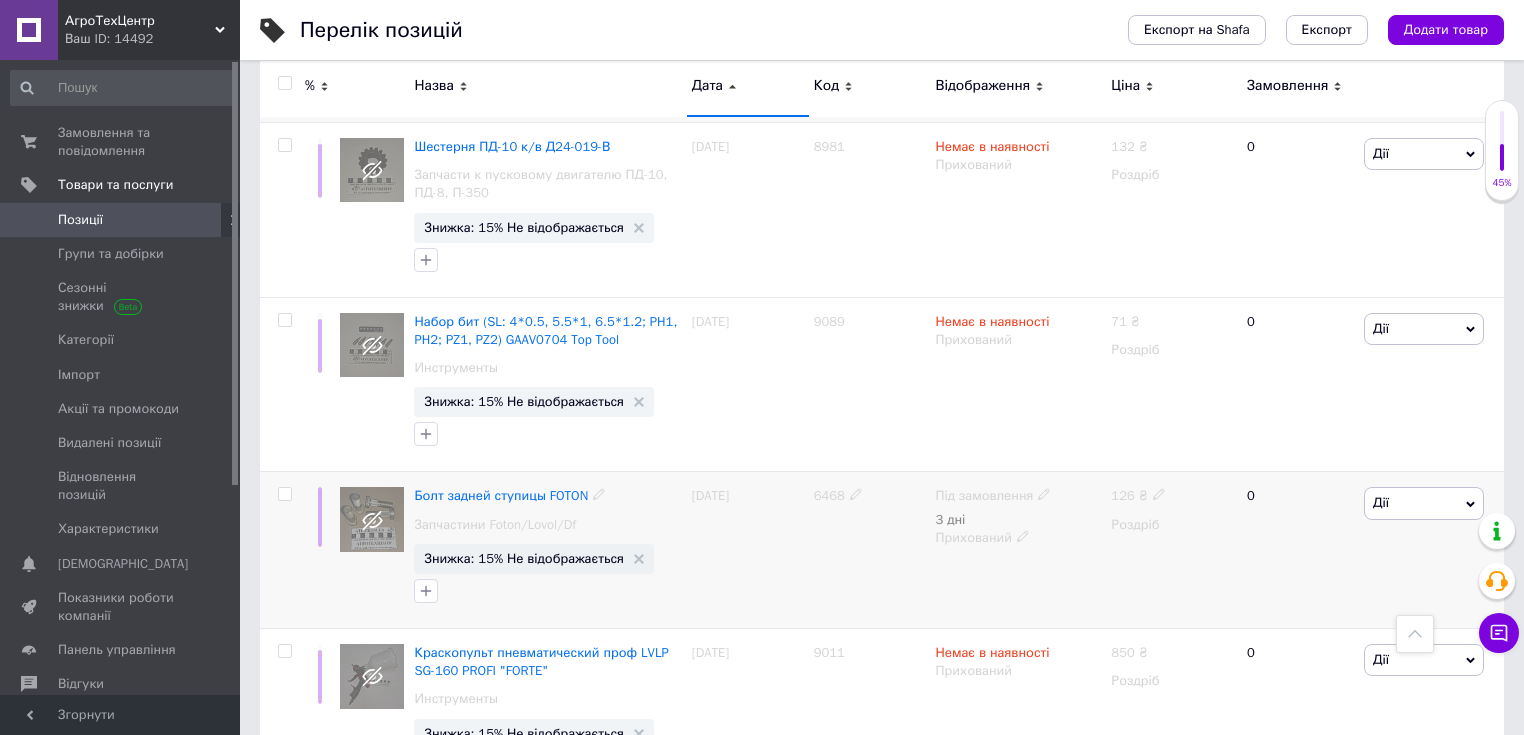 scroll, scrollTop: 800, scrollLeft: 0, axis: vertical 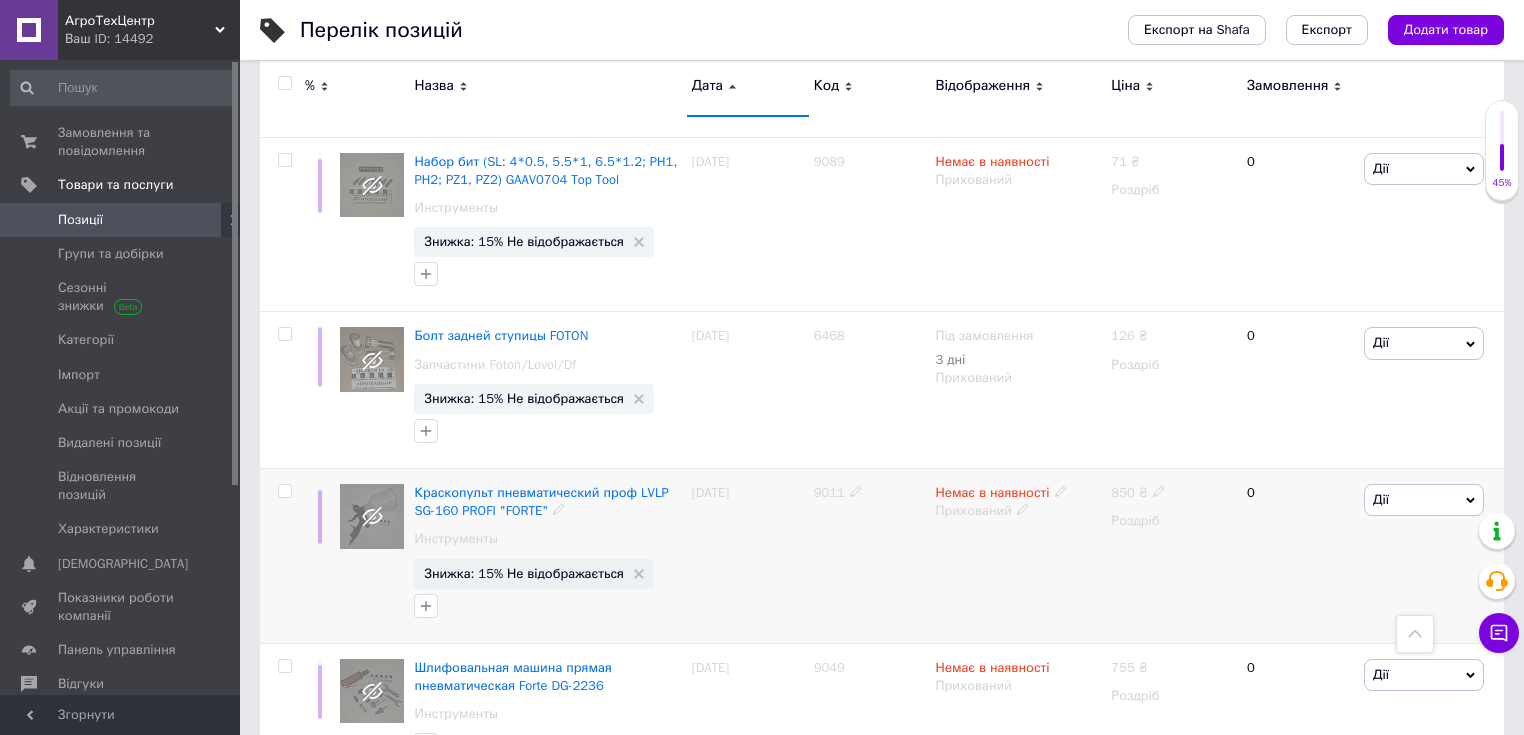 click on "9011" at bounding box center [829, 492] 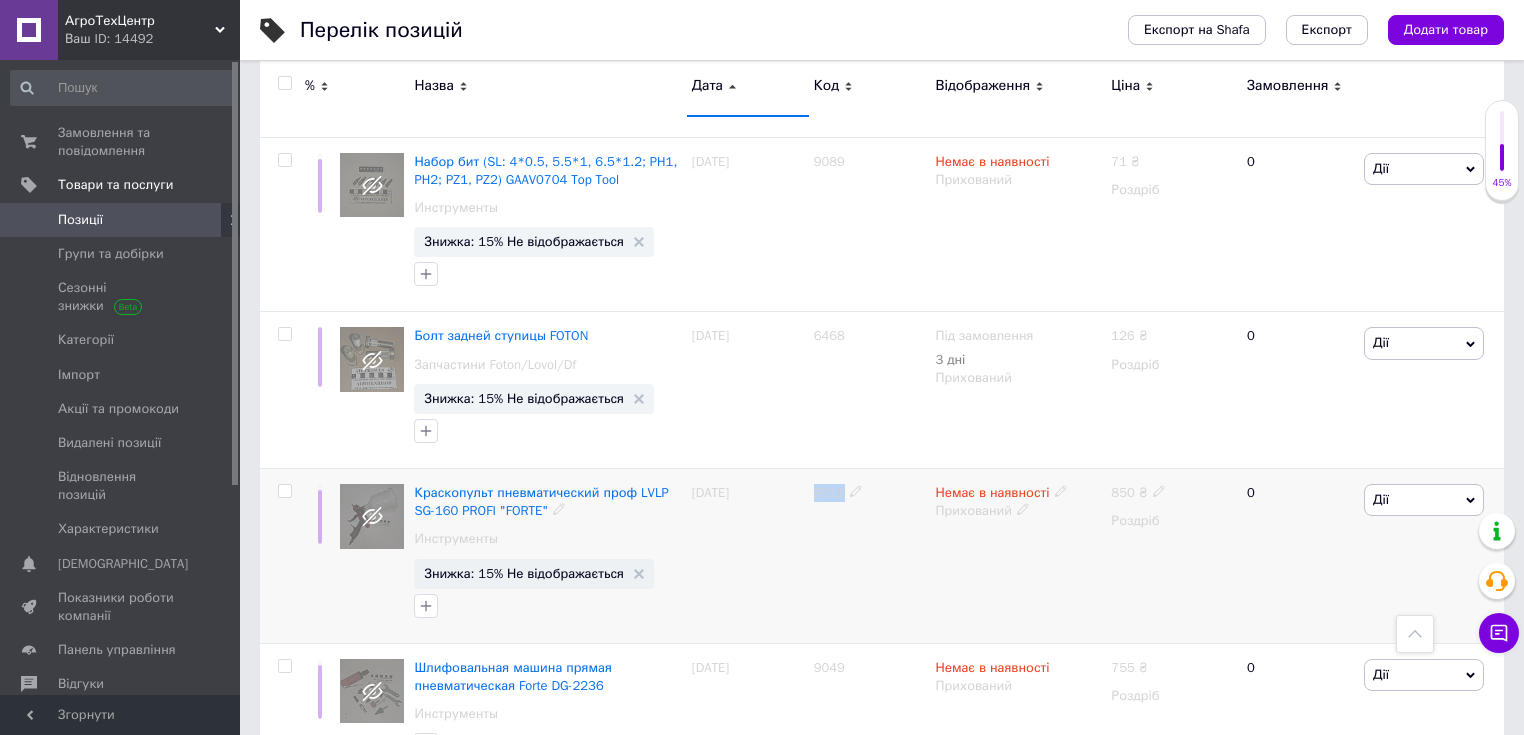 click on "9011" at bounding box center (829, 492) 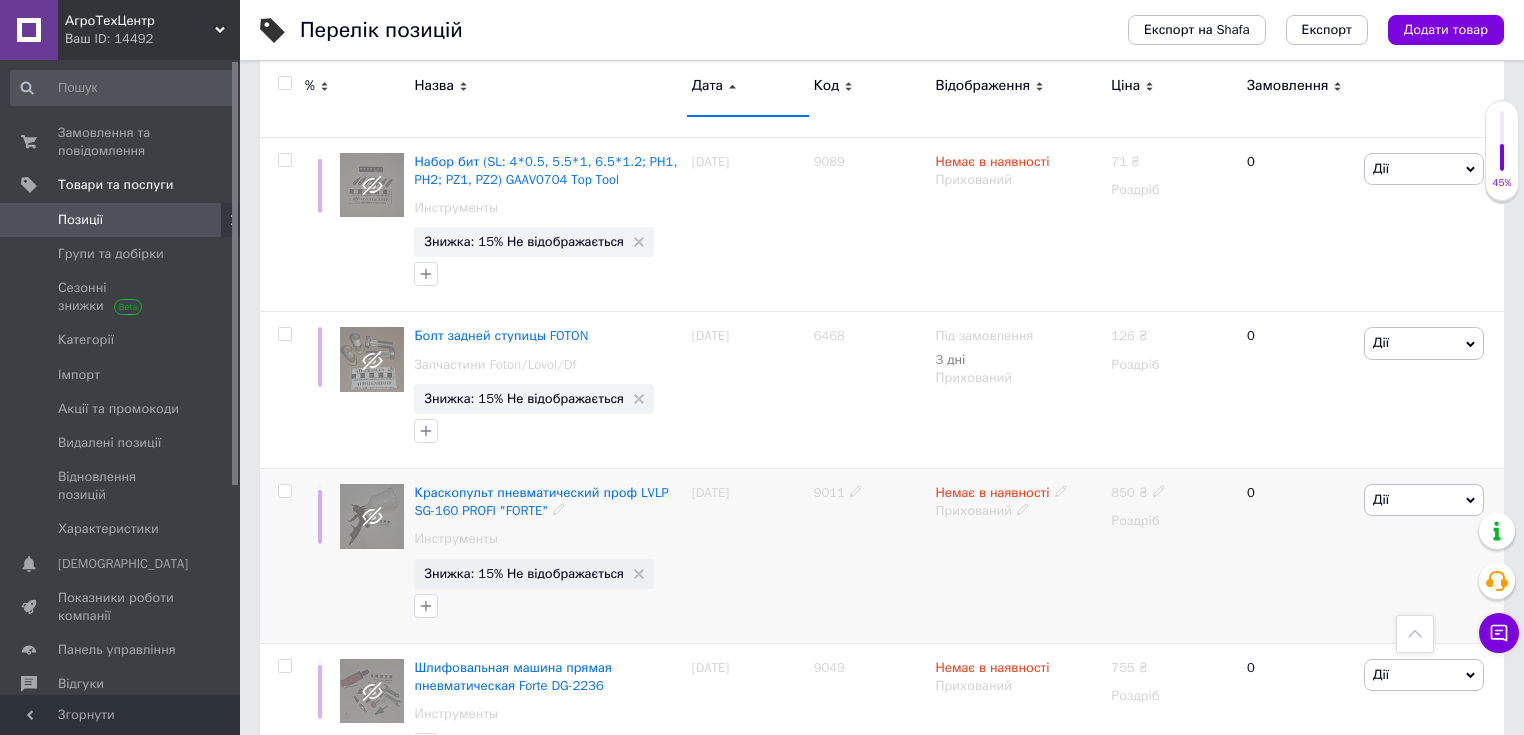 click 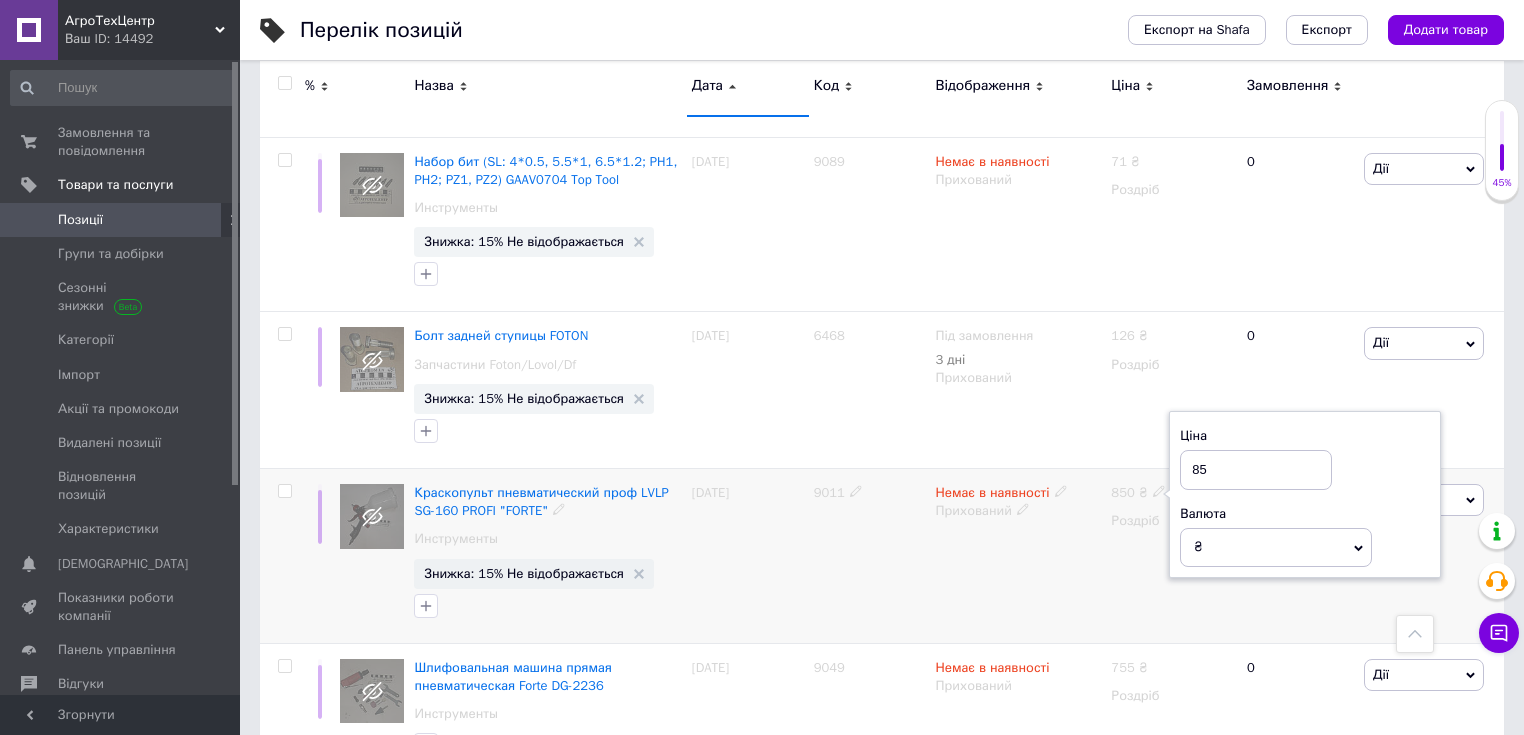 type on "851" 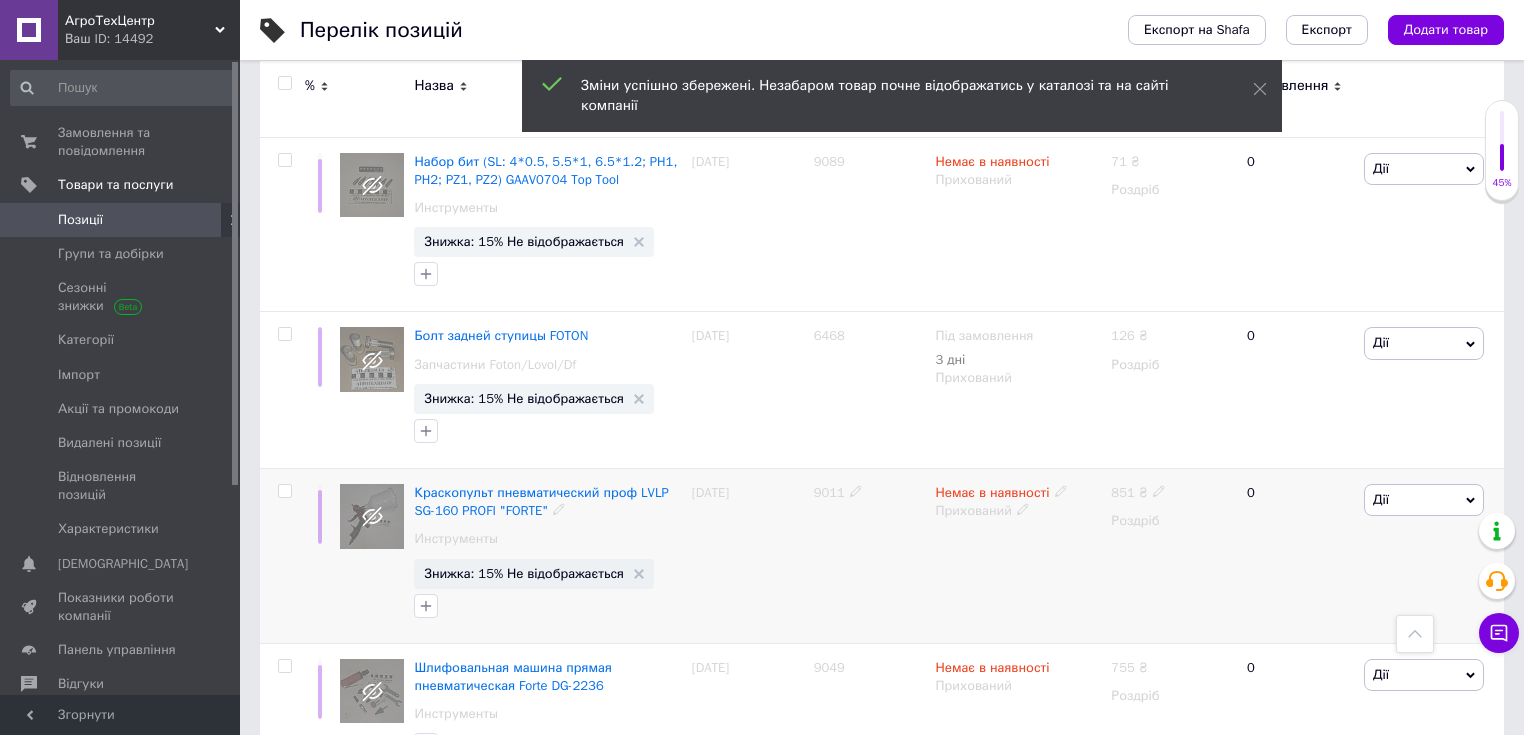 scroll, scrollTop: 960, scrollLeft: 0, axis: vertical 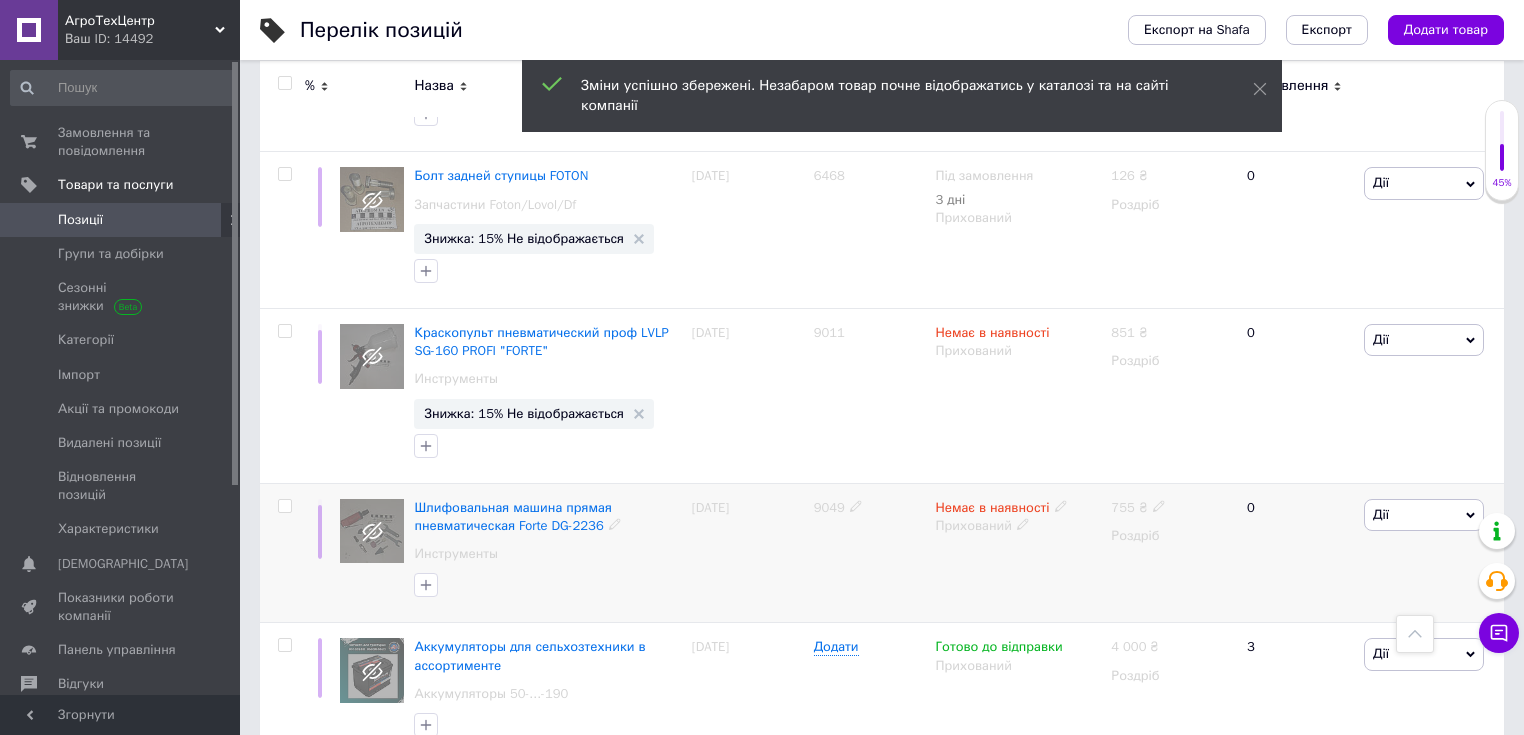 click on "9049" at bounding box center [829, 507] 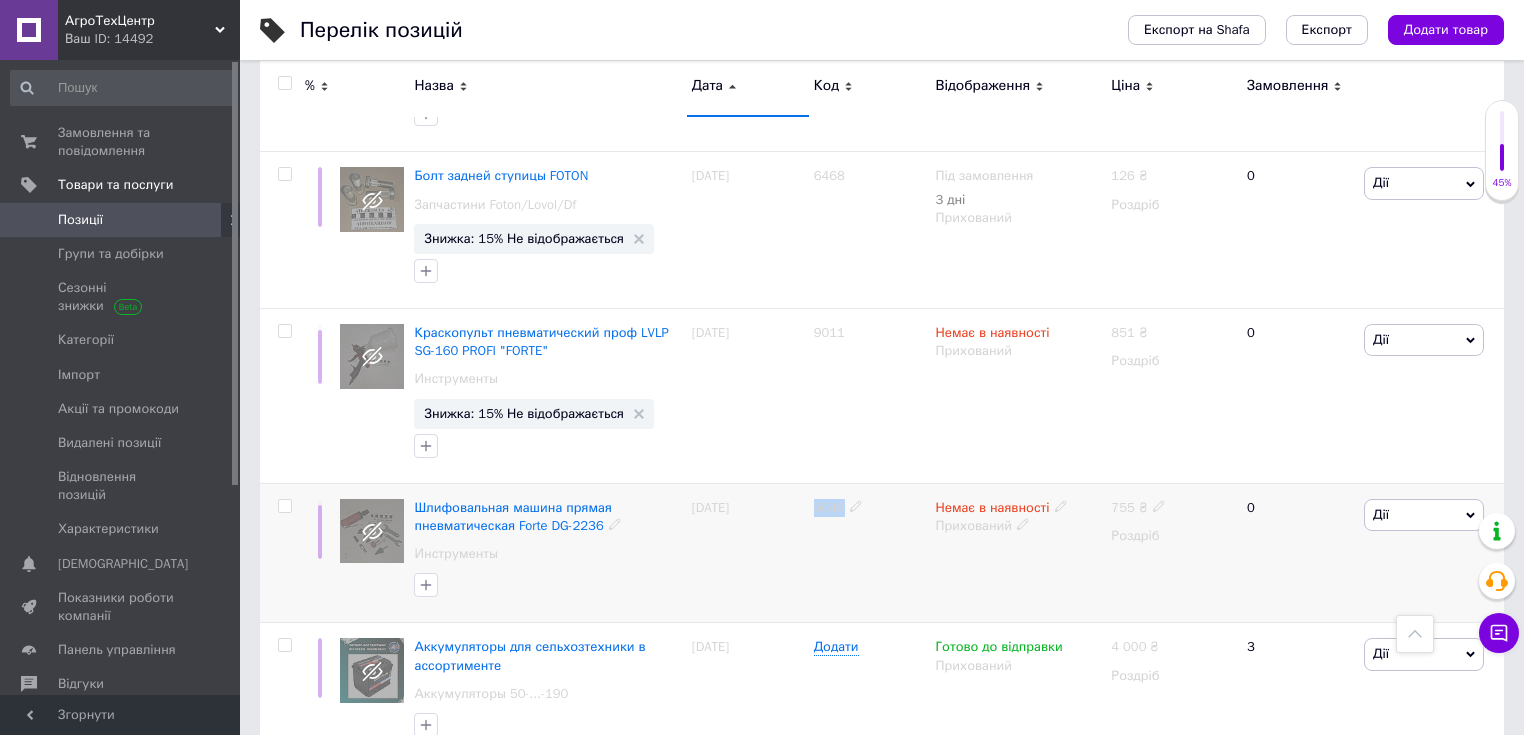 click on "9049" at bounding box center (829, 507) 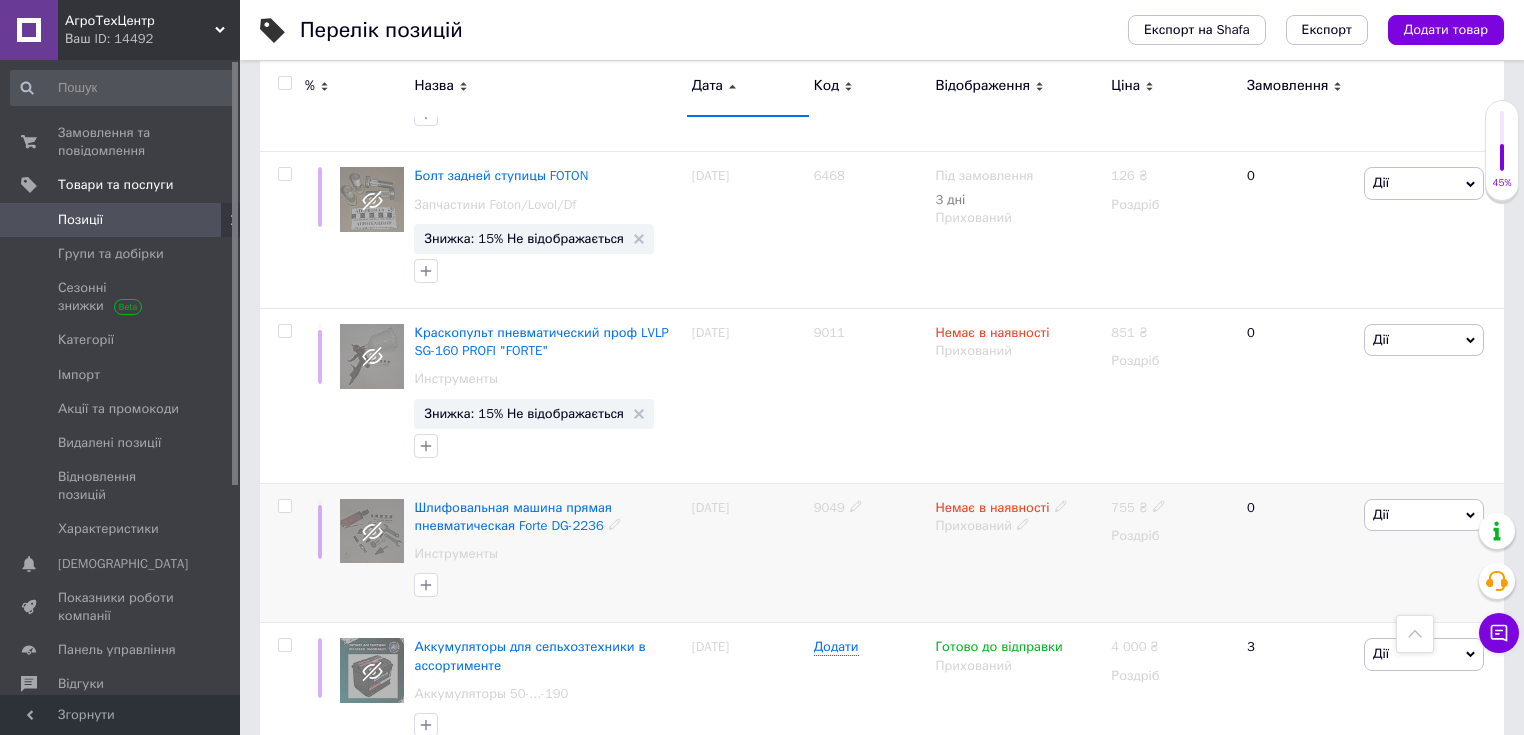click at bounding box center (1159, 505) 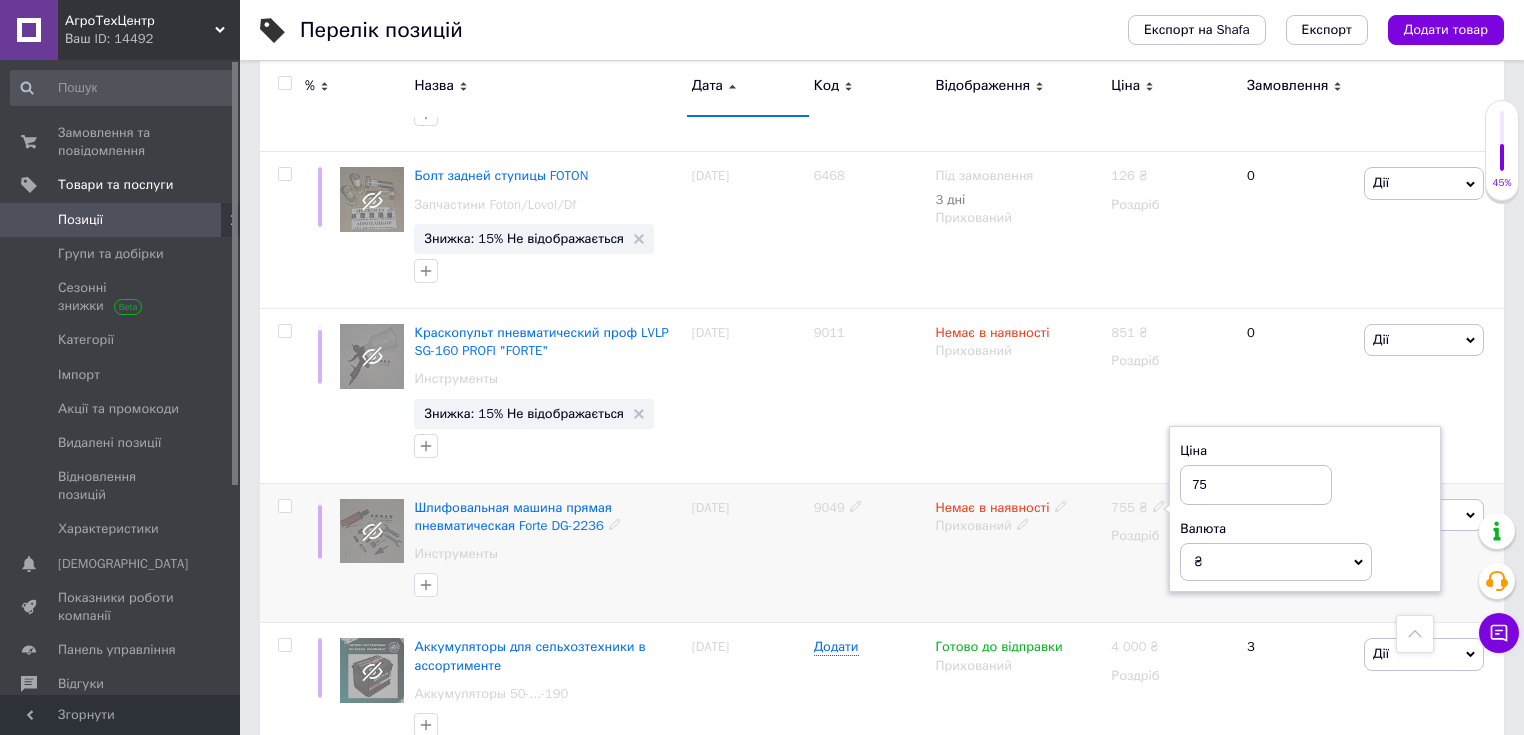 type on "756" 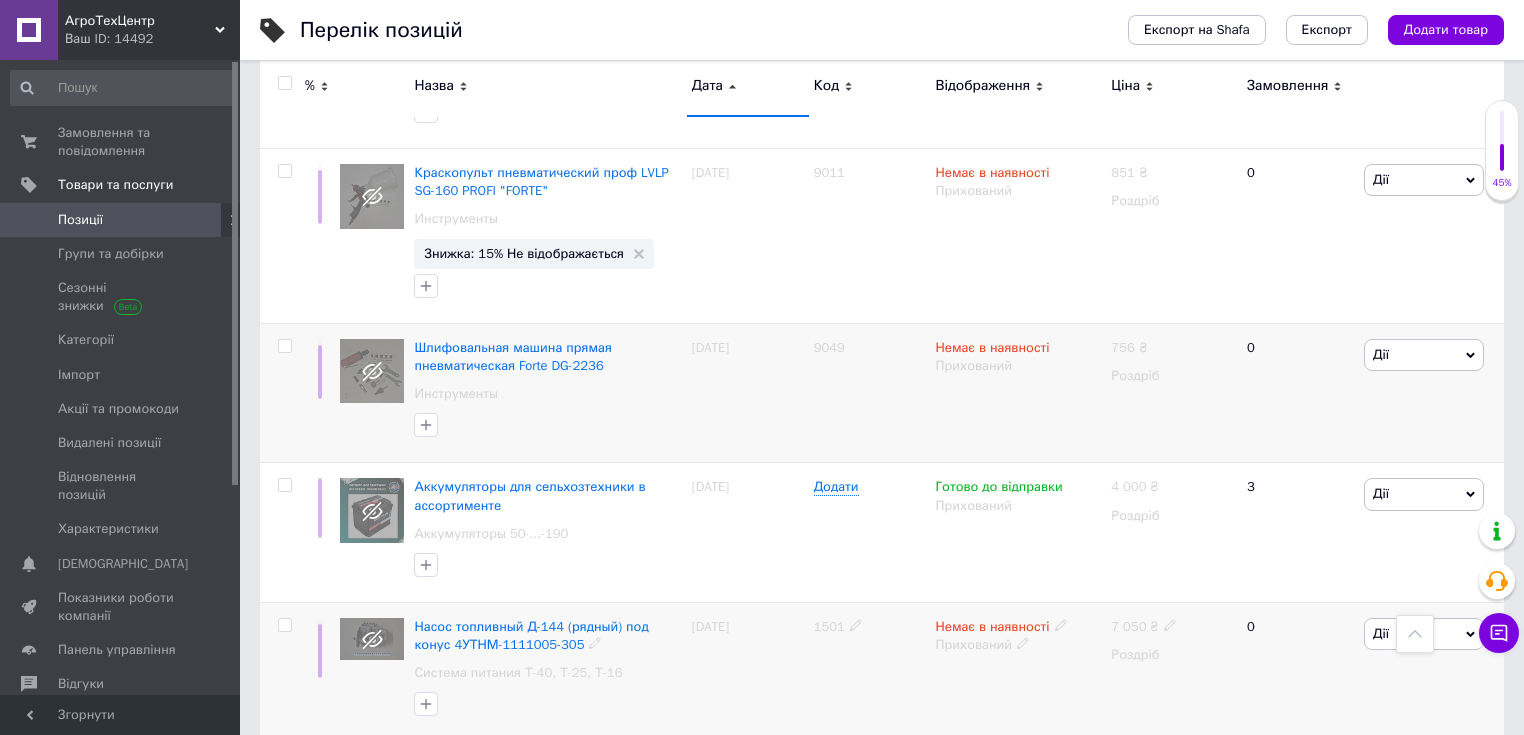 scroll, scrollTop: 1200, scrollLeft: 0, axis: vertical 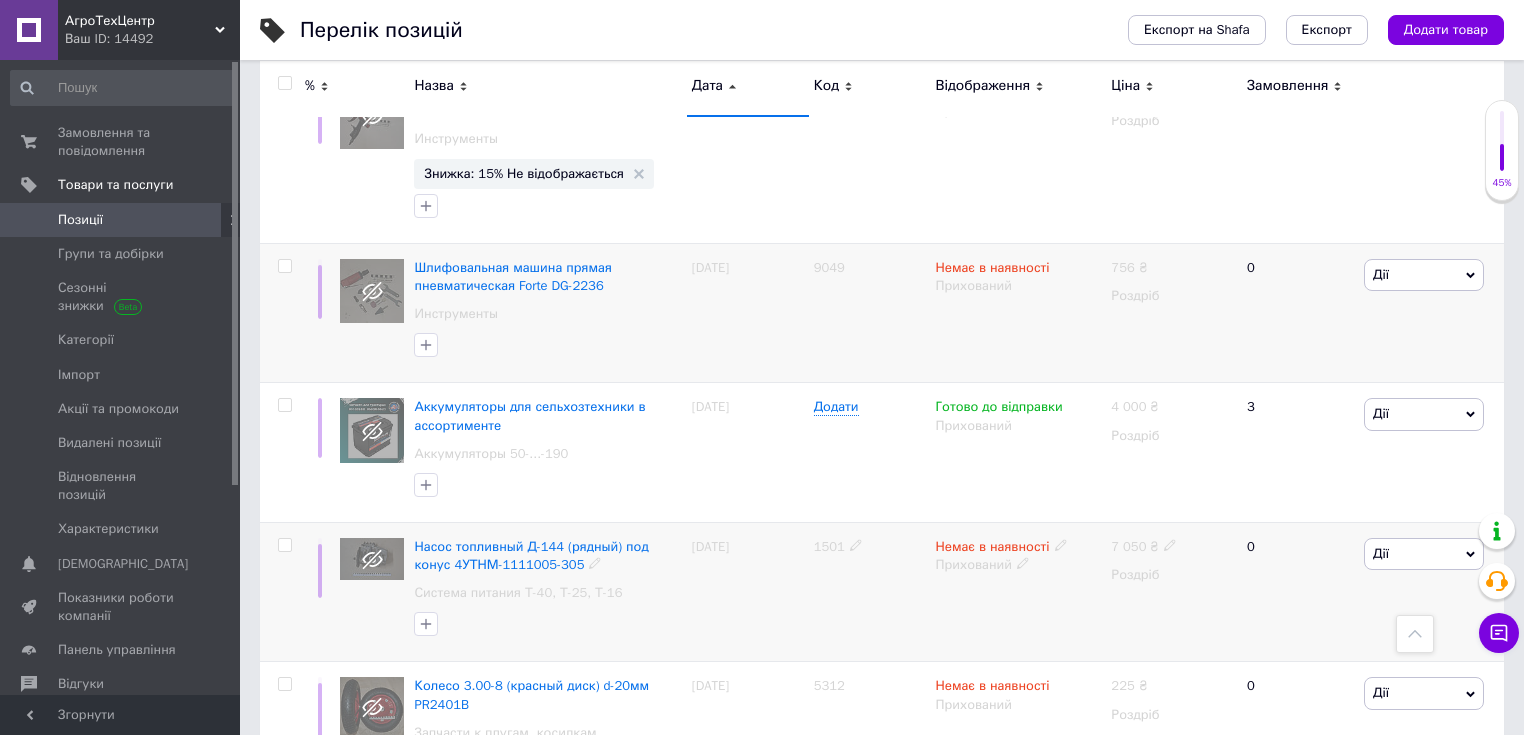 click on "1501" at bounding box center [829, 546] 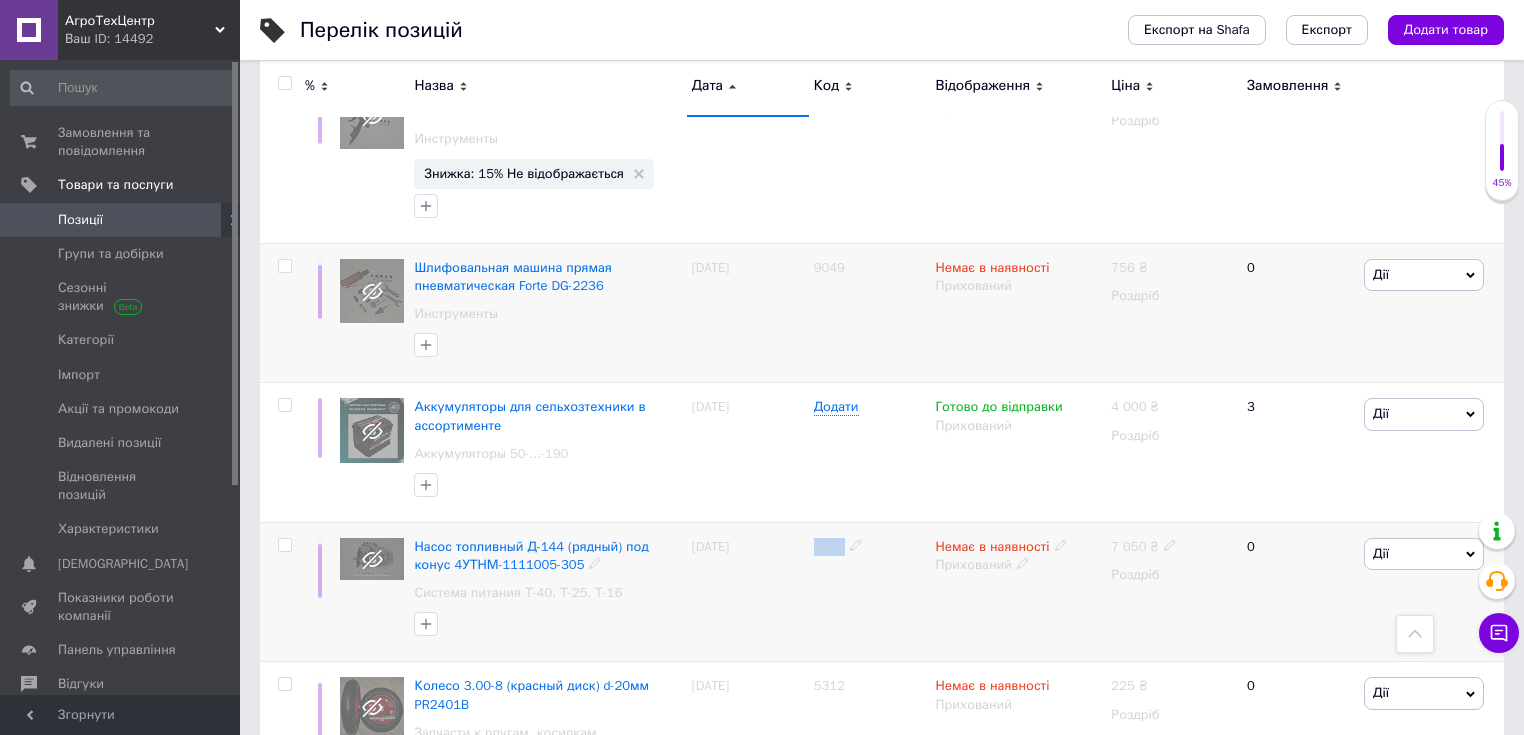 click on "1501" at bounding box center (829, 546) 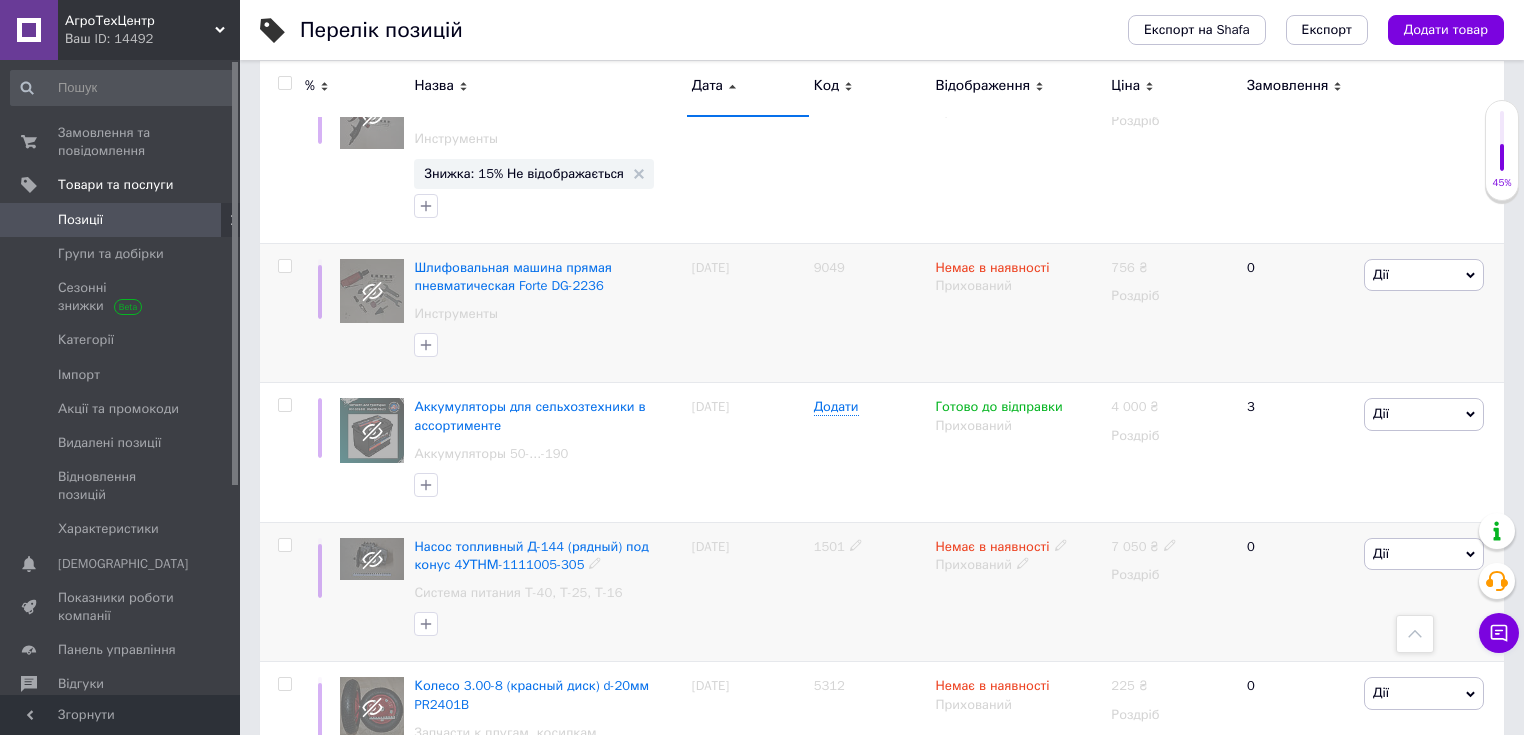 click 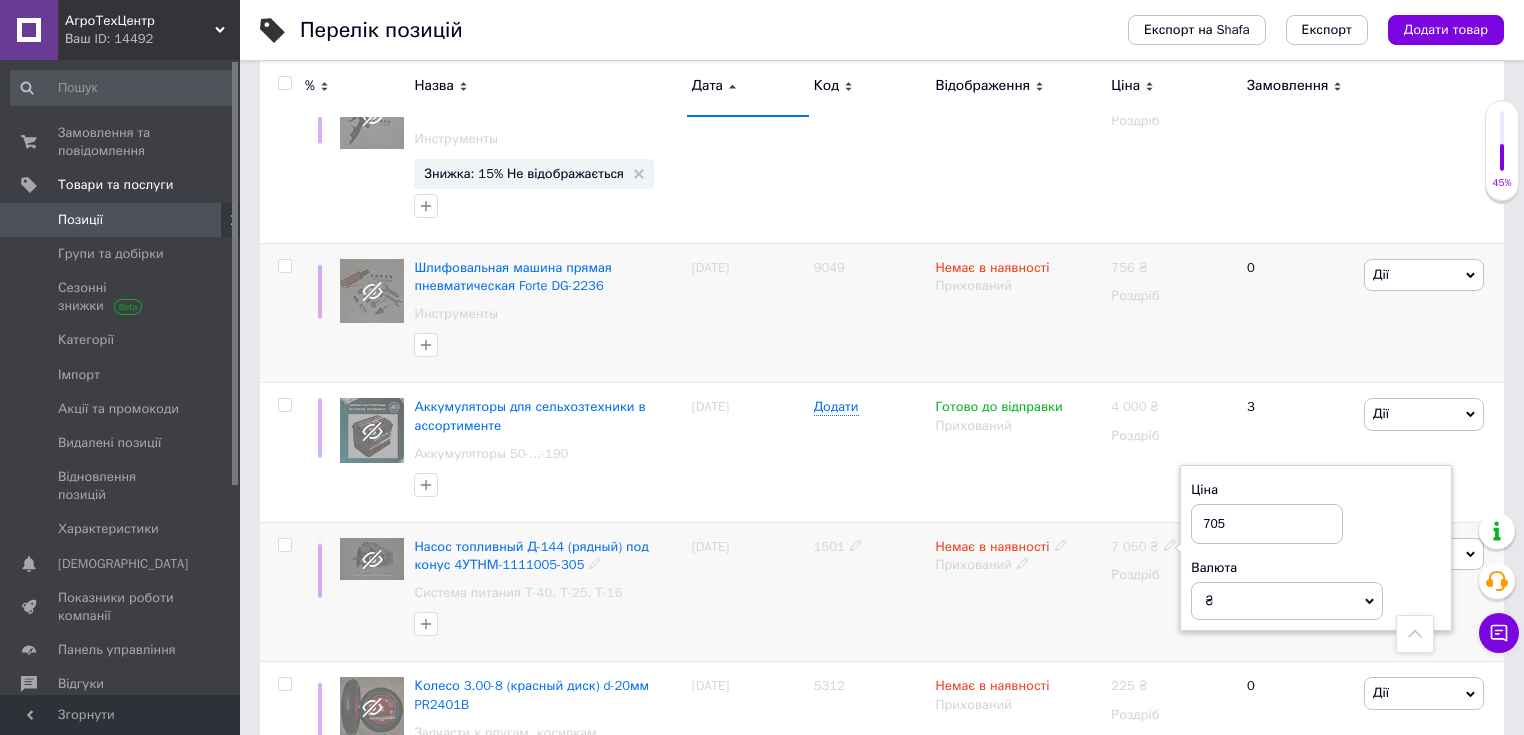 type on "7051" 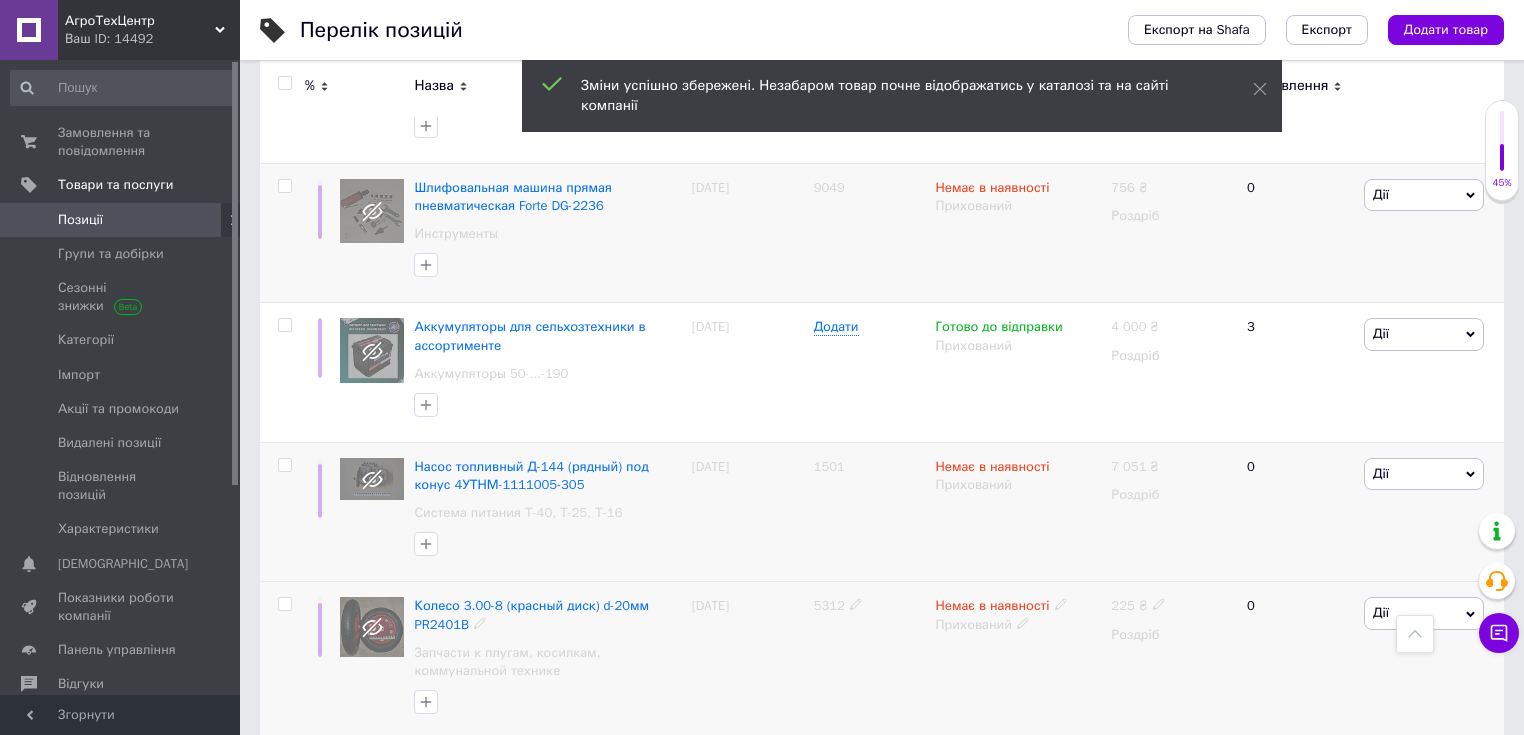 scroll, scrollTop: 1360, scrollLeft: 0, axis: vertical 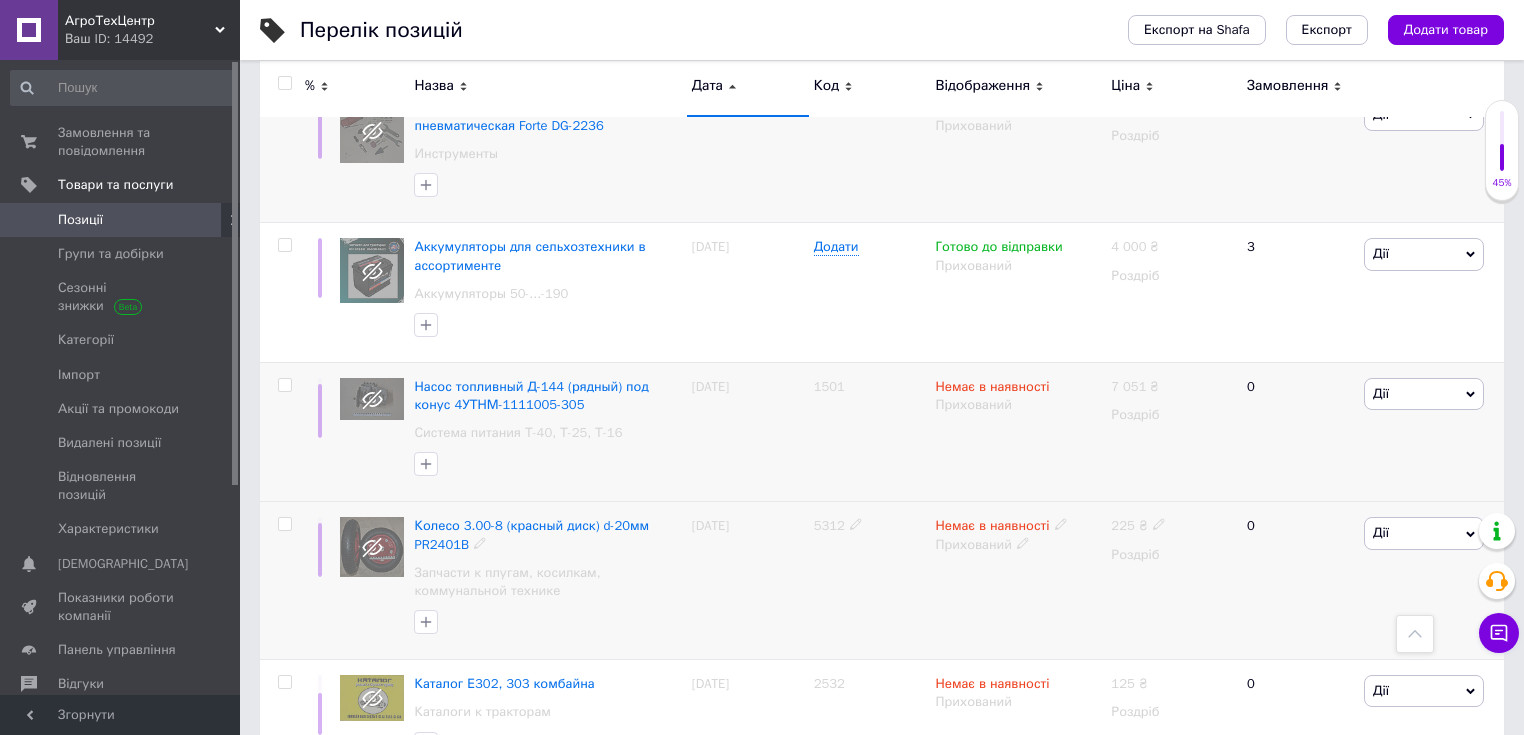 click 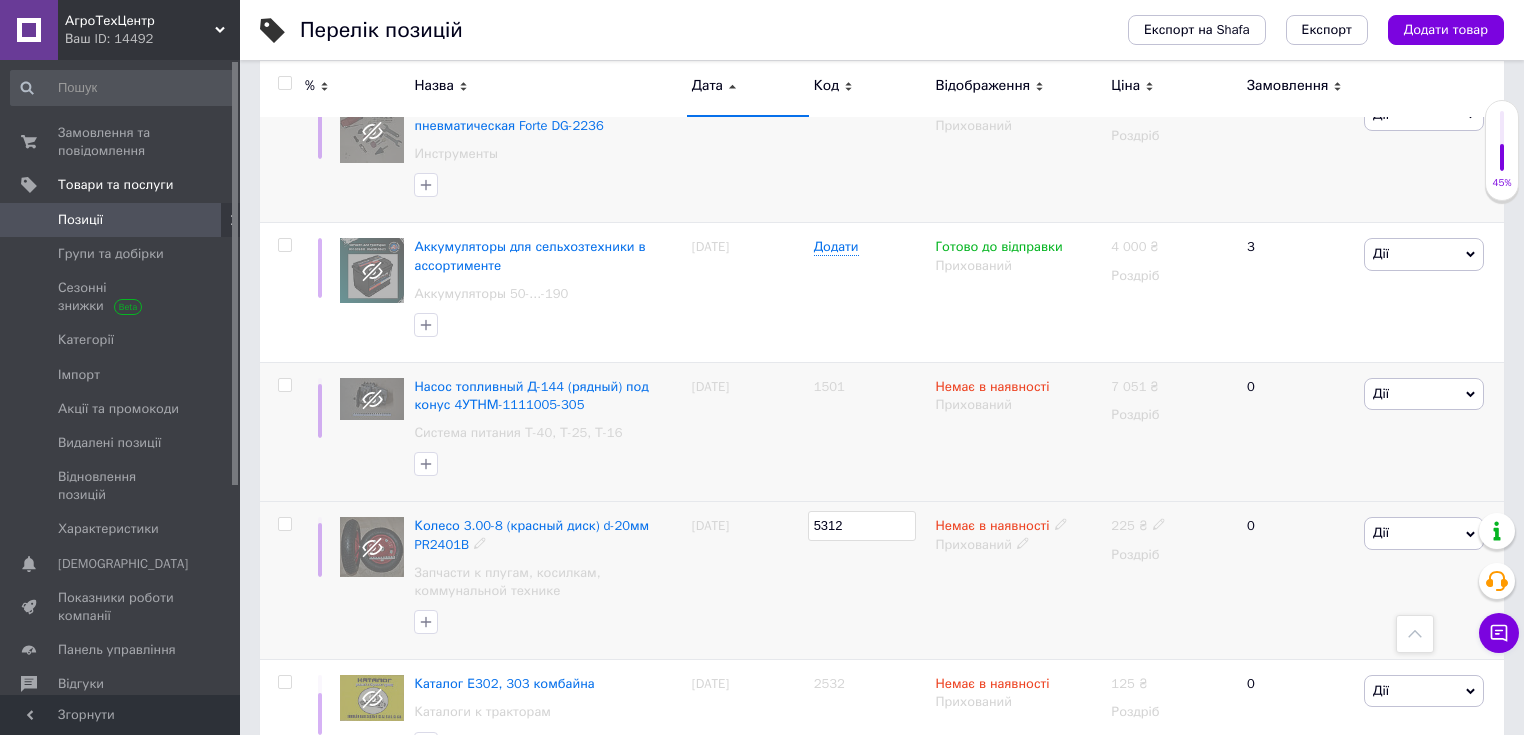 click on "1501" at bounding box center [870, 432] 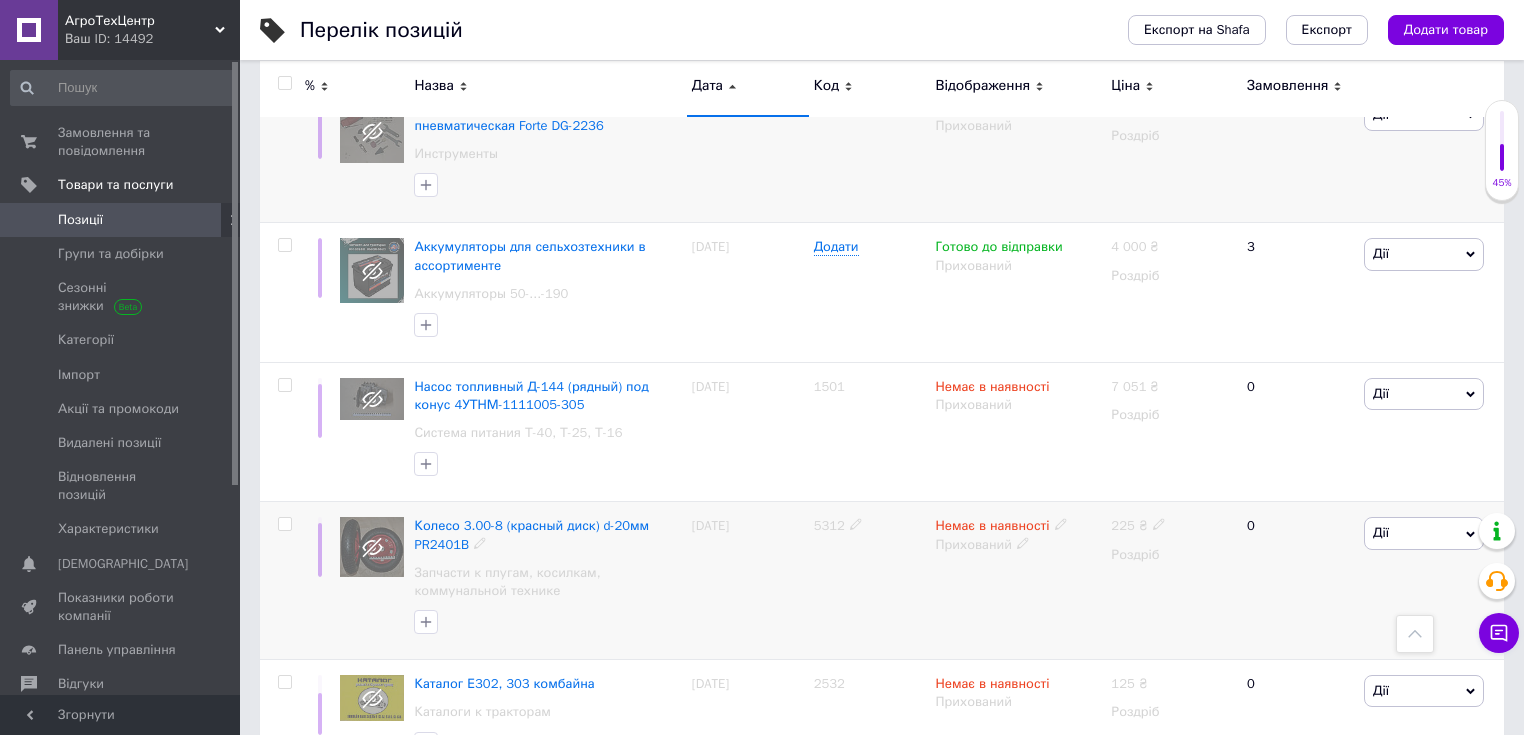 click 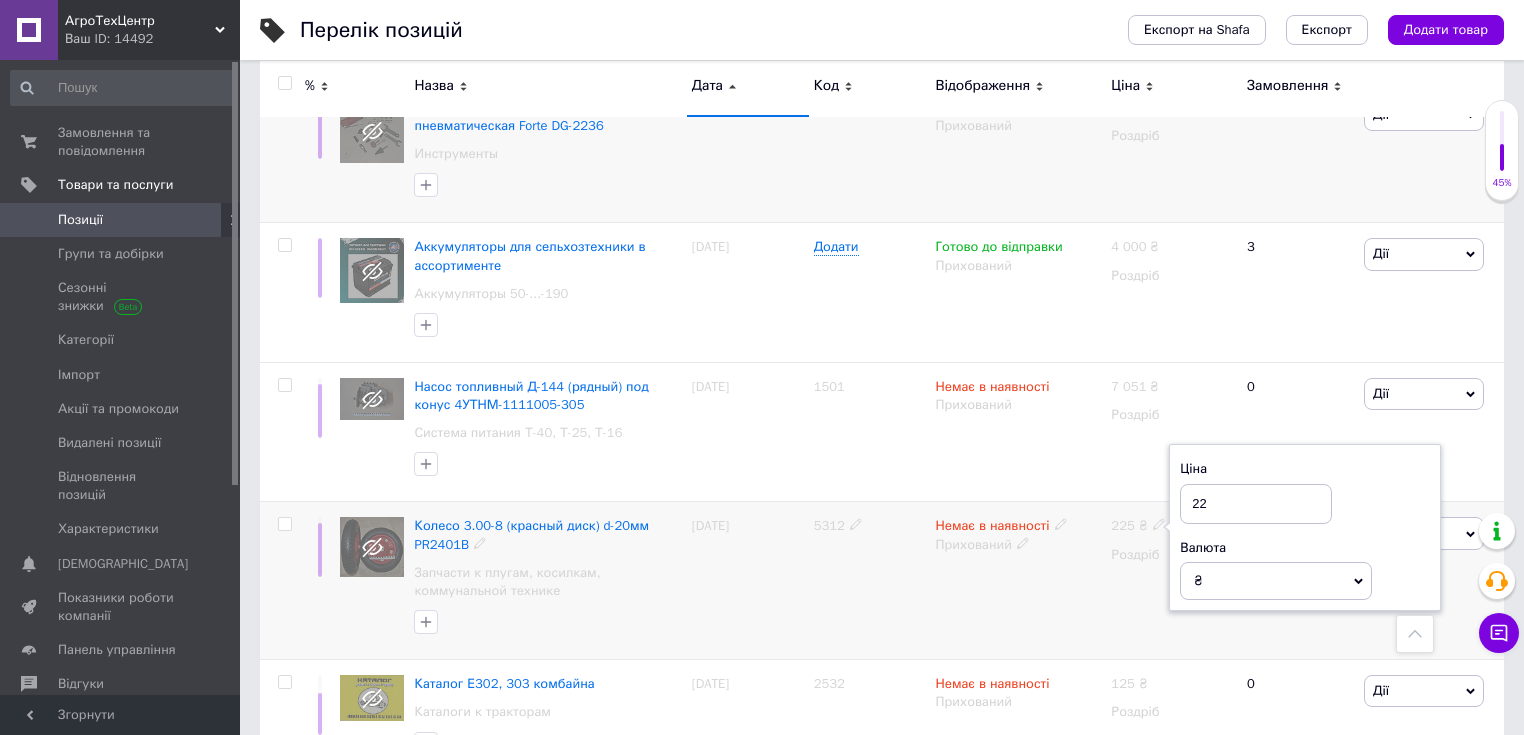 type on "226" 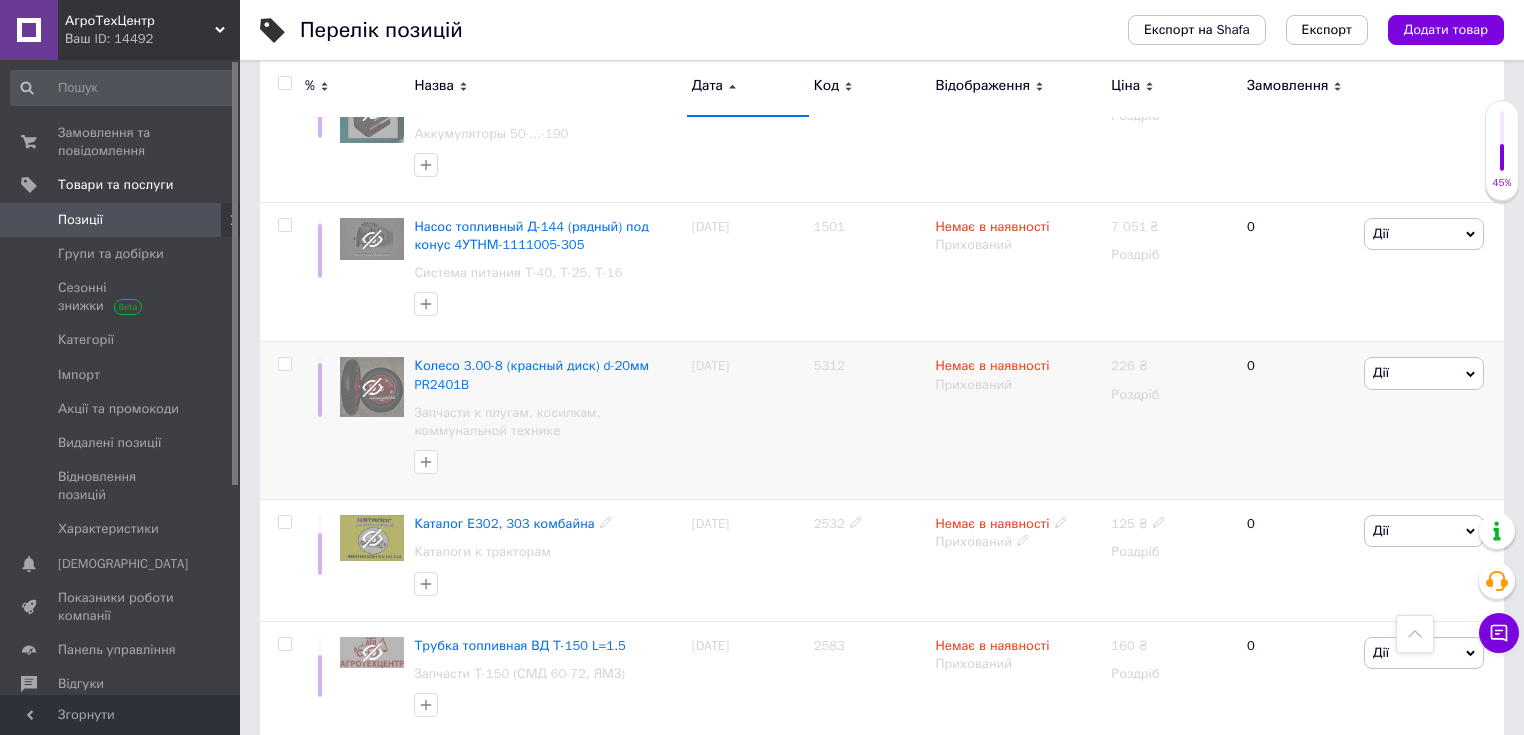 scroll, scrollTop: 1600, scrollLeft: 0, axis: vertical 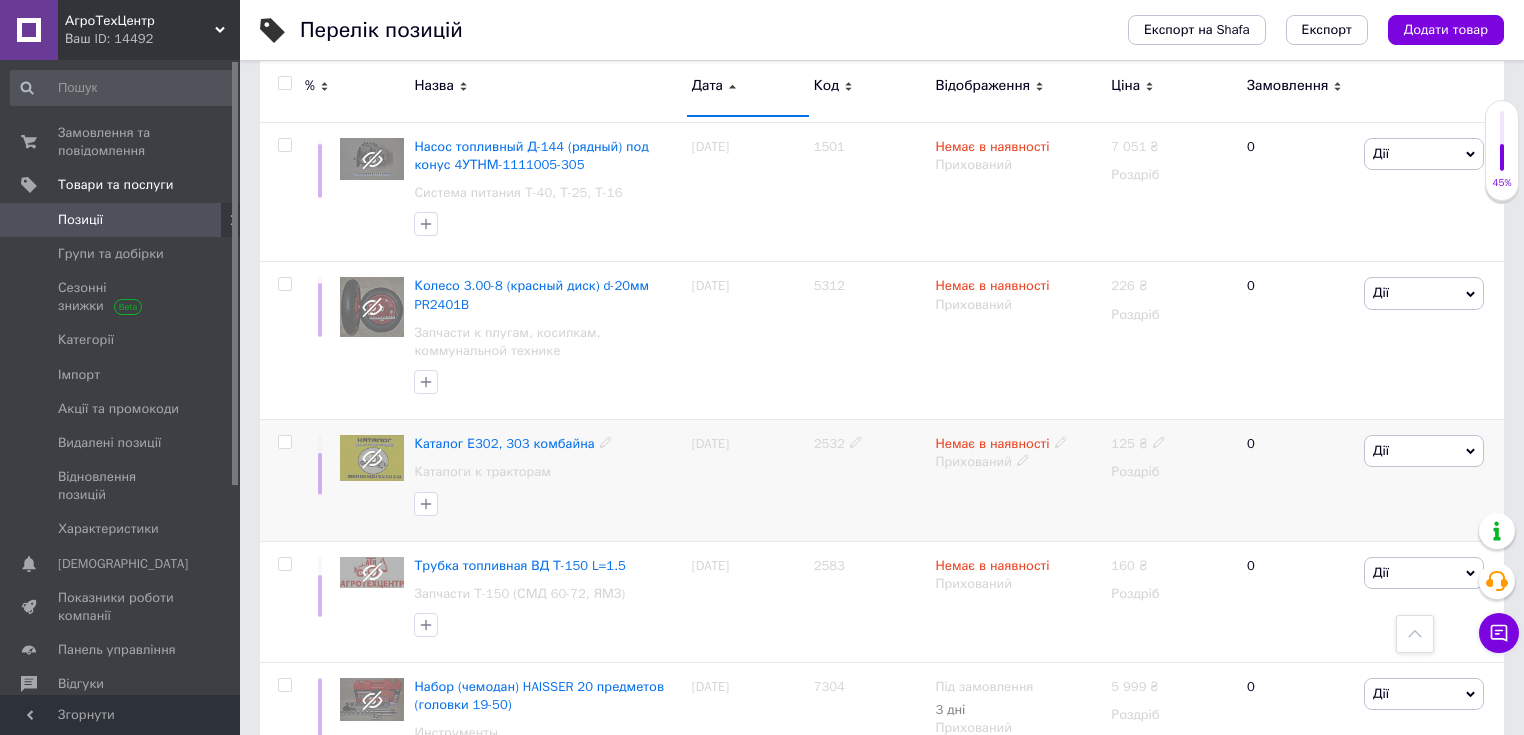 click on "2532" at bounding box center (829, 443) 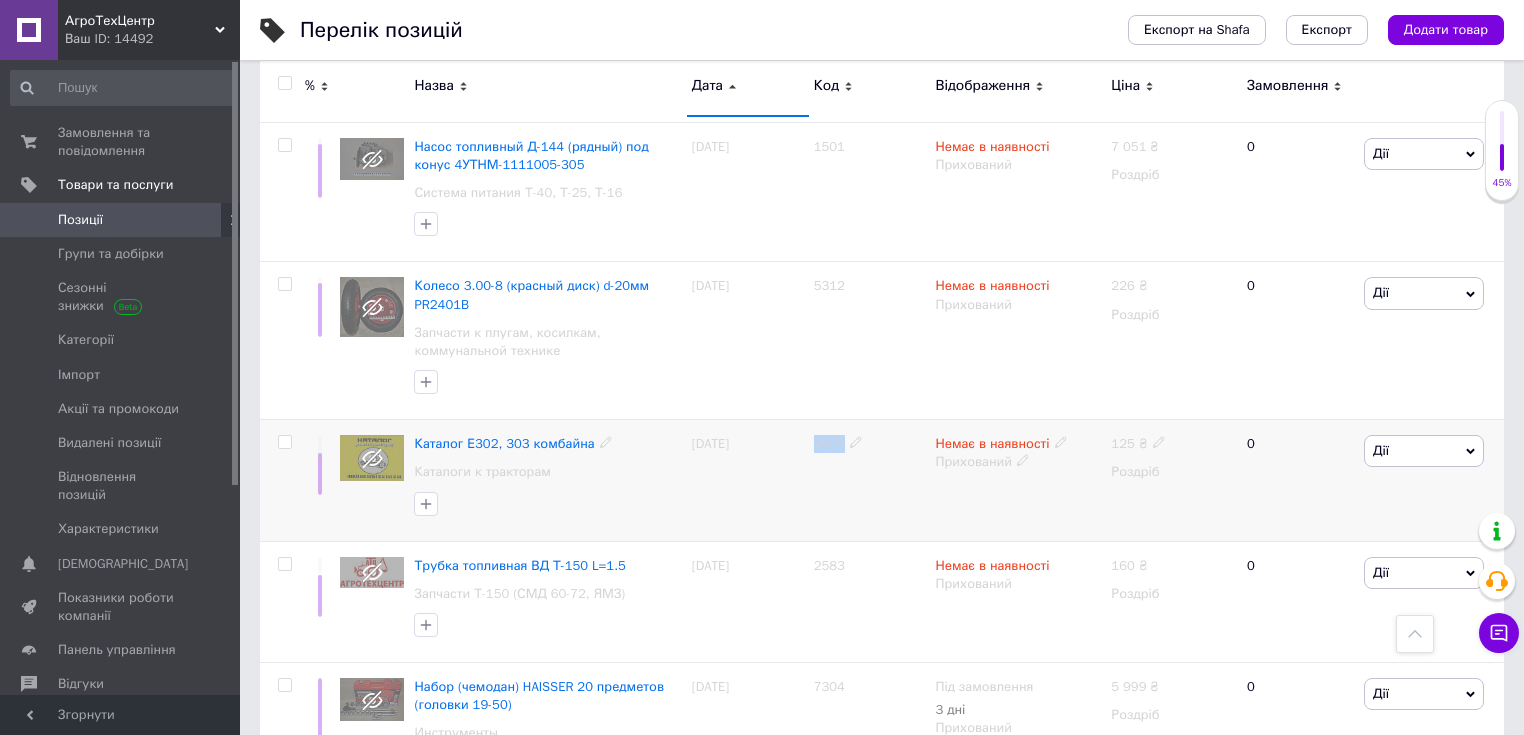 click on "2532" at bounding box center [829, 443] 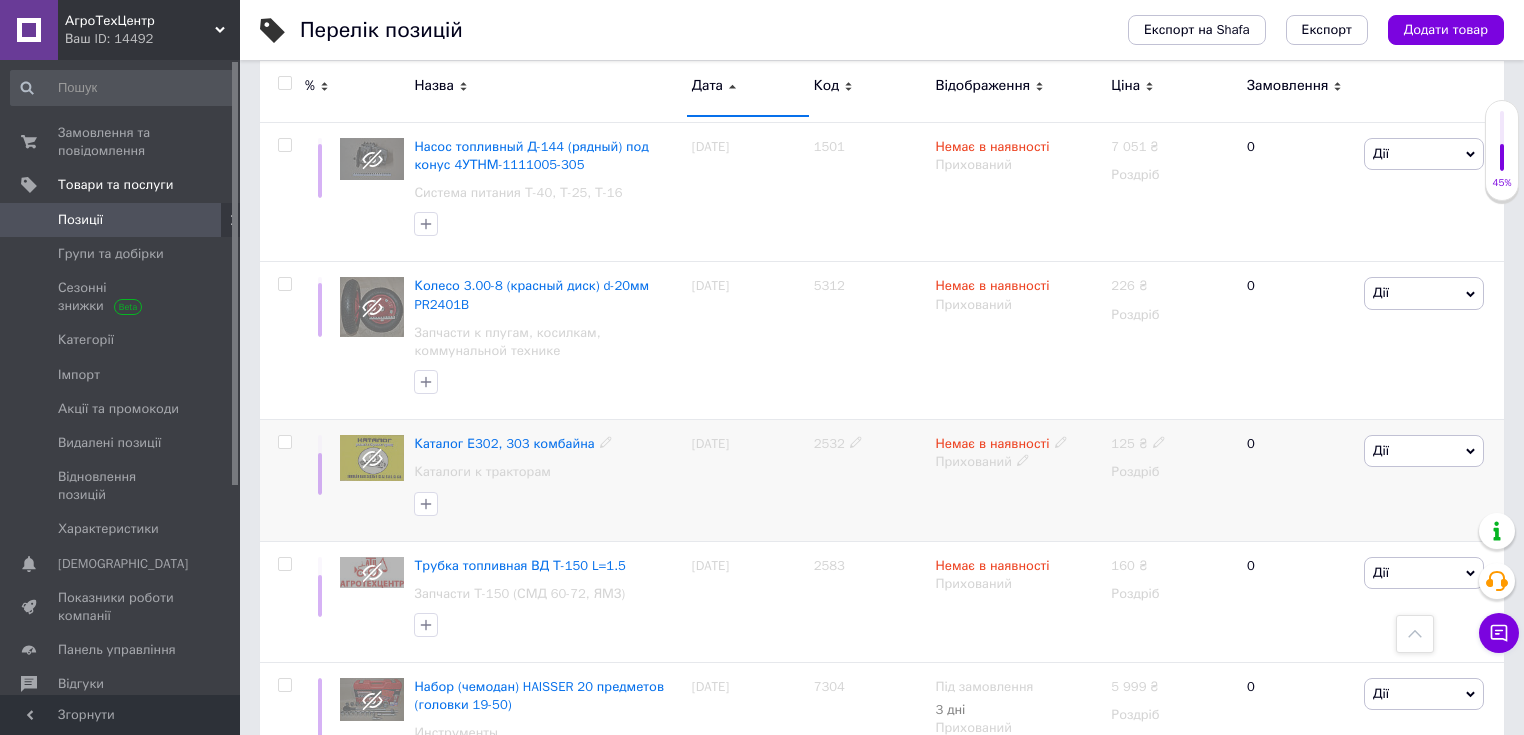 click 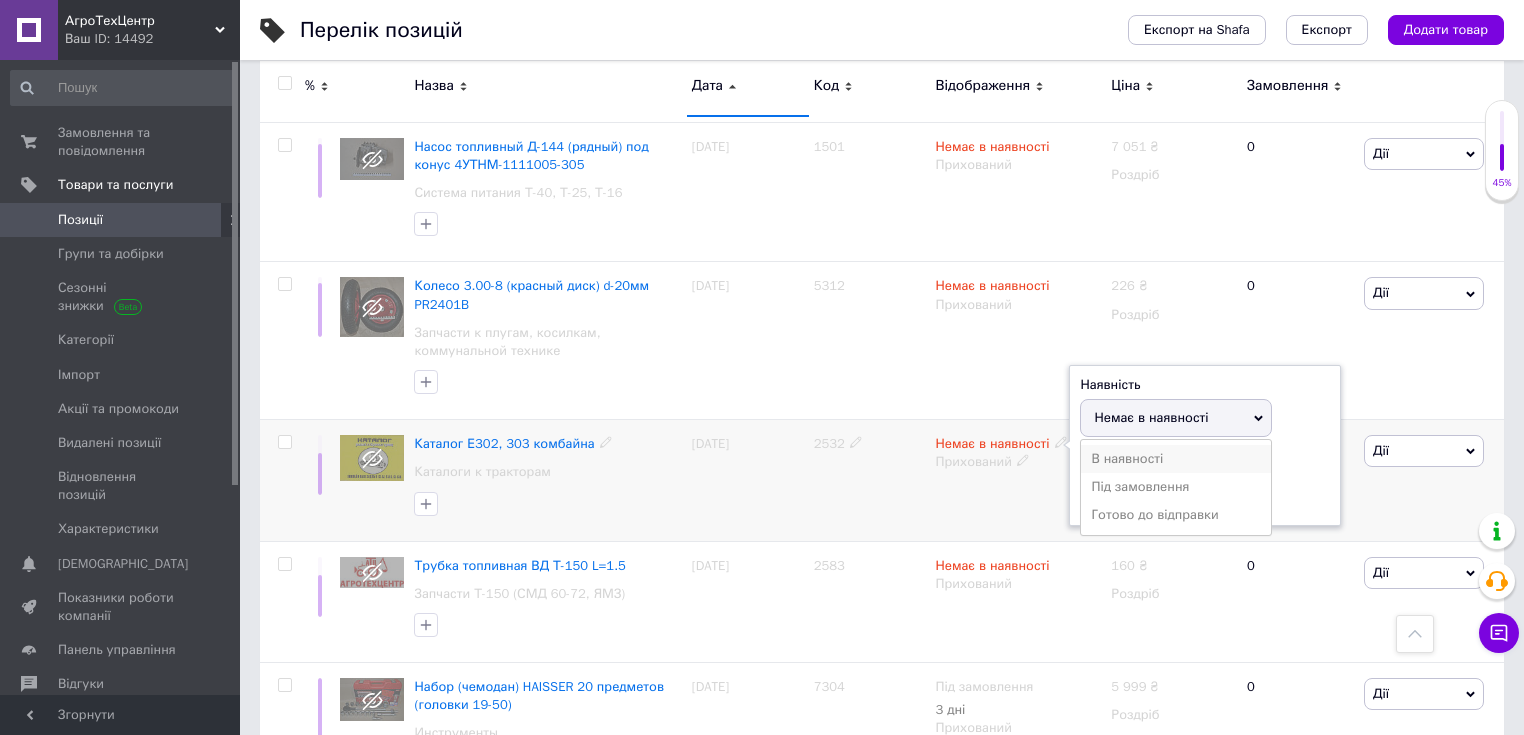 click on "В наявності" at bounding box center [1176, 459] 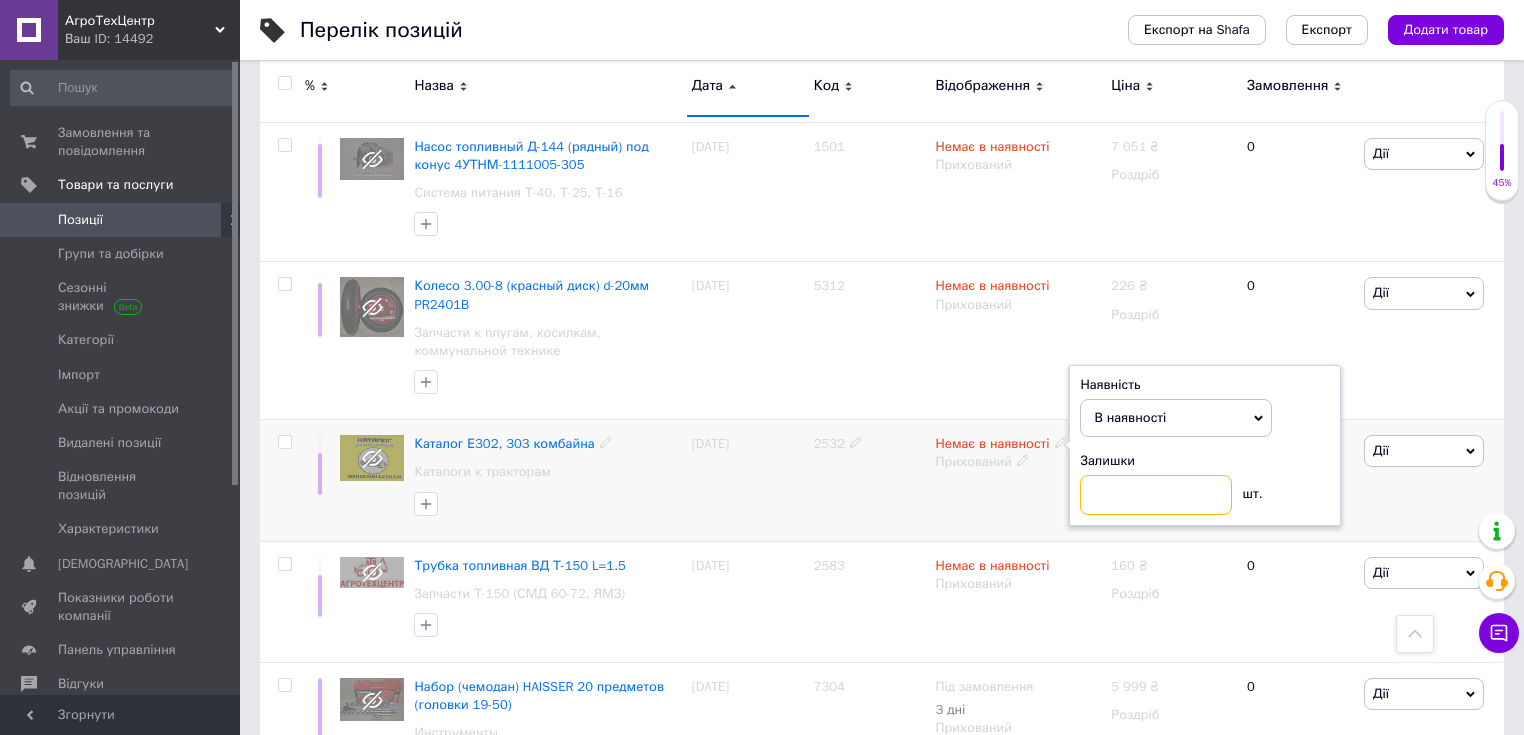 click at bounding box center (1156, 495) 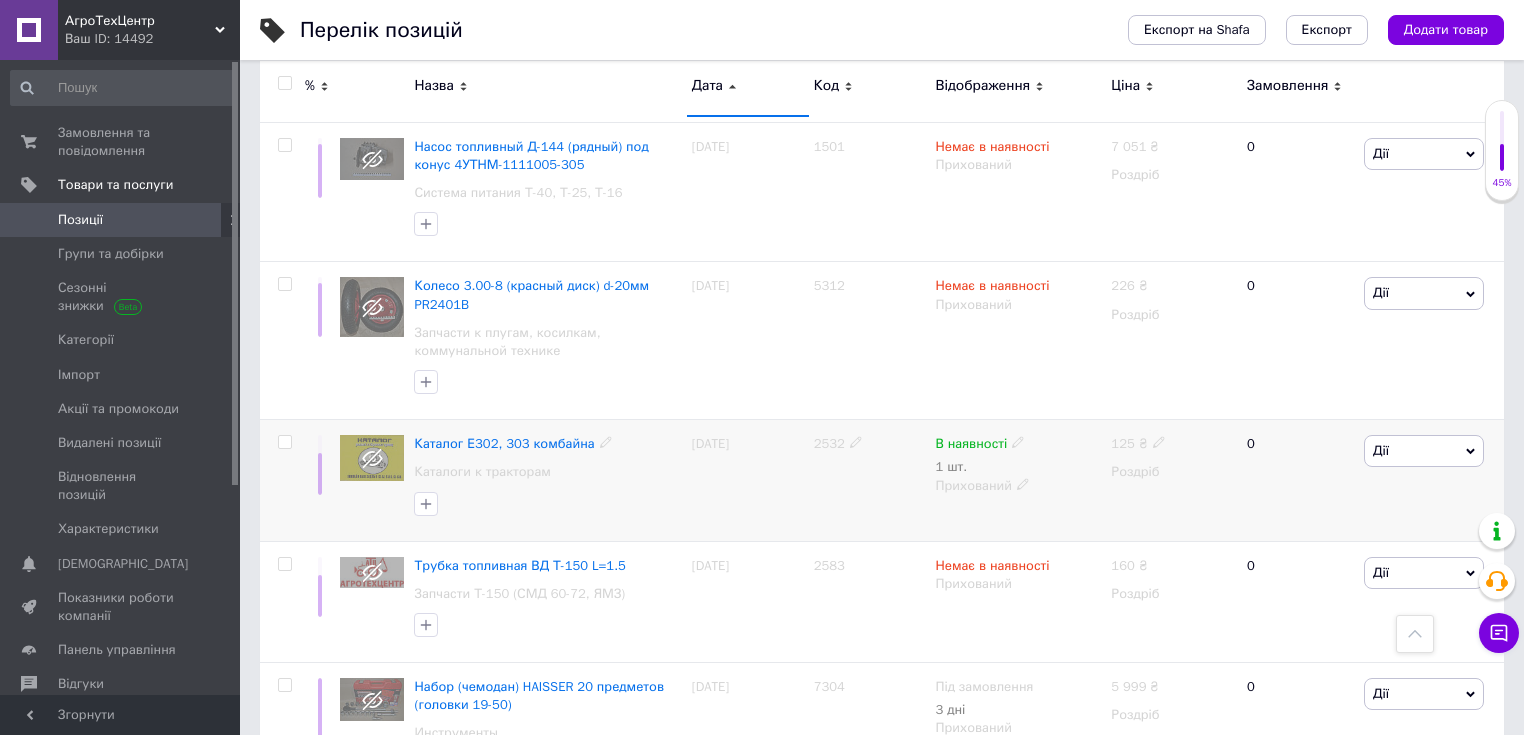 click 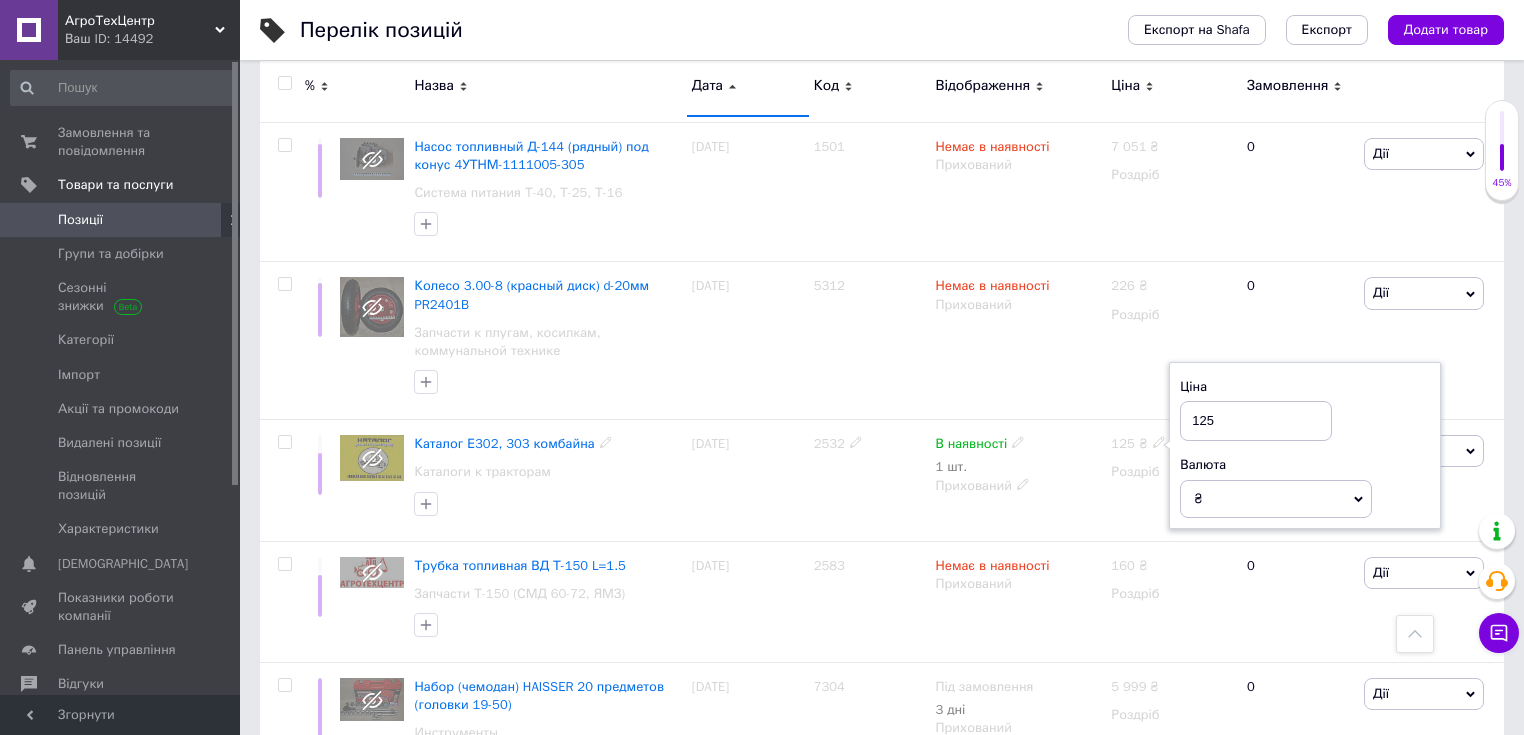 click on "В наявності 1 шт. Прихований" at bounding box center [1018, 480] 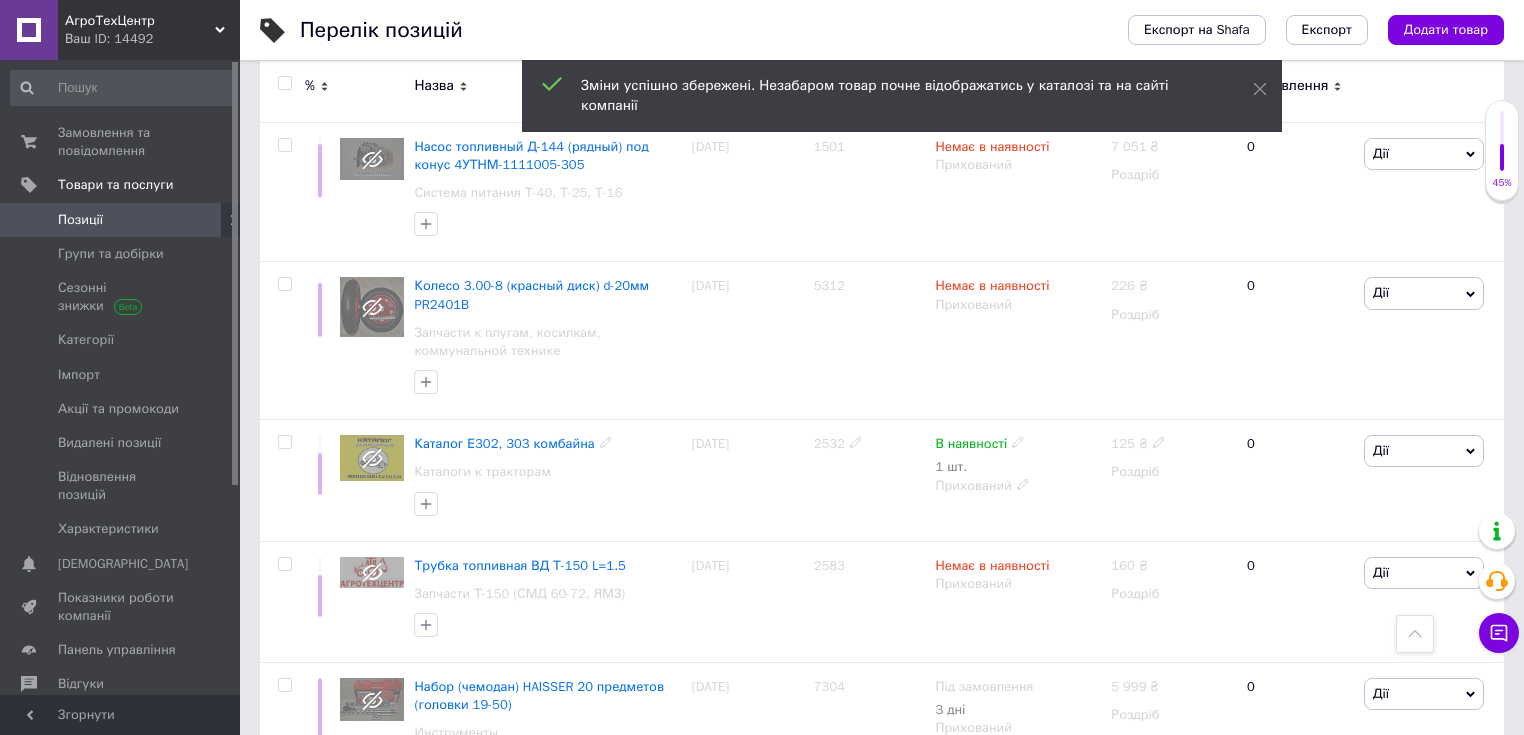 scroll, scrollTop: 1680, scrollLeft: 0, axis: vertical 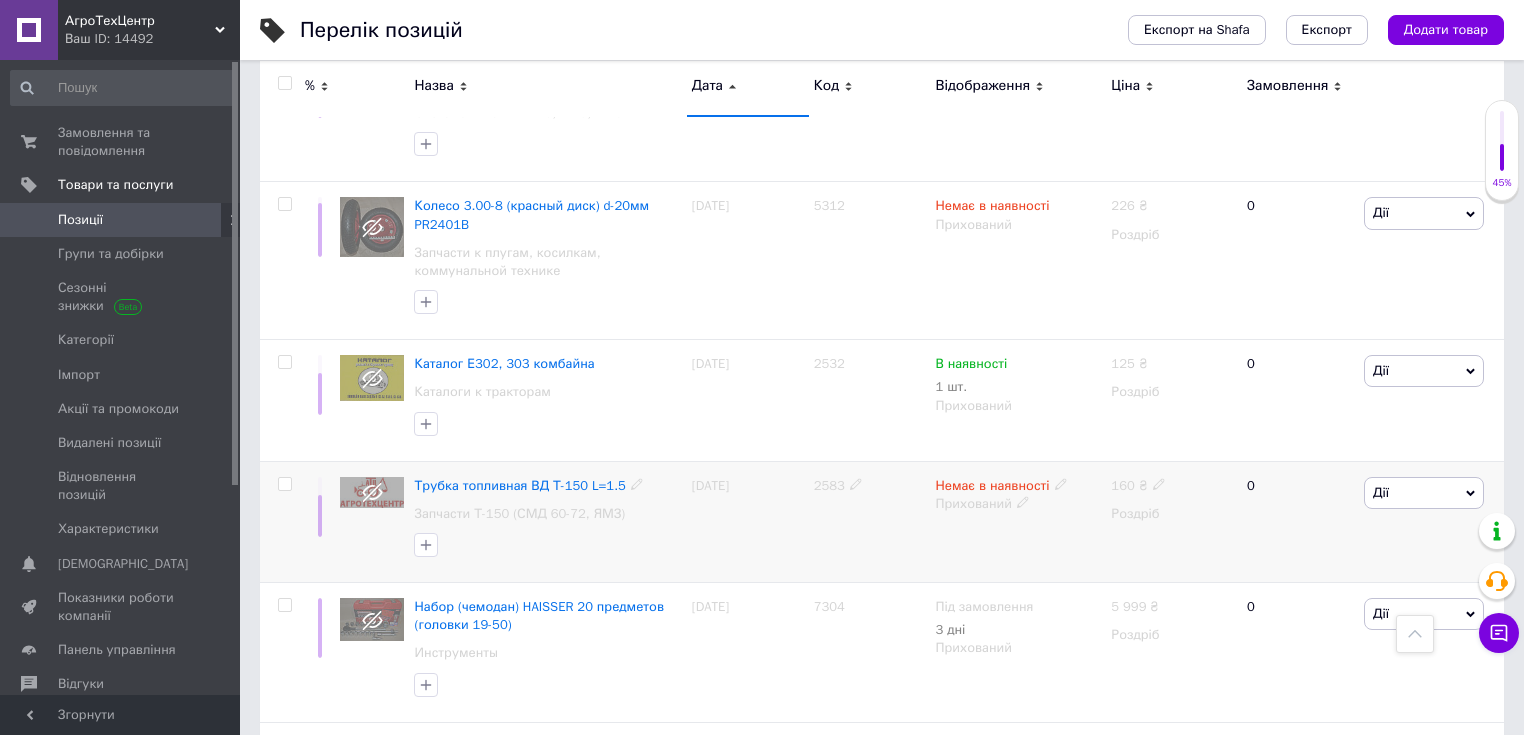 click on "2583" at bounding box center [829, 485] 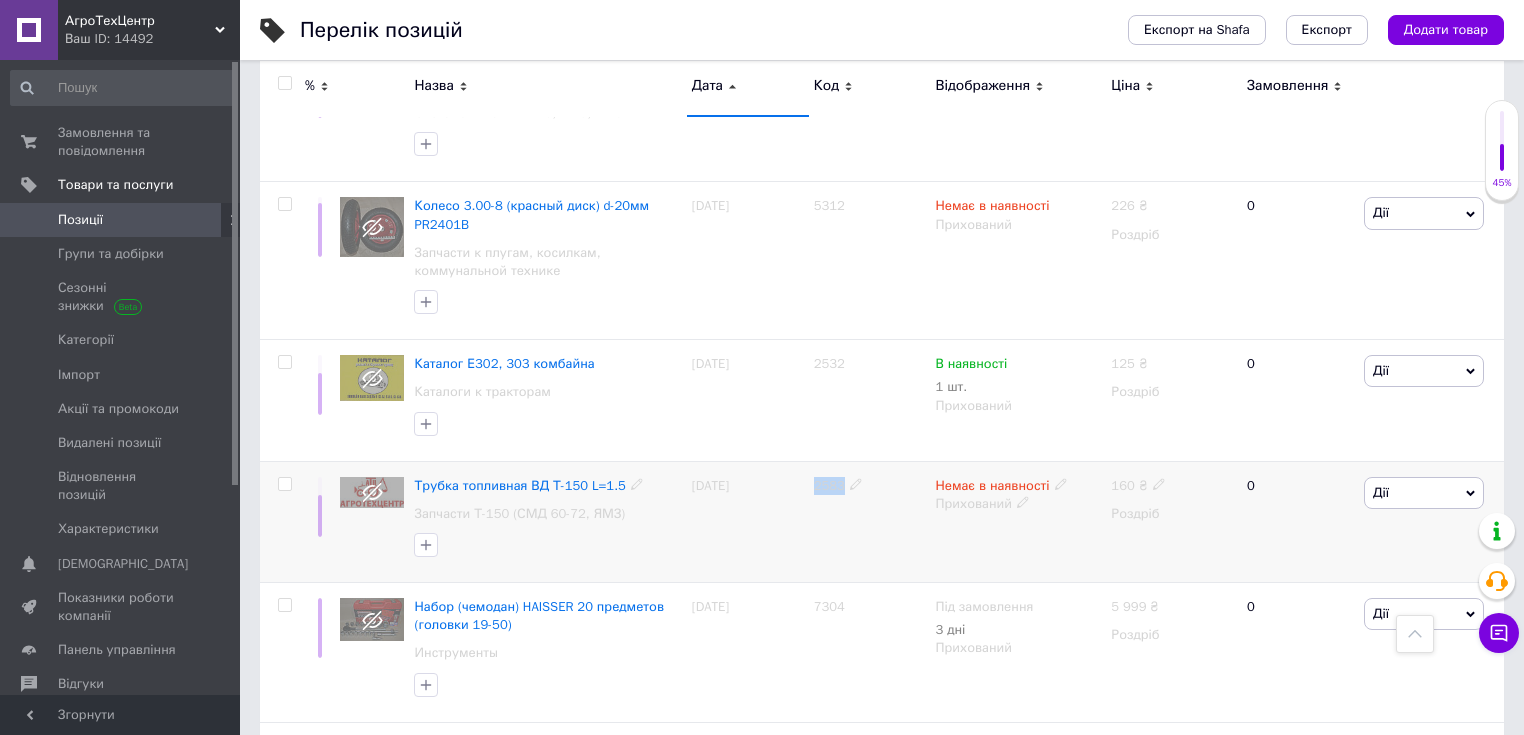 click on "2583" at bounding box center (829, 485) 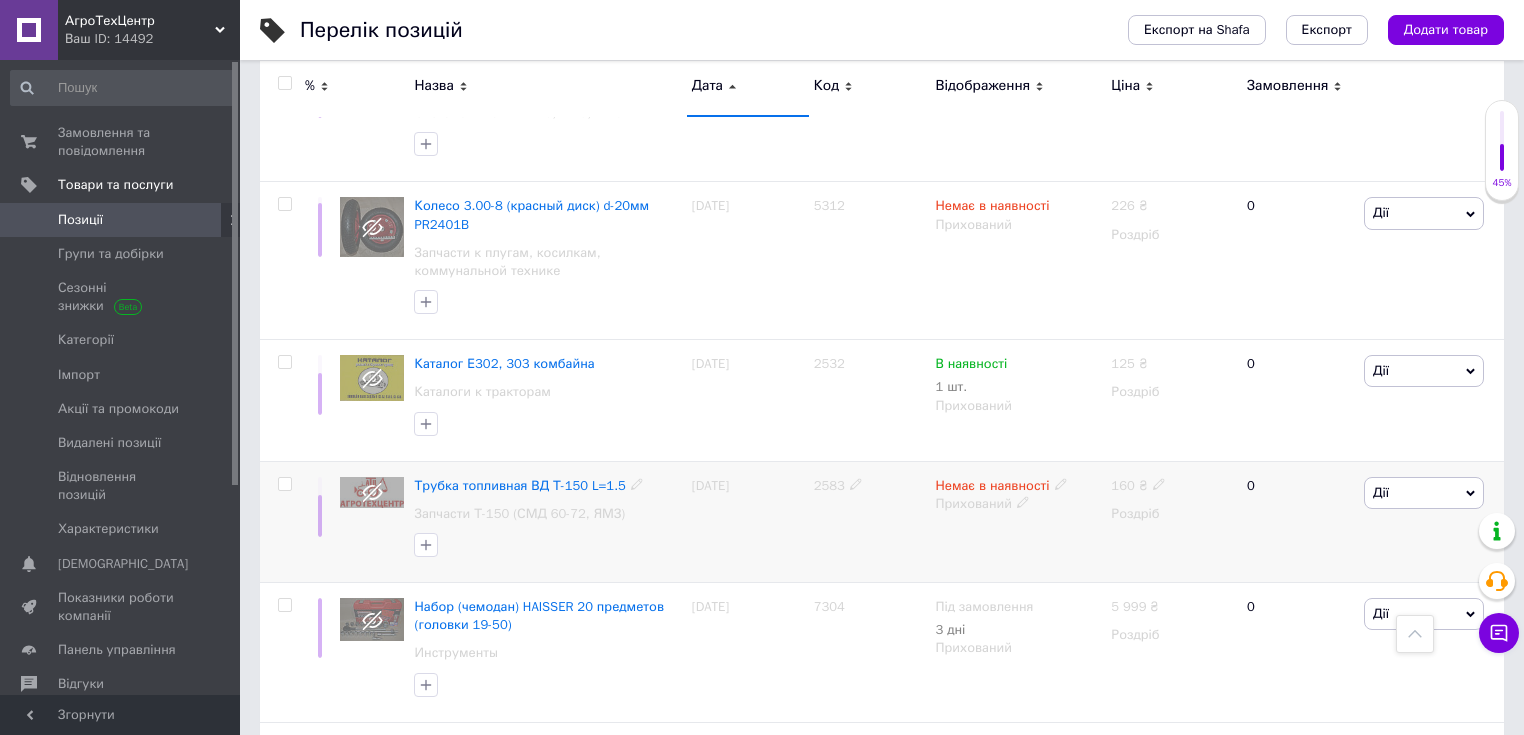 click at bounding box center (1159, 483) 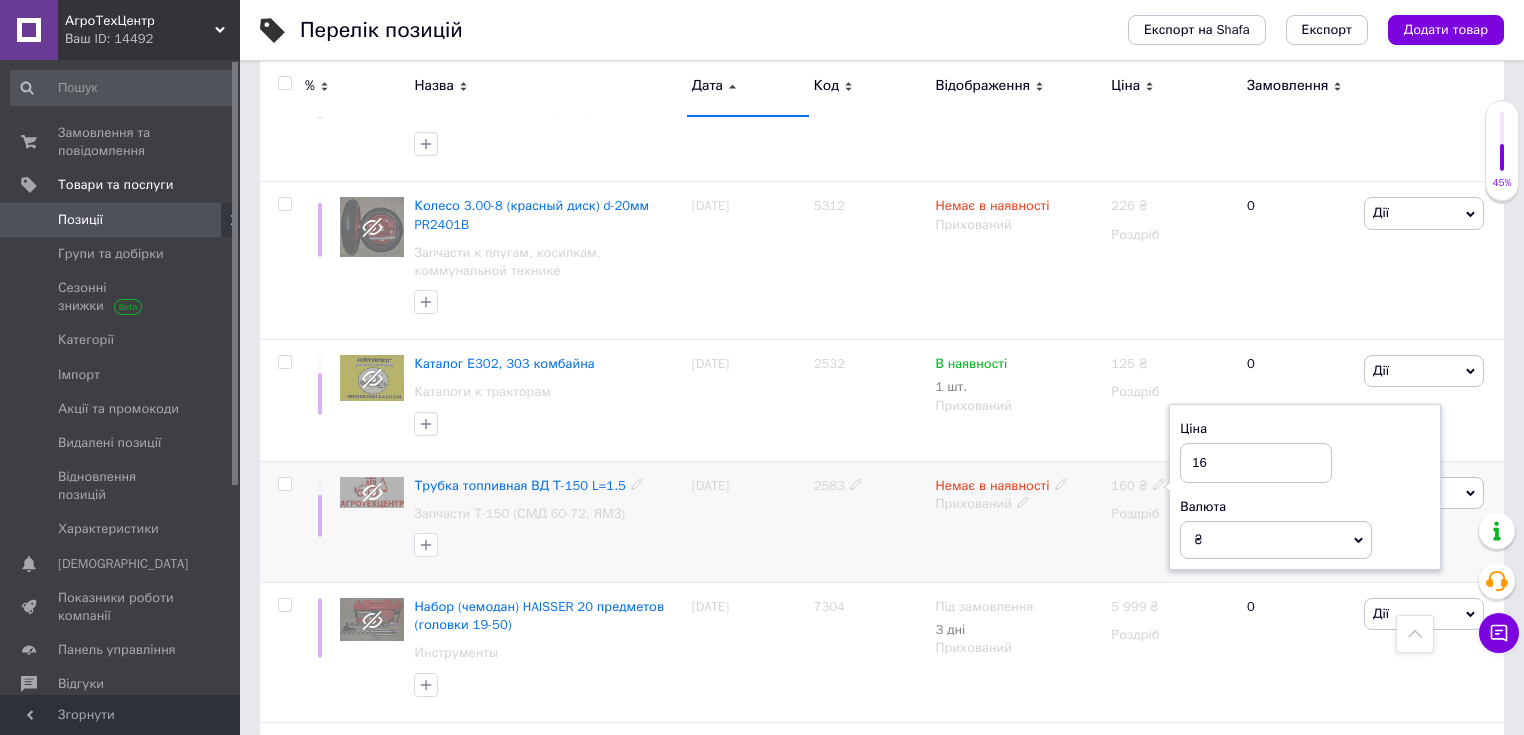 type on "161" 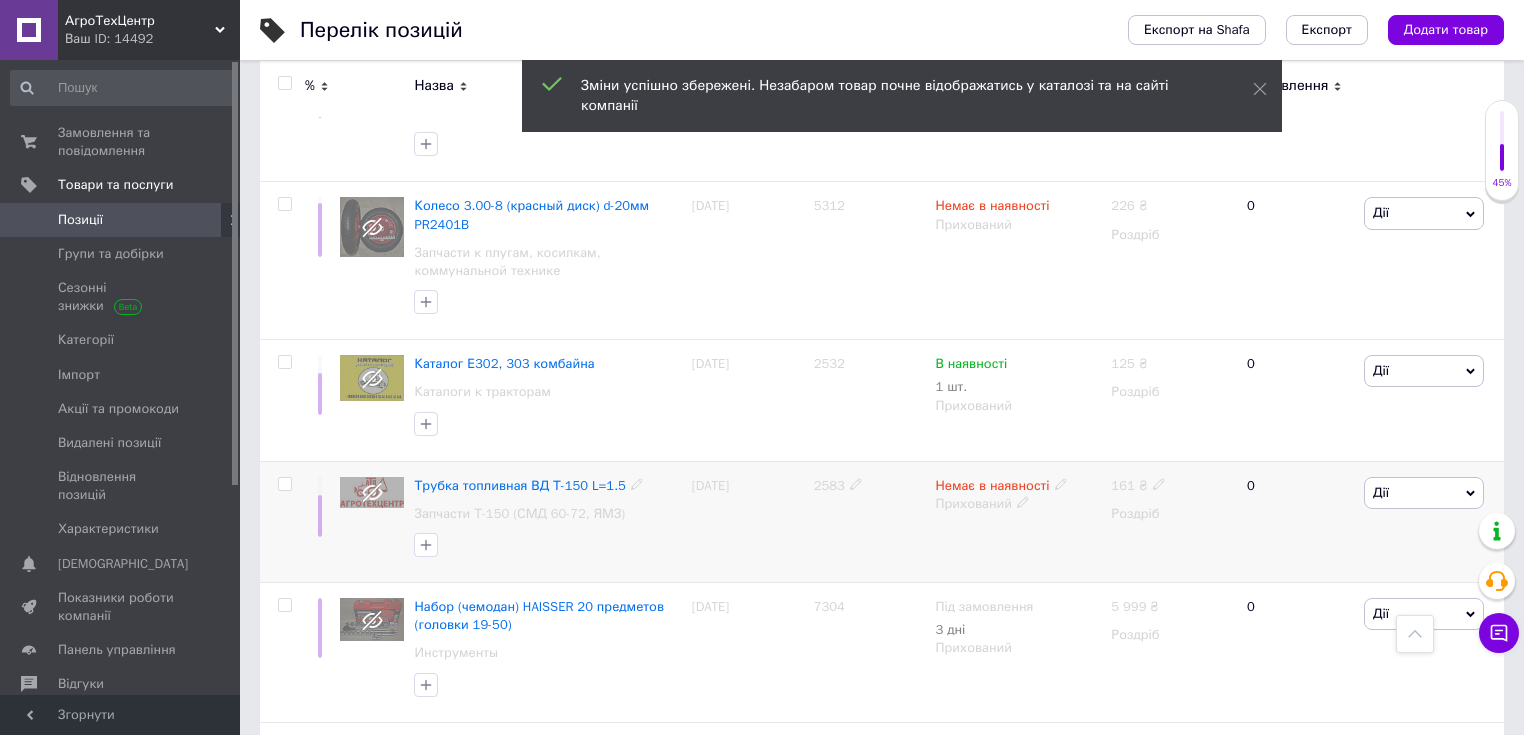 scroll, scrollTop: 1760, scrollLeft: 0, axis: vertical 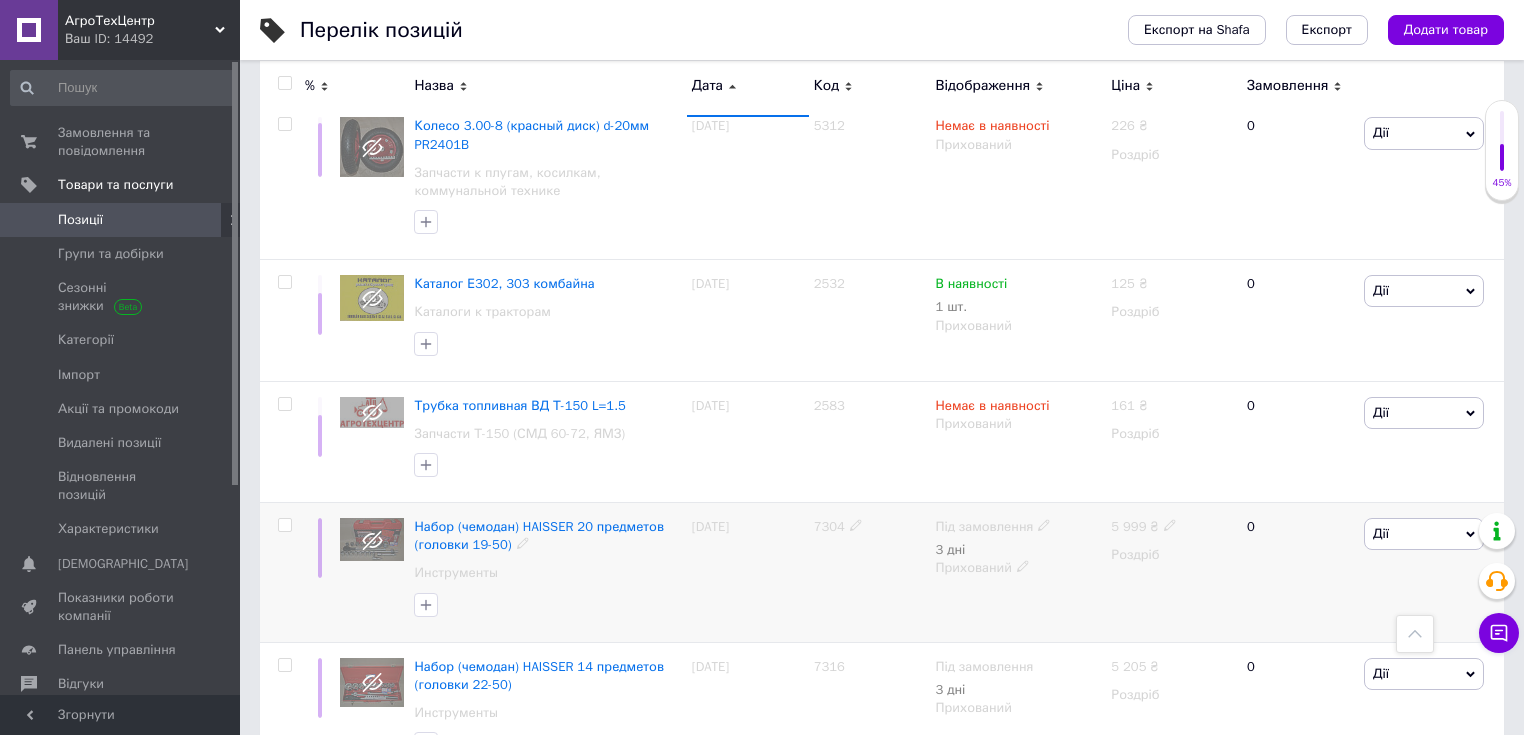 click on "7304" at bounding box center [829, 526] 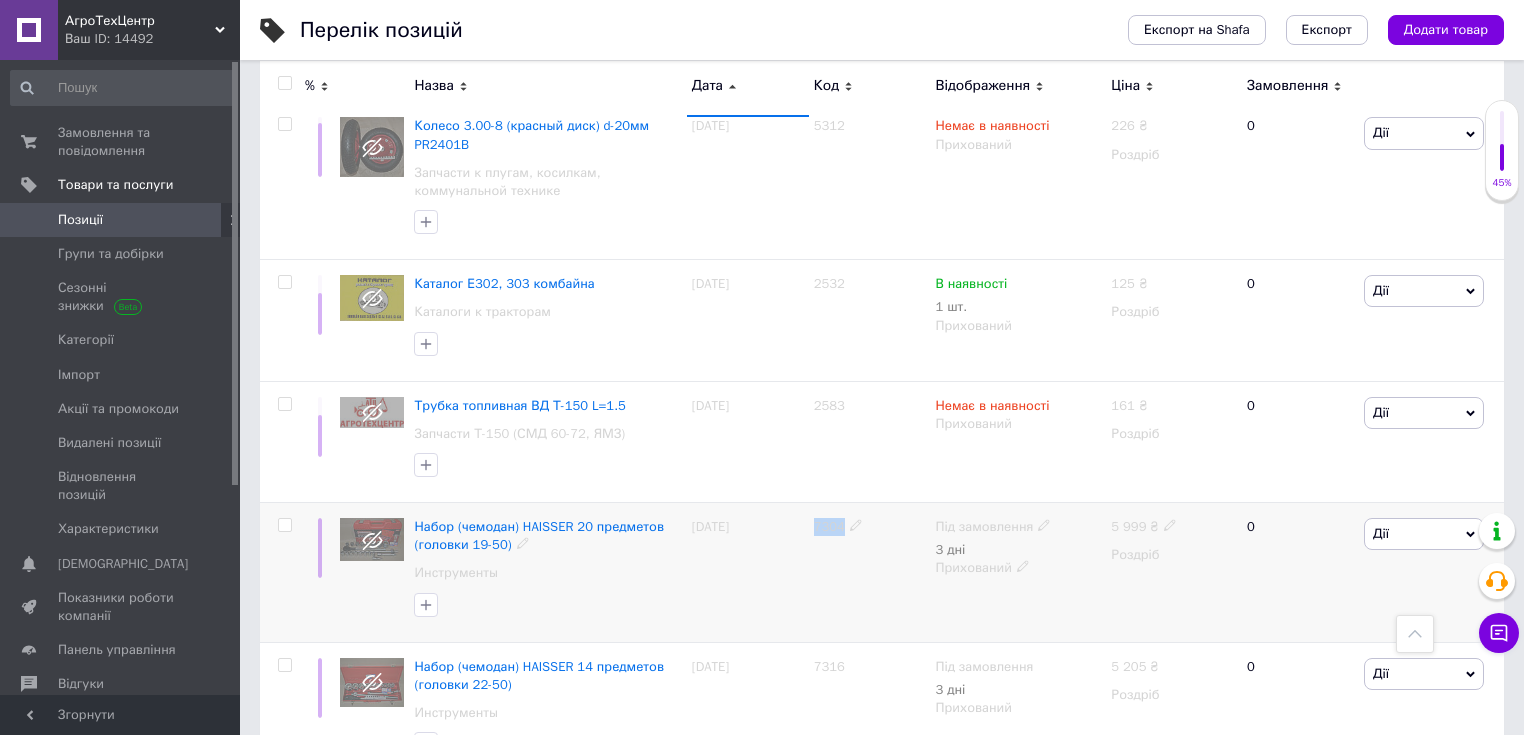 click on "7304" at bounding box center [829, 526] 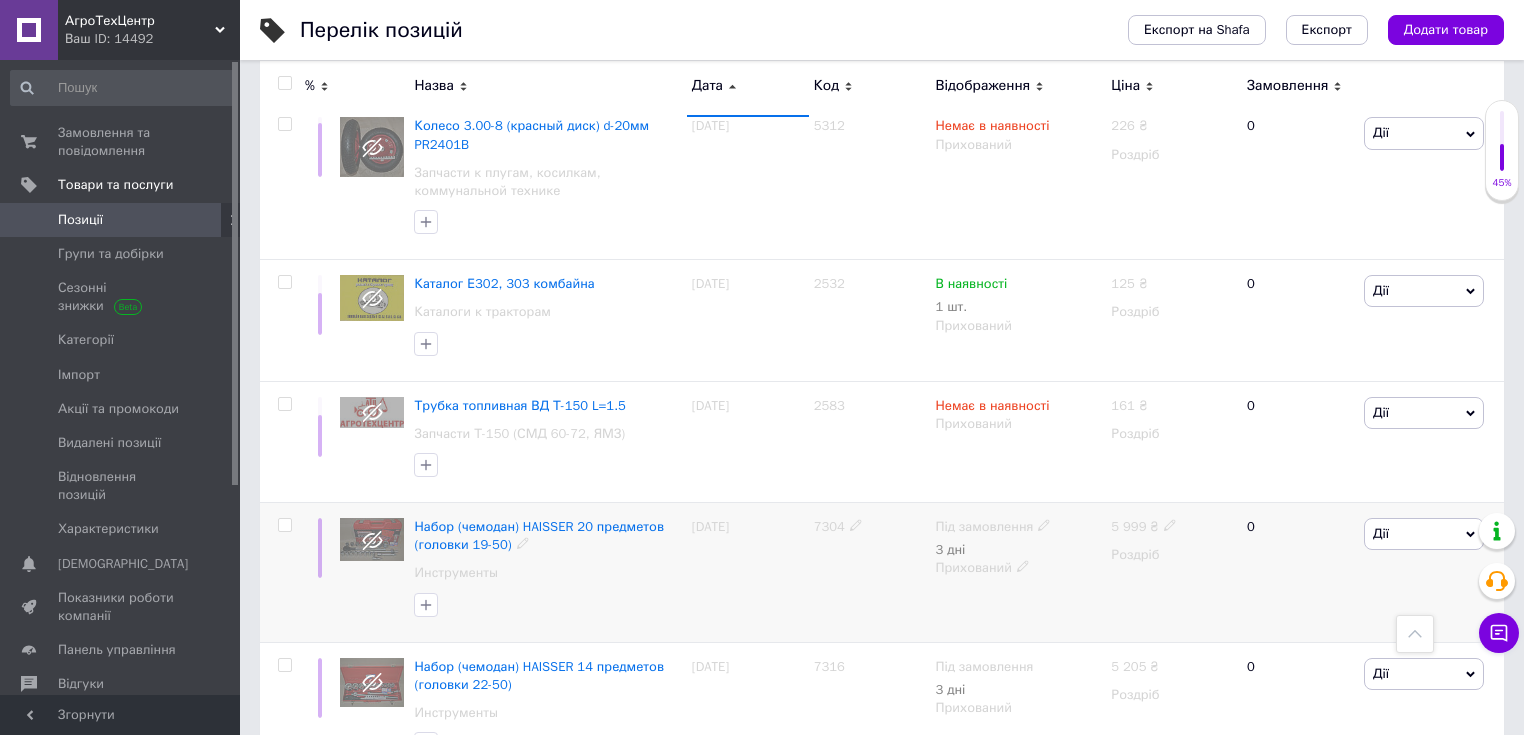 click 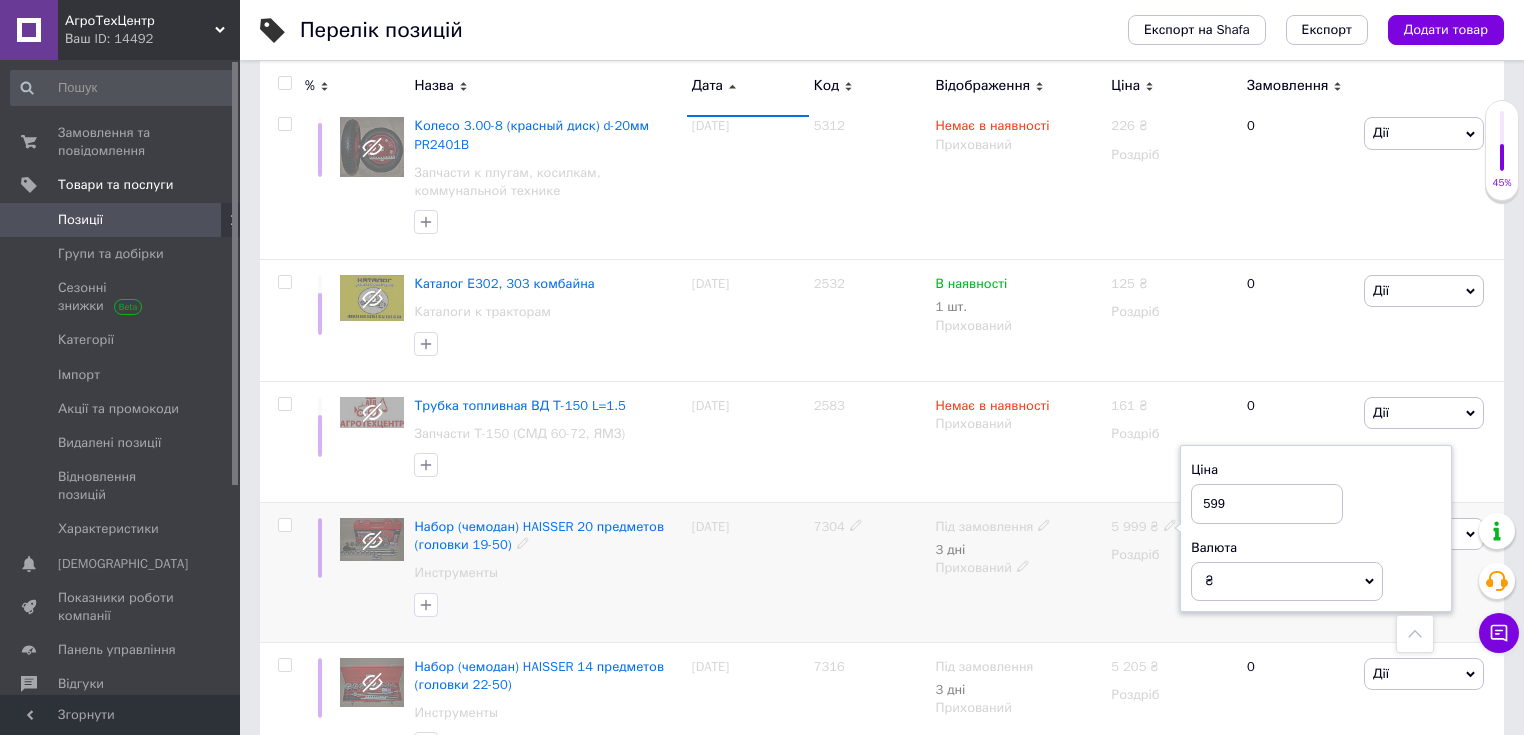 type on "5998" 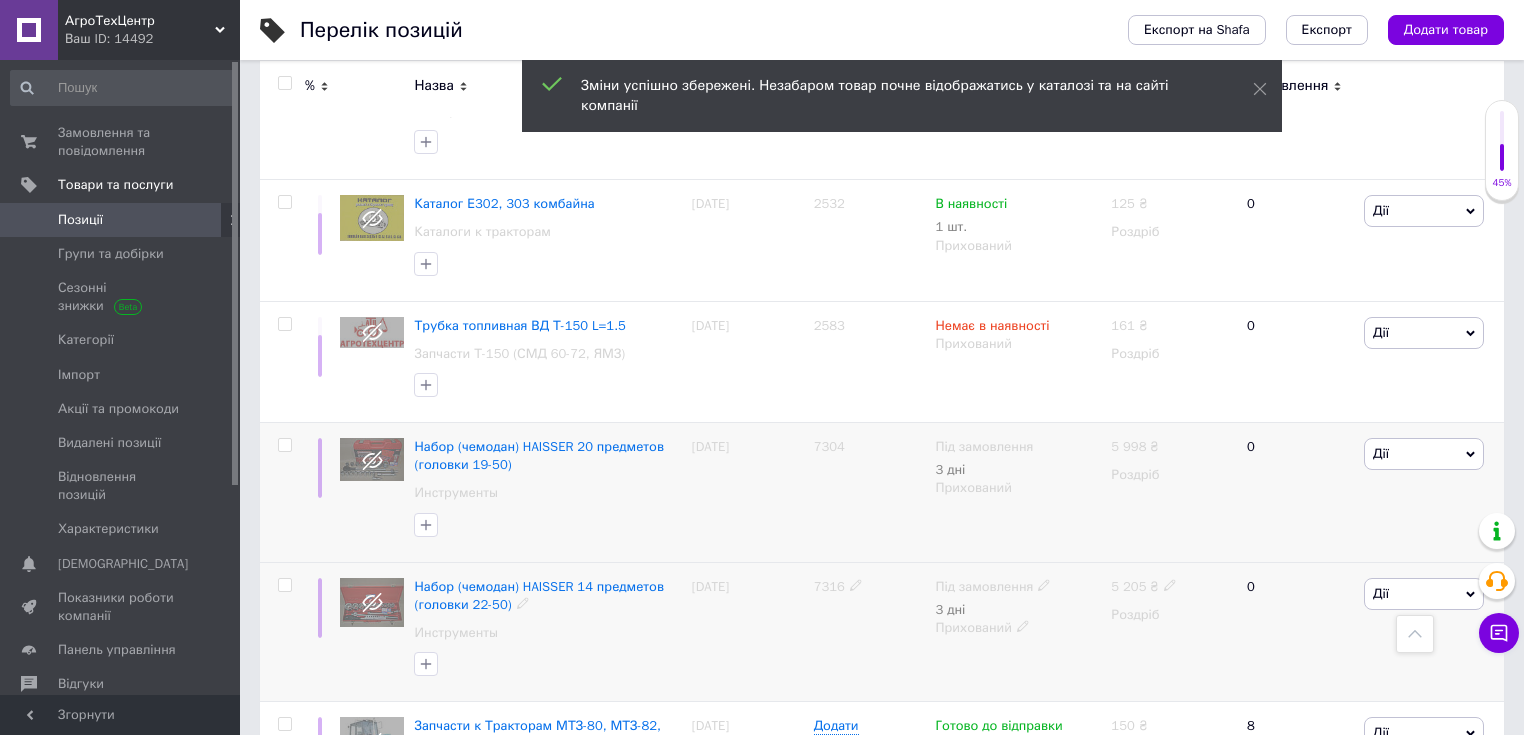 scroll, scrollTop: 2000, scrollLeft: 0, axis: vertical 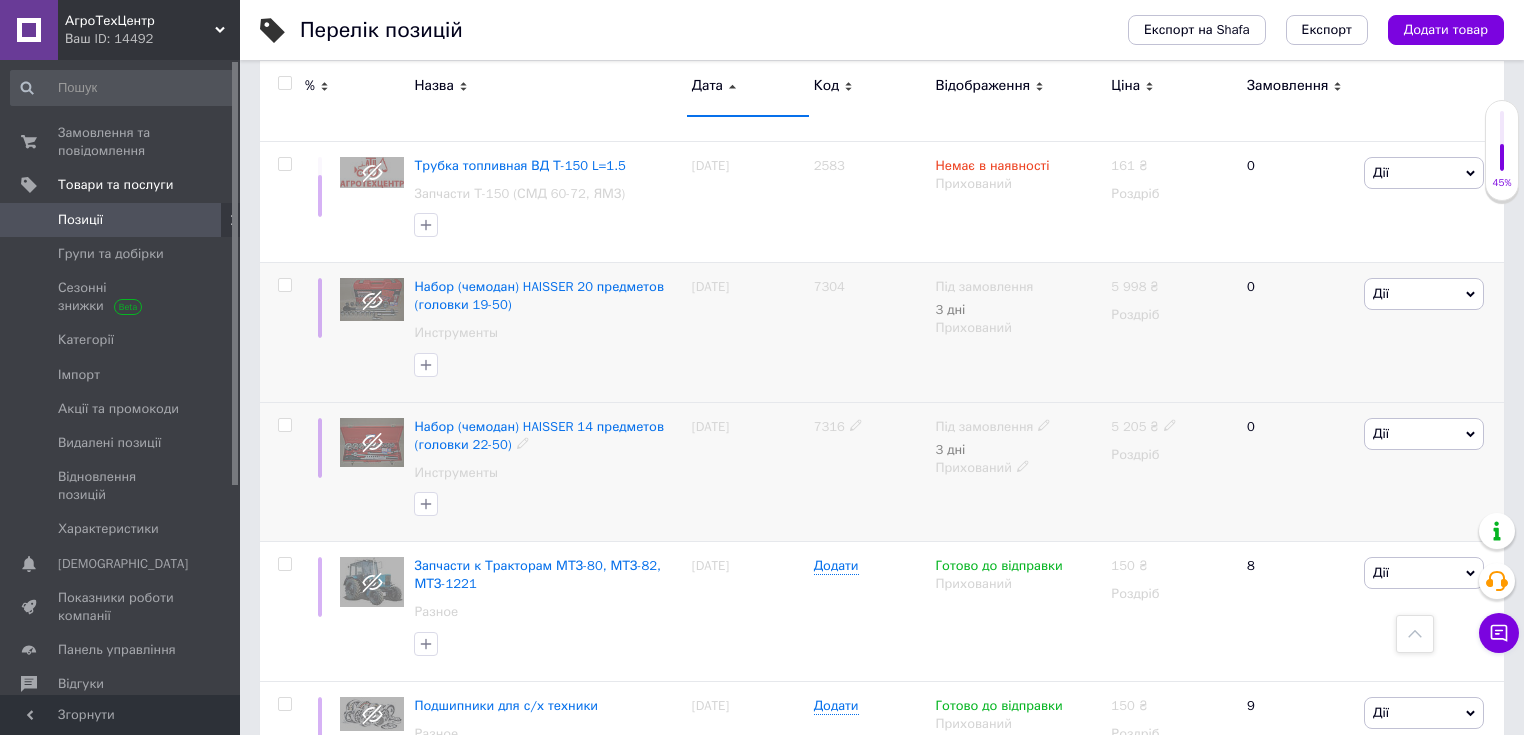 click on "7316" at bounding box center (829, 426) 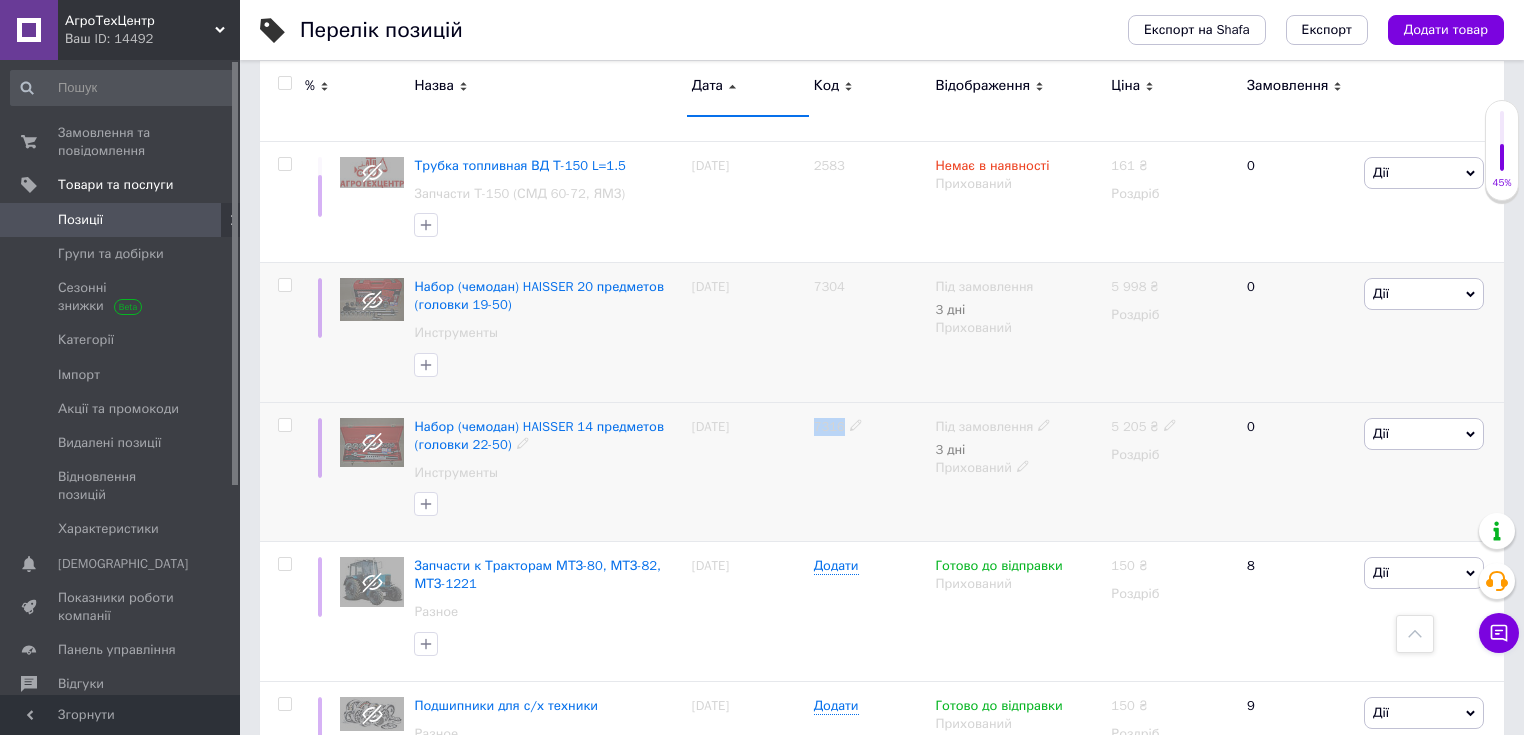 click on "7316" at bounding box center [829, 426] 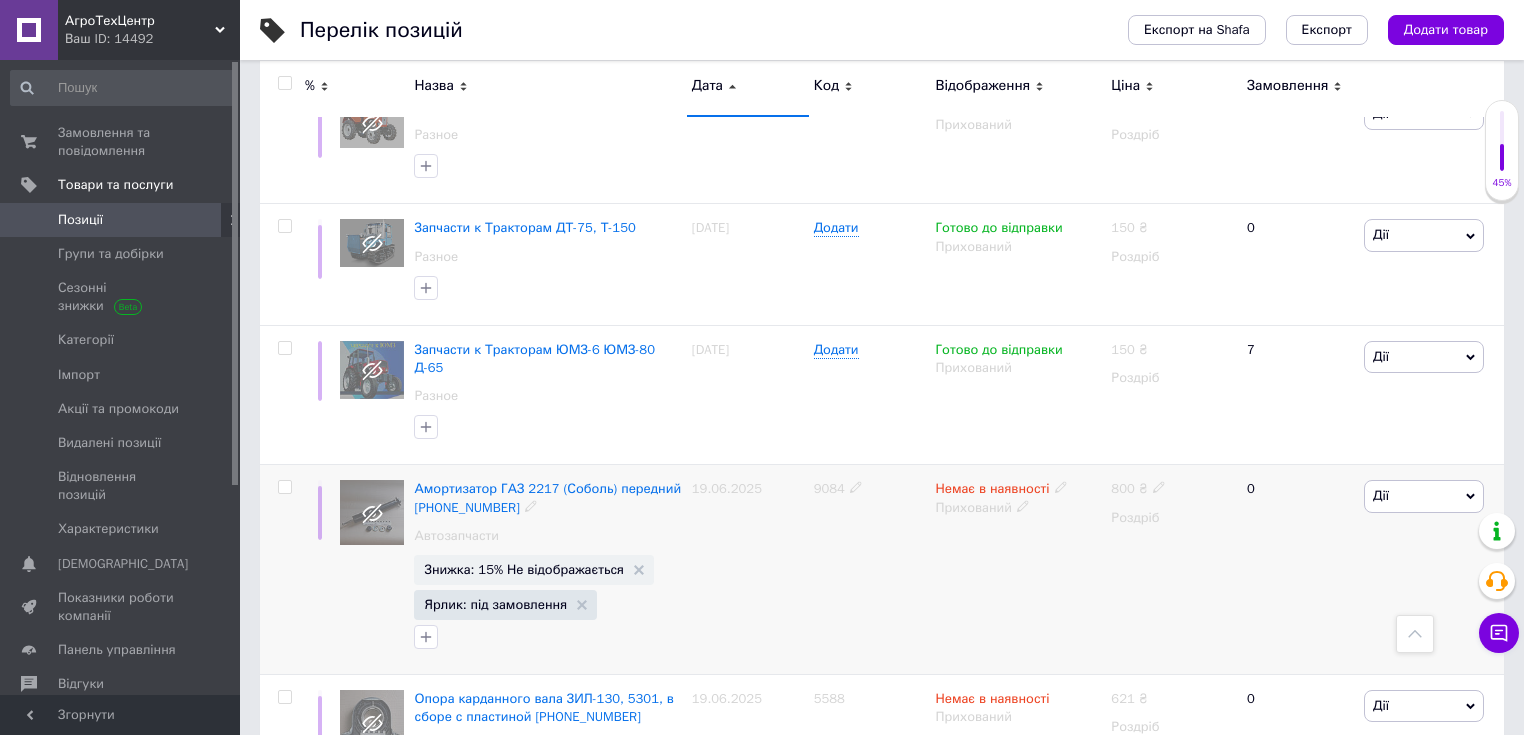 scroll, scrollTop: 2800, scrollLeft: 0, axis: vertical 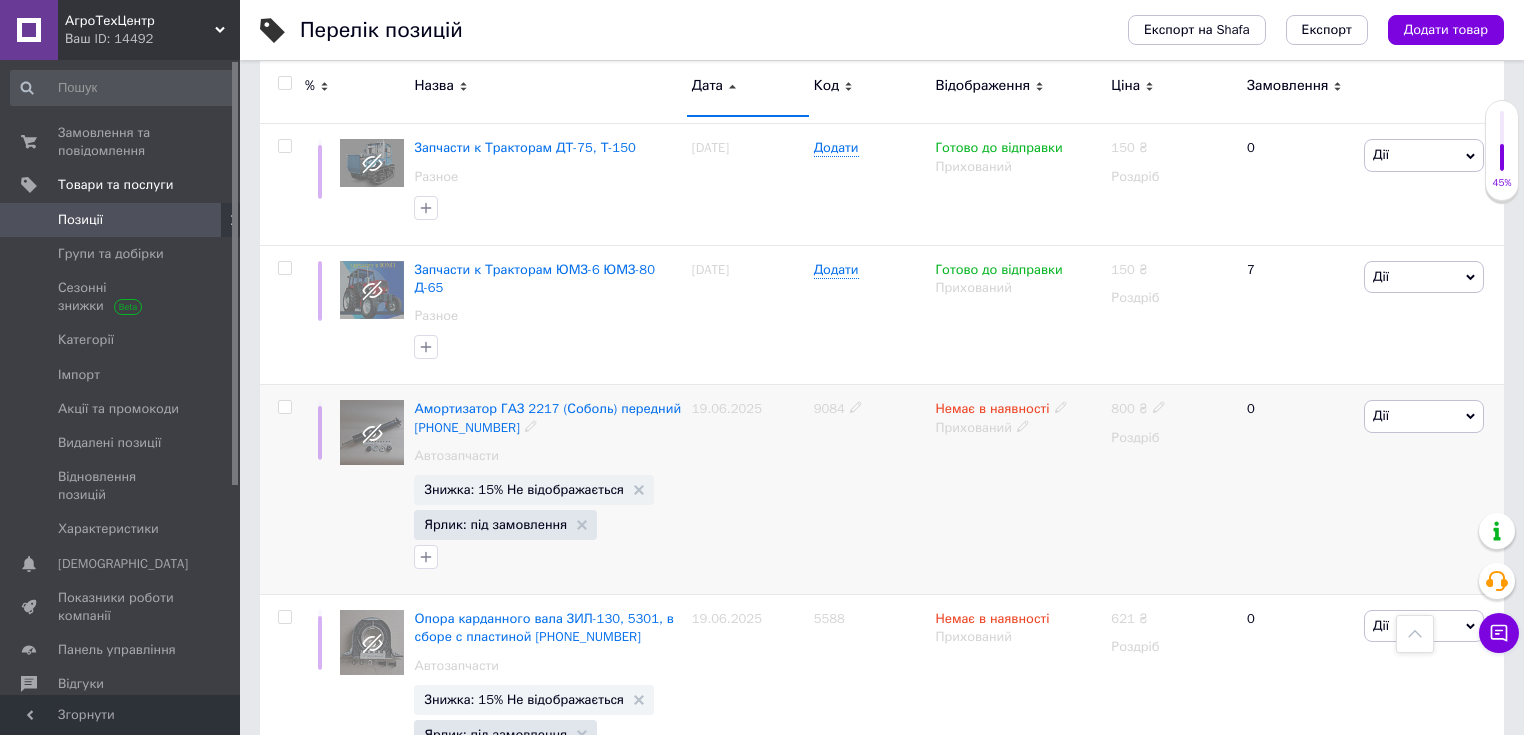 click on "9084" at bounding box center [829, 408] 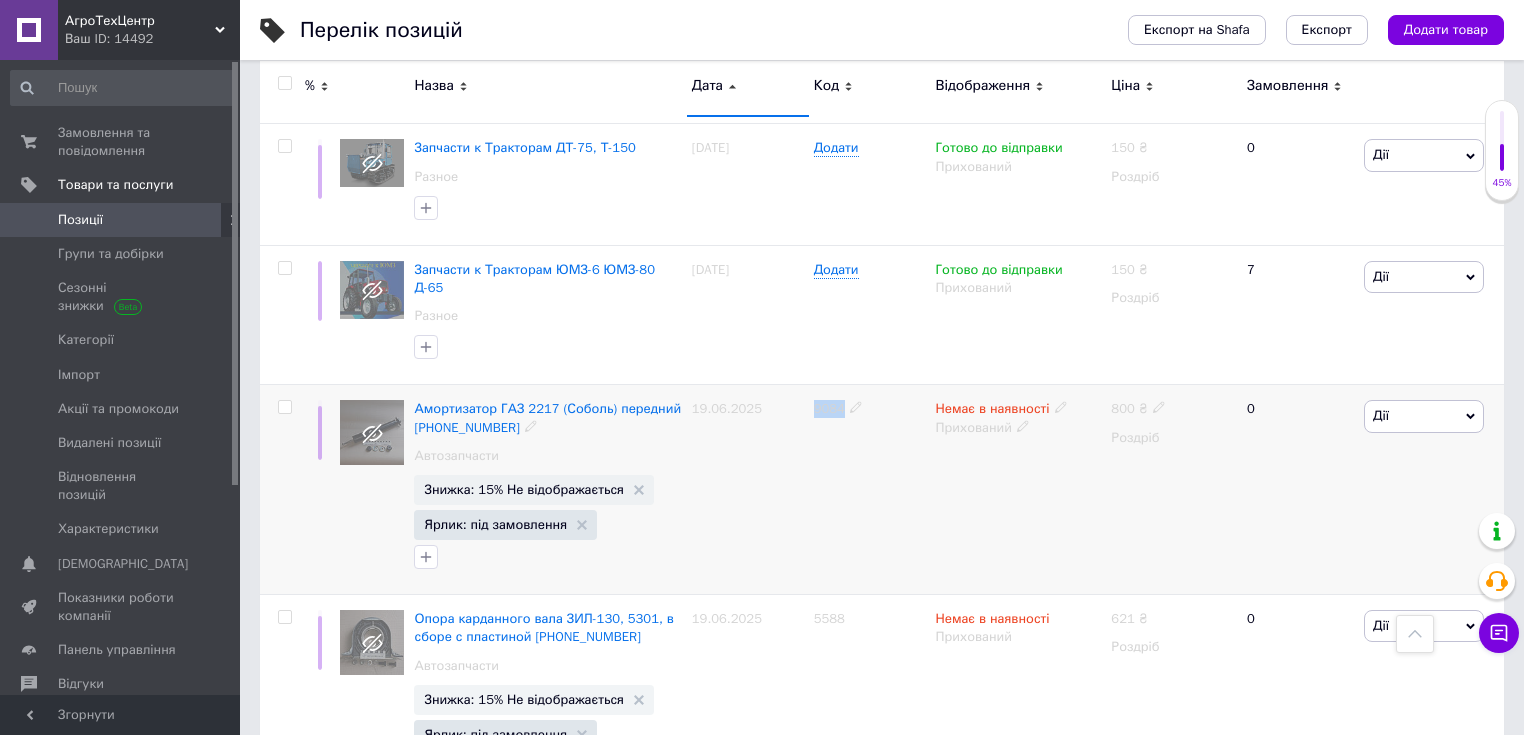 click on "9084" at bounding box center (829, 408) 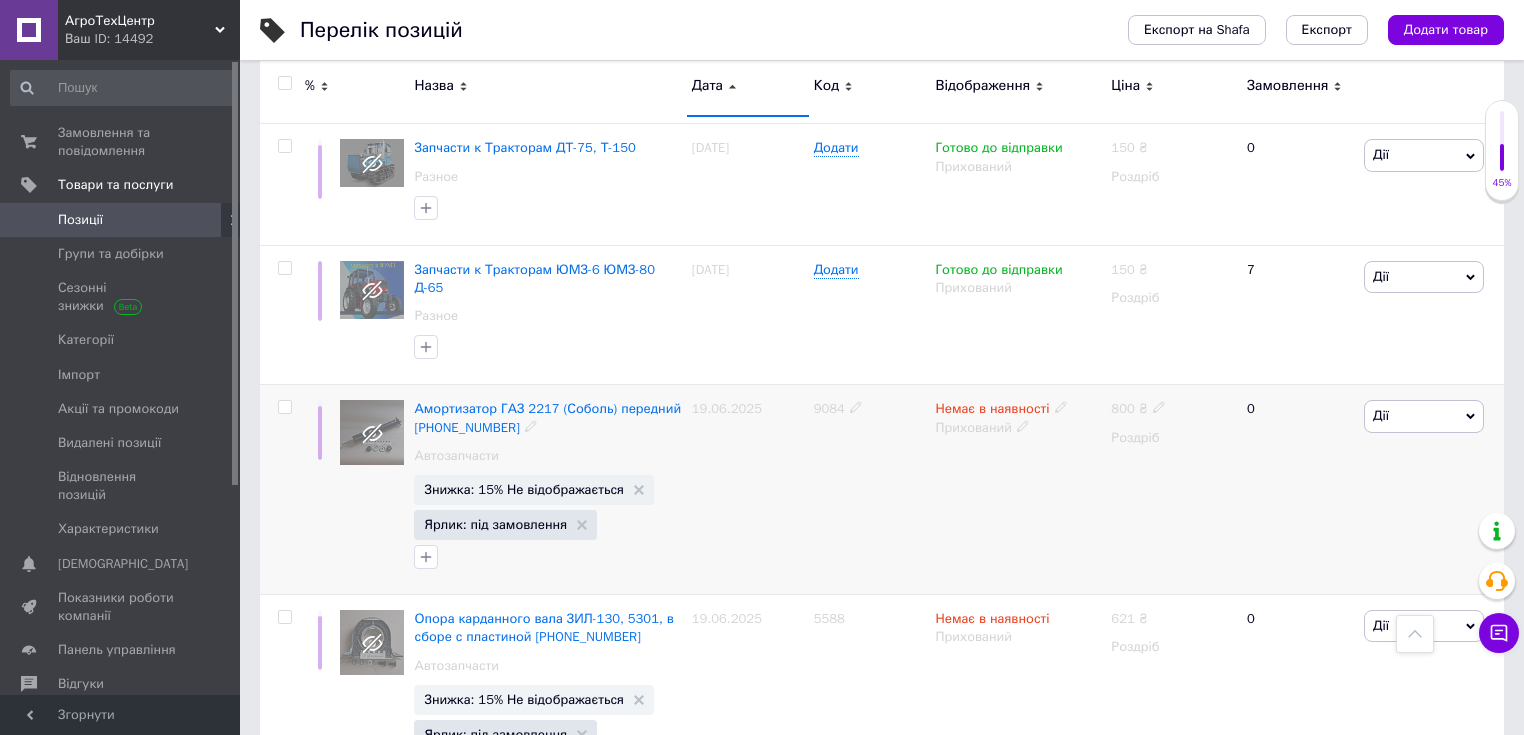 click on "9084" at bounding box center (870, 490) 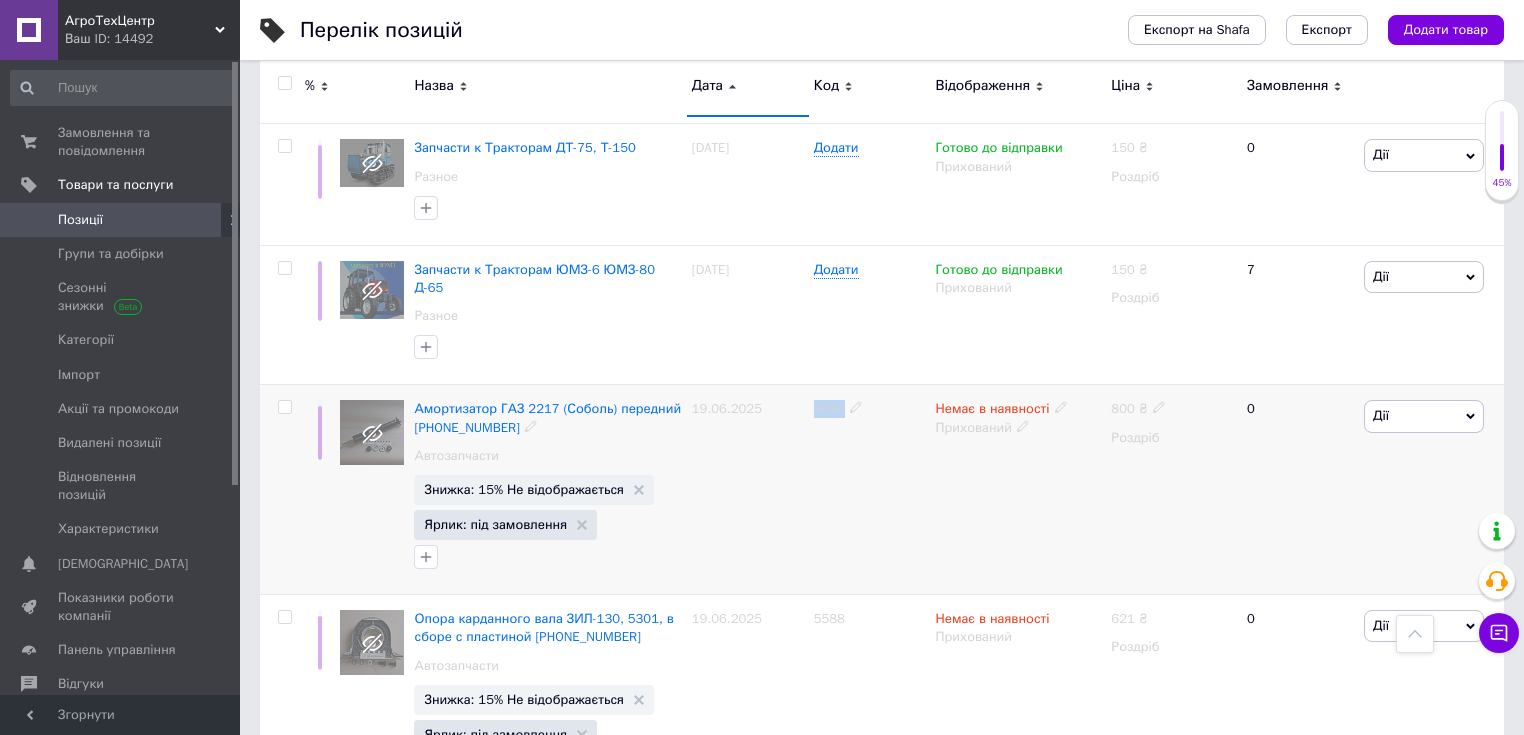 click on "9084" at bounding box center (829, 408) 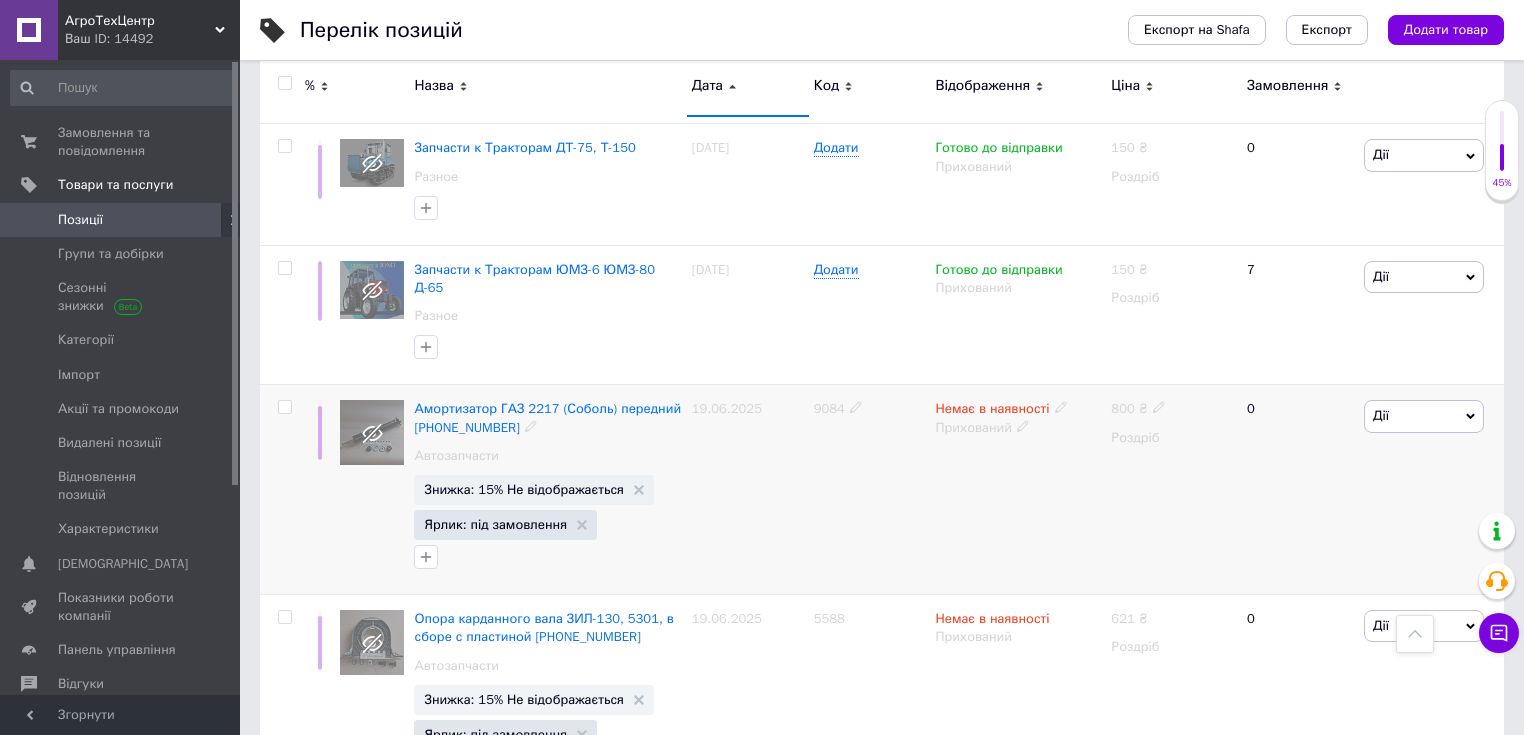 click 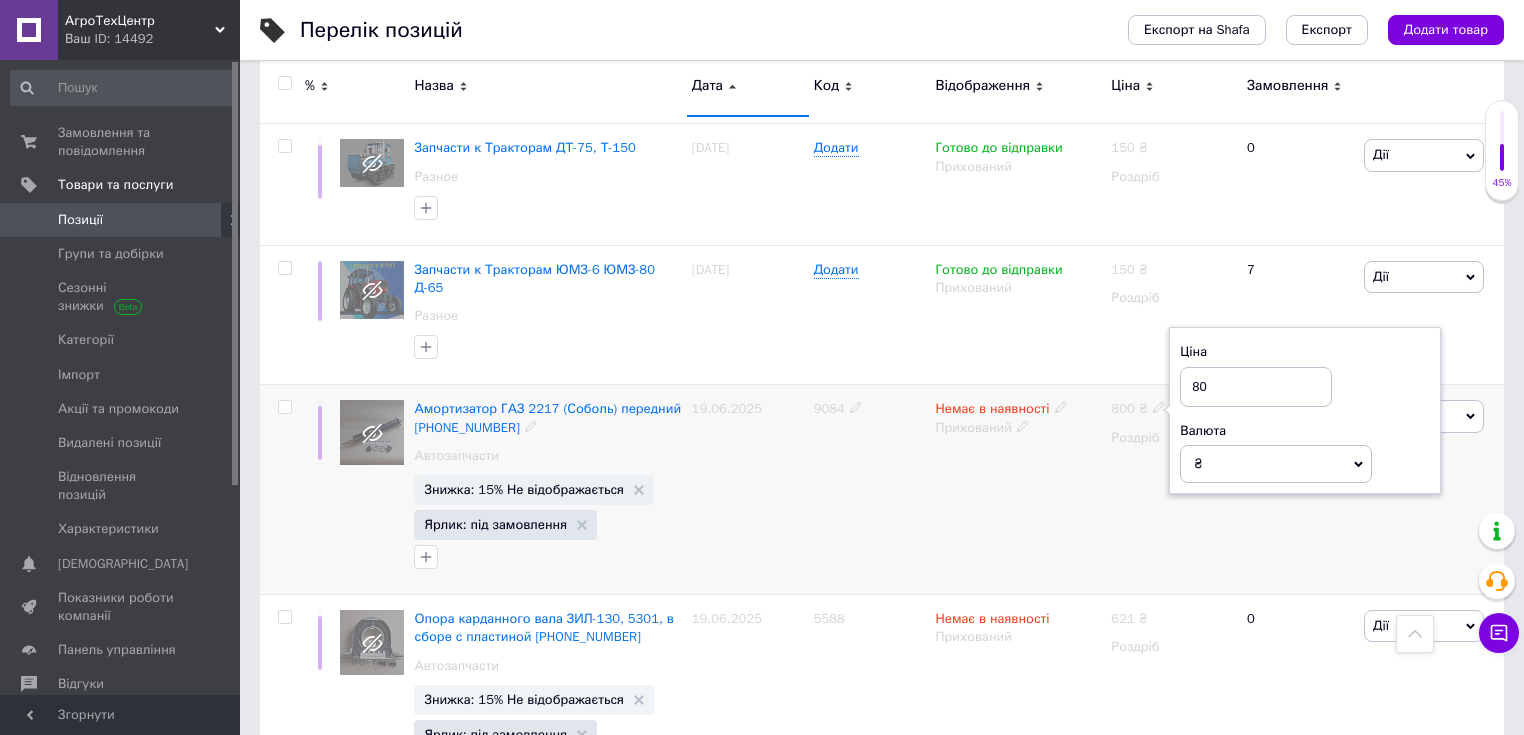 type on "801" 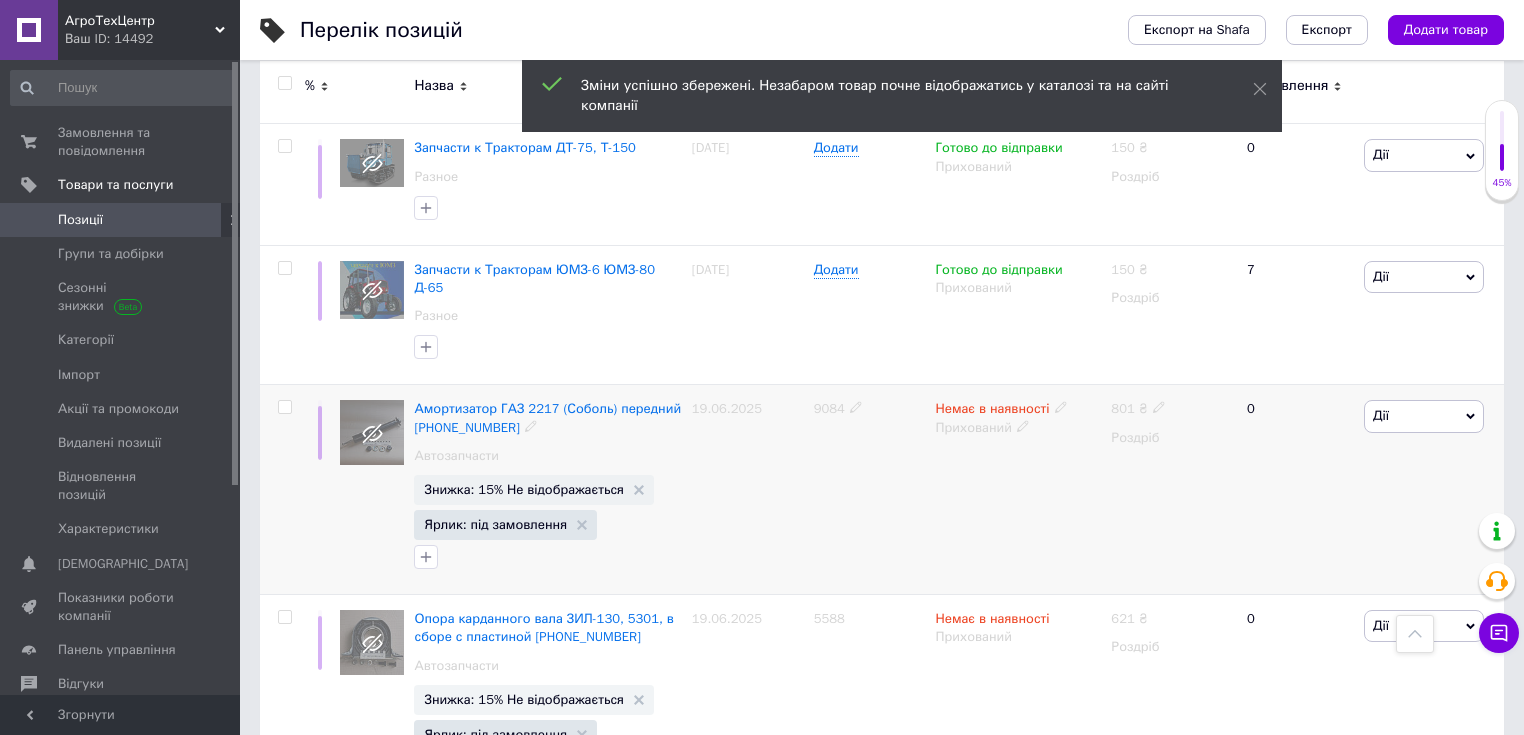 scroll, scrollTop: 2880, scrollLeft: 0, axis: vertical 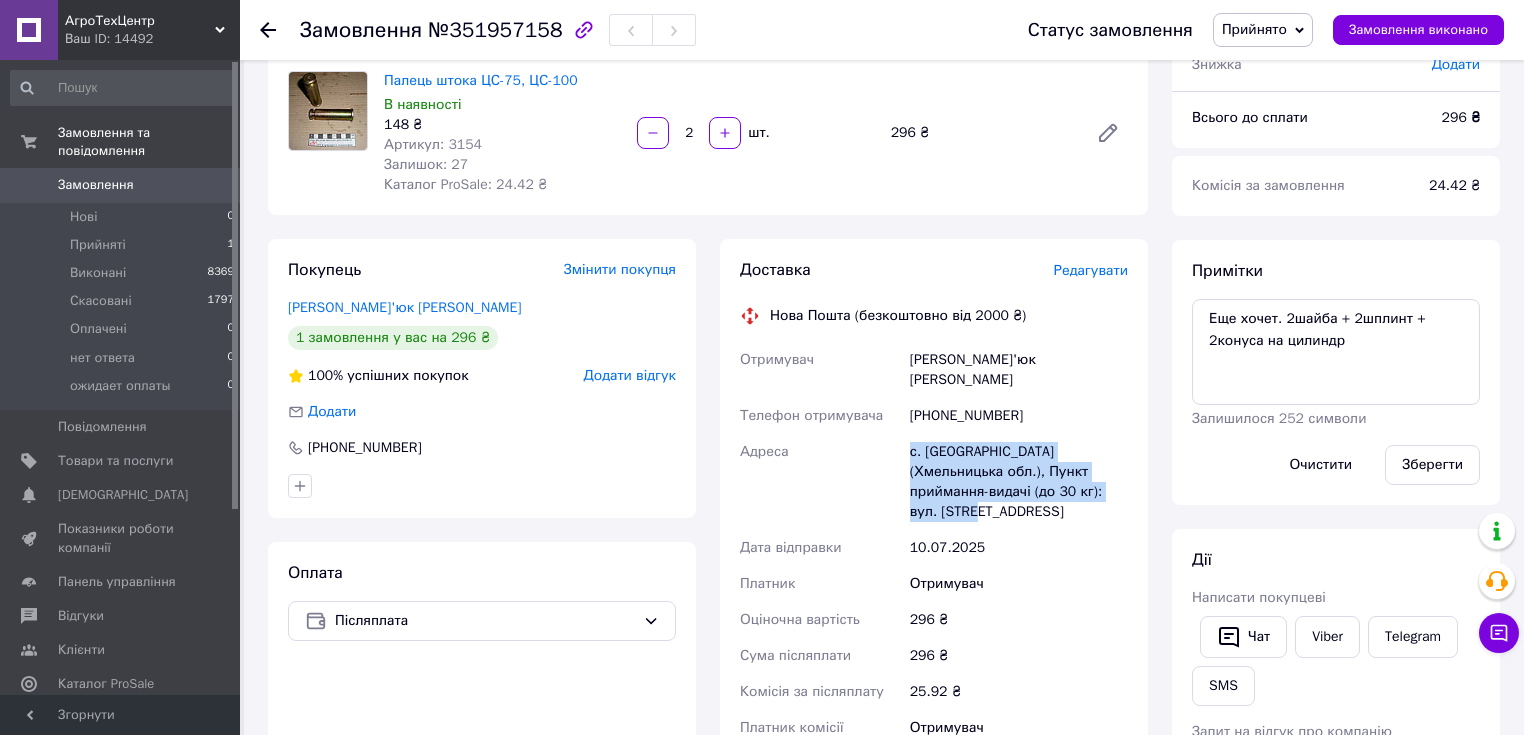 drag, startPoint x: 909, startPoint y: 432, endPoint x: 1061, endPoint y: 470, distance: 156.67801 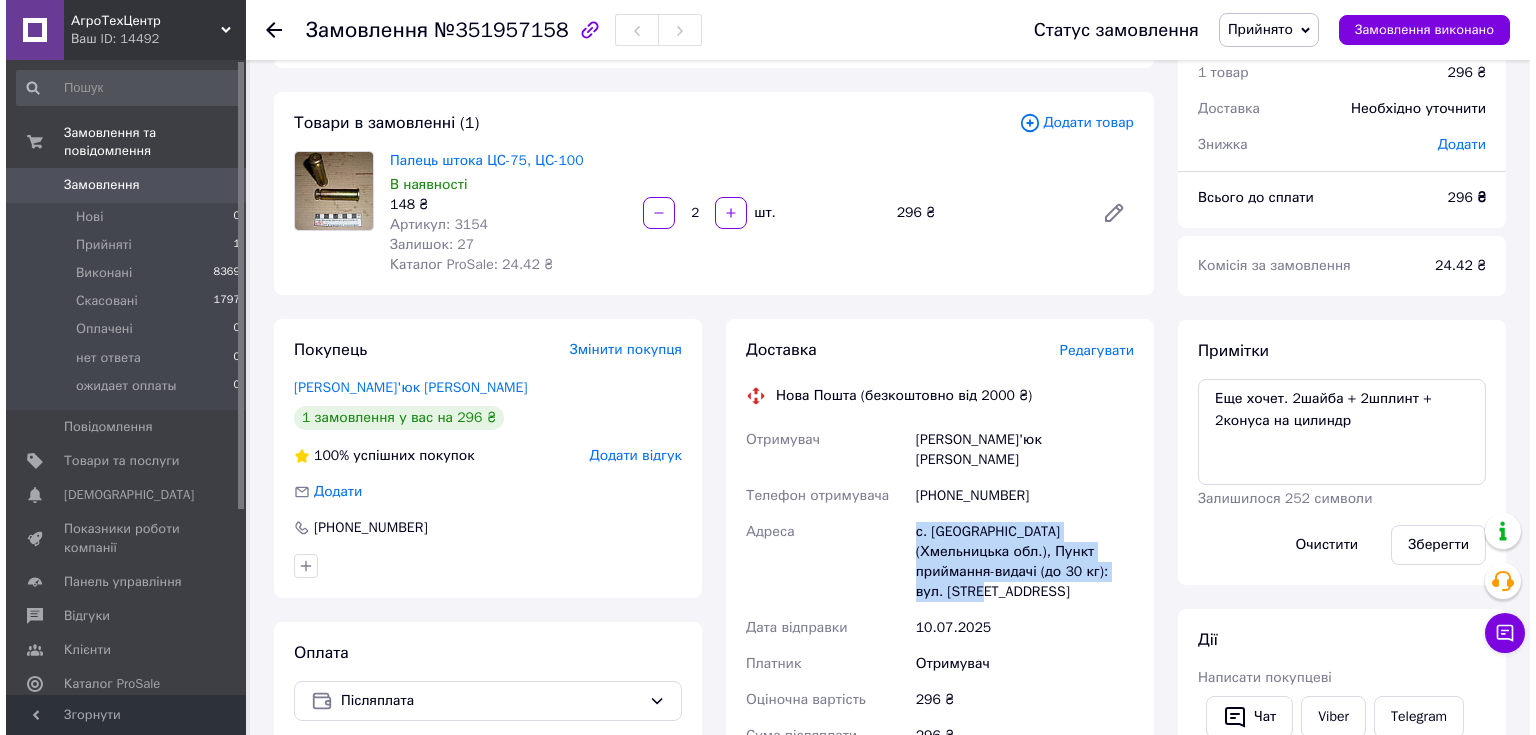 scroll, scrollTop: 0, scrollLeft: 0, axis: both 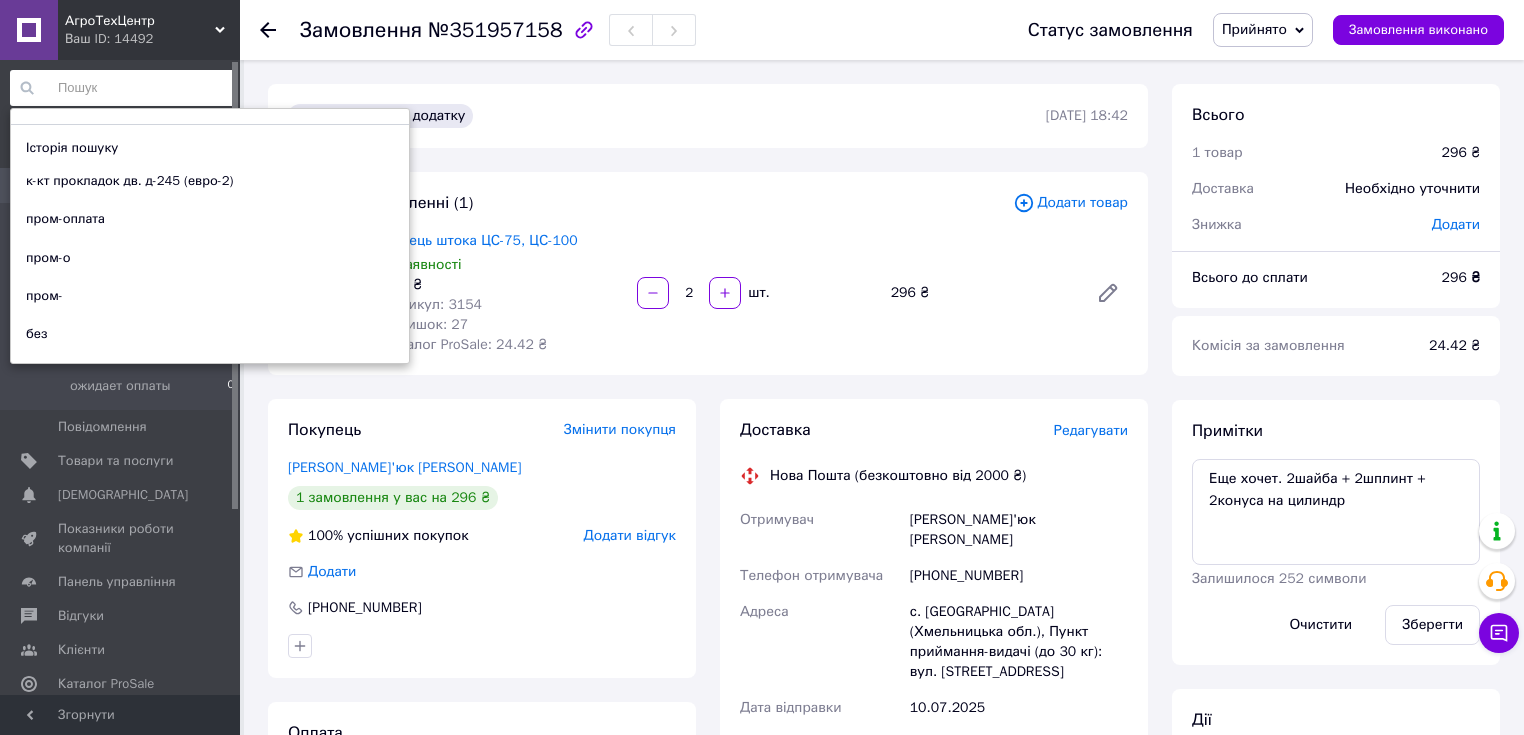 click at bounding box center (123, 88) 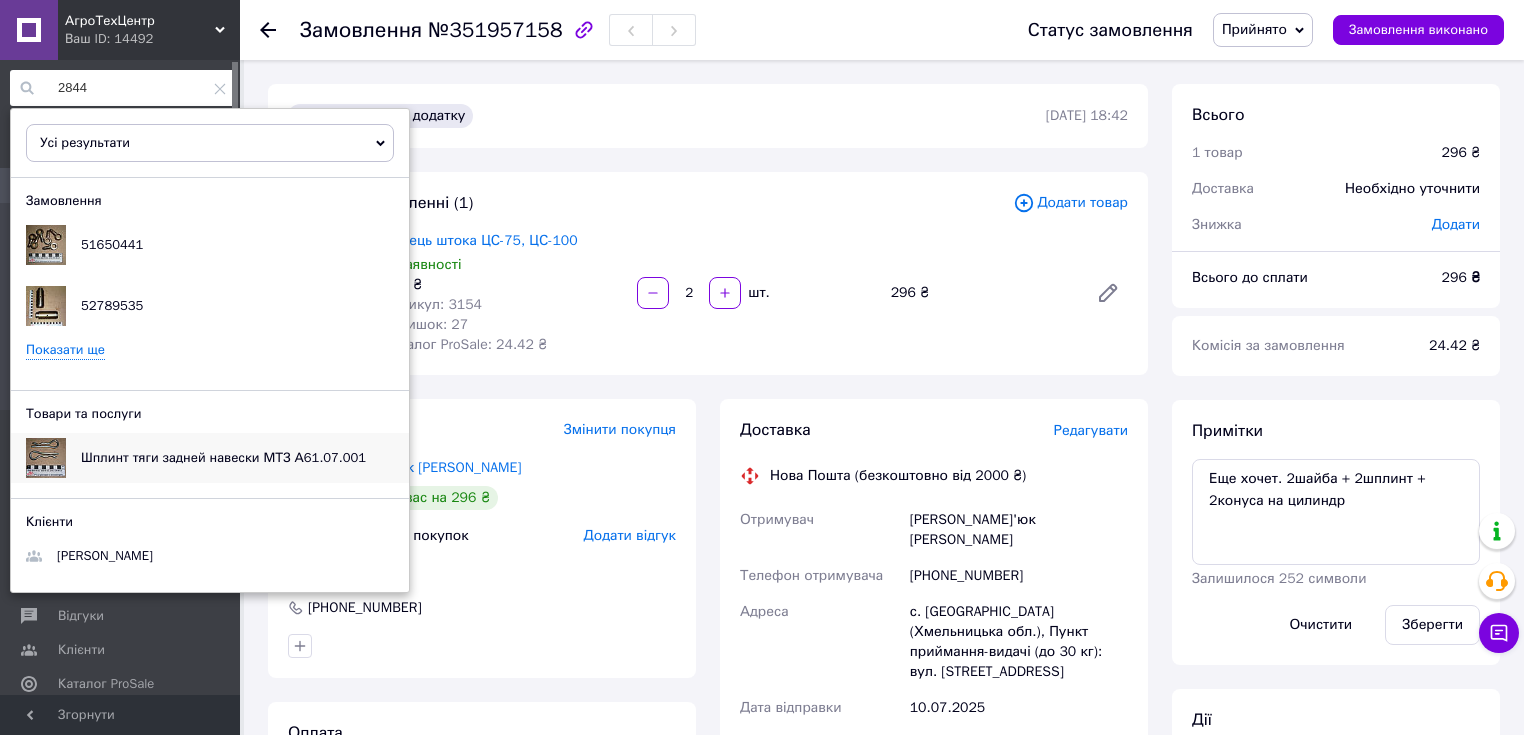 type on "2844" 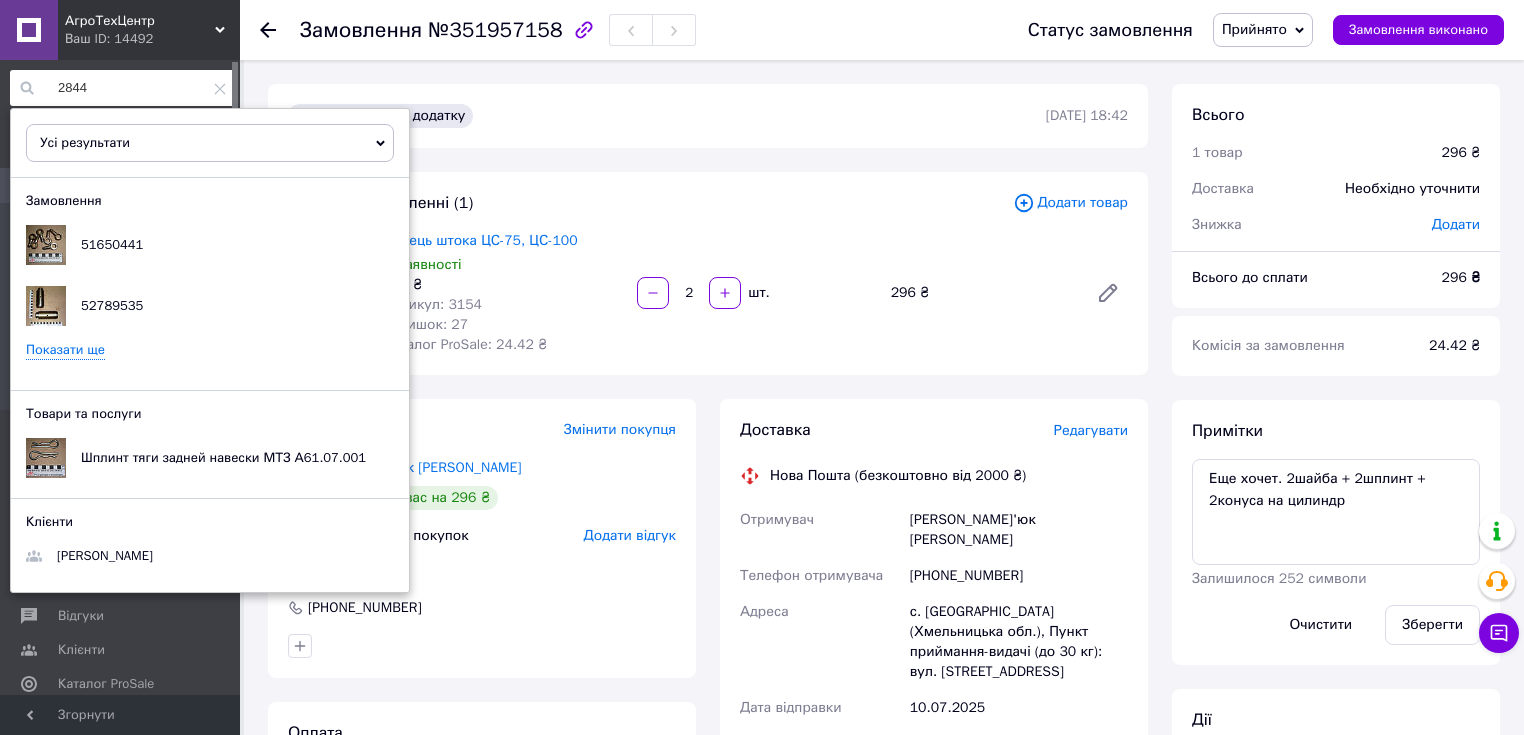 click on "Усі результати" at bounding box center (210, 143) 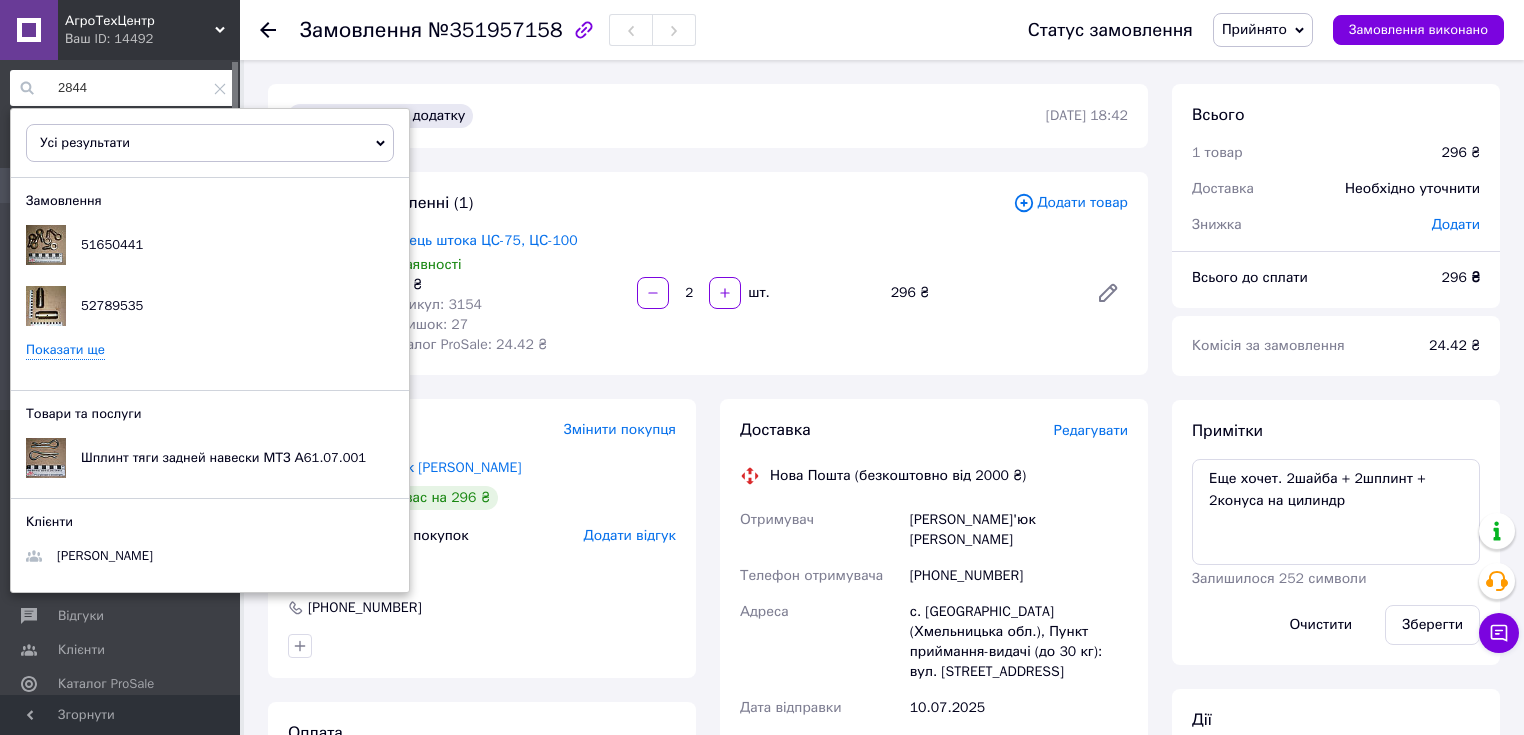 click on "2844" at bounding box center (123, 88) 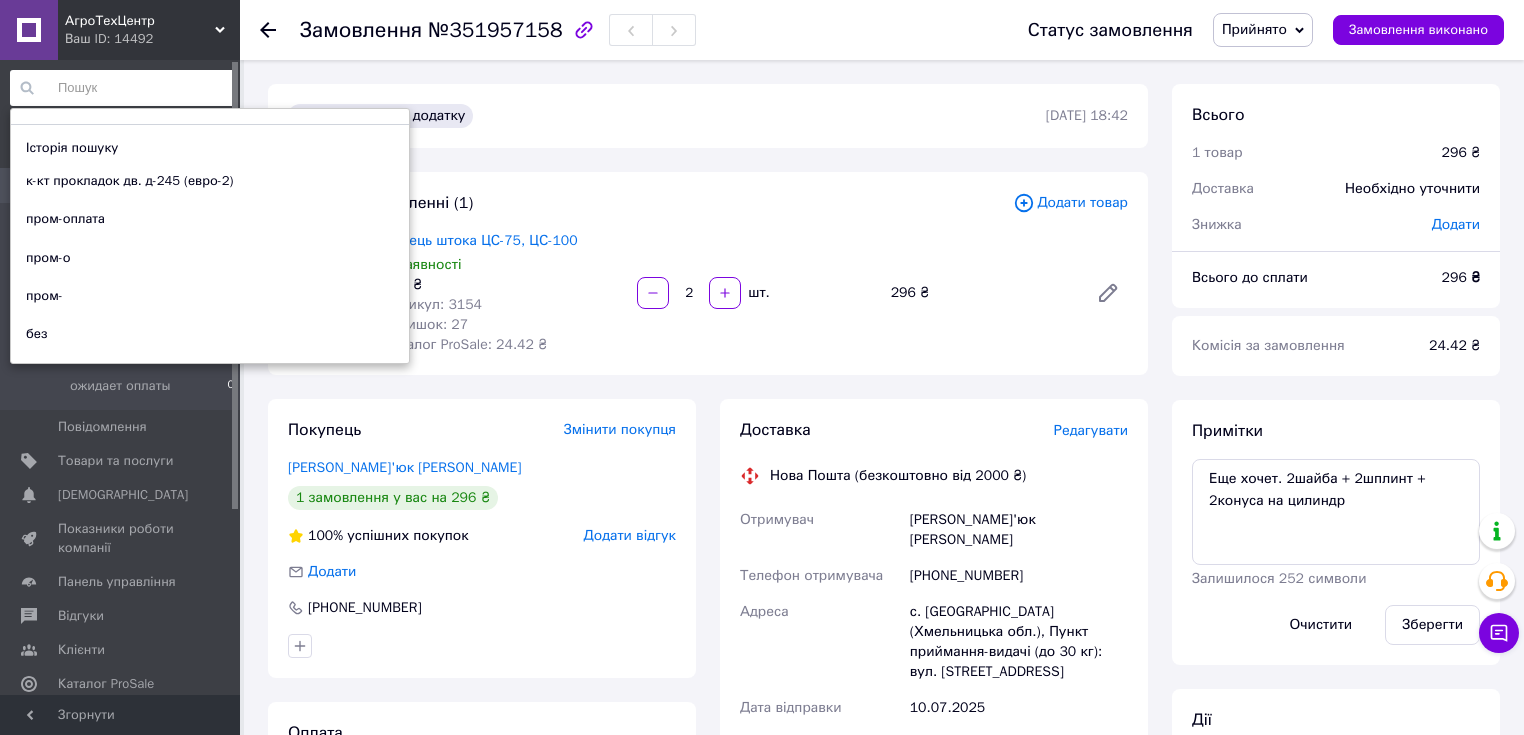 paste on "3078" 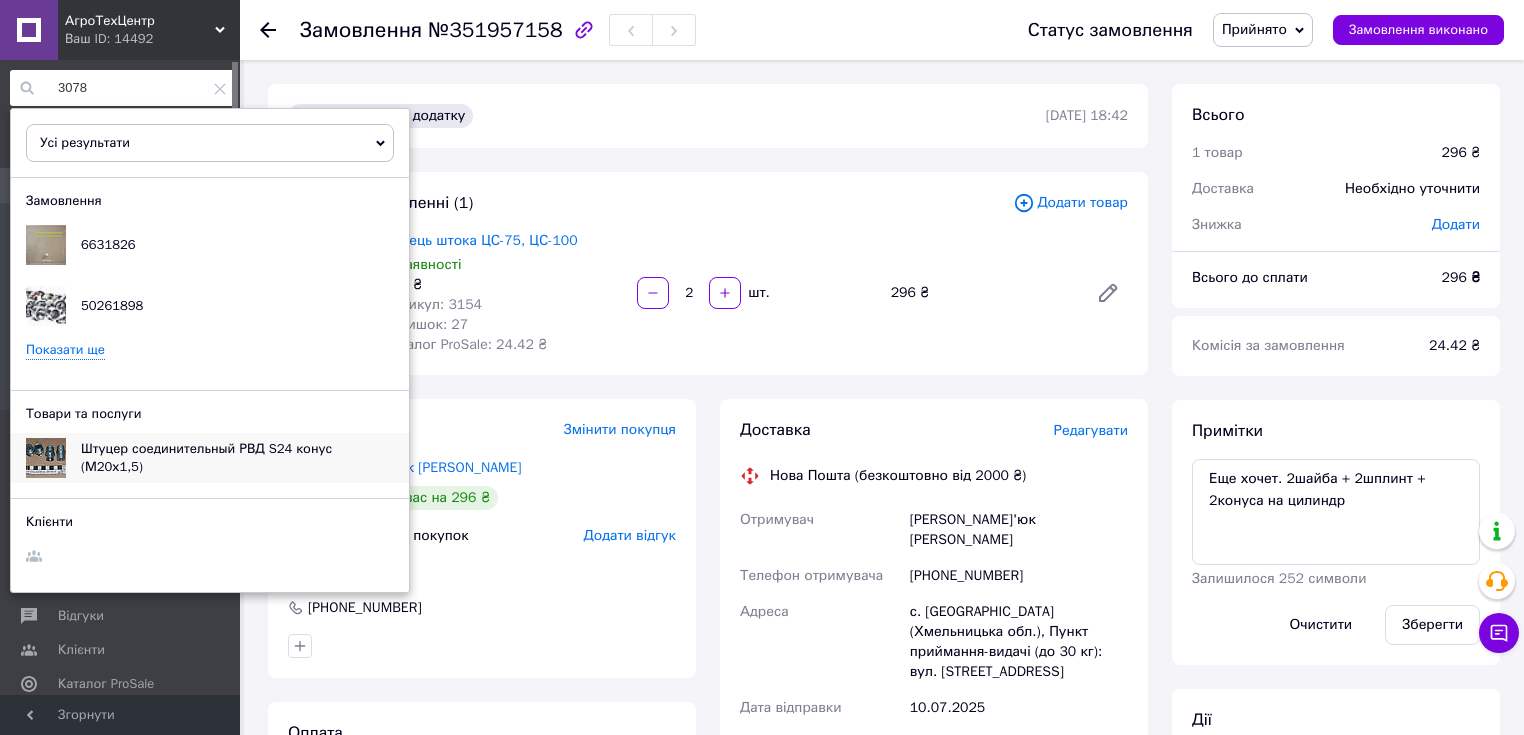 type on "3078" 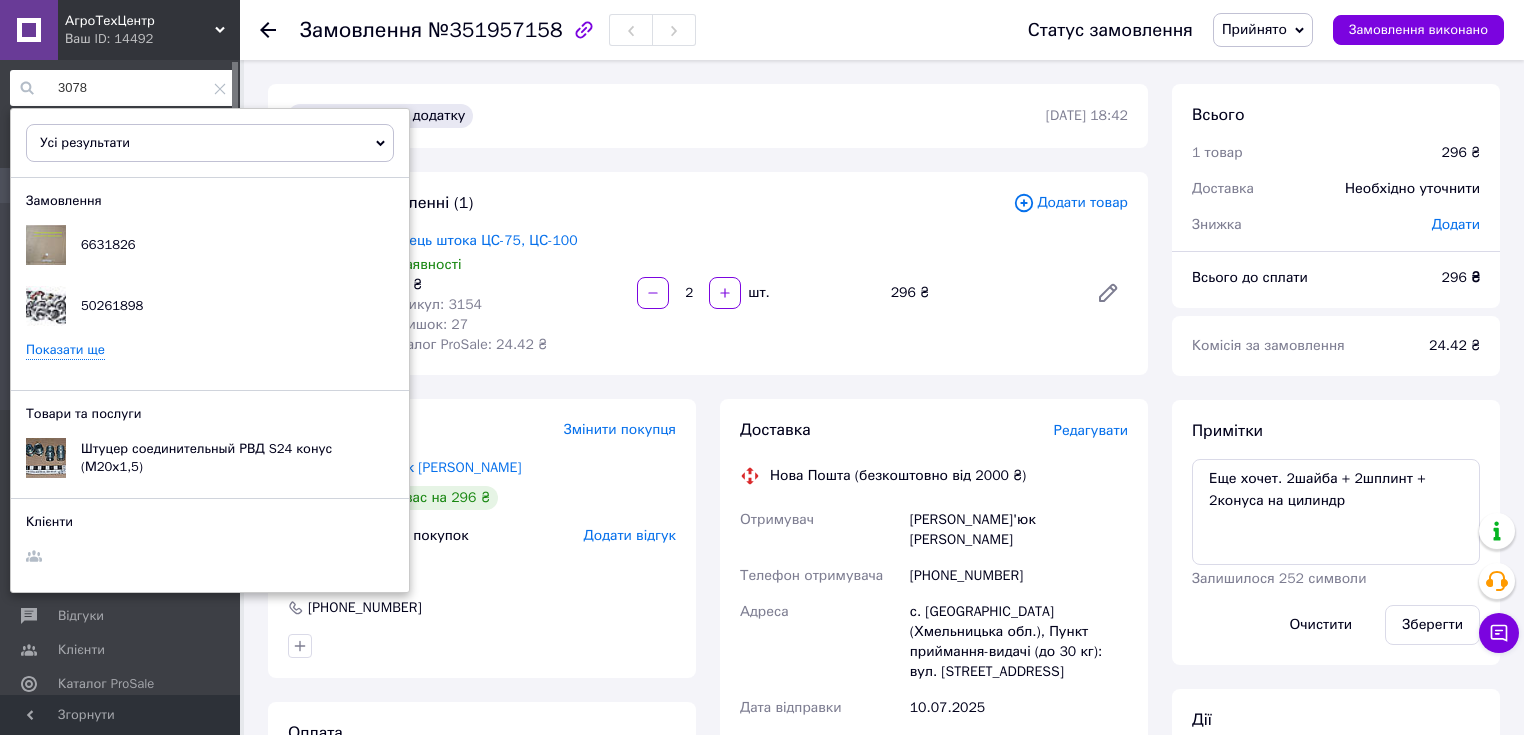 click on "Усі результати" at bounding box center (210, 143) 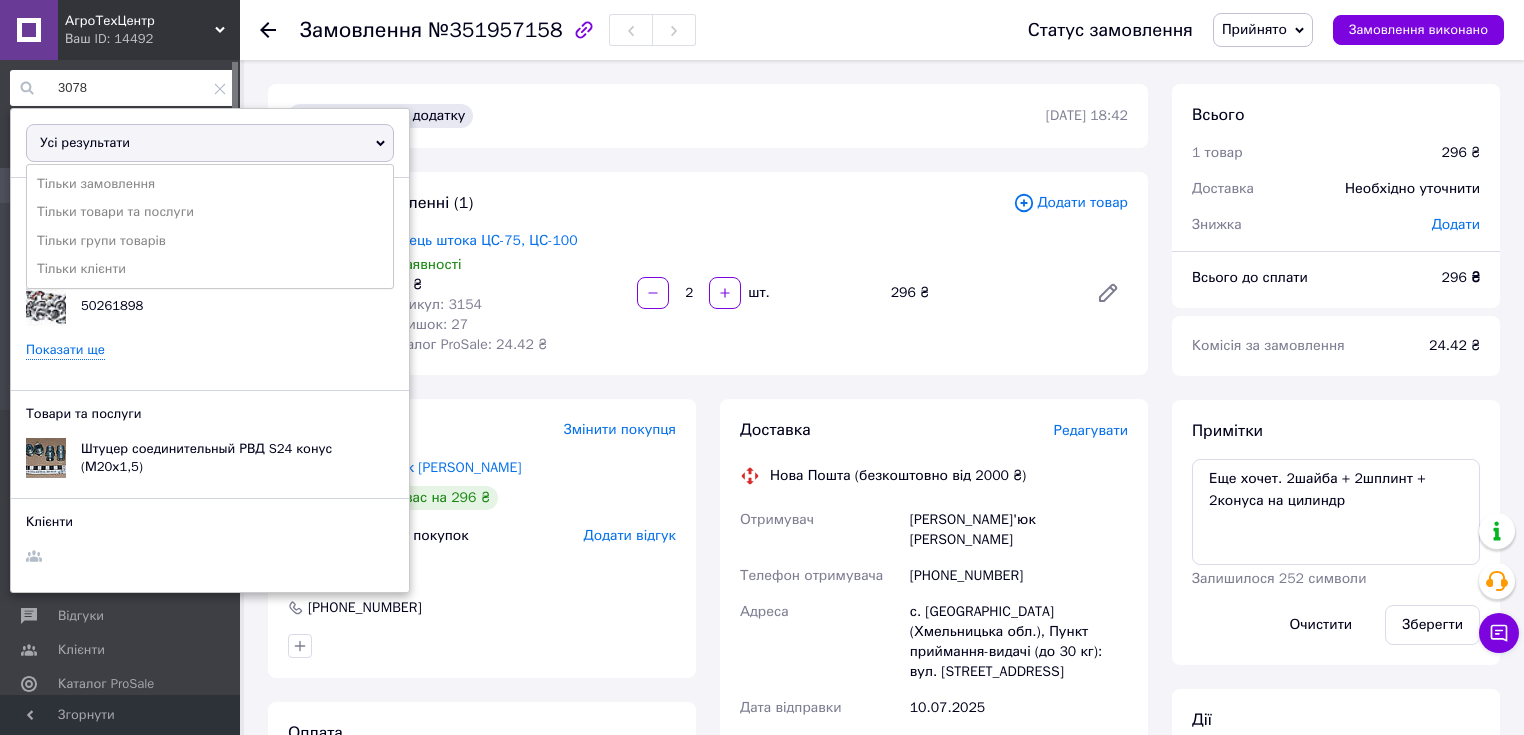 click 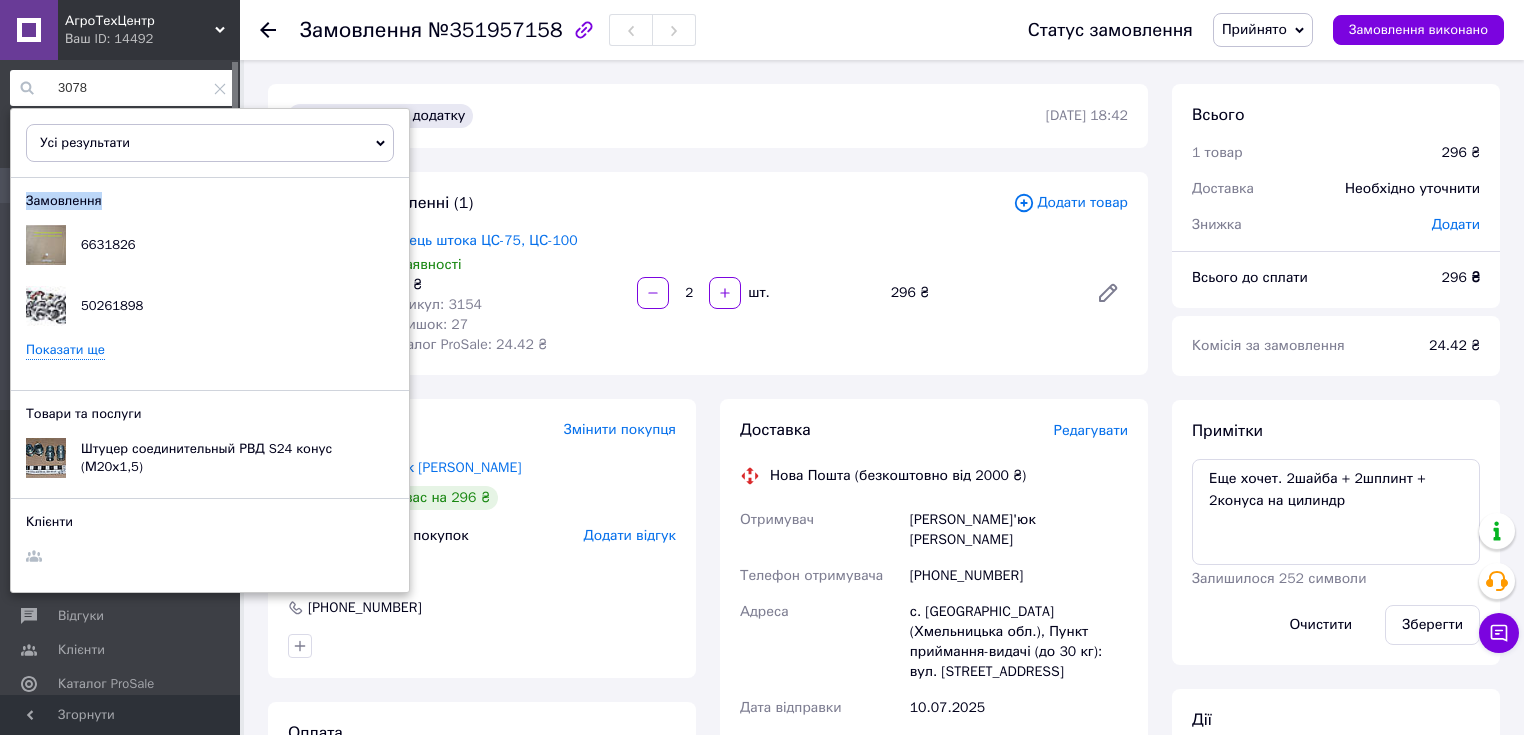 click 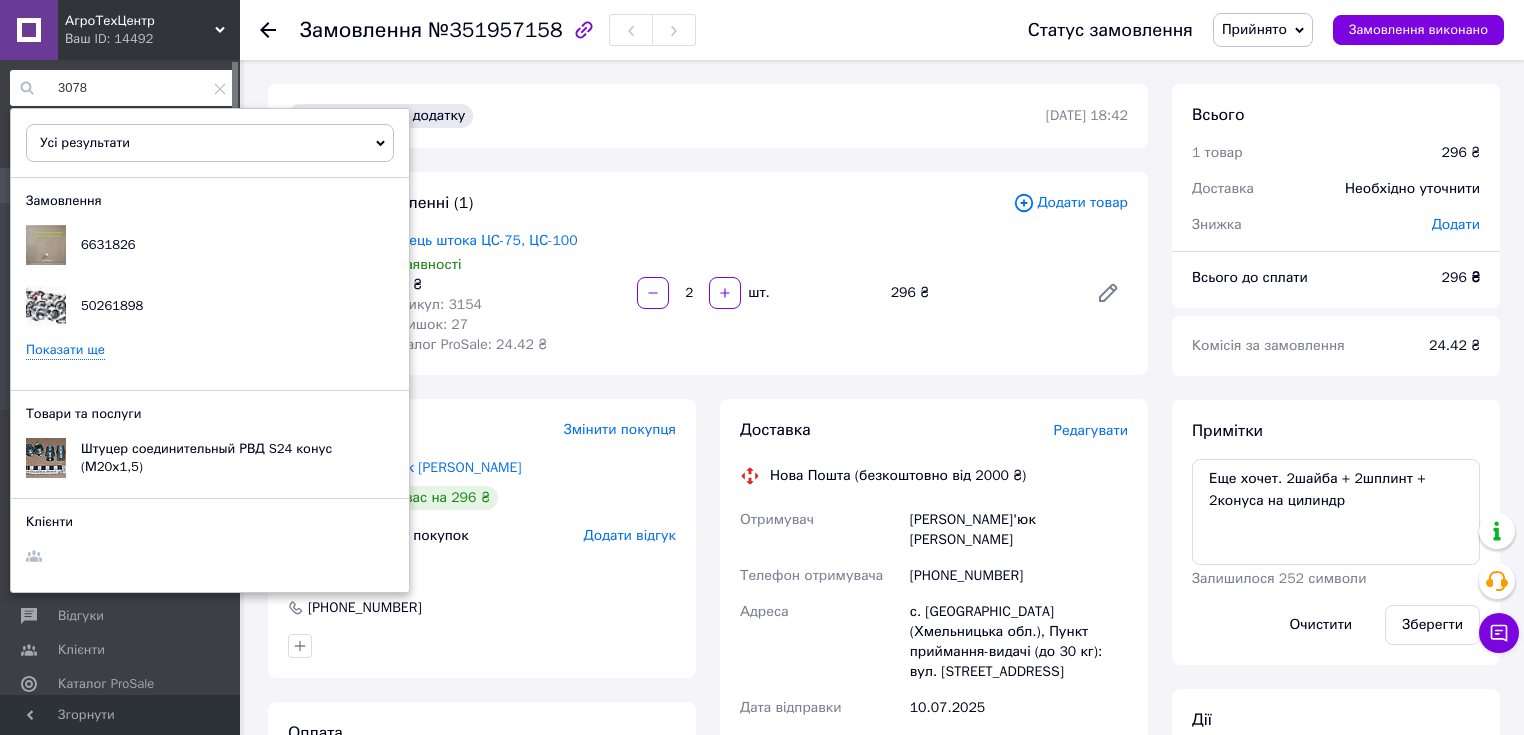 click on "Усі результати Тільки замовлення Тільки товари та послуги Тільки групи товарів Тільки клієнти Замовлення 6631826 50261898 Показати ще Товари та послуги Штуцер соединительный РВД S24 конус (М20х1,5) Клієнти Махиня Віктор Показати ще" at bounding box center (210, 350) 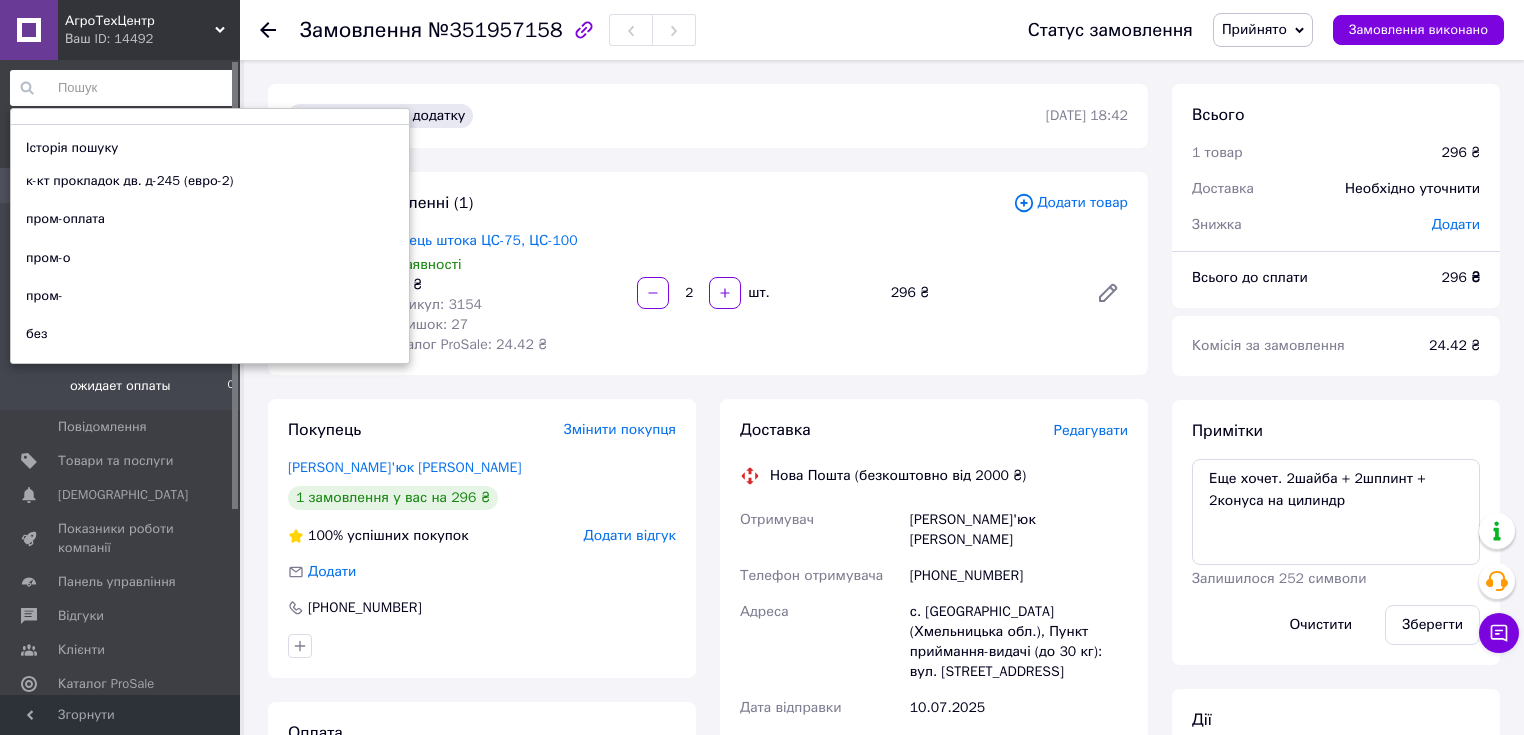 click on "ожидает оплаты 0" at bounding box center [123, 391] 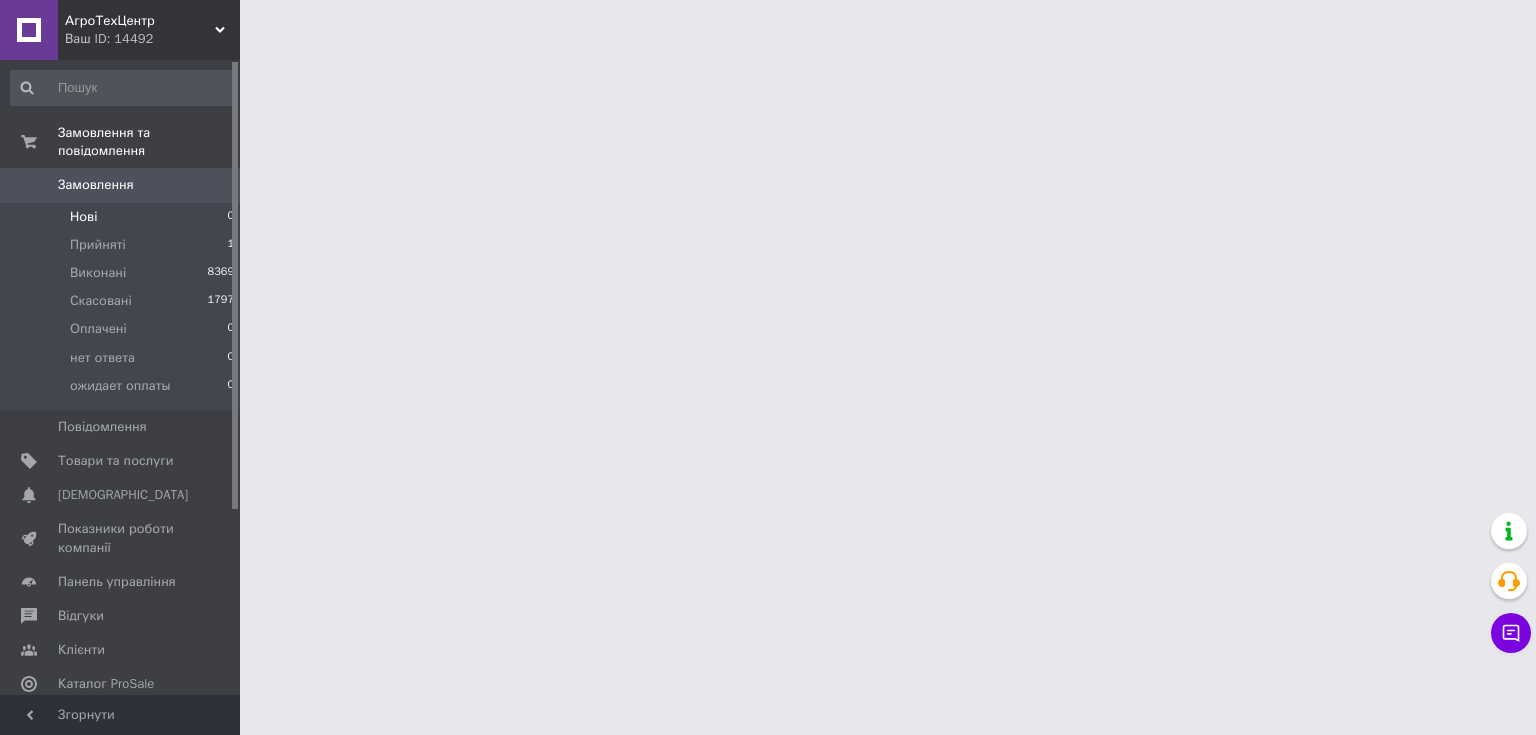 click on "Нові 0" at bounding box center [123, 217] 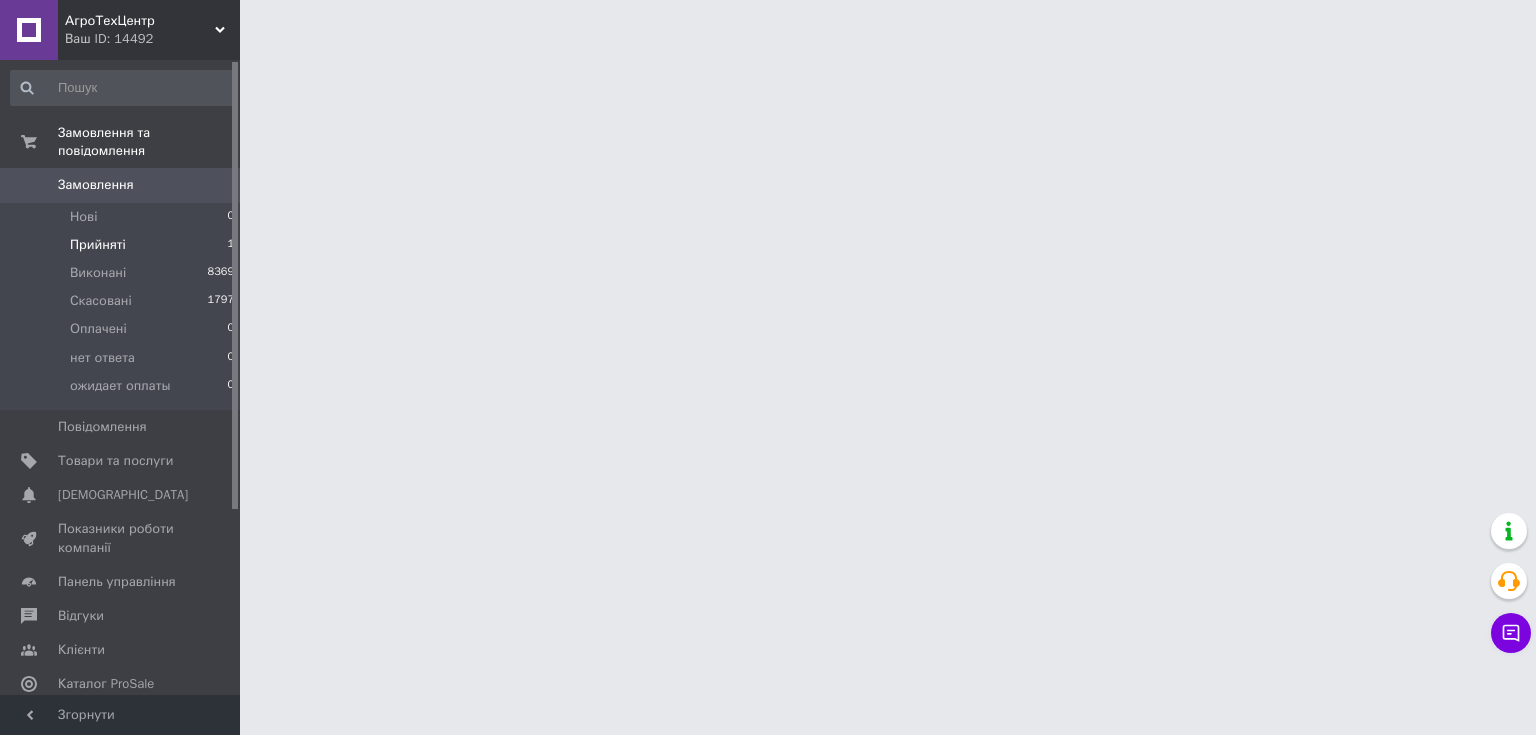 click on "Прийняті 1" at bounding box center [123, 245] 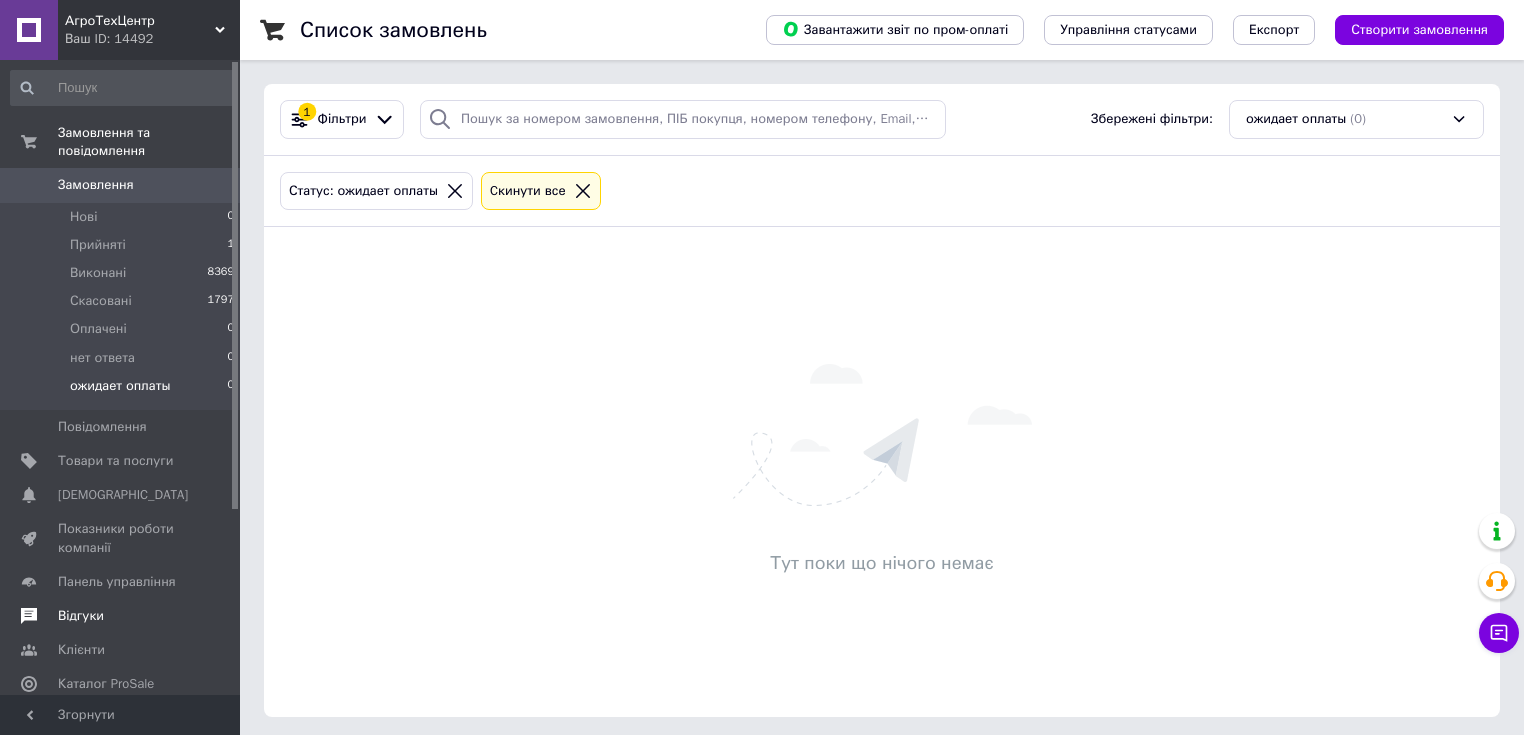 click on "Відгуки" at bounding box center (121, 616) 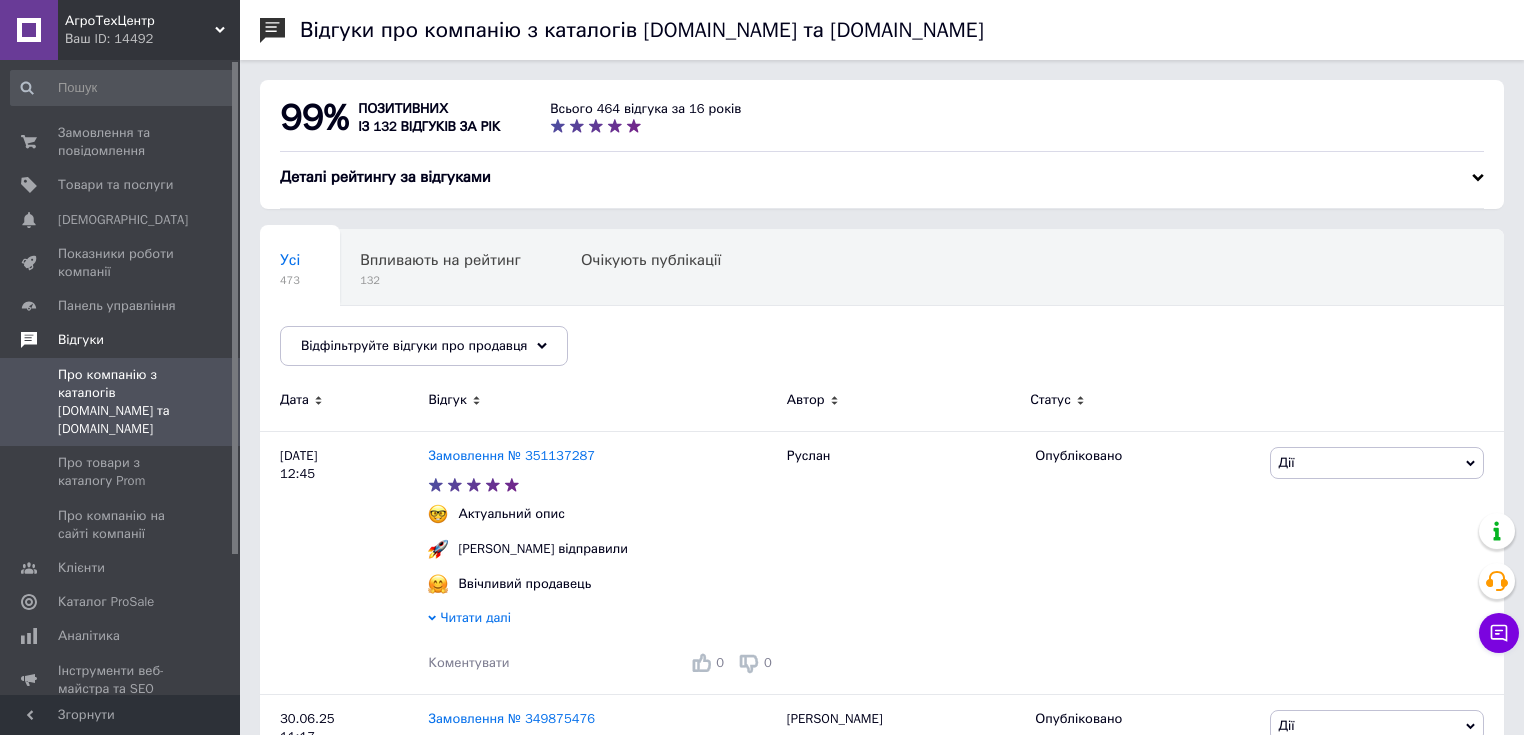 click on "Відгуки" at bounding box center (81, 340) 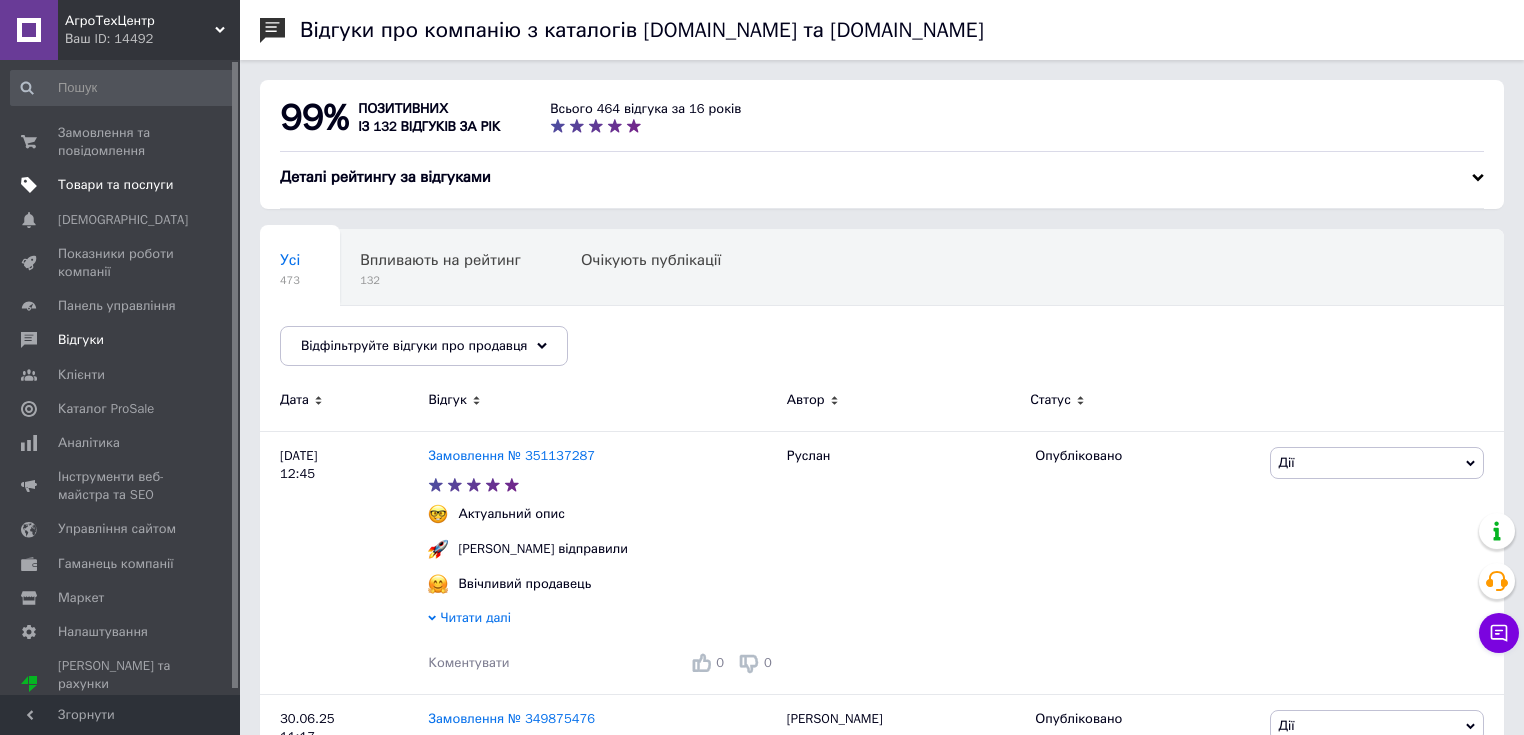 click on "Товари та послуги" at bounding box center [115, 185] 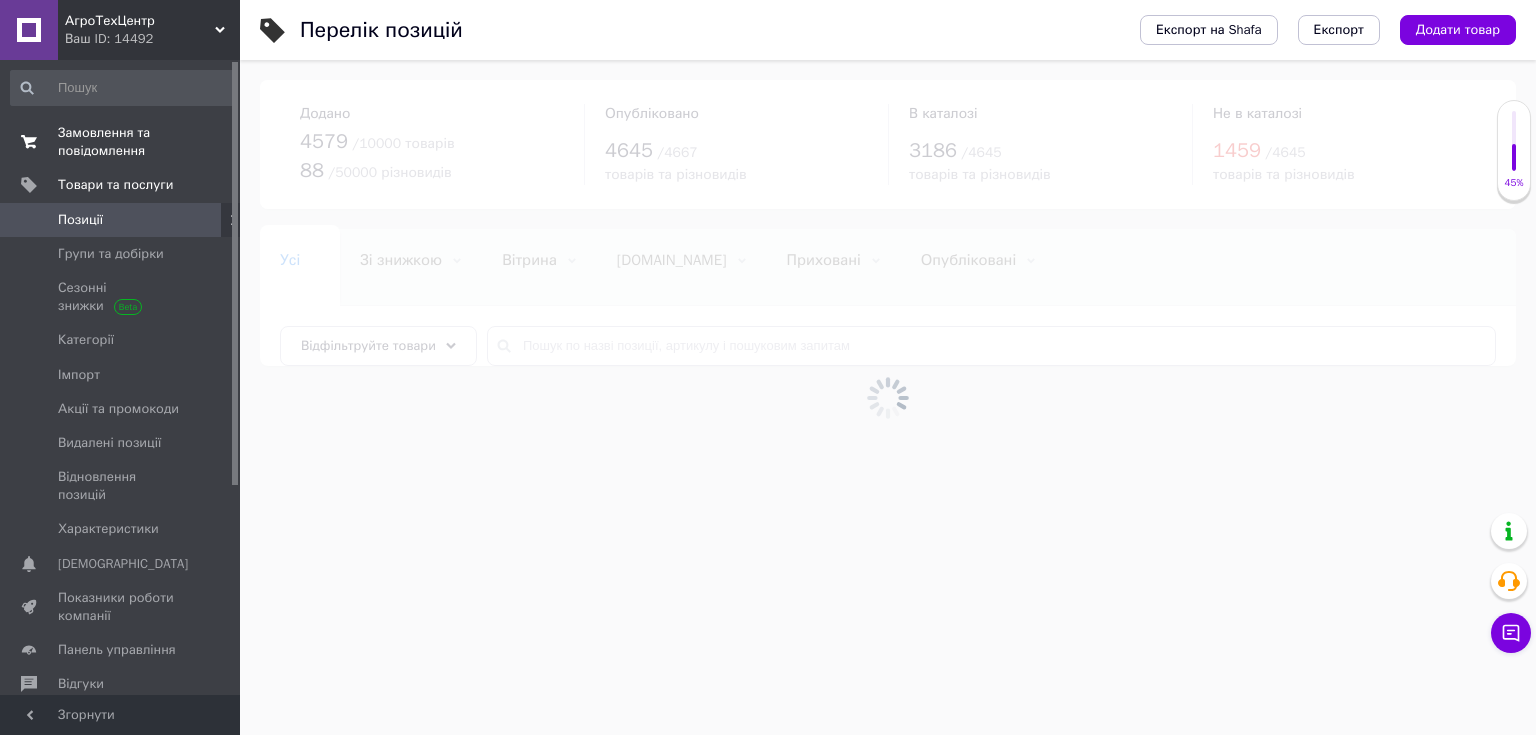 click on "Замовлення та повідомлення" at bounding box center [121, 142] 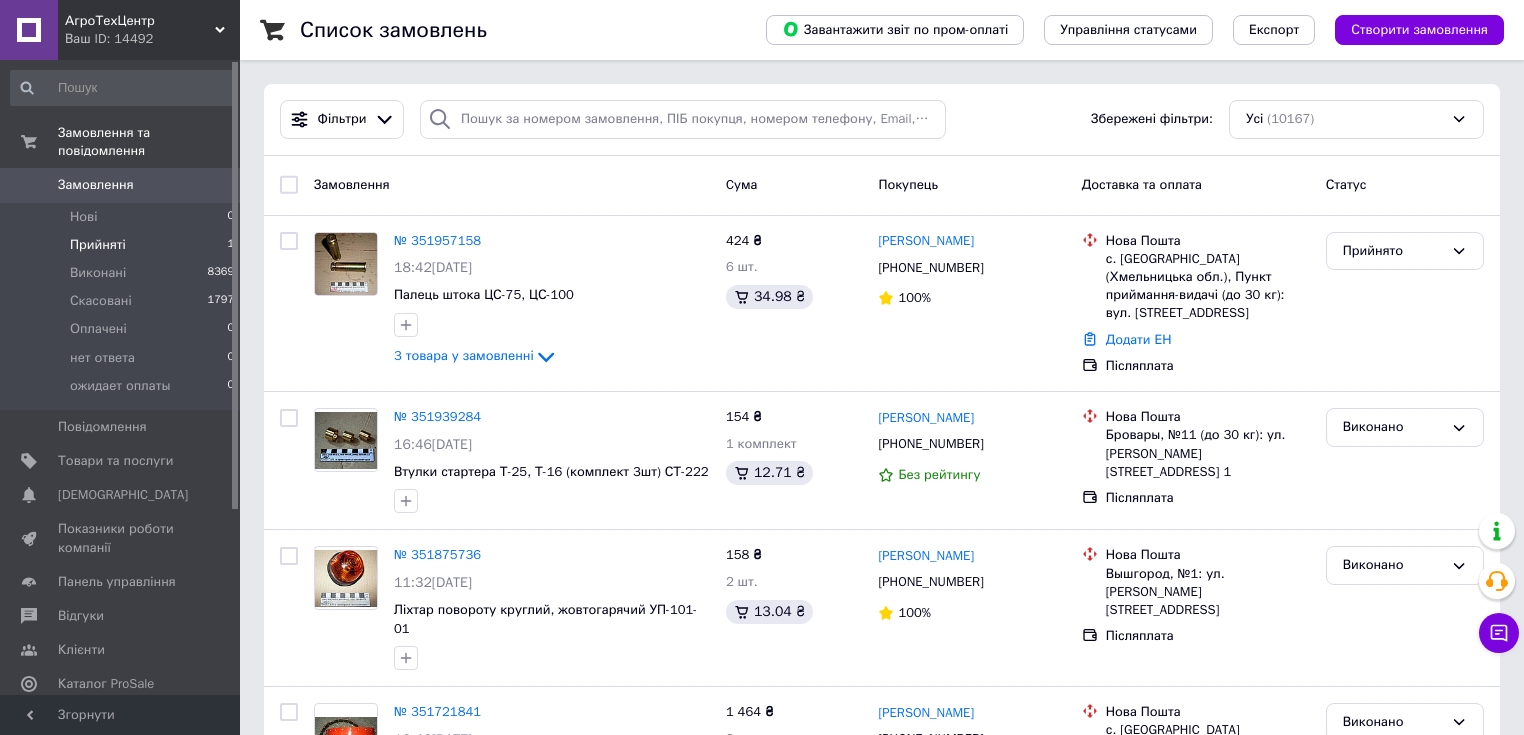 click on "Прийняті" at bounding box center [98, 245] 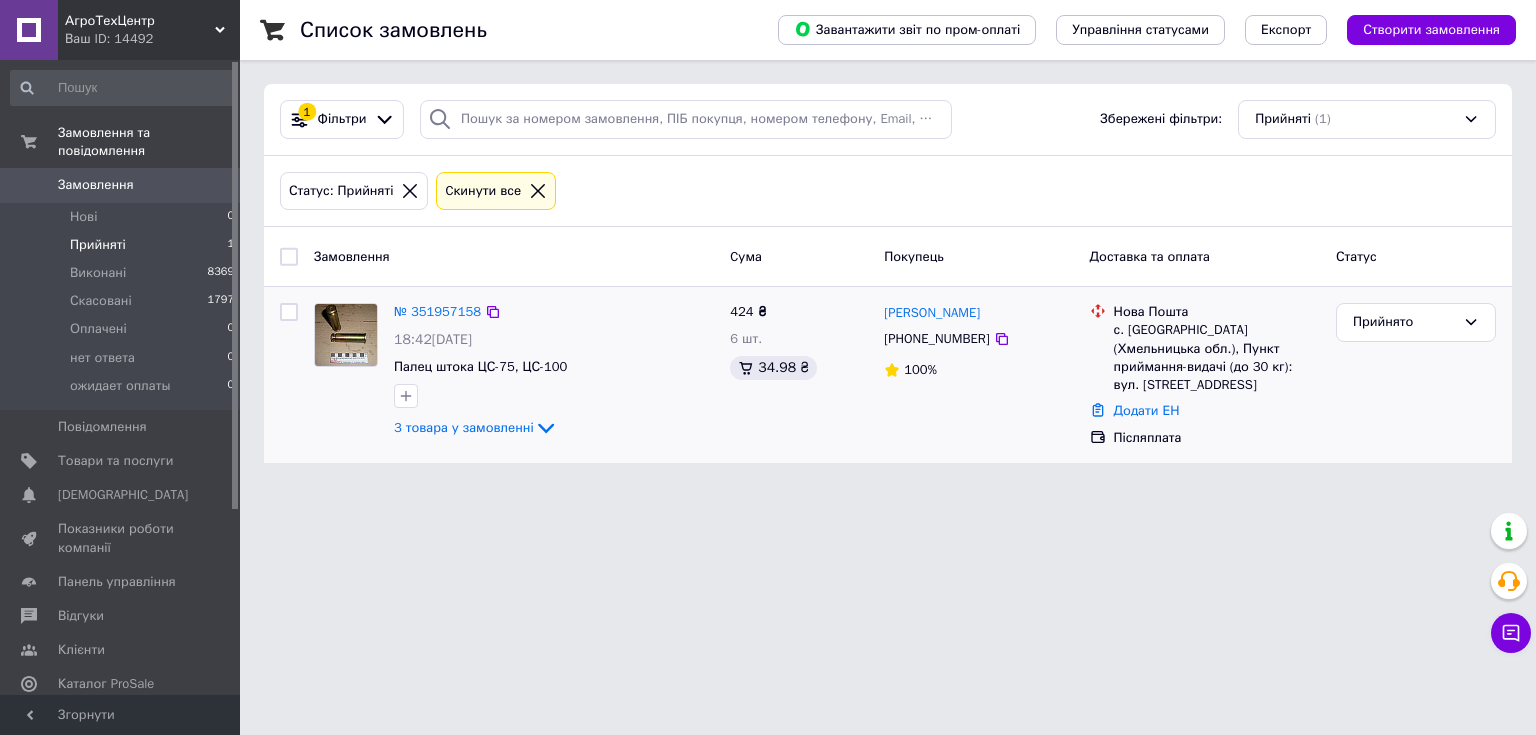 click at bounding box center (346, 335) 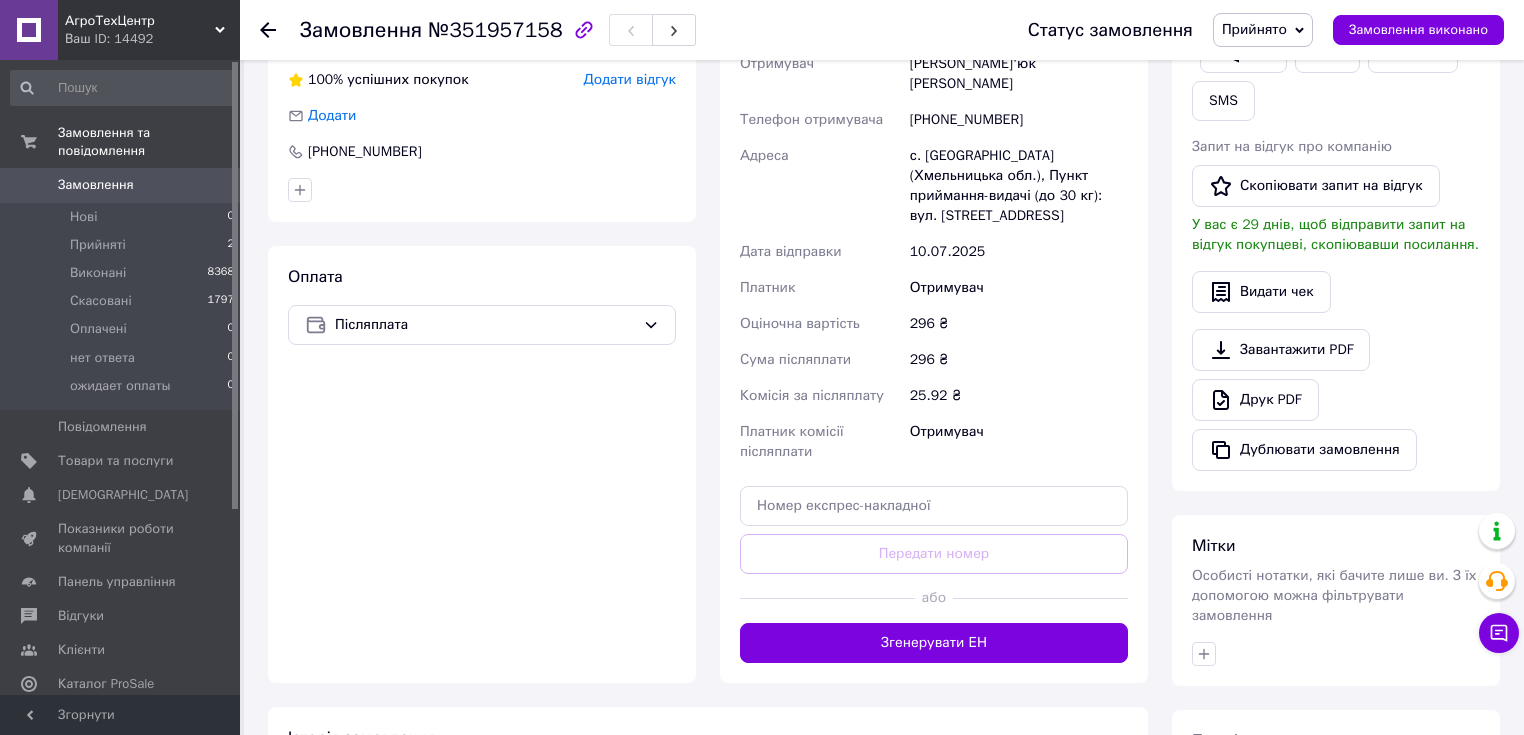 scroll, scrollTop: 56, scrollLeft: 0, axis: vertical 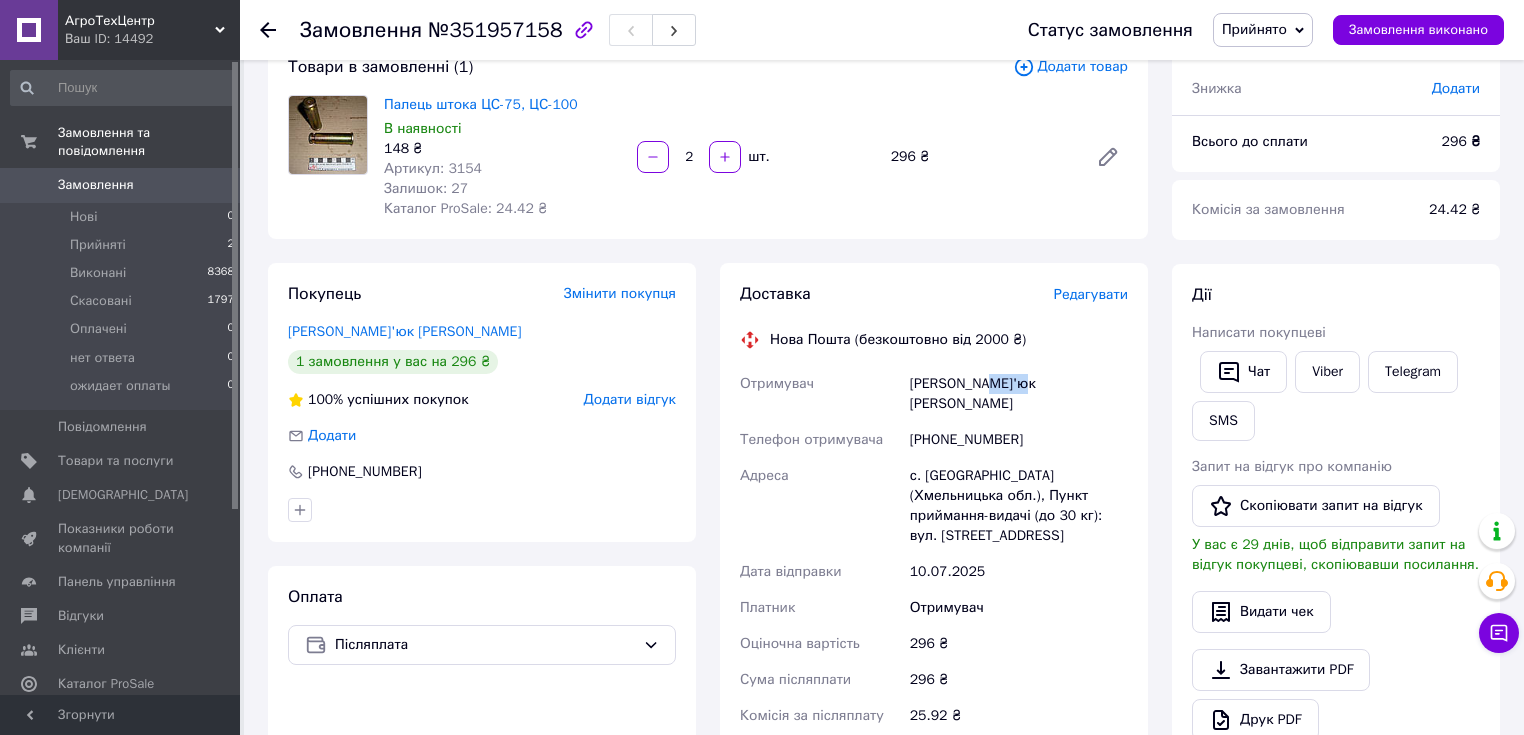 drag, startPoint x: 980, startPoint y: 384, endPoint x: 1039, endPoint y: 386, distance: 59.03389 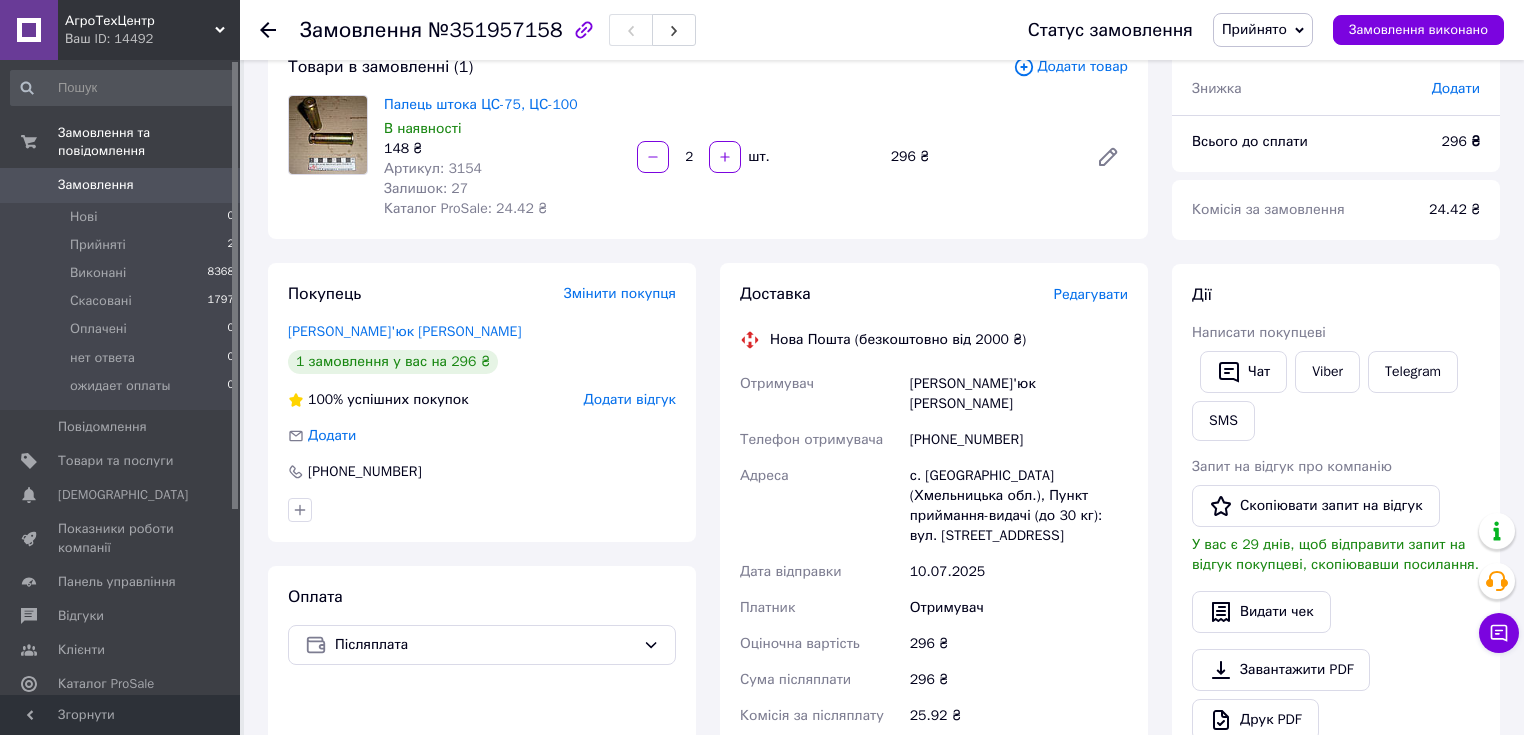 click on "[PERSON_NAME]'юк [PERSON_NAME]" at bounding box center (1019, 394) 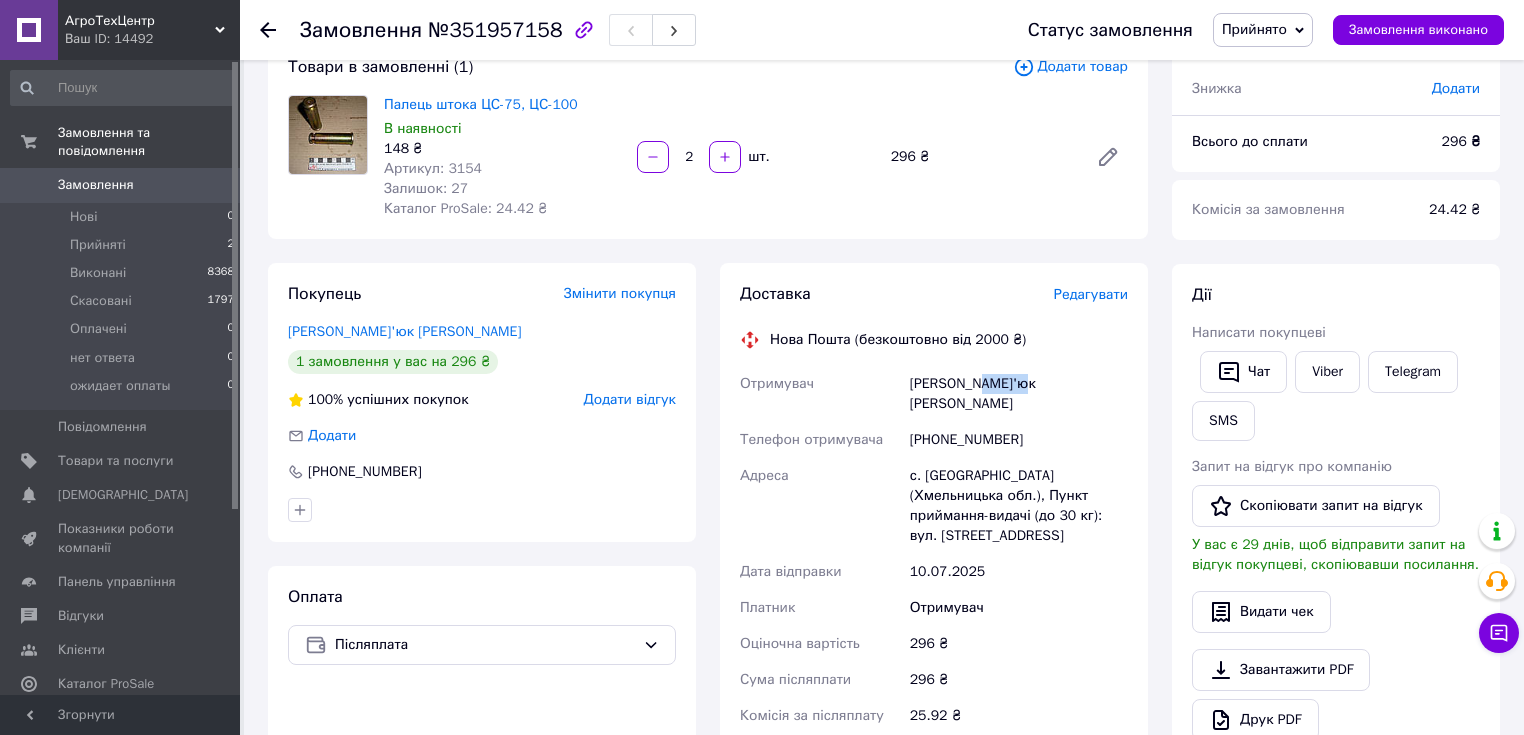 click on "[PERSON_NAME]'юк [PERSON_NAME]" at bounding box center [1019, 394] 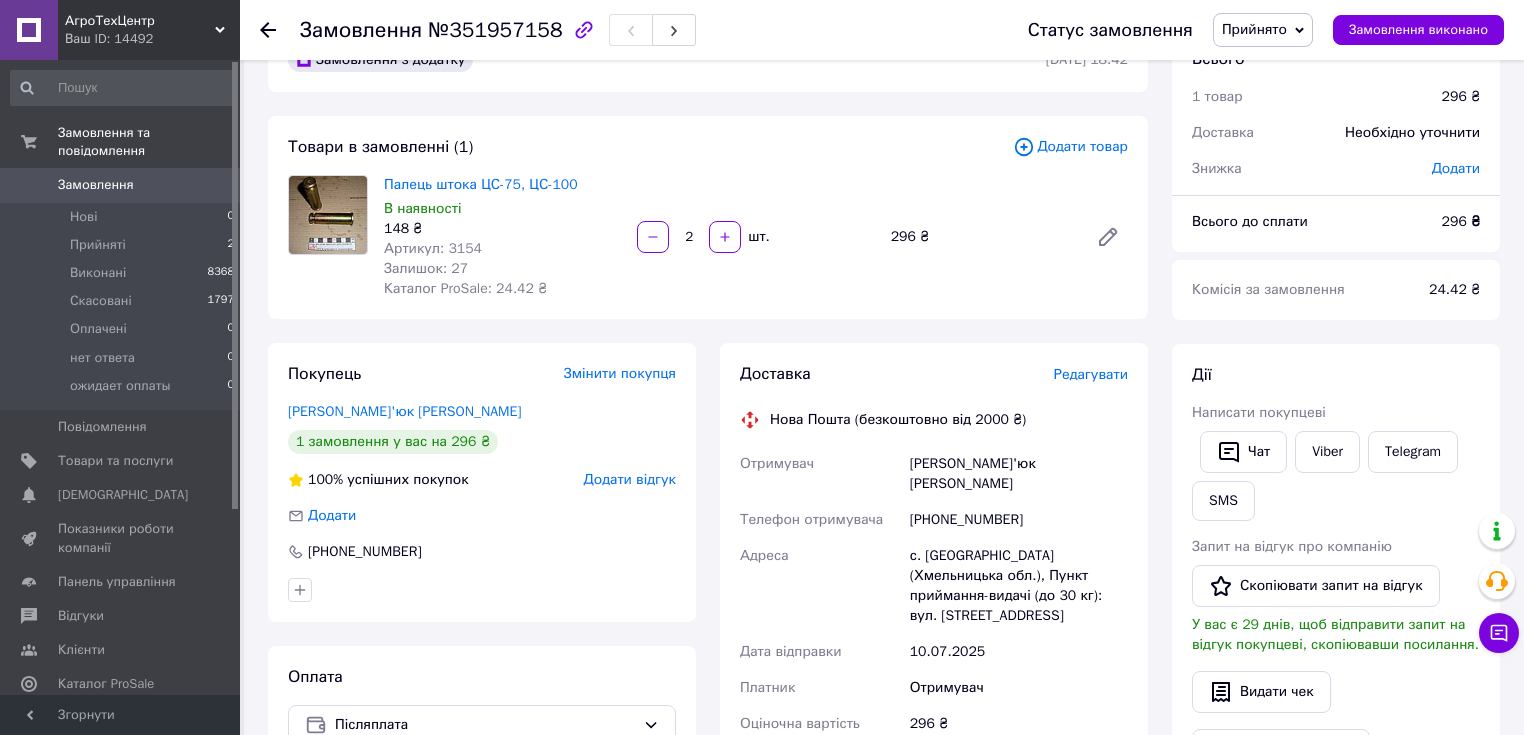 scroll, scrollTop: 0, scrollLeft: 0, axis: both 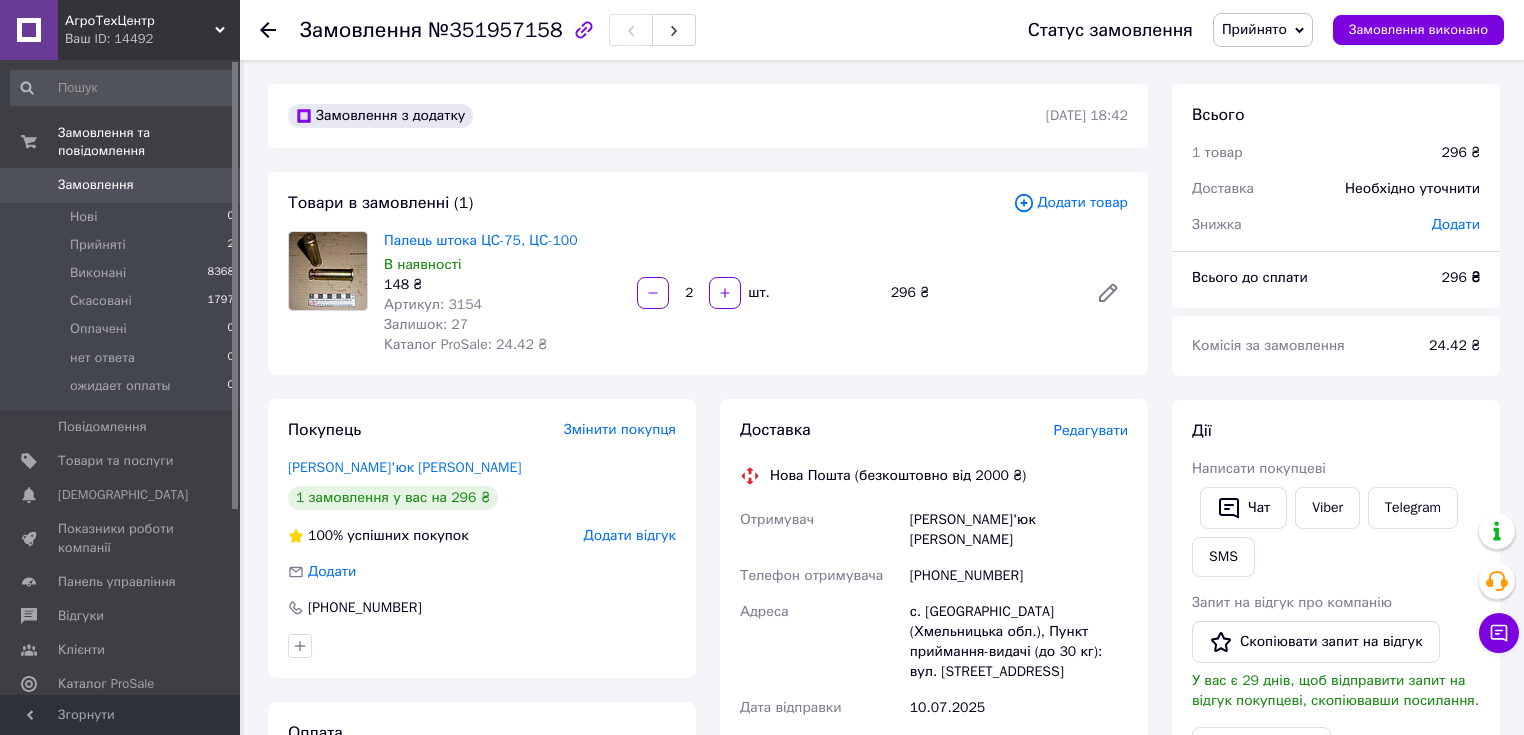 click 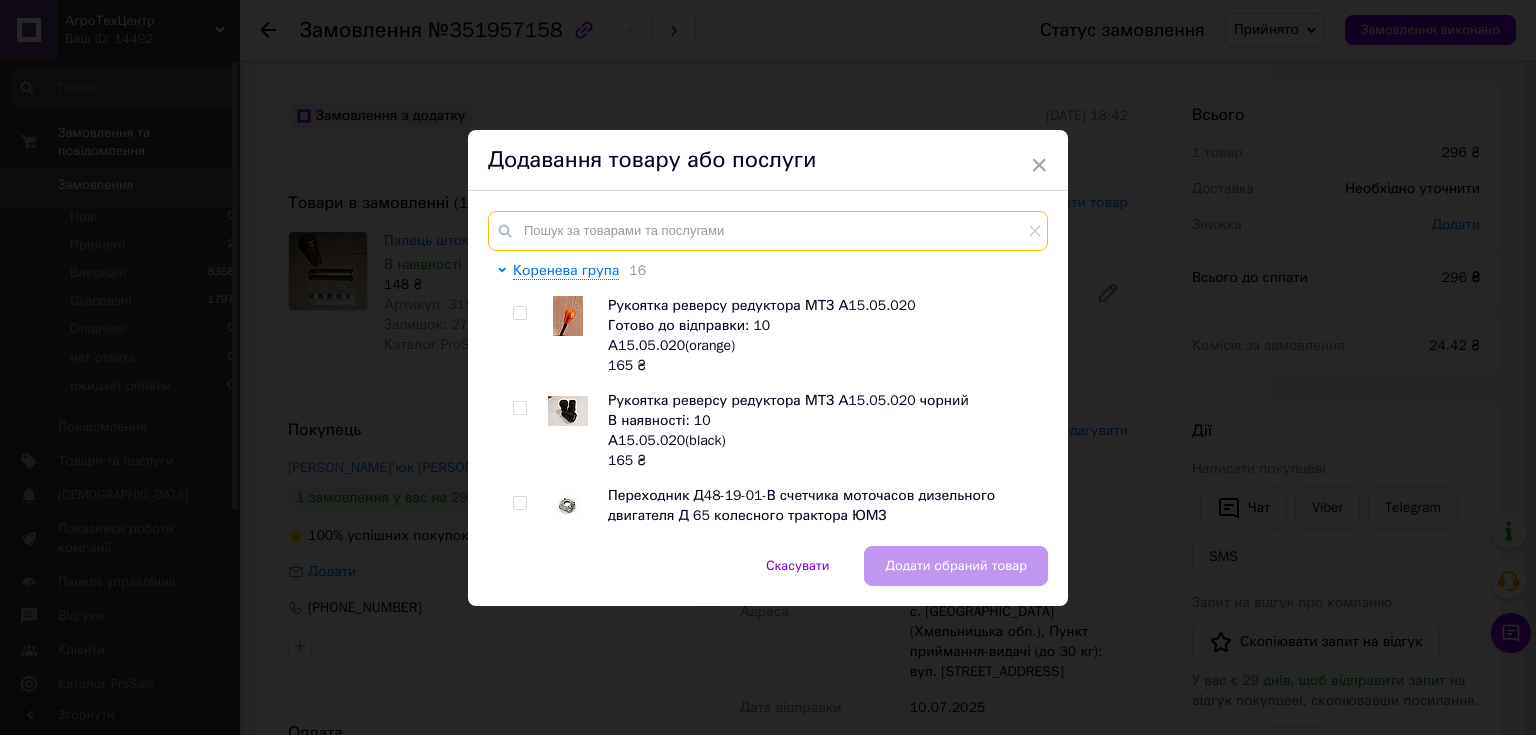 click at bounding box center [768, 231] 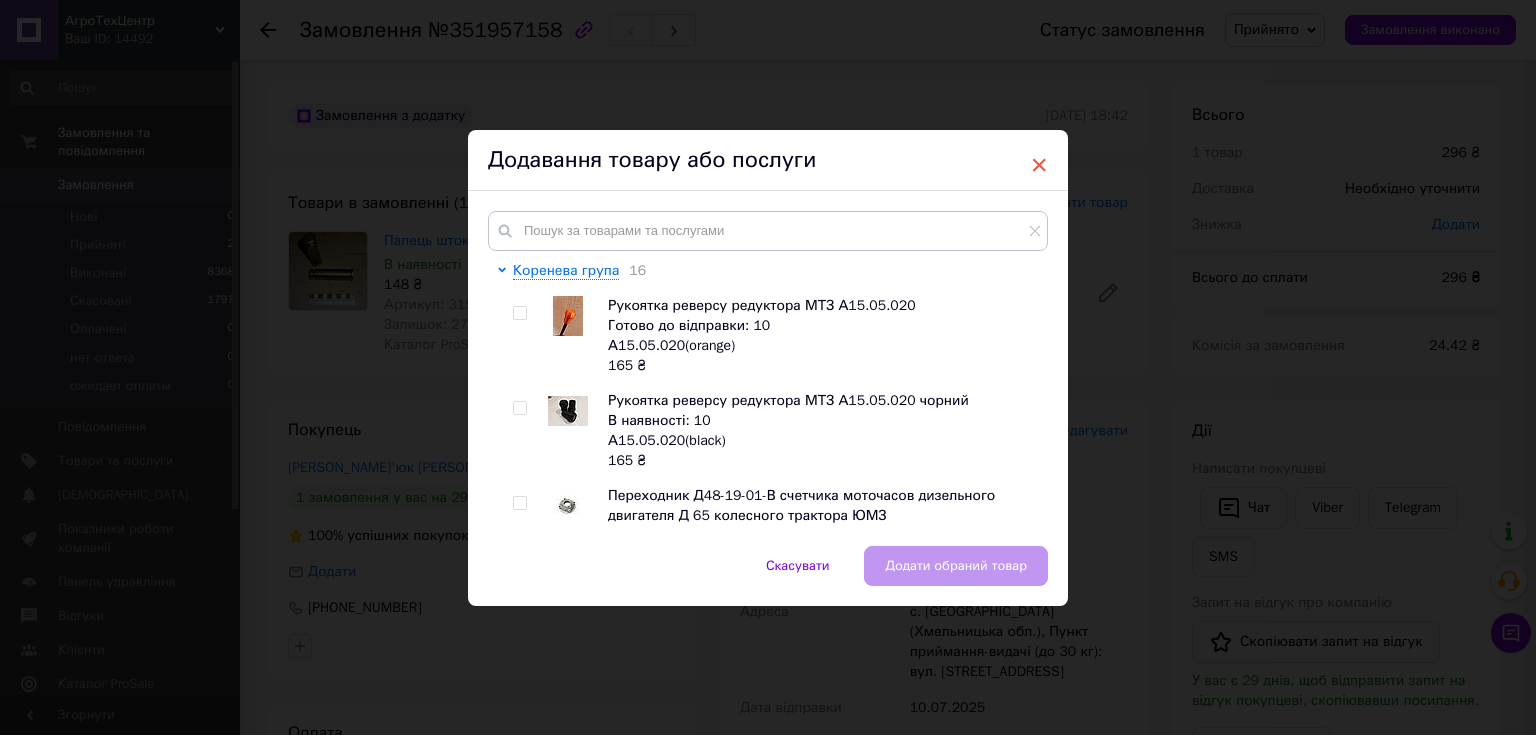 click on "×" at bounding box center [1039, 165] 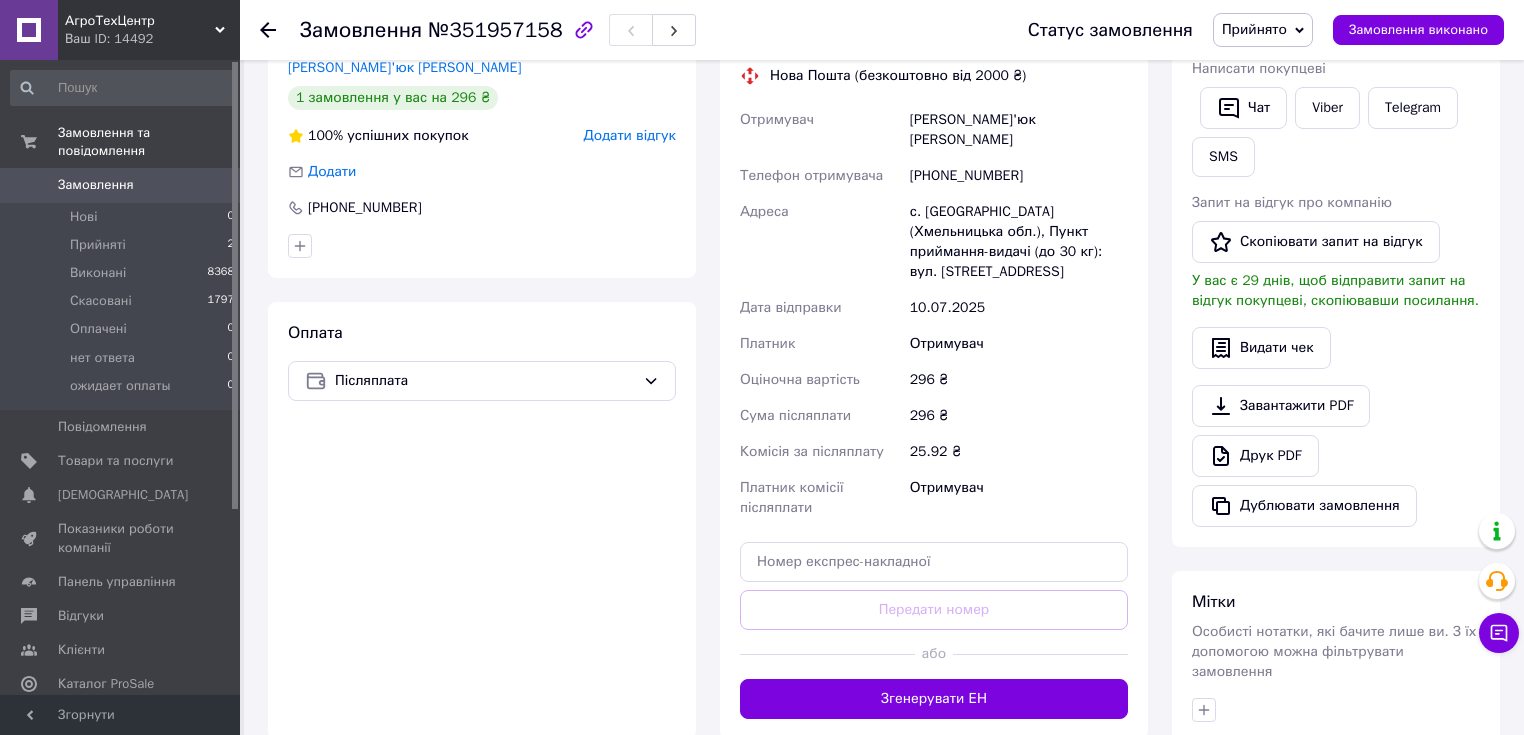 scroll, scrollTop: 0, scrollLeft: 0, axis: both 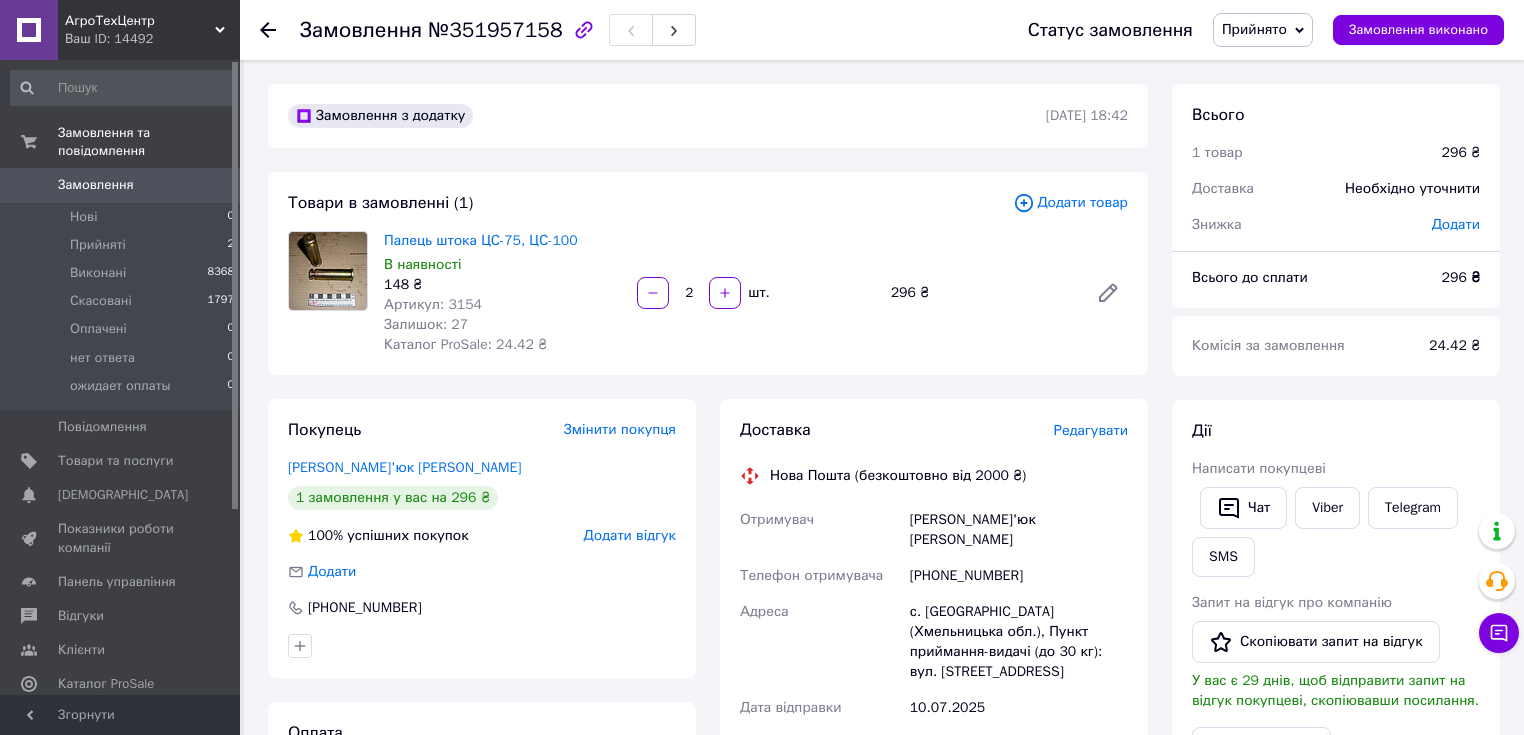 click on "Додати товар" at bounding box center (1070, 203) 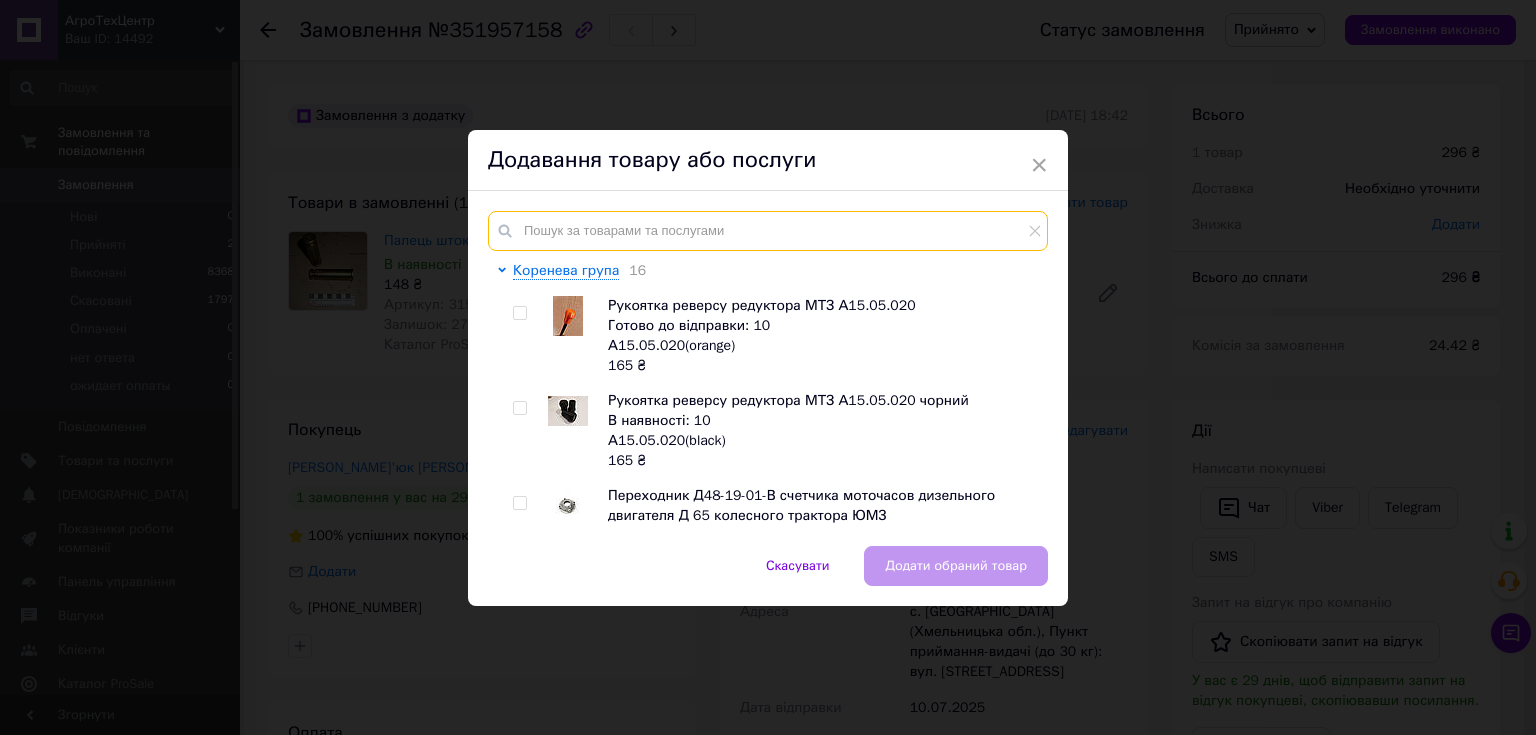 click at bounding box center (768, 231) 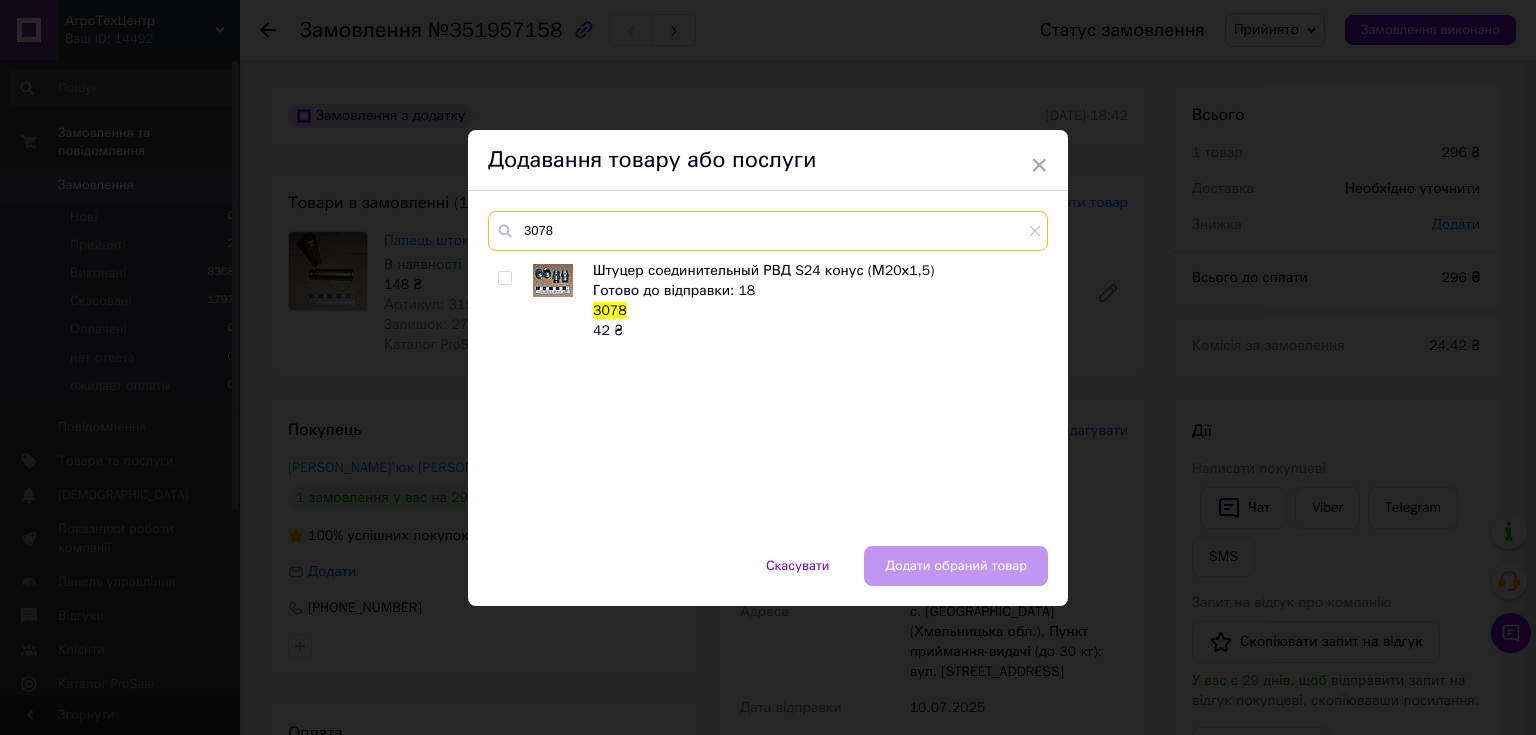 type on "3078" 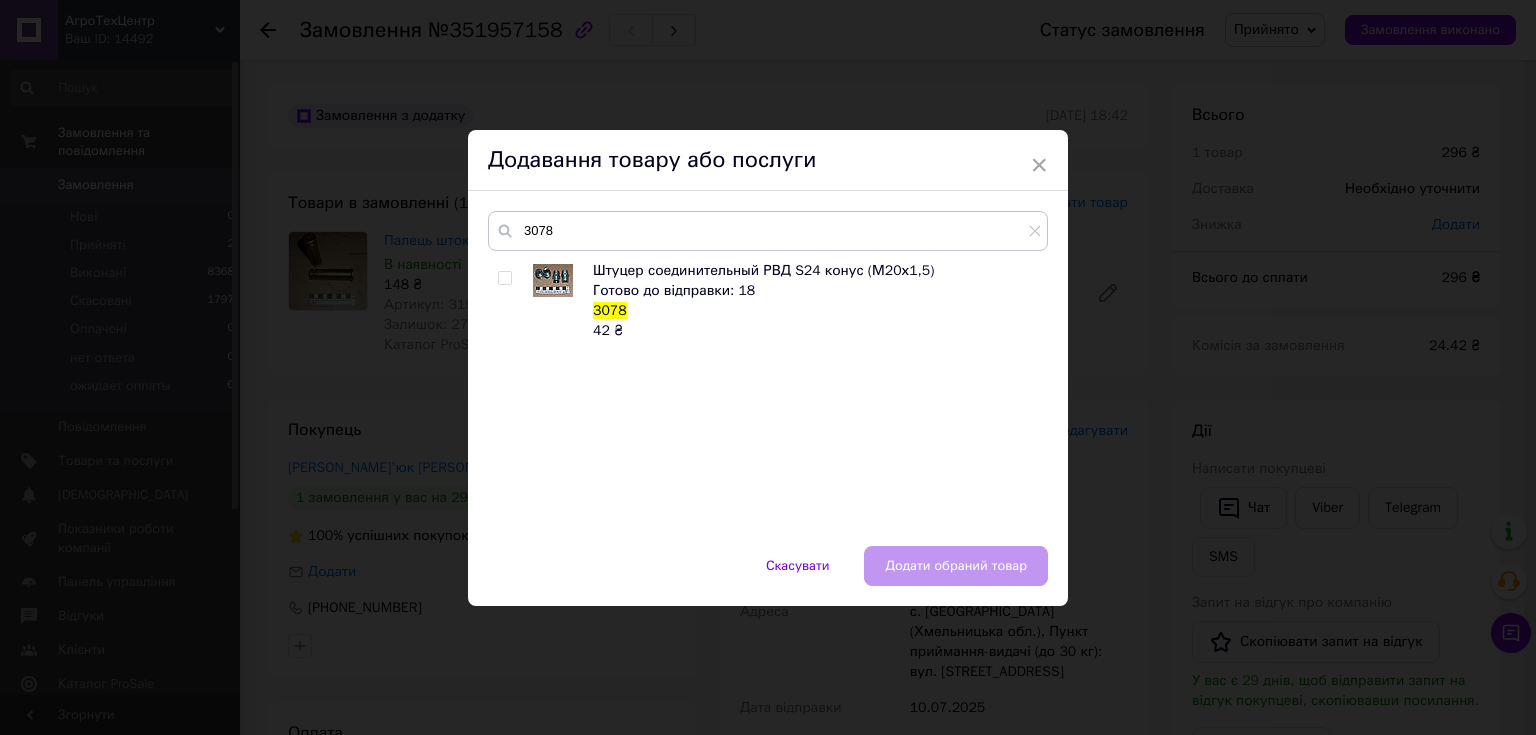 click at bounding box center [504, 278] 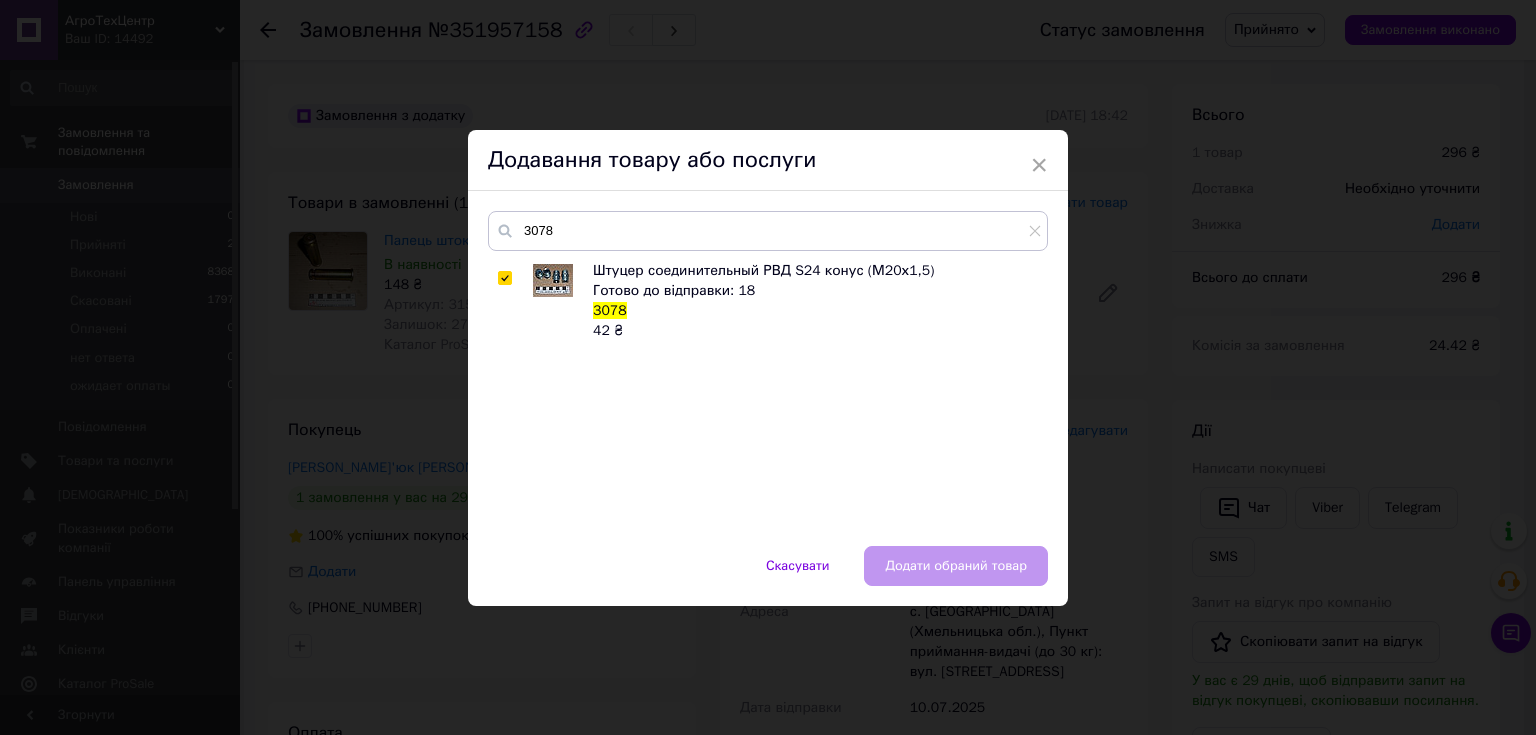 checkbox on "true" 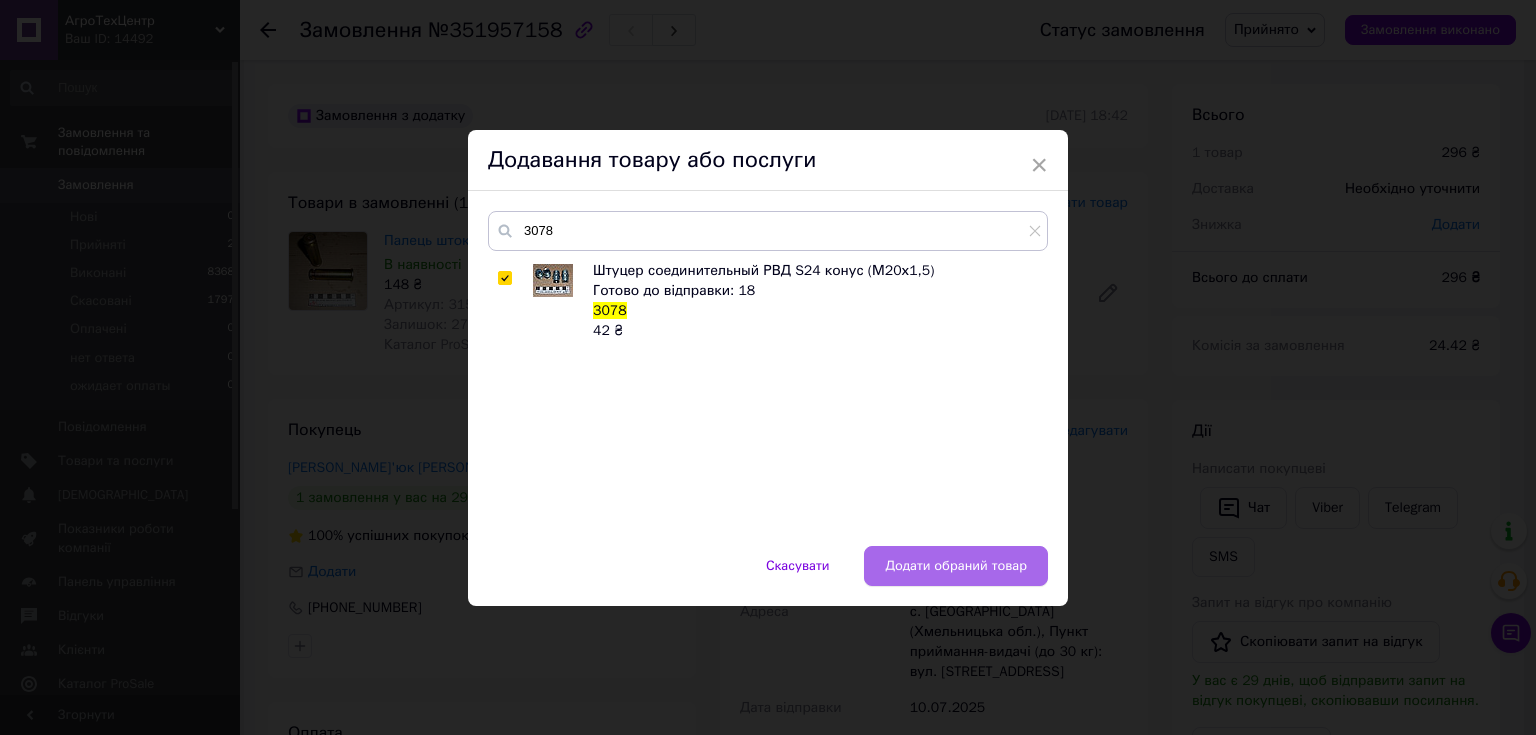 click on "Додати обраний товар" at bounding box center (956, 566) 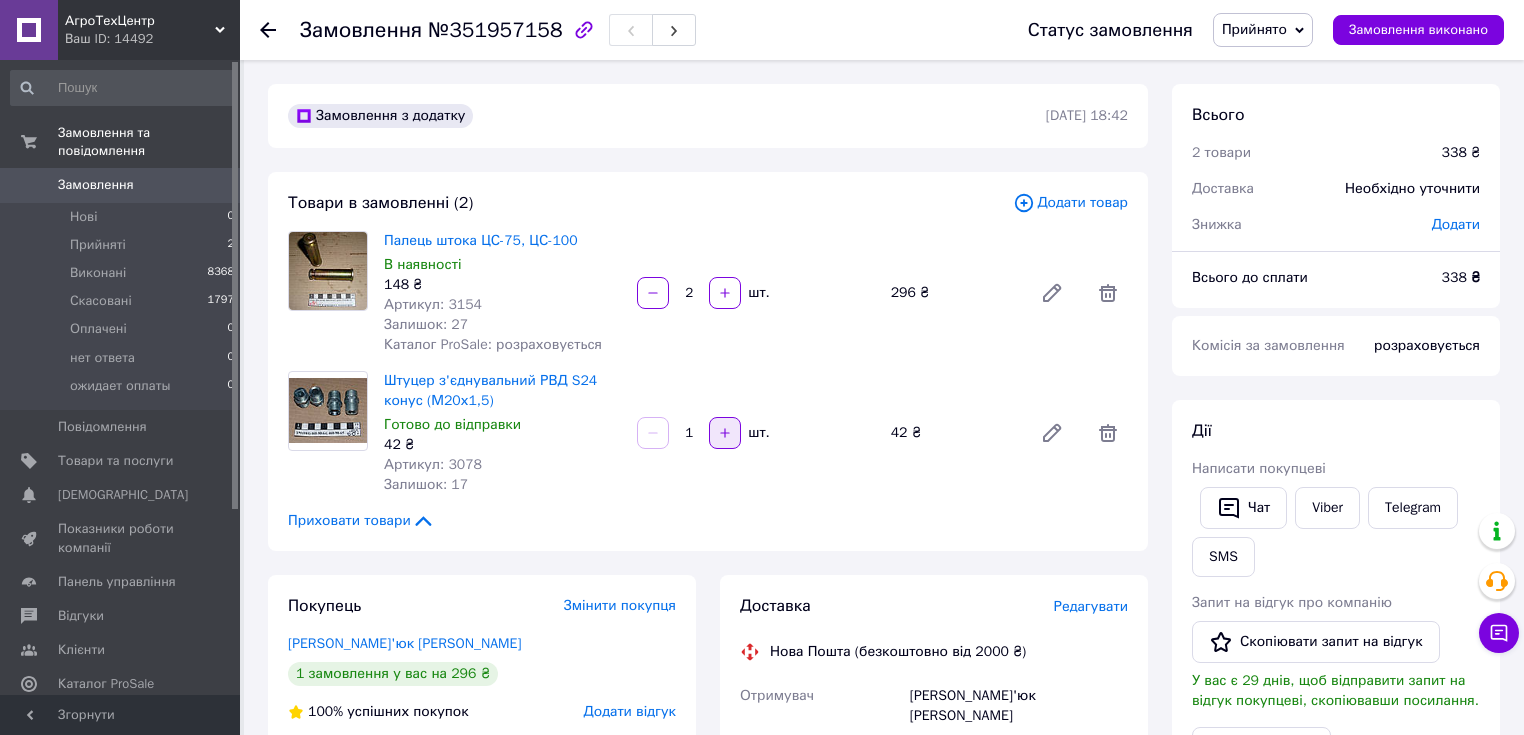 click 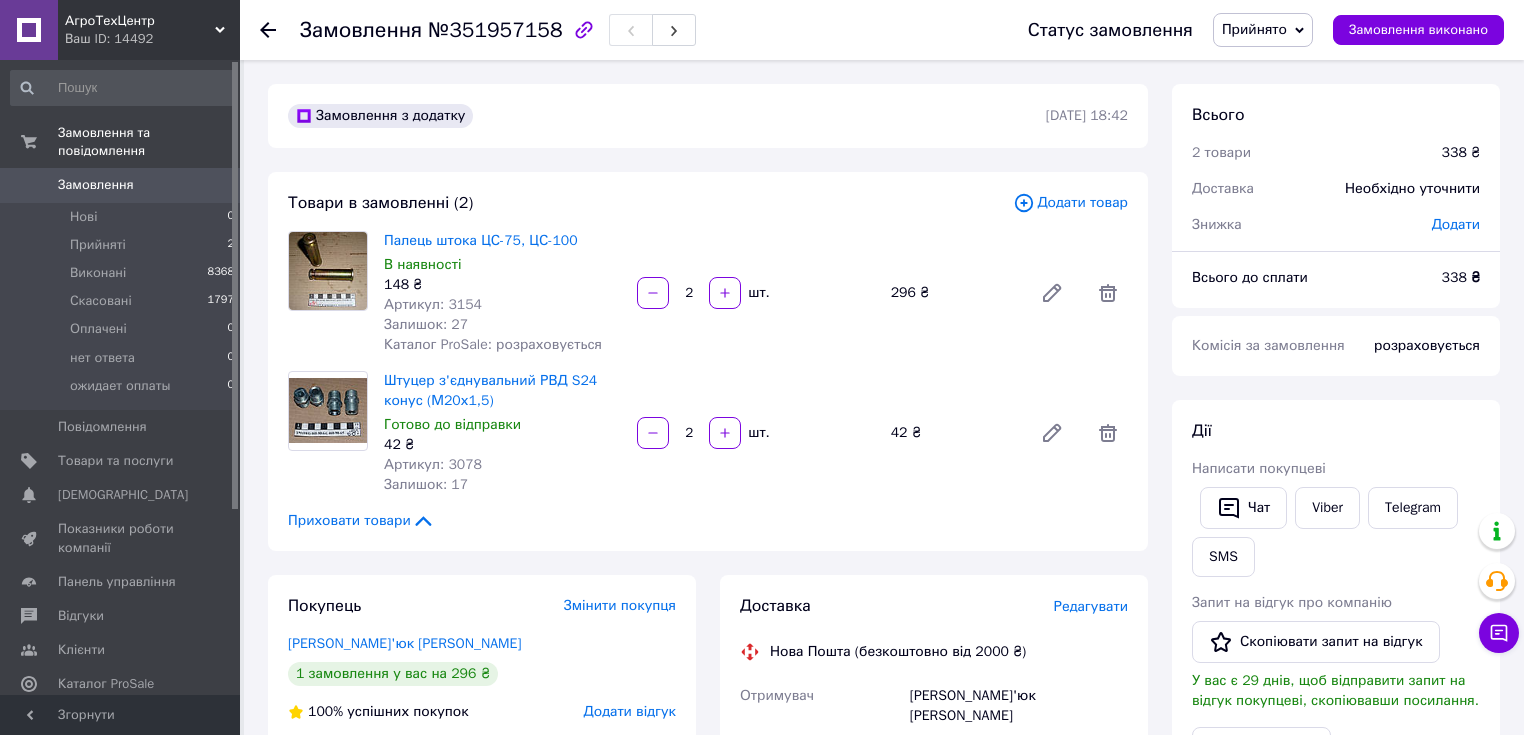 click on "Додати товар" at bounding box center [1070, 203] 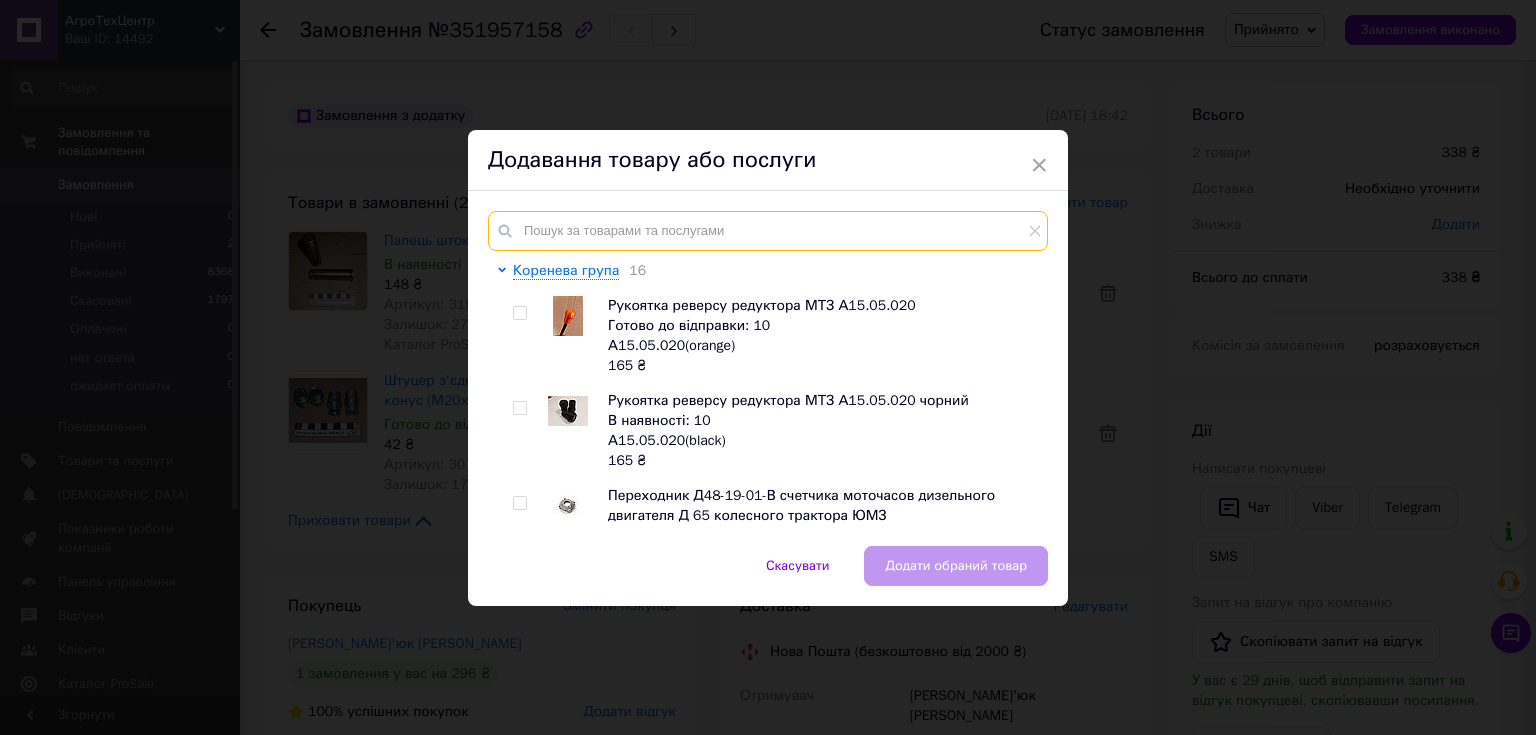 click at bounding box center [768, 231] 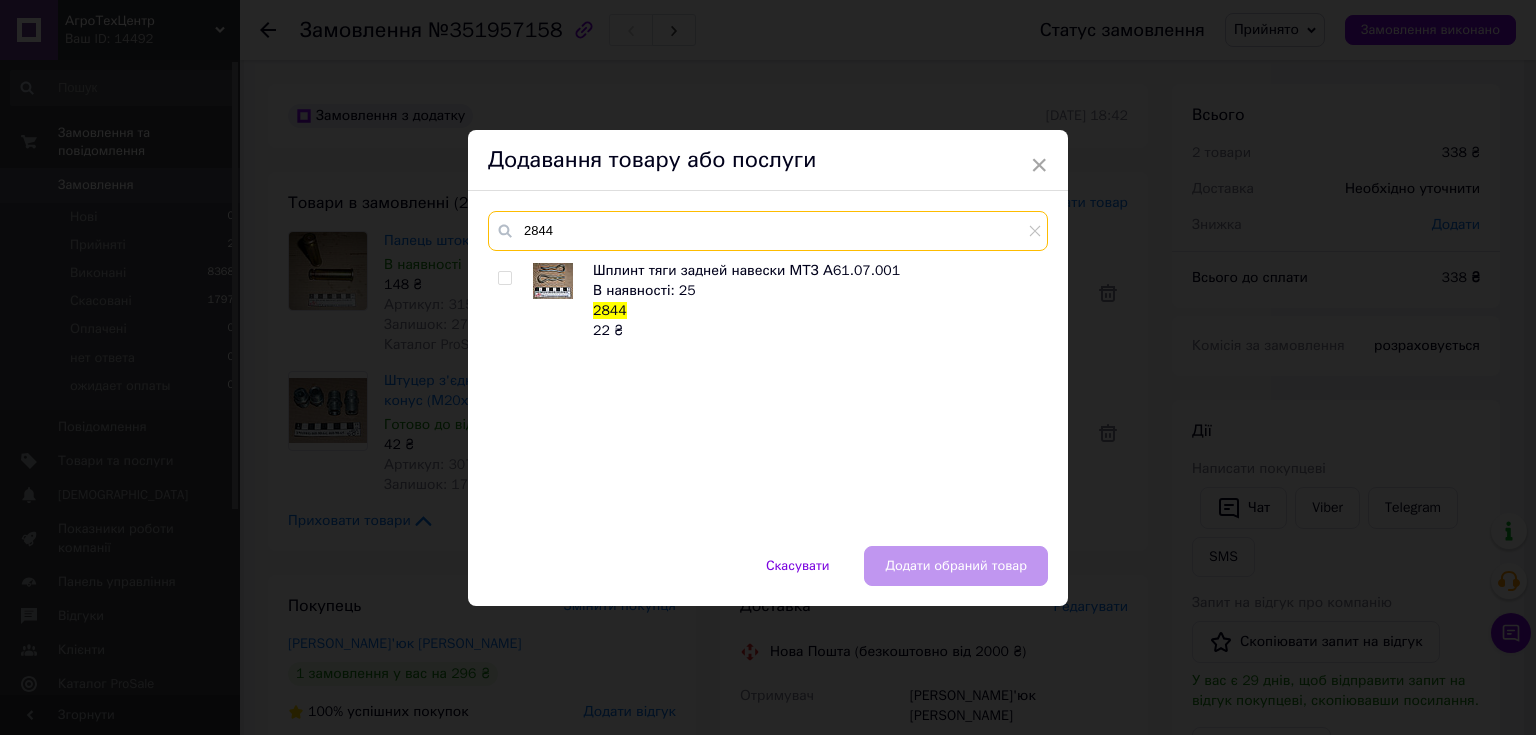 type on "2844" 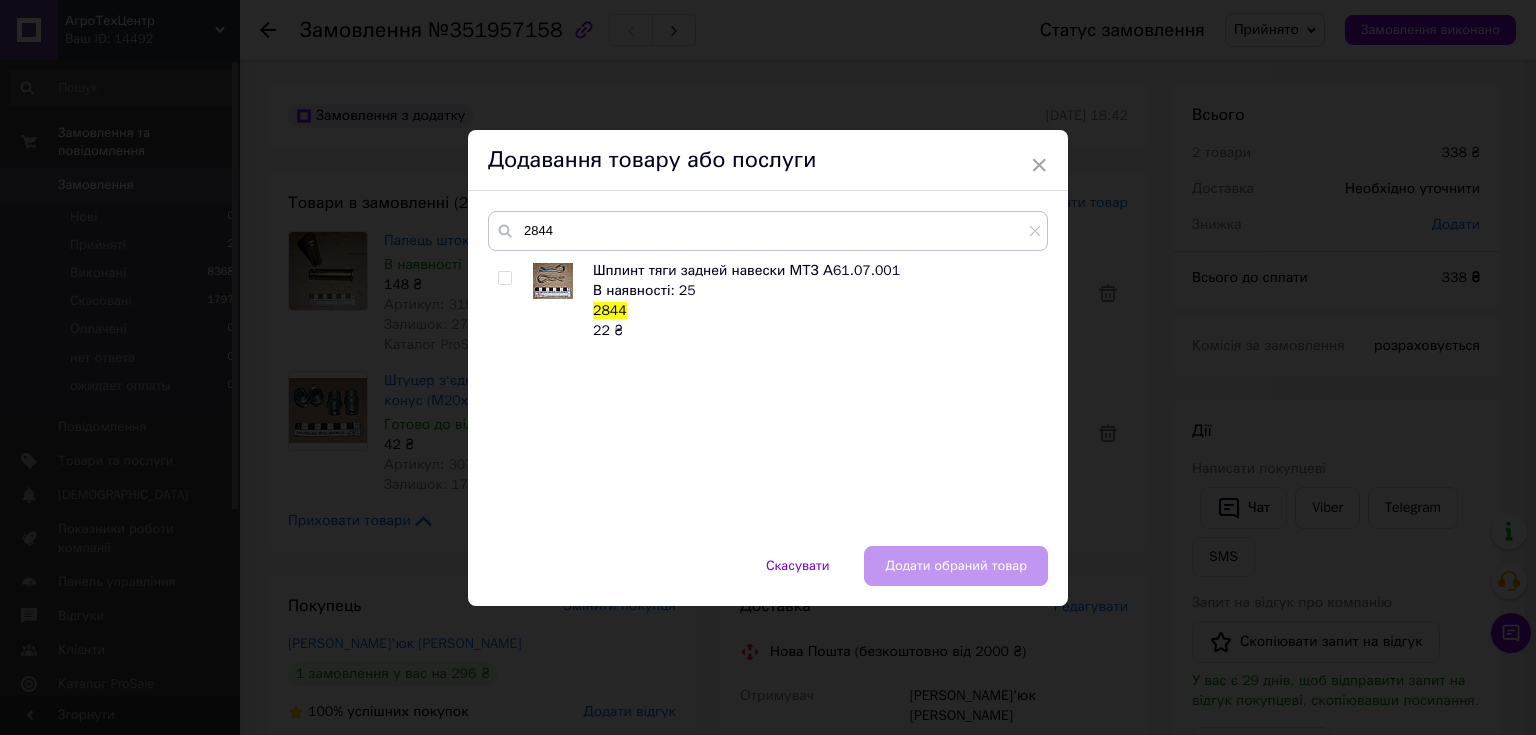 click at bounding box center (504, 278) 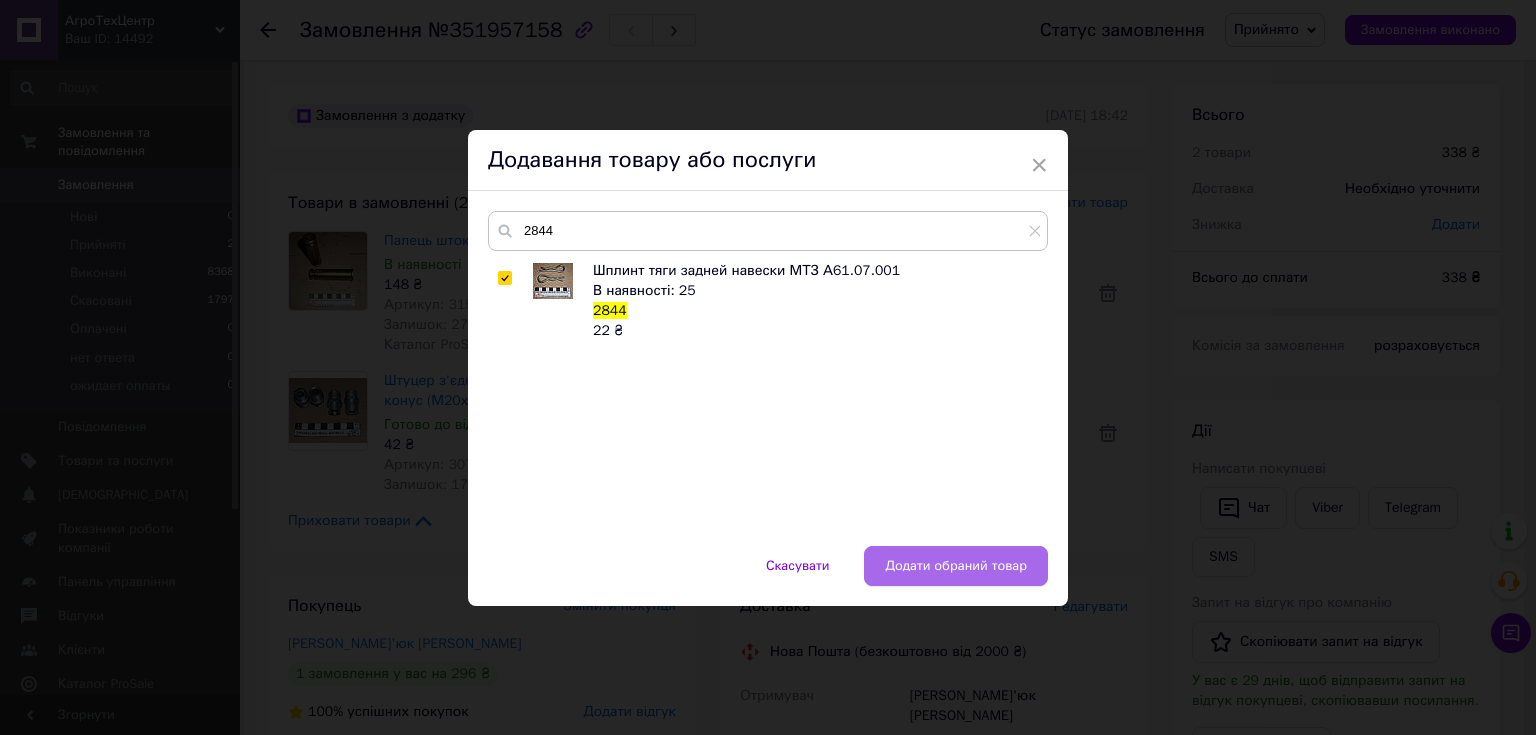 click on "Додати обраний товар" at bounding box center [956, 566] 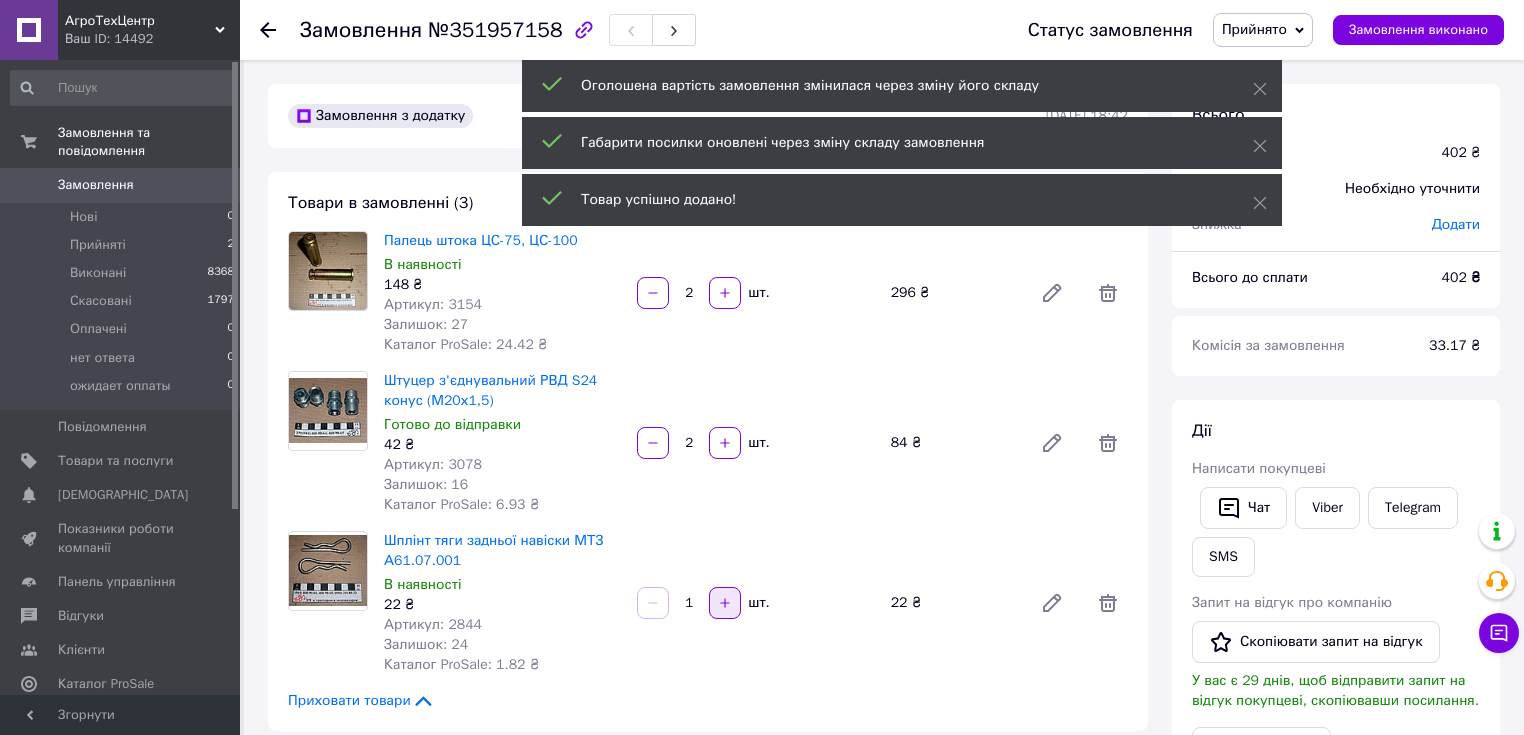 click 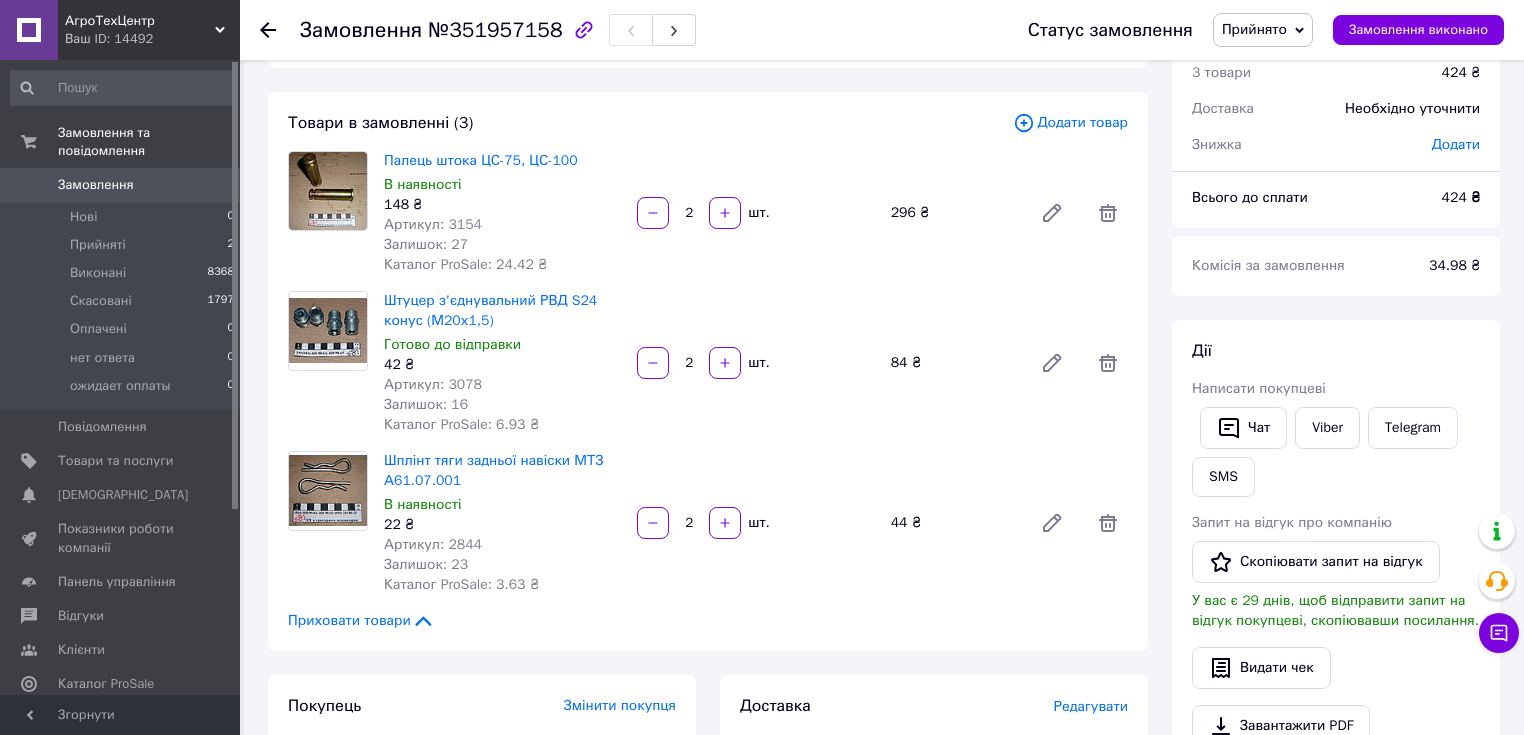 scroll, scrollTop: 0, scrollLeft: 0, axis: both 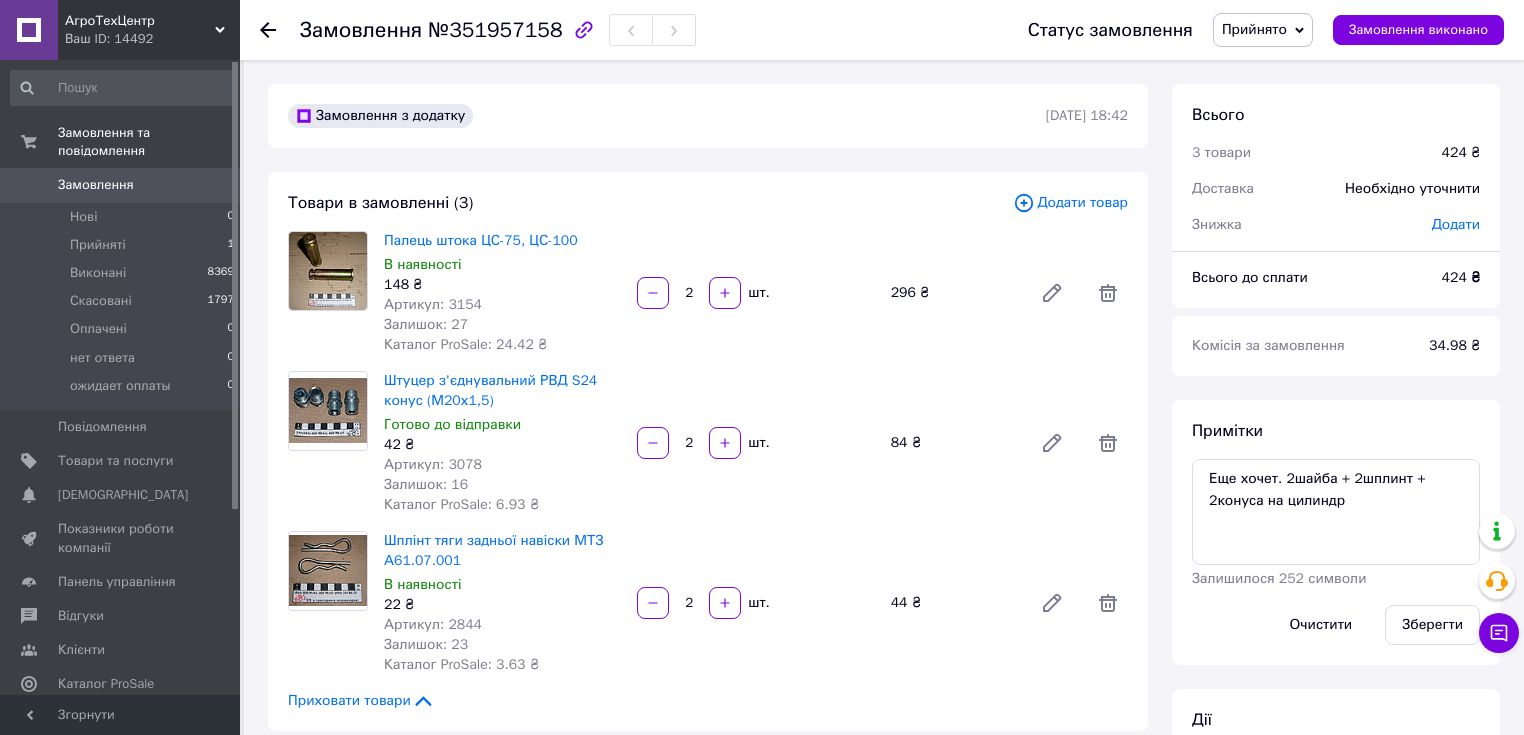 click at bounding box center [328, 410] 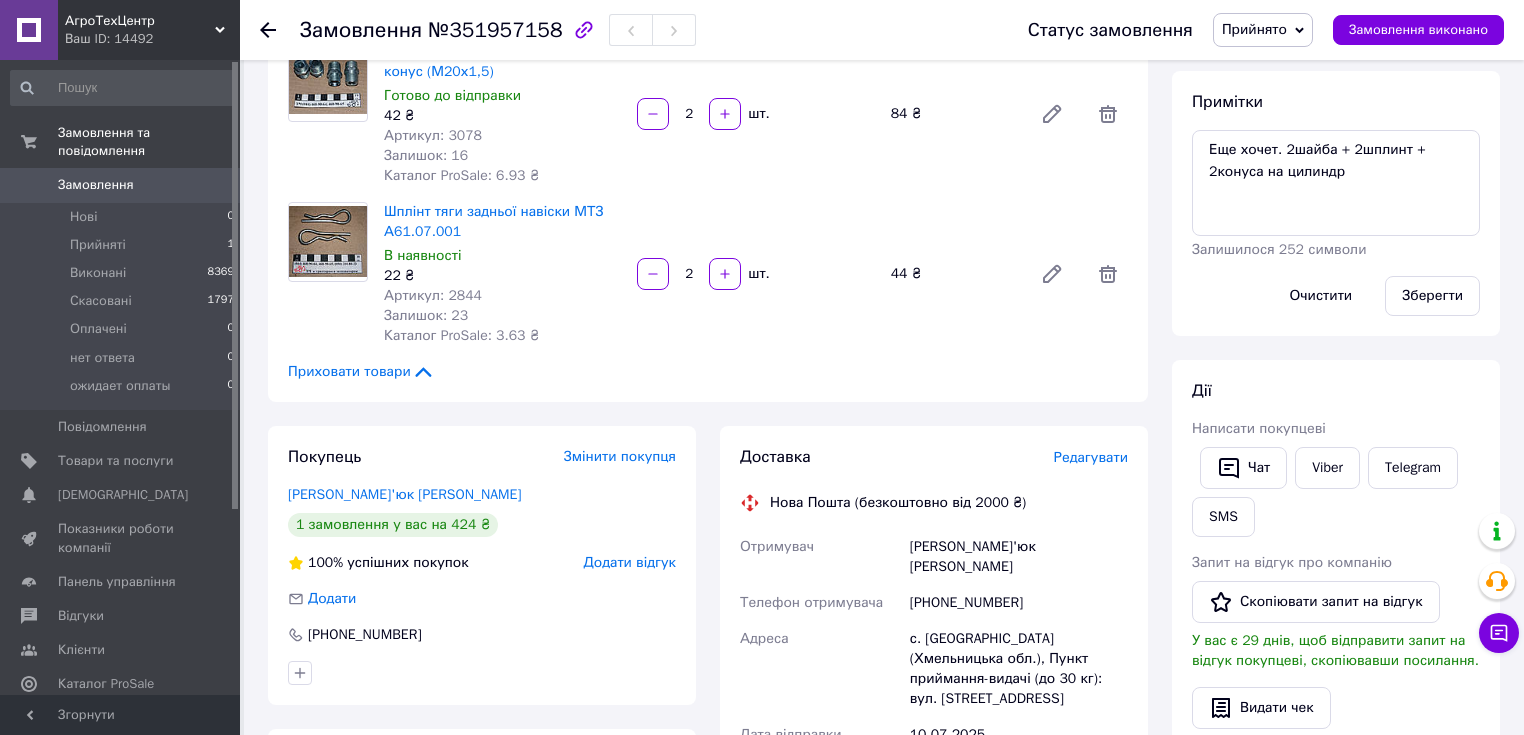 scroll, scrollTop: 249, scrollLeft: 0, axis: vertical 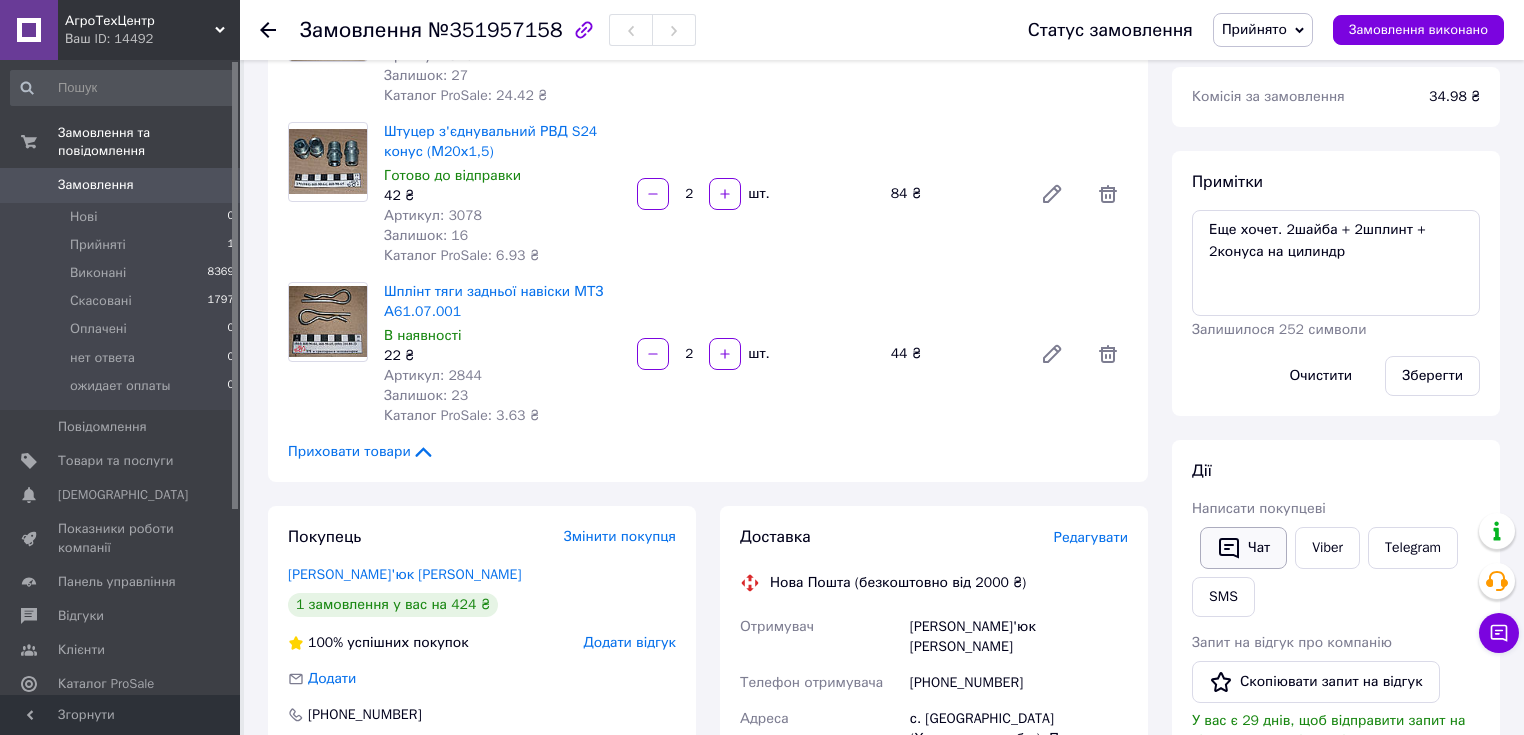 click on "Чат" at bounding box center [1243, 548] 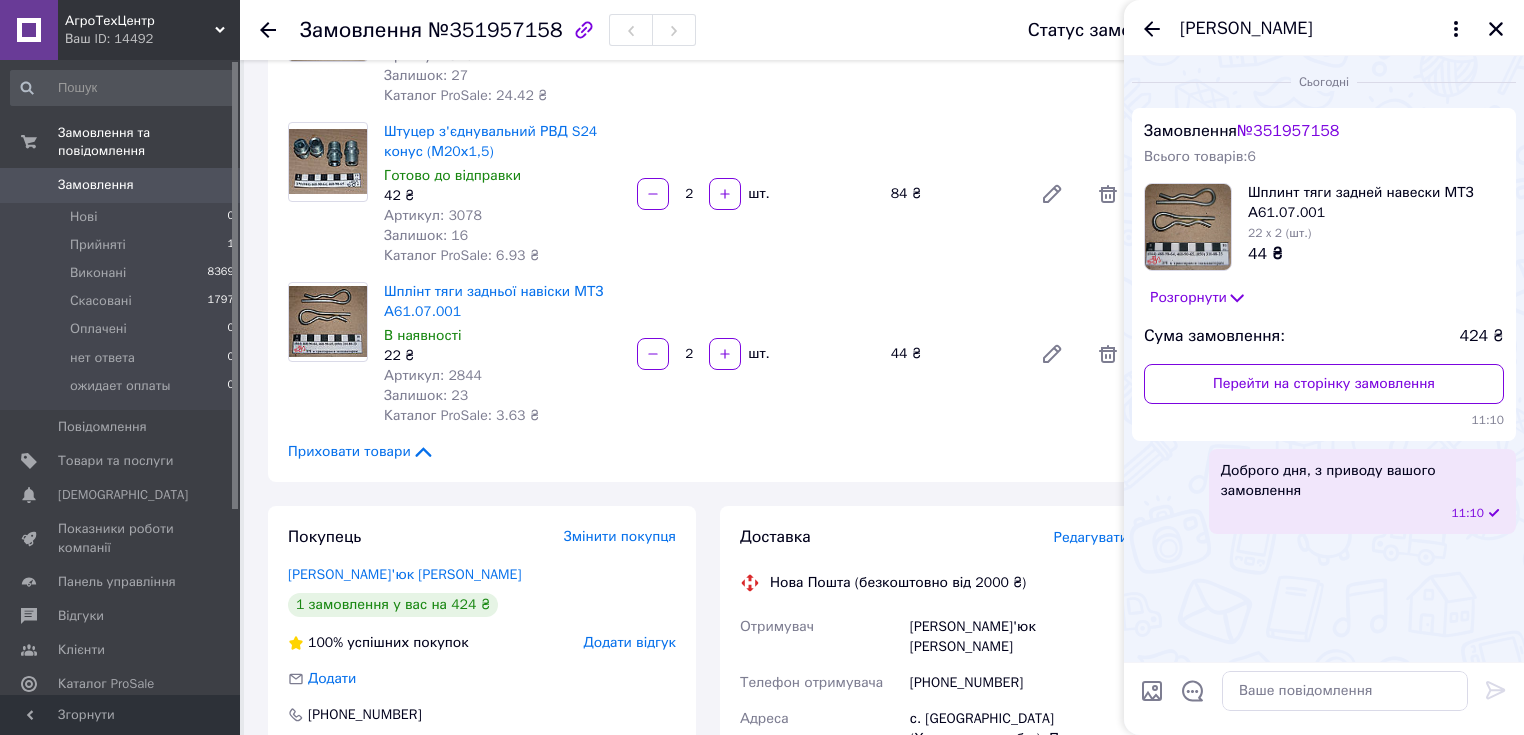 scroll, scrollTop: 63, scrollLeft: 0, axis: vertical 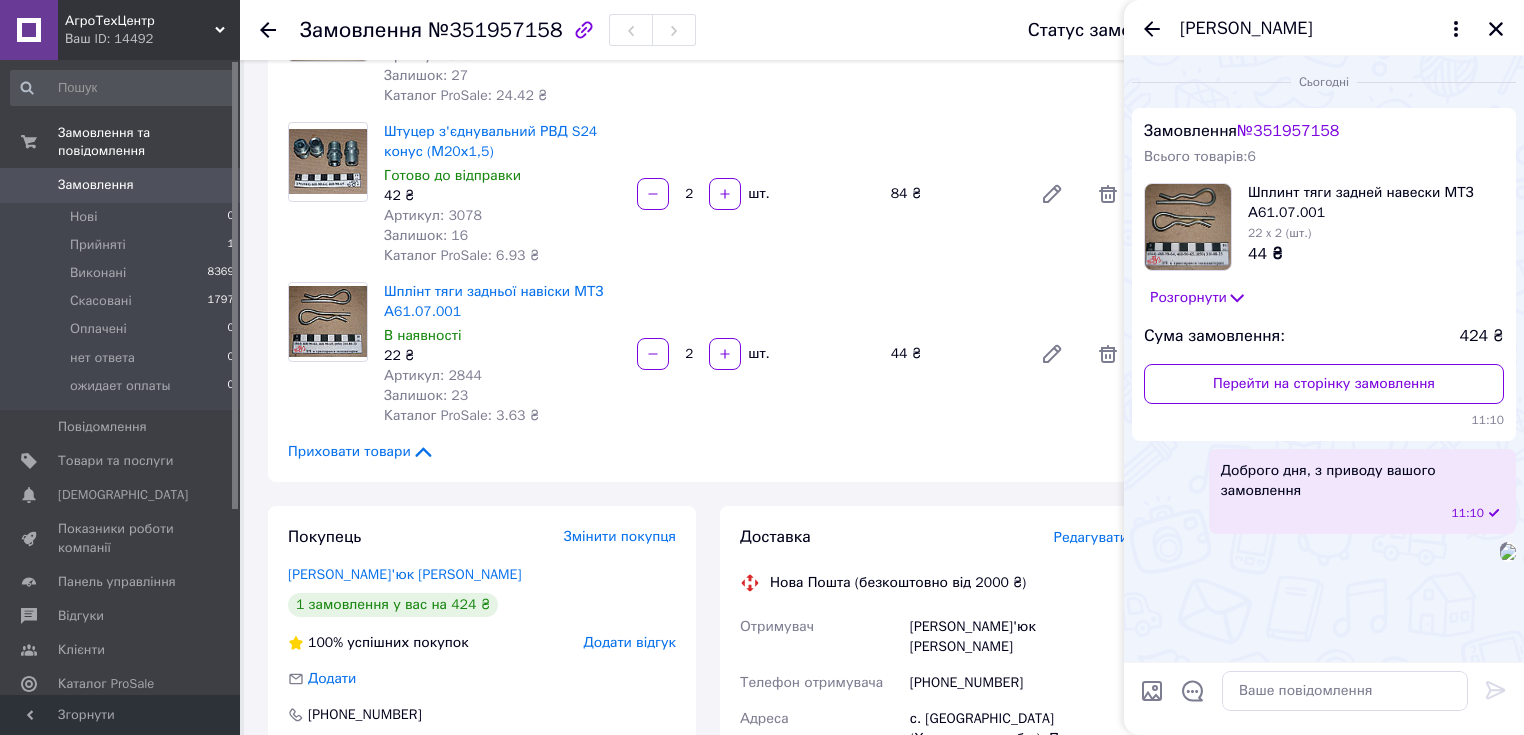 click at bounding box center (1152, 691) 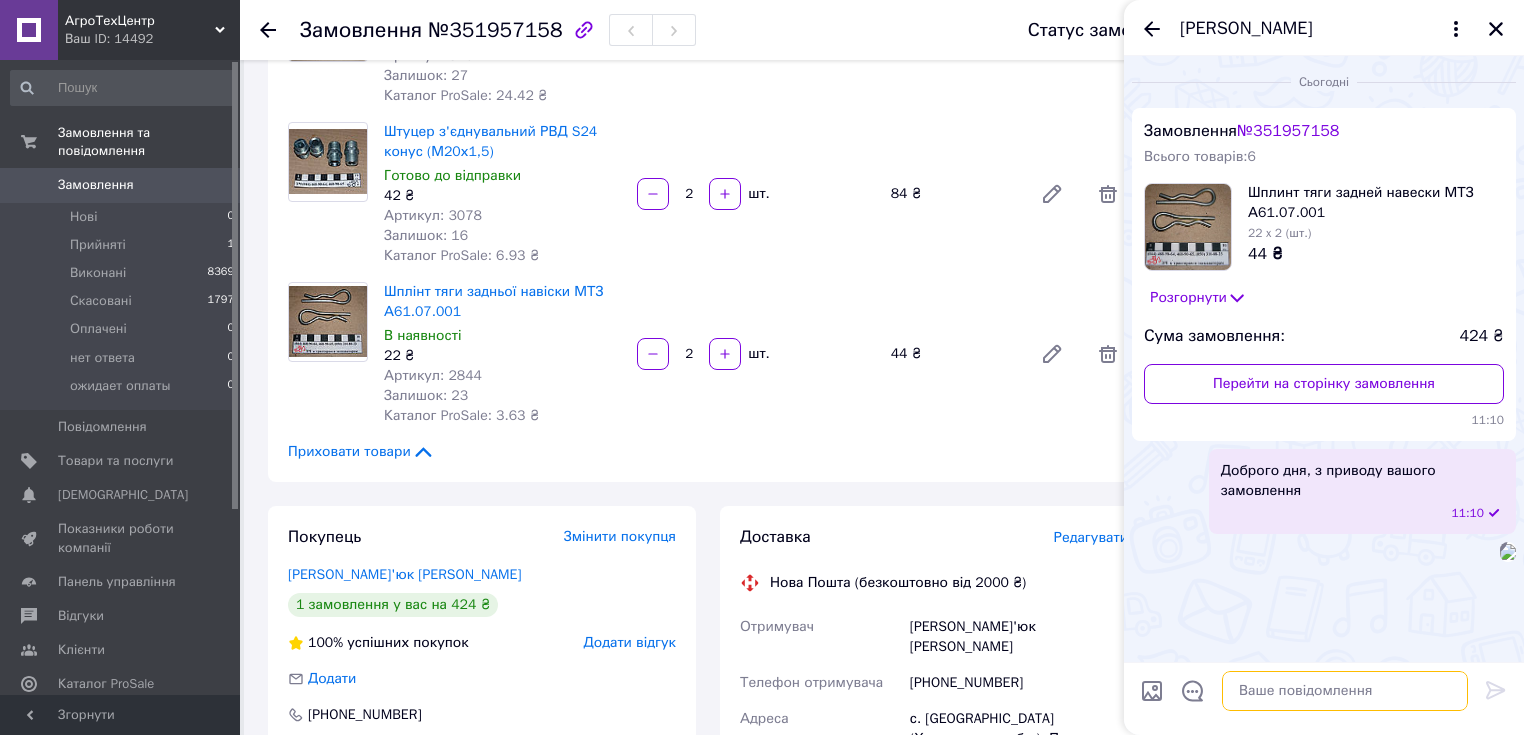 click at bounding box center [1345, 691] 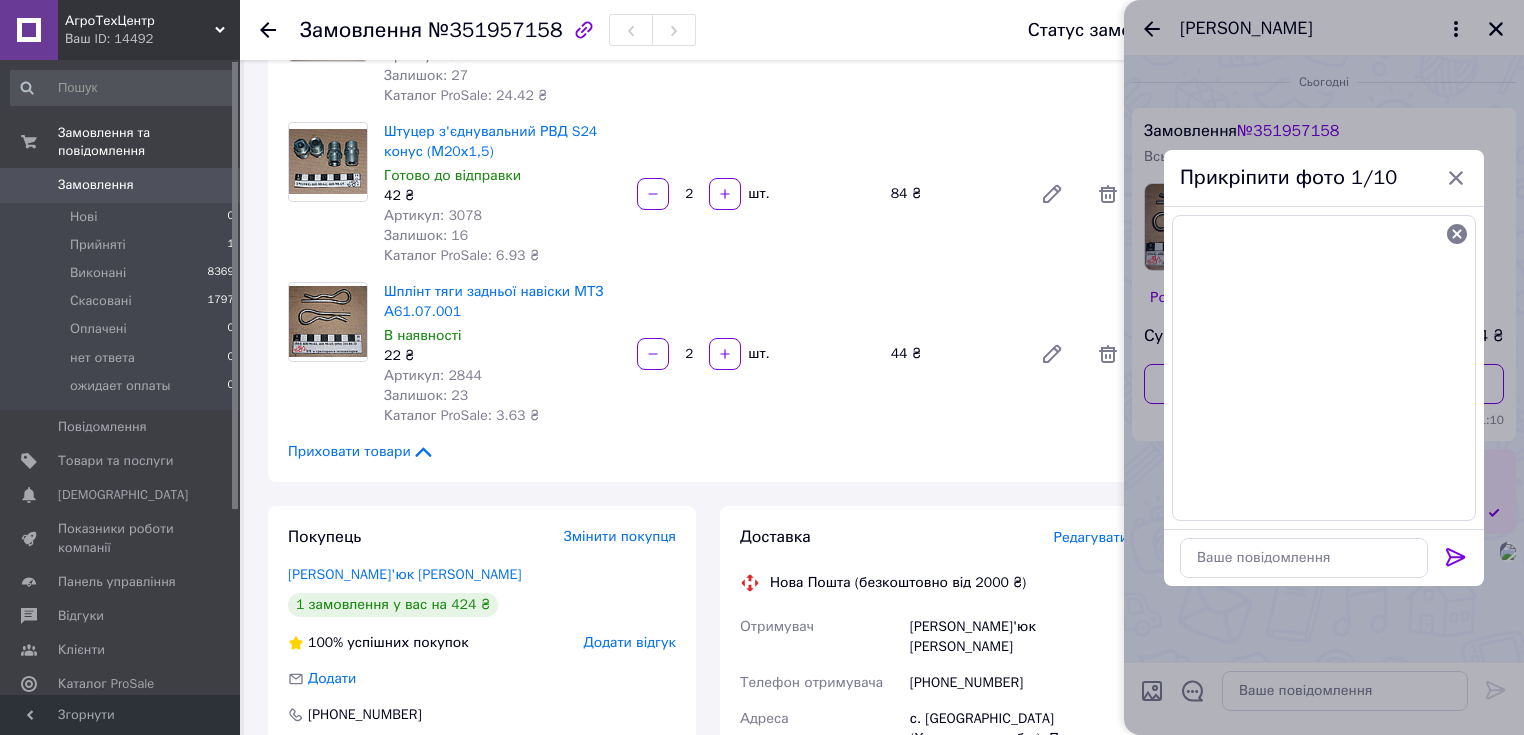 click at bounding box center (1324, 368) 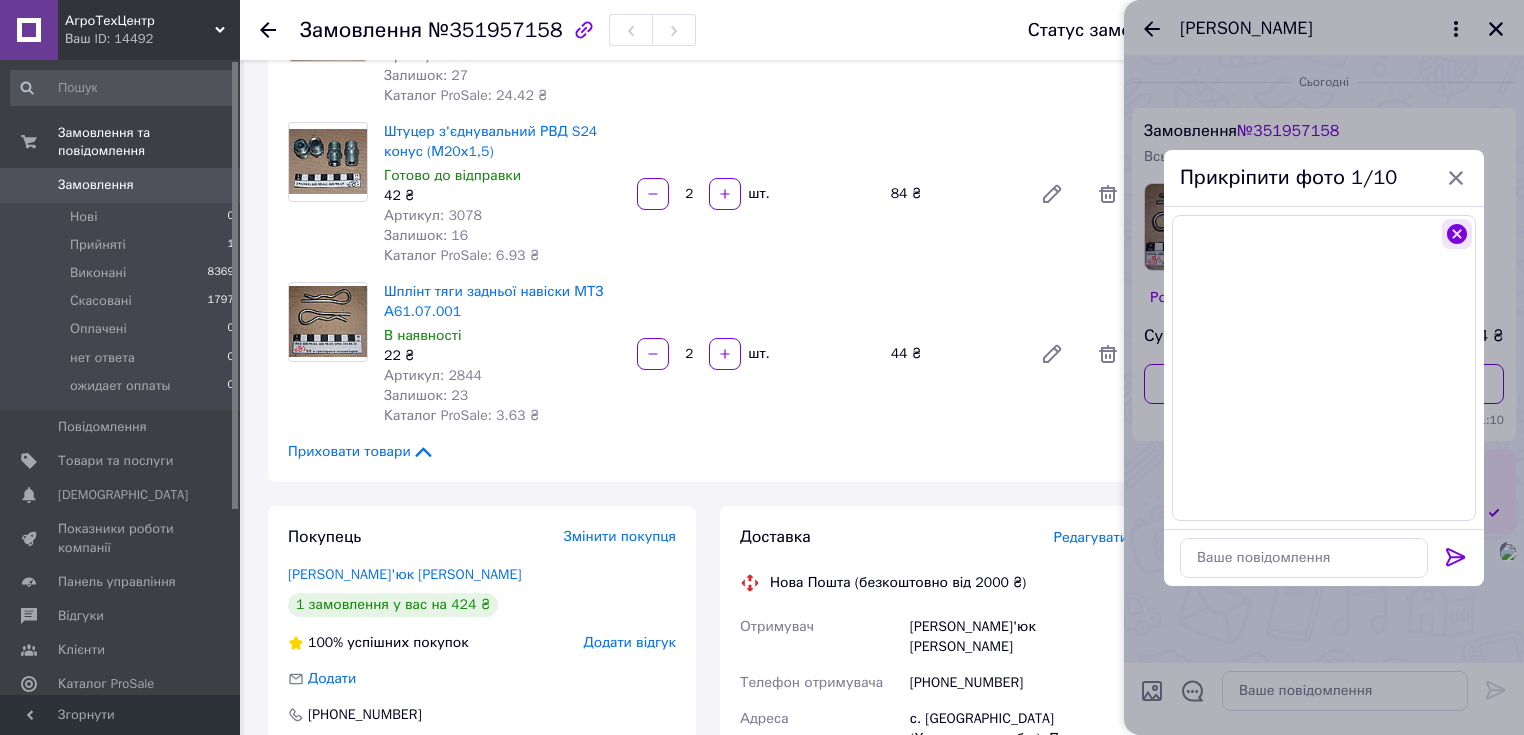 click 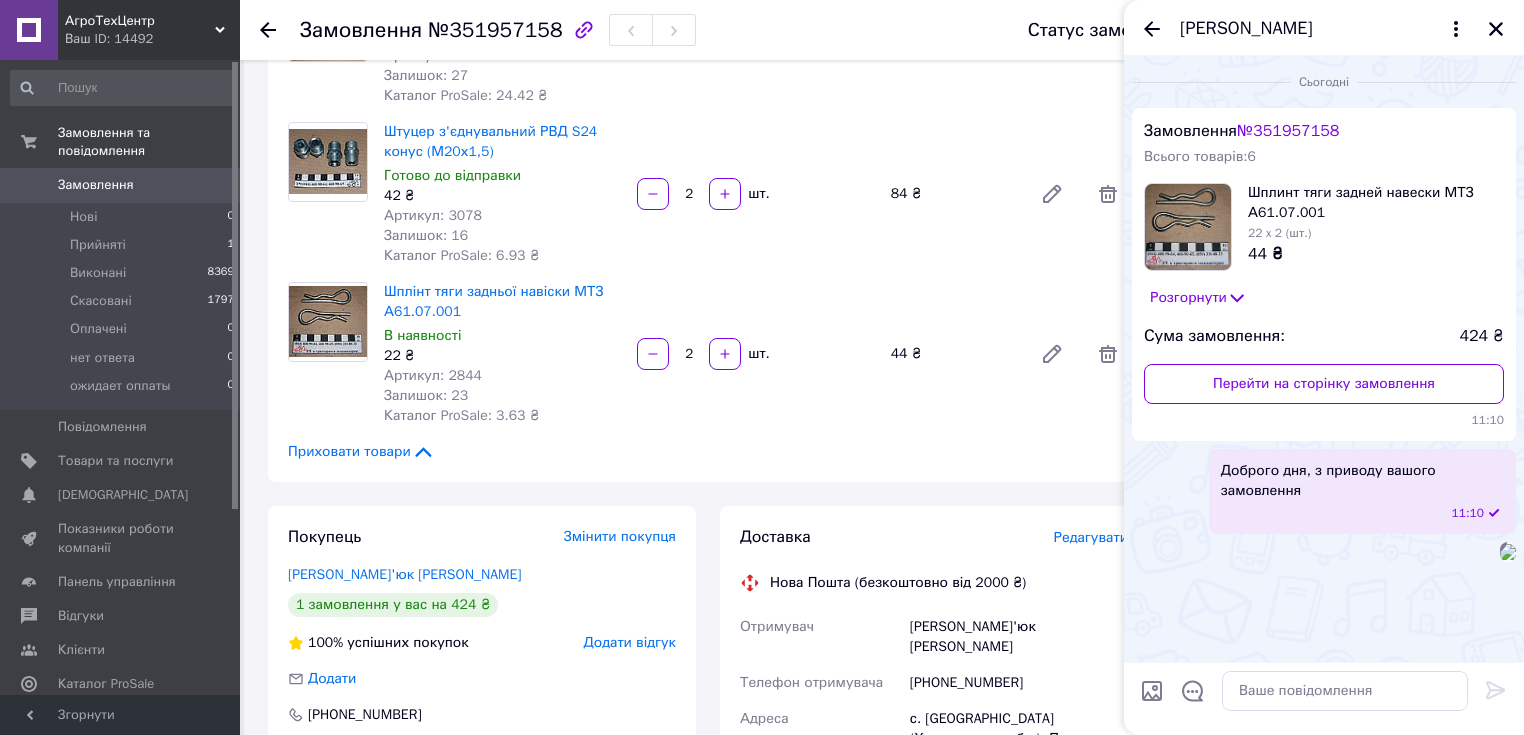 scroll, scrollTop: 329, scrollLeft: 0, axis: vertical 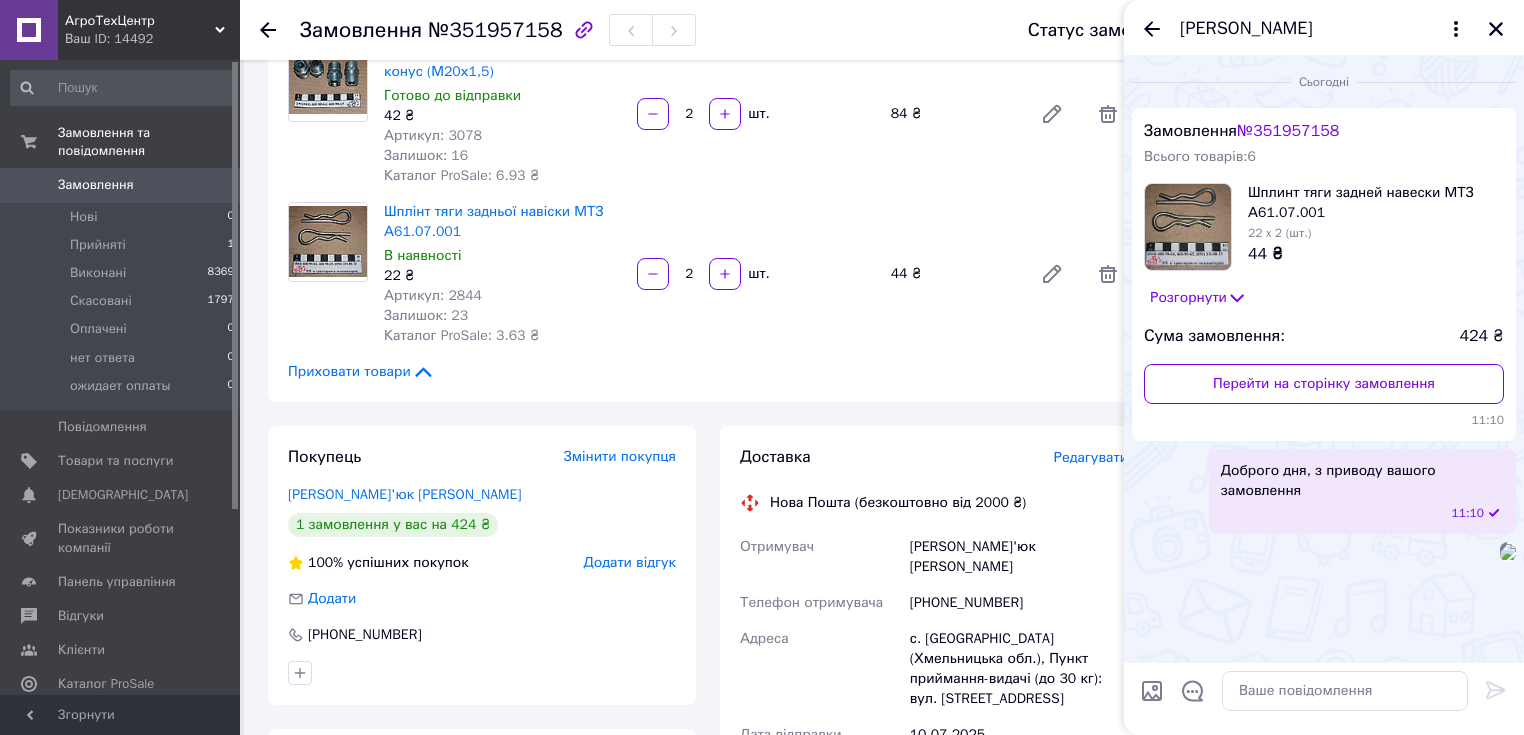 click at bounding box center [1152, 691] 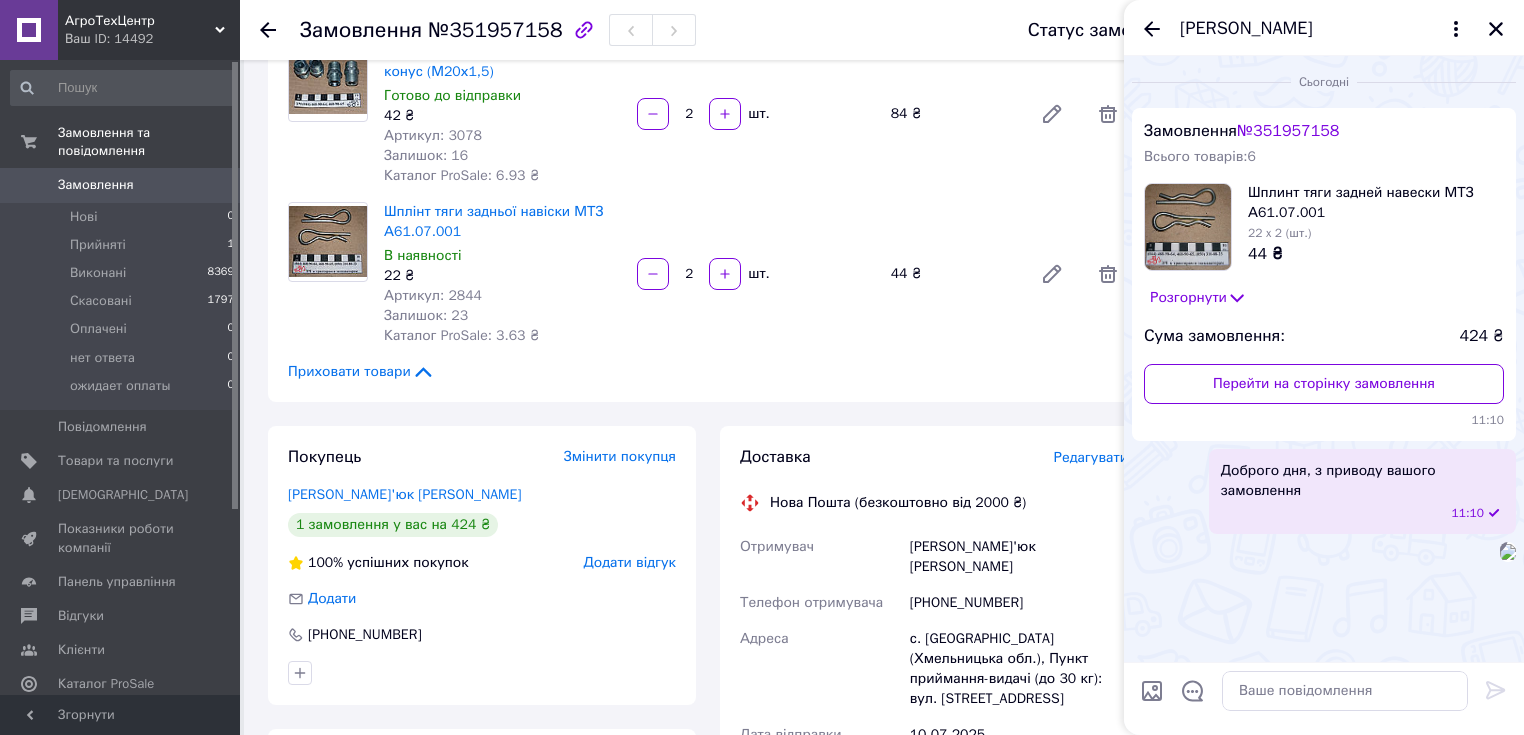 scroll, scrollTop: 0, scrollLeft: 0, axis: both 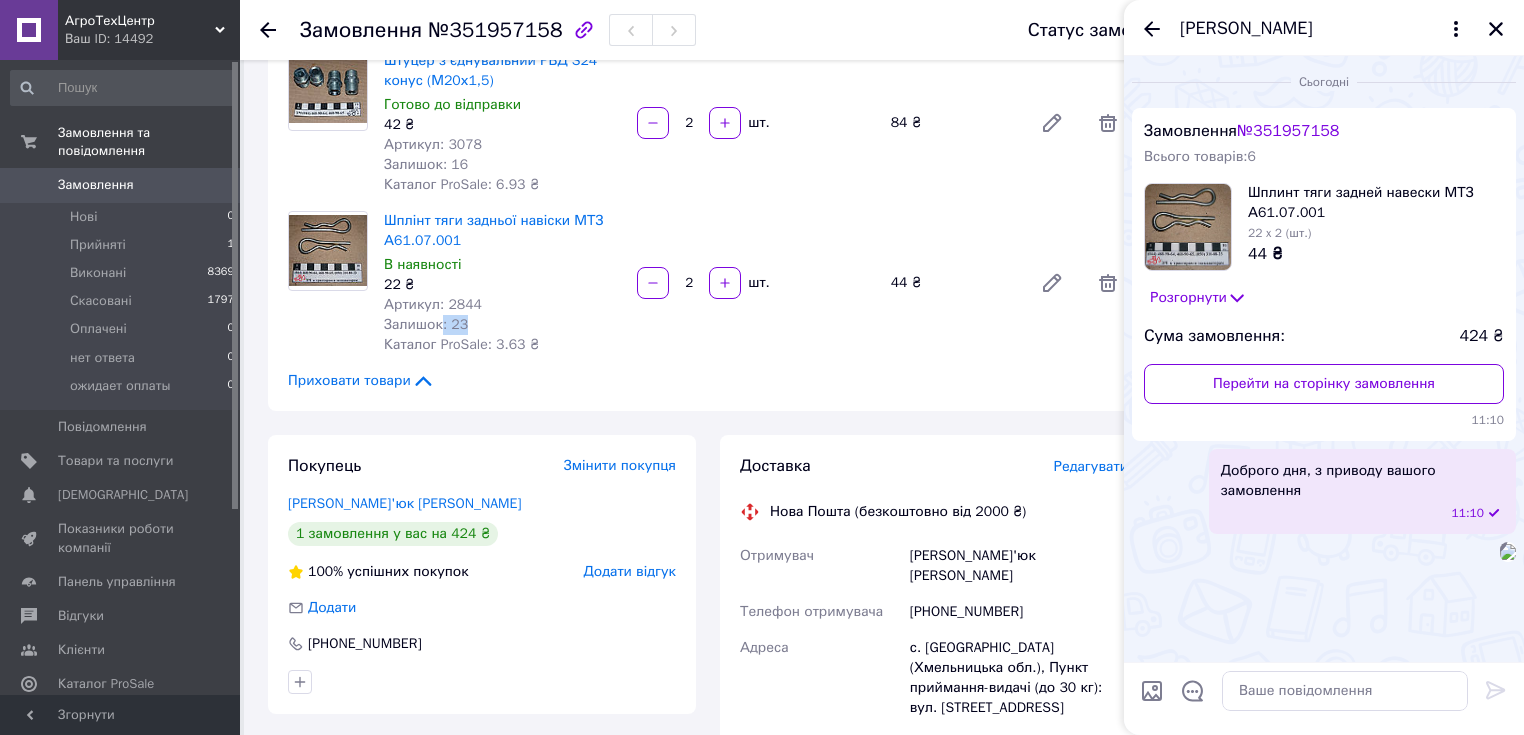 drag, startPoint x: 438, startPoint y: 325, endPoint x: 480, endPoint y: 333, distance: 42.755116 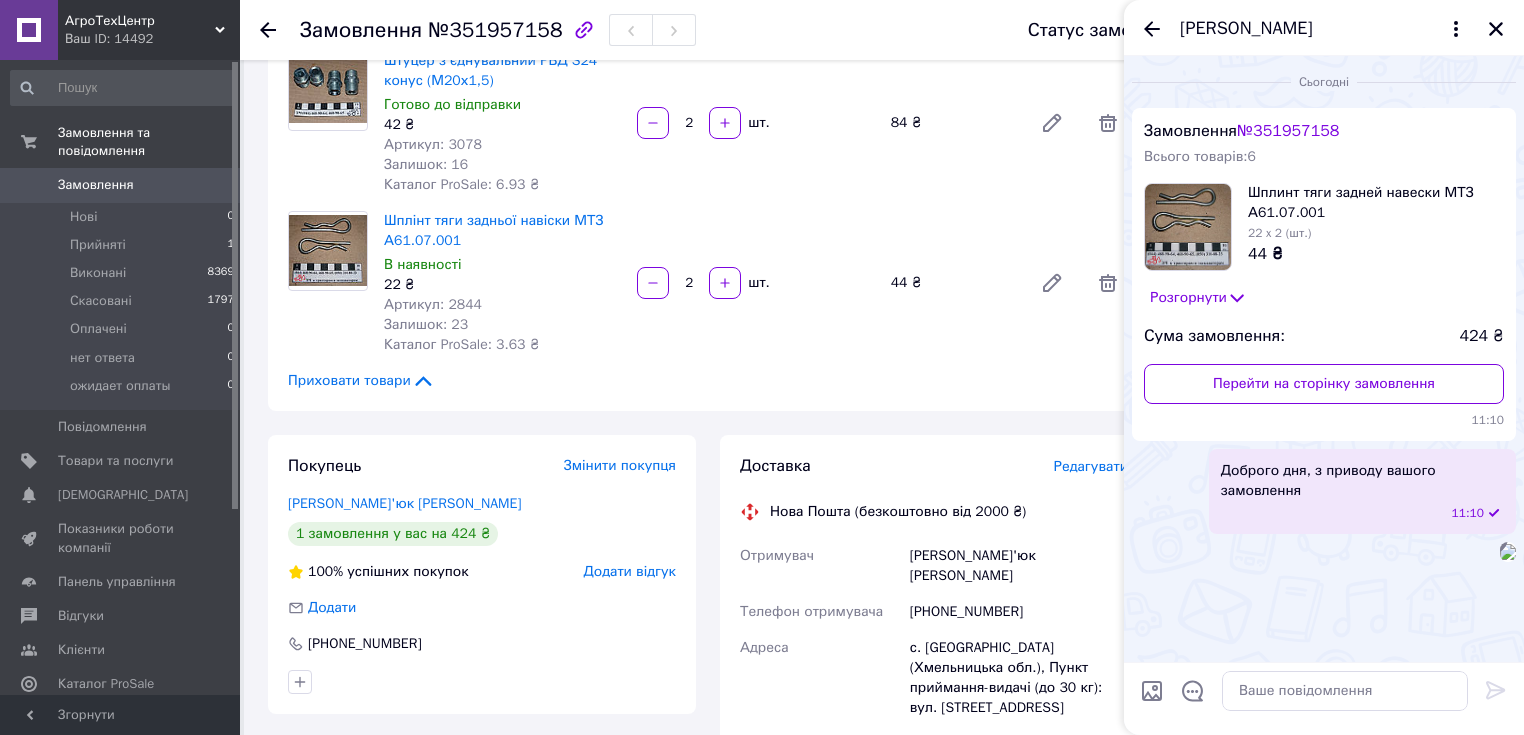 click on "Залишок: 16" at bounding box center (426, 164) 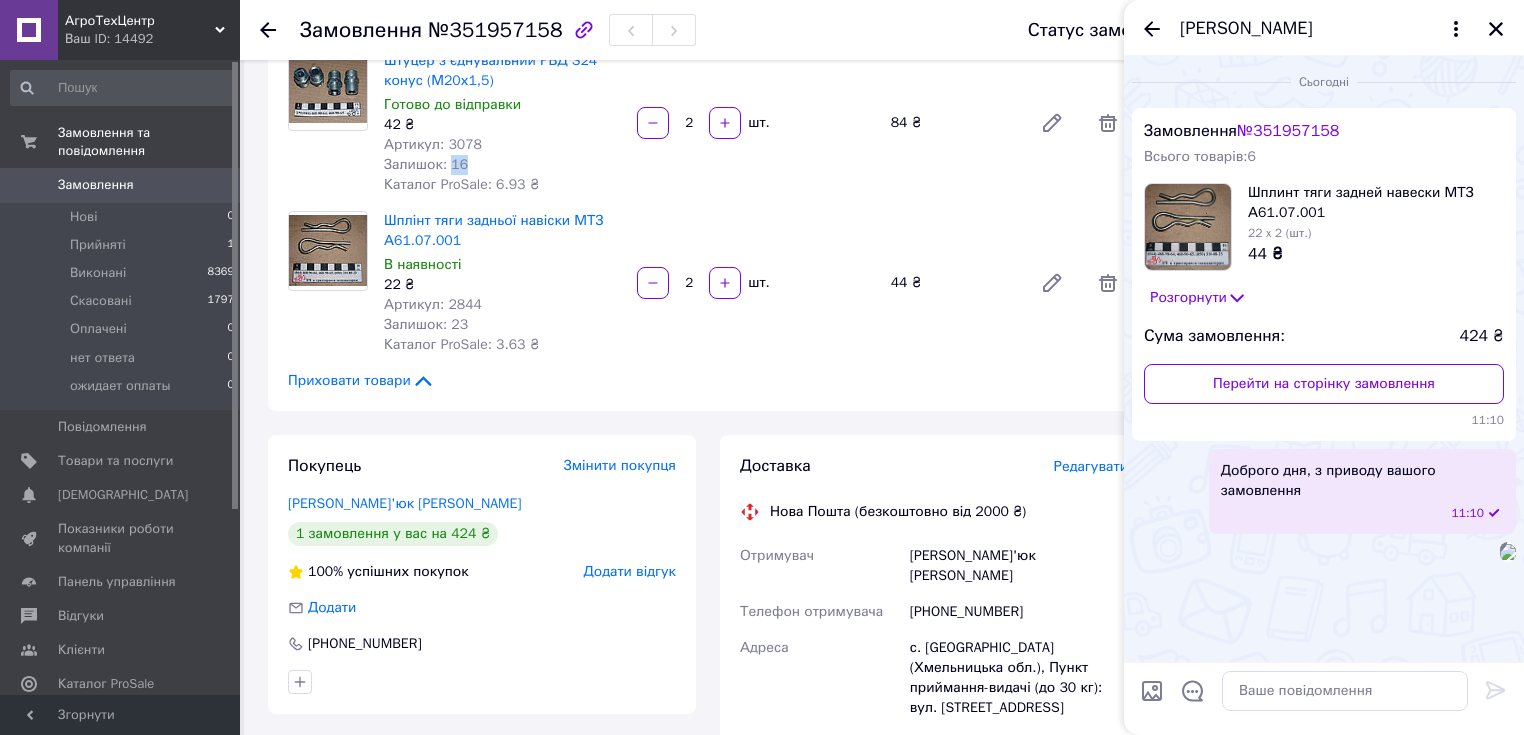 click on "Залишок: 16" at bounding box center (426, 164) 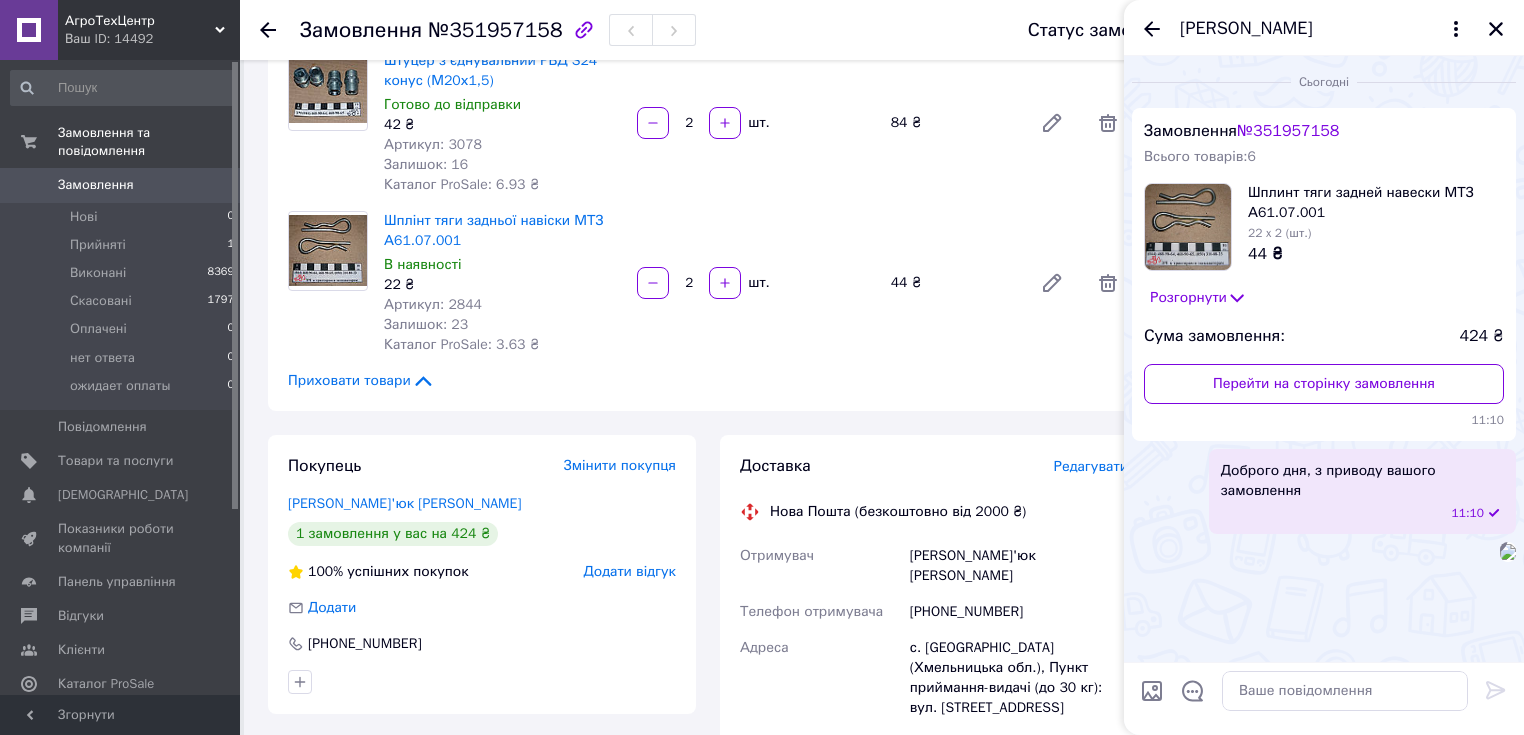 click on "Залишок: 23" at bounding box center (426, 324) 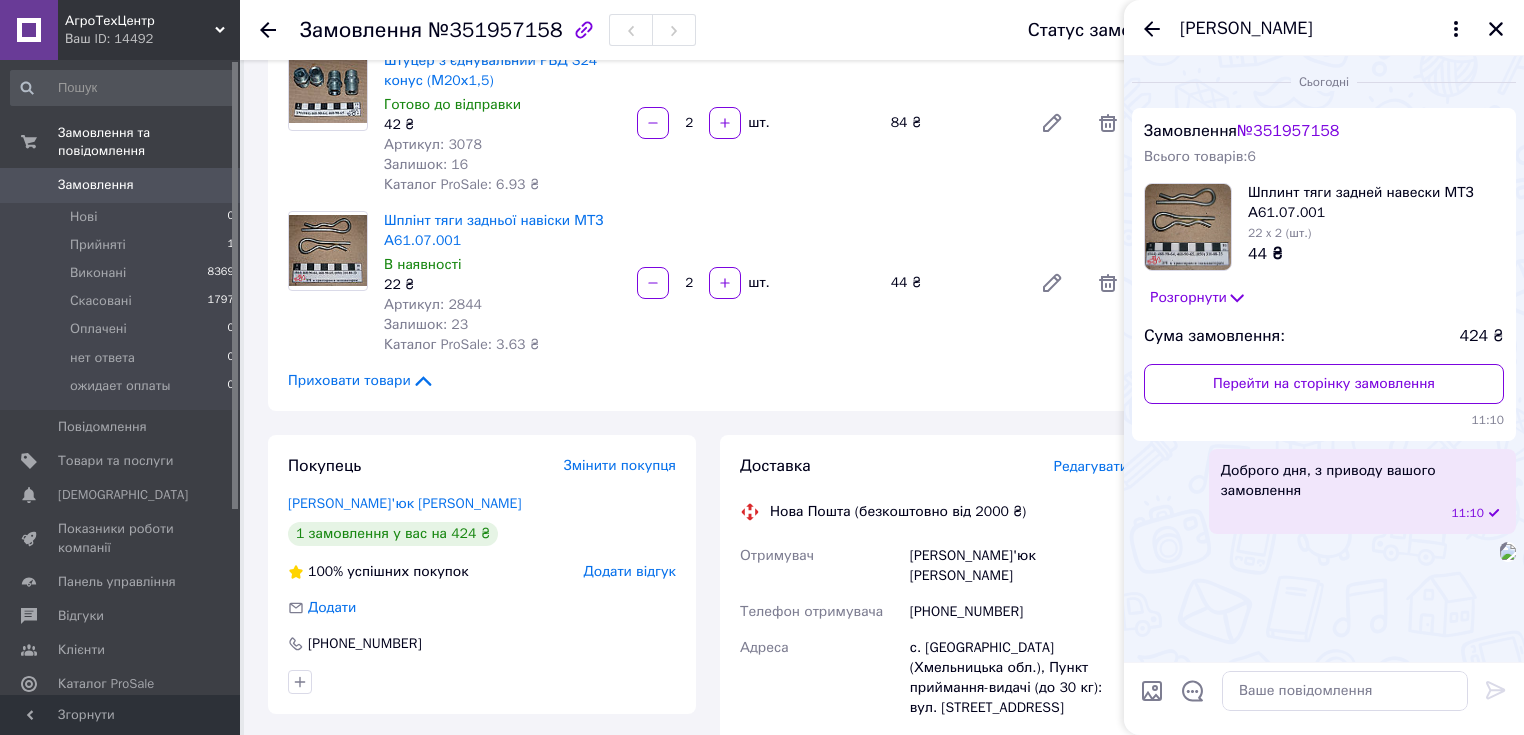 click on "Залишок: 23" at bounding box center [426, 324] 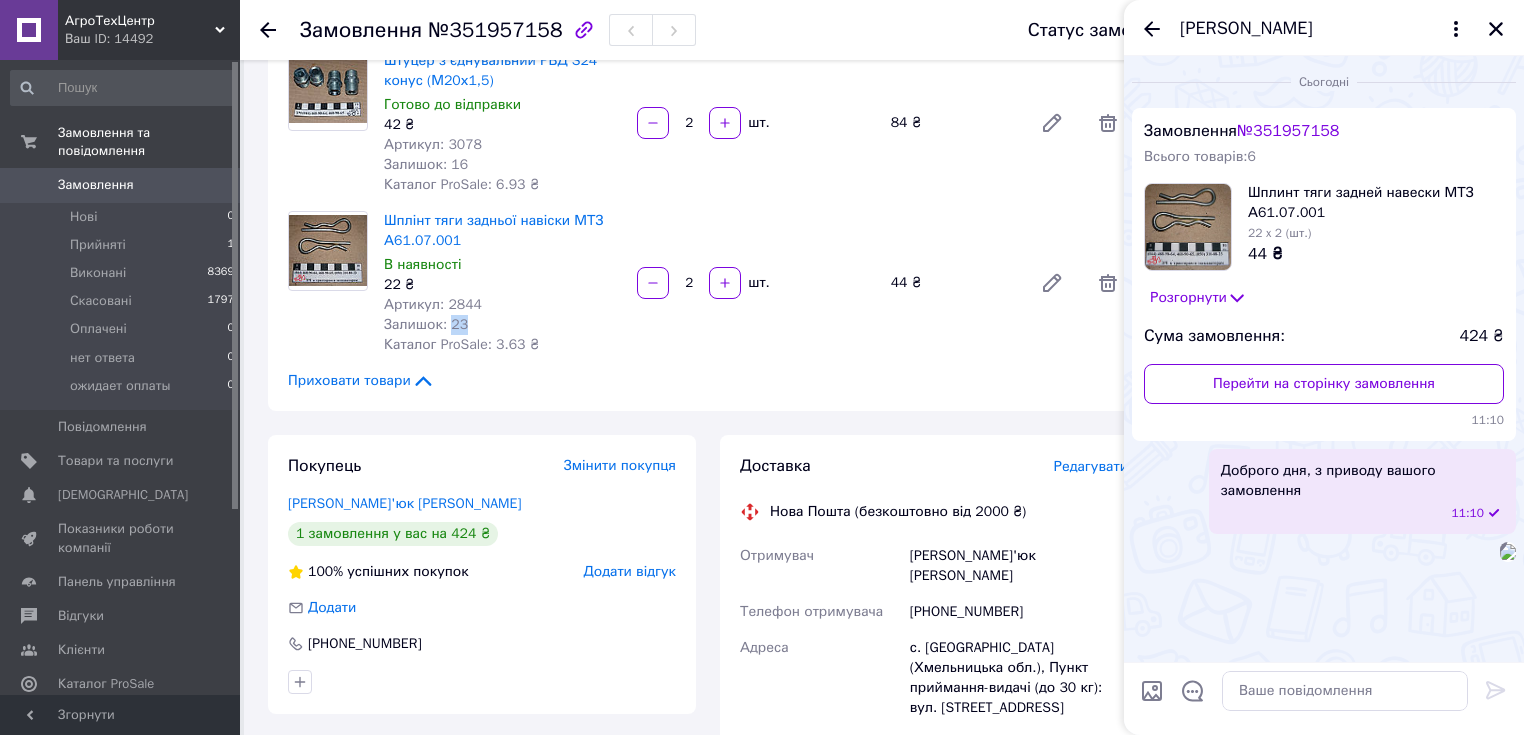 click on "Залишок: 23" at bounding box center [426, 324] 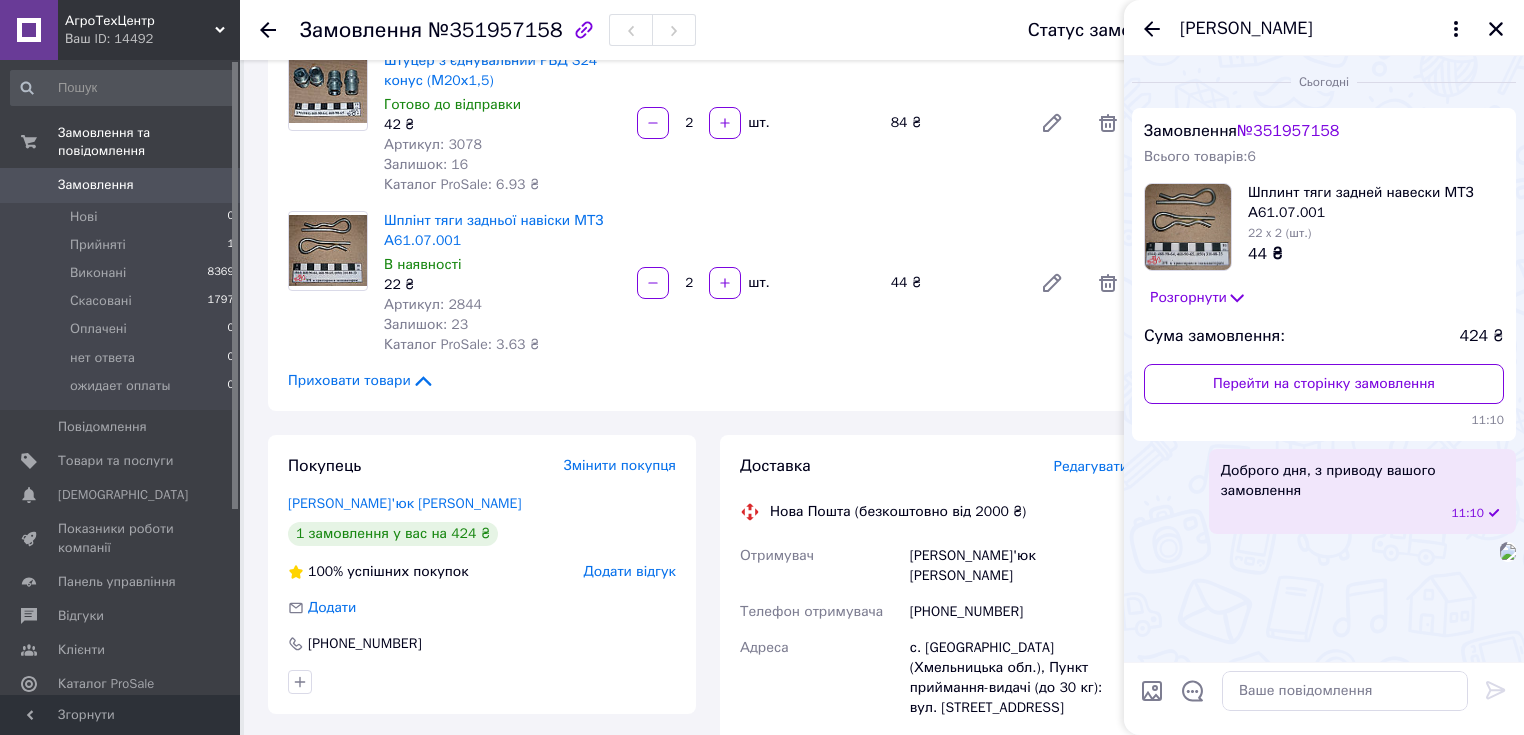 click on "Доставка" at bounding box center [897, 466] 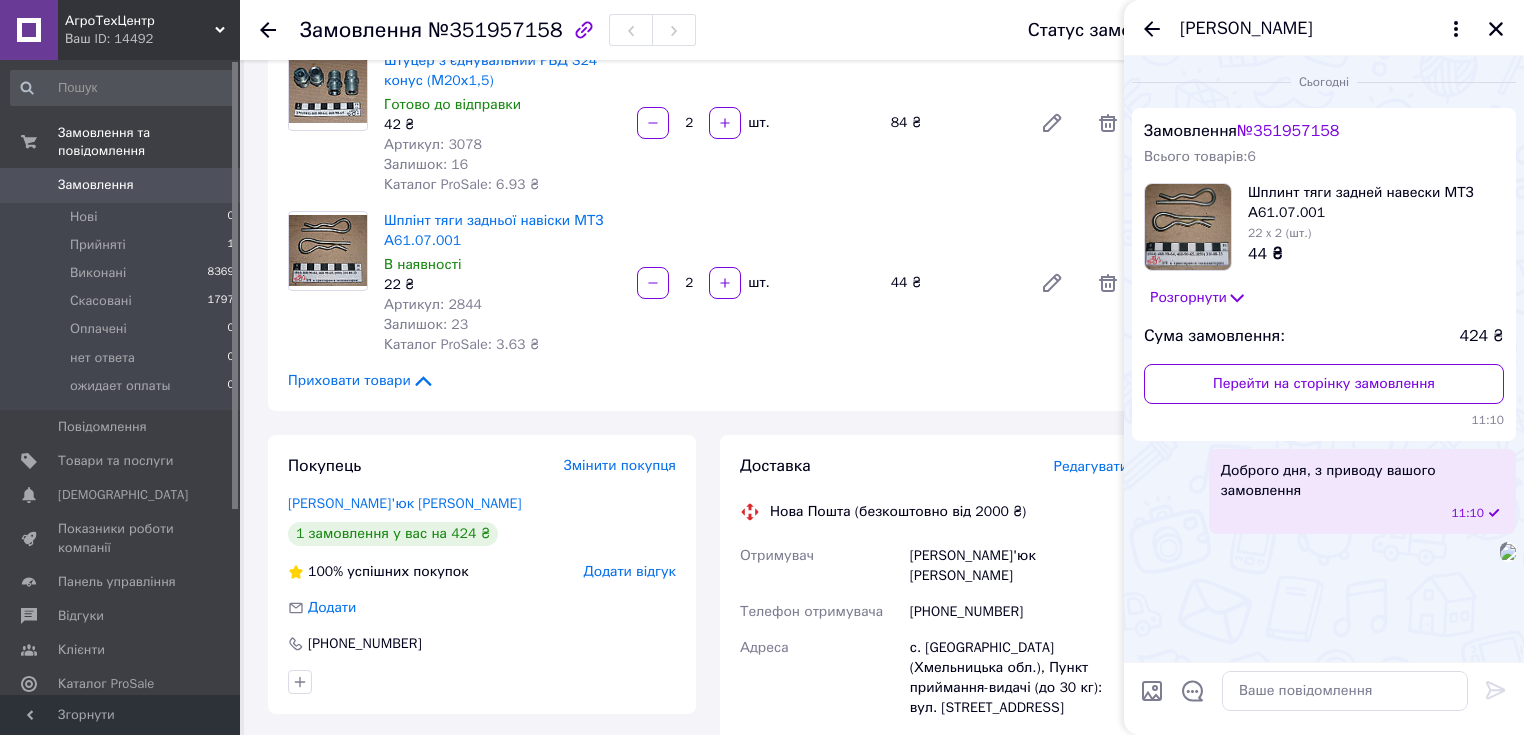 click 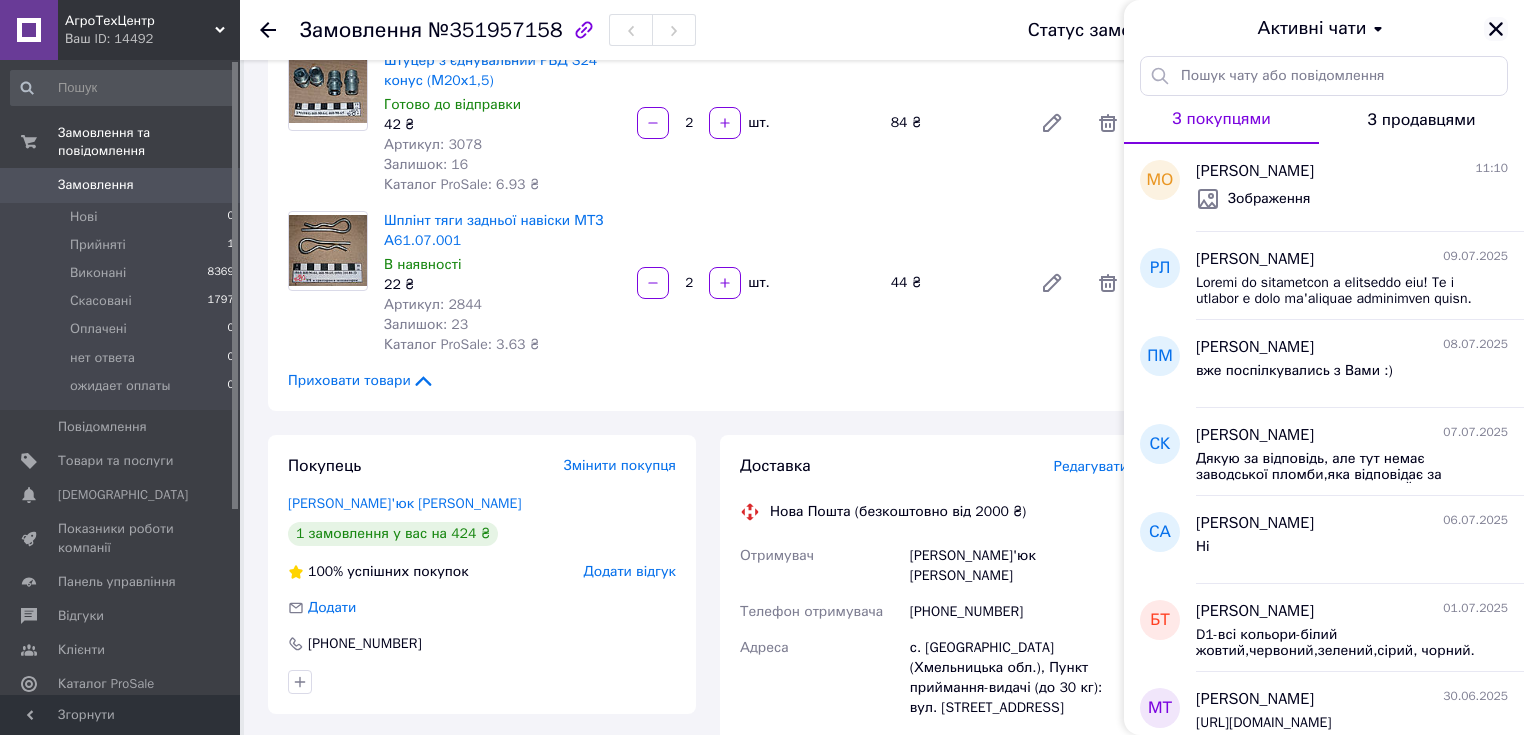 click at bounding box center [1496, 29] 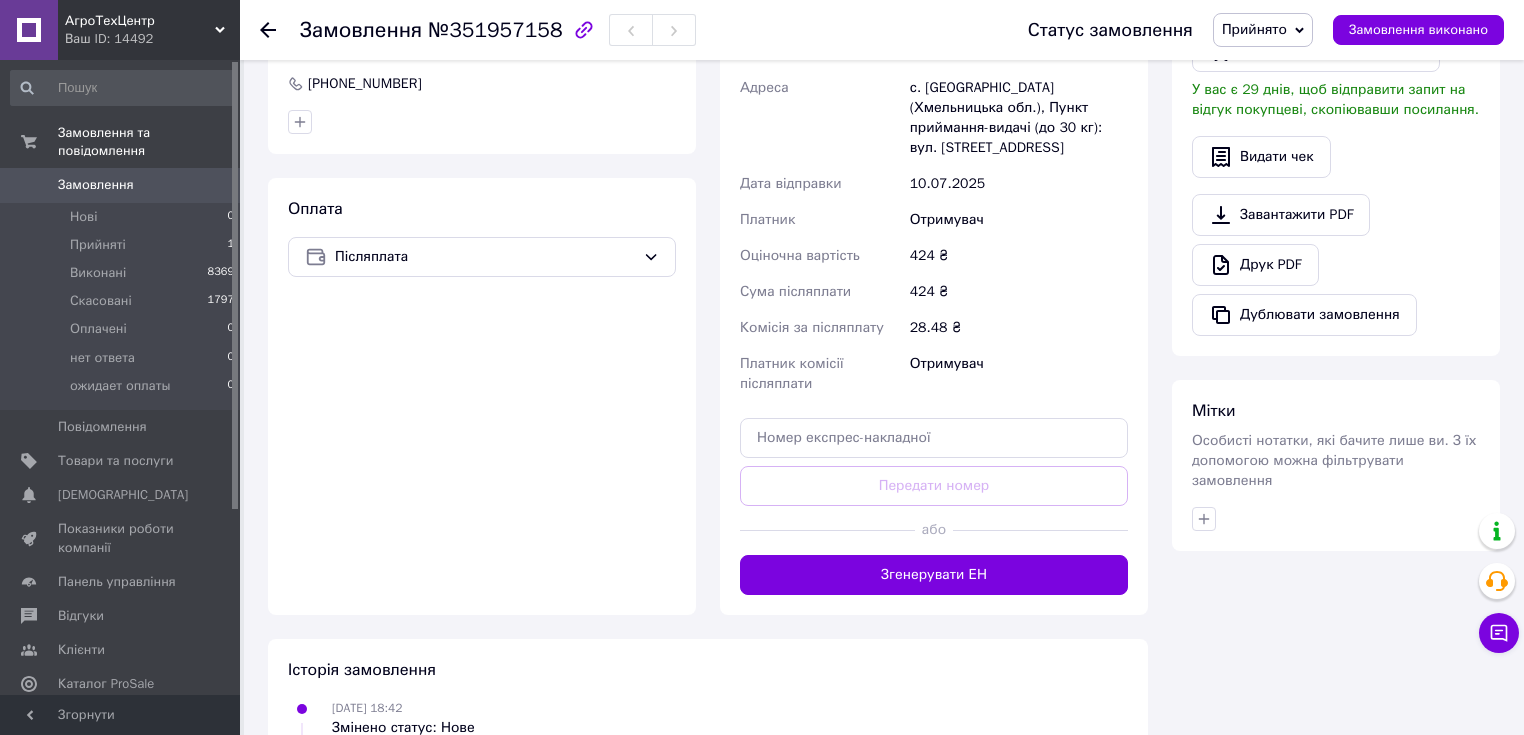 scroll, scrollTop: 640, scrollLeft: 0, axis: vertical 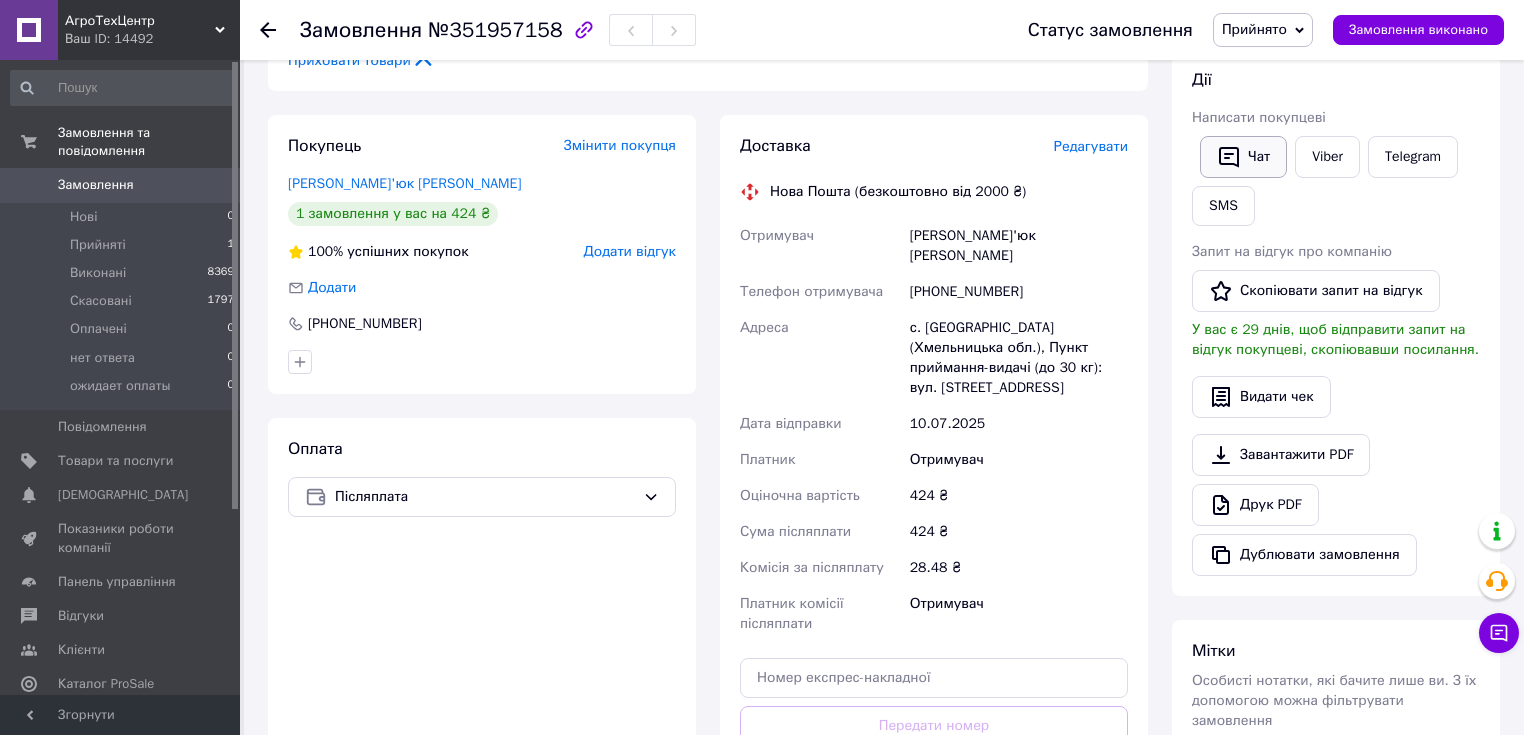 click on "Чат" at bounding box center (1243, 157) 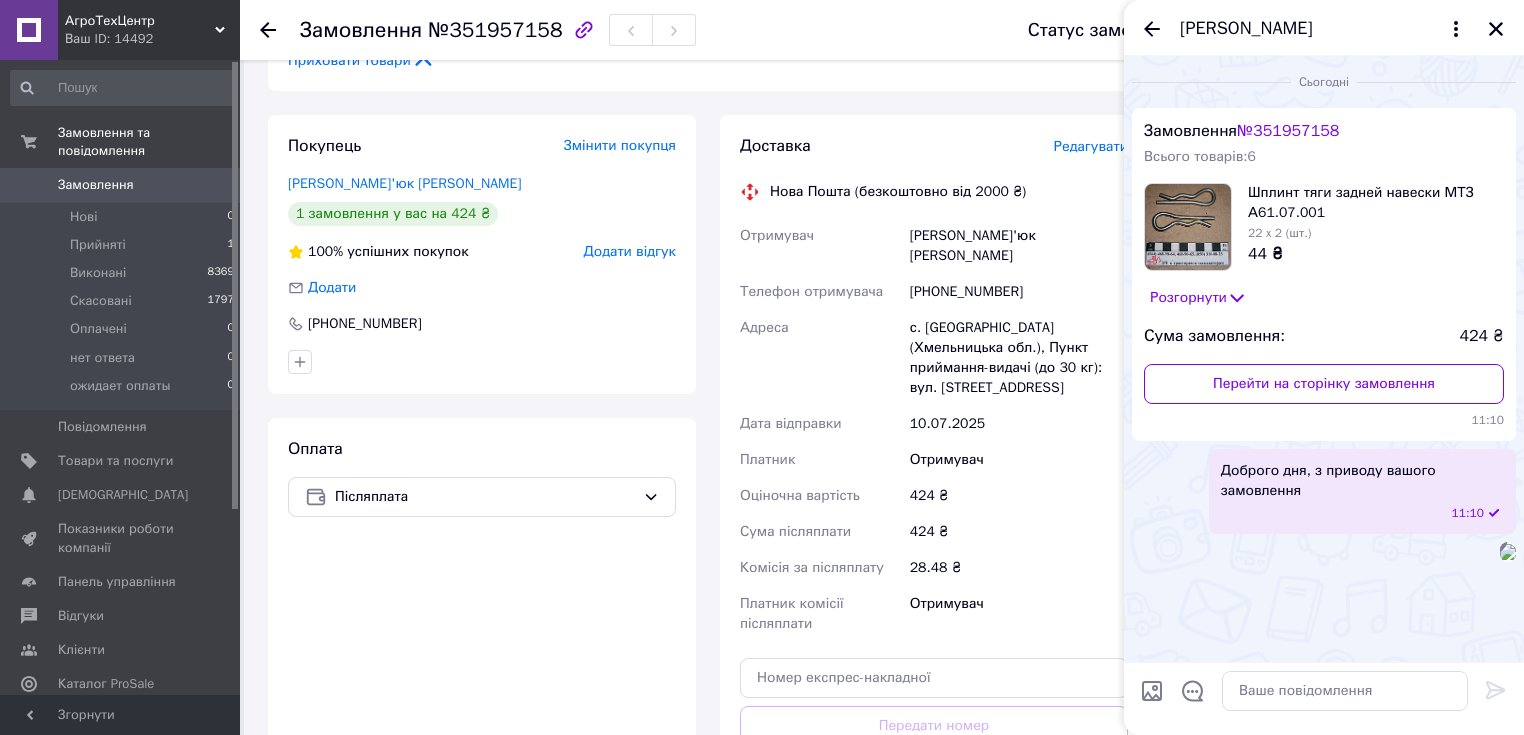 scroll, scrollTop: 187, scrollLeft: 0, axis: vertical 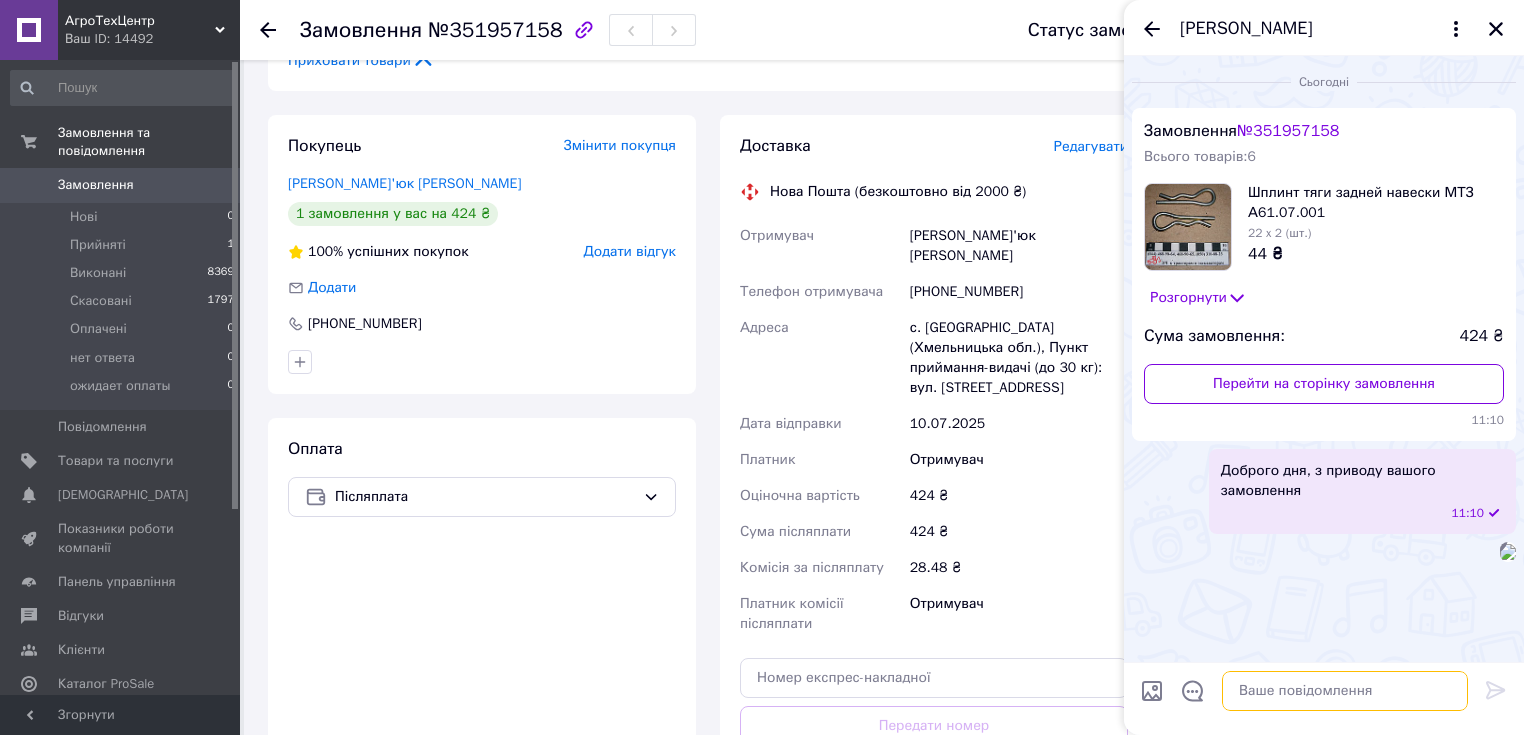 click at bounding box center (1345, 691) 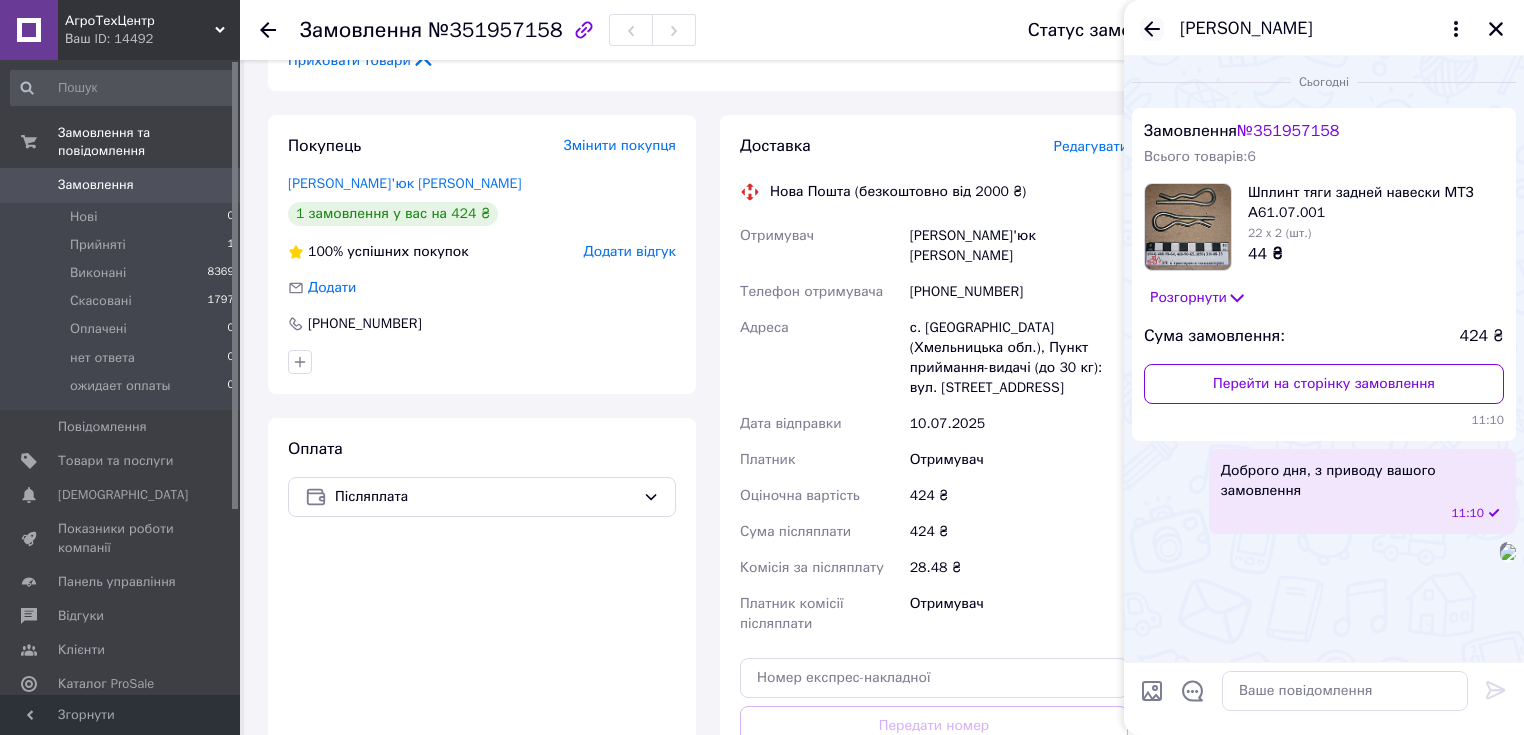 click 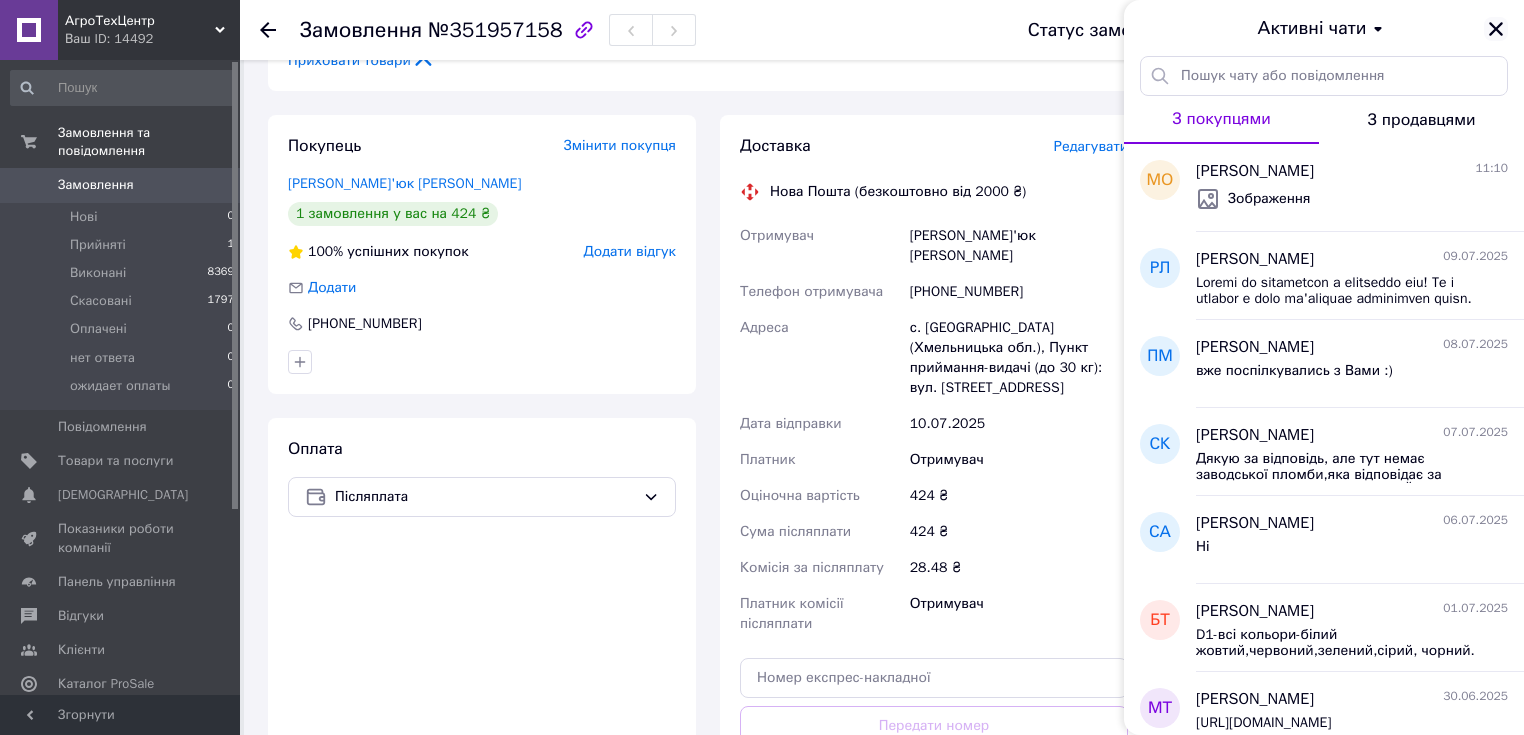click 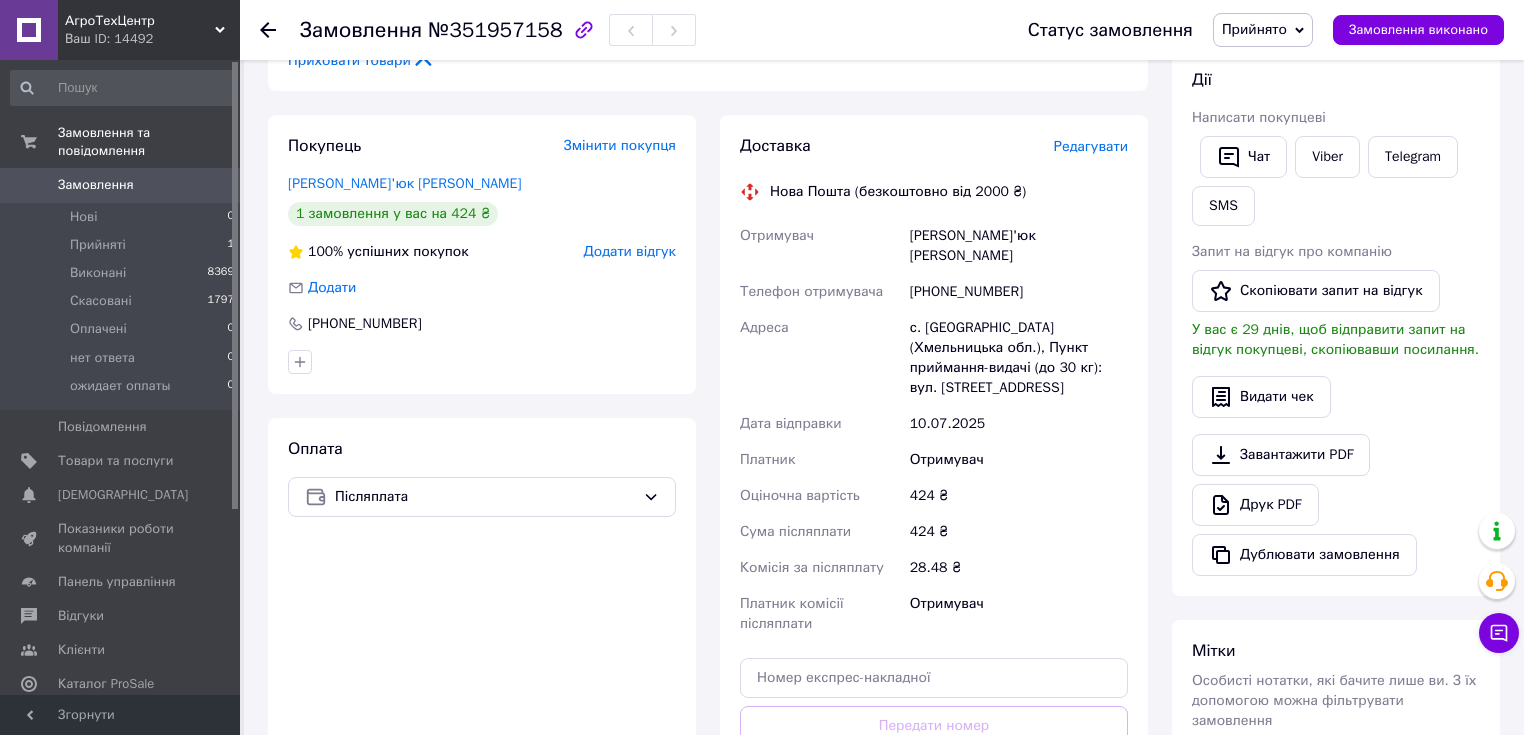 scroll, scrollTop: 800, scrollLeft: 0, axis: vertical 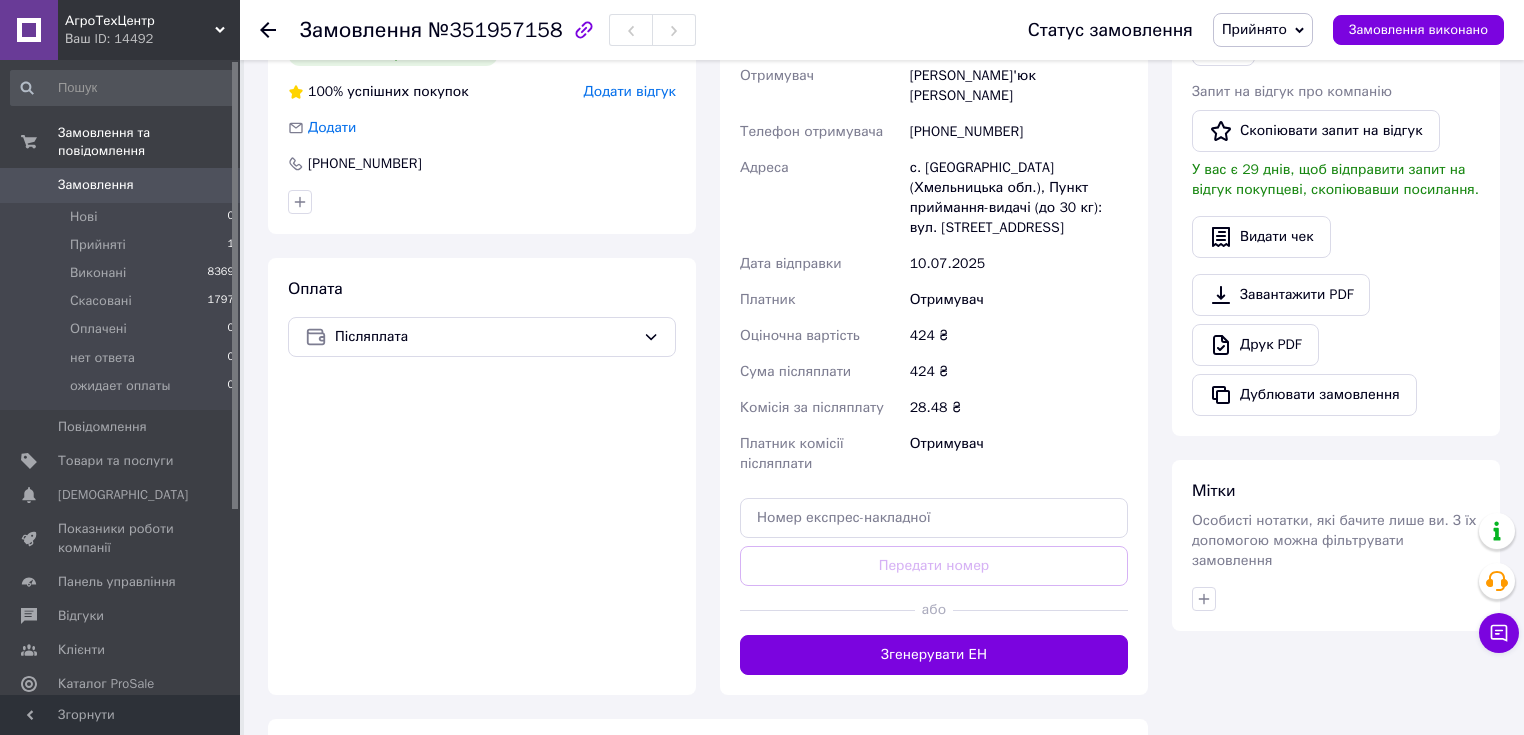 click on "Мітки Особисті нотатки, які бачите лише ви. З їх допомогою можна фільтрувати замовлення" at bounding box center (1336, 545) 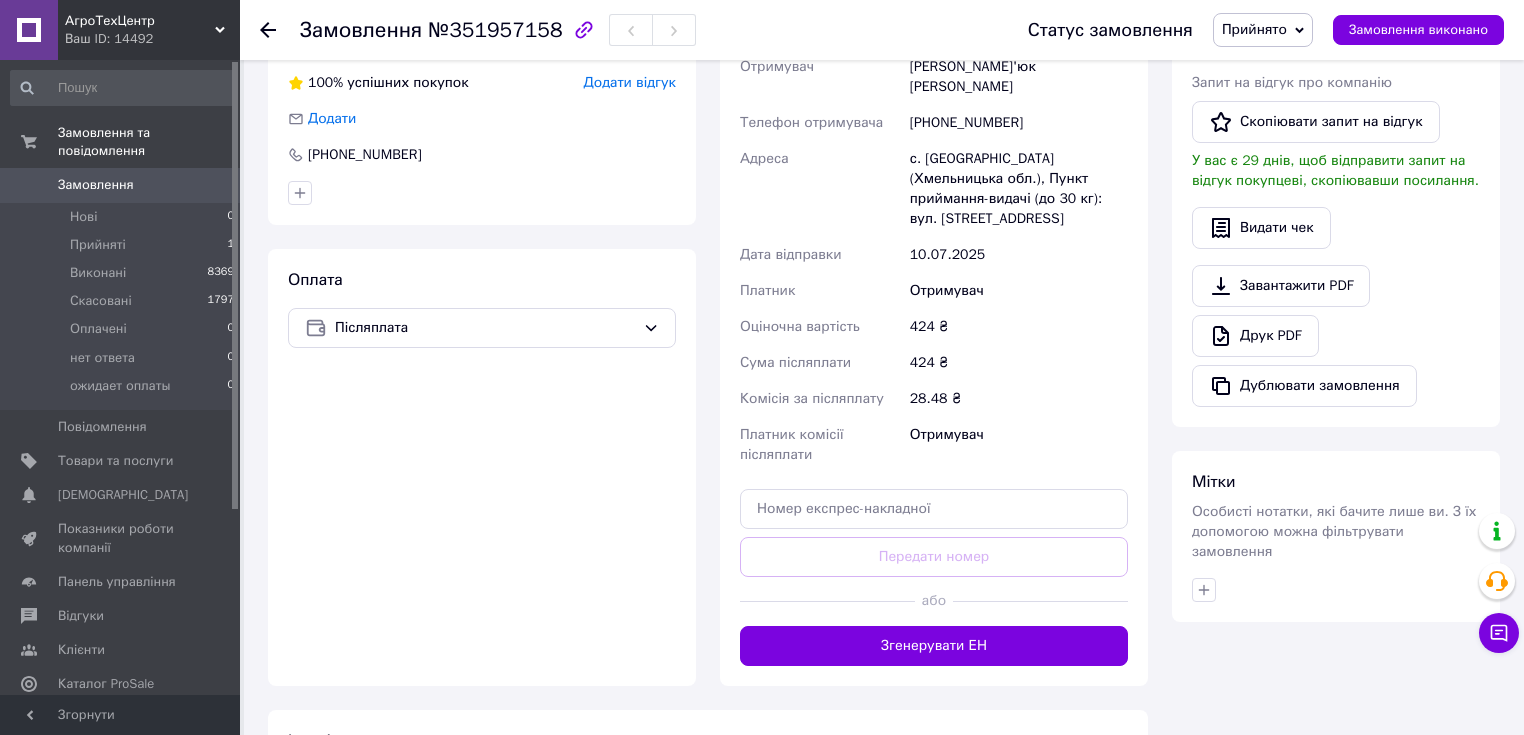 scroll, scrollTop: 729, scrollLeft: 0, axis: vertical 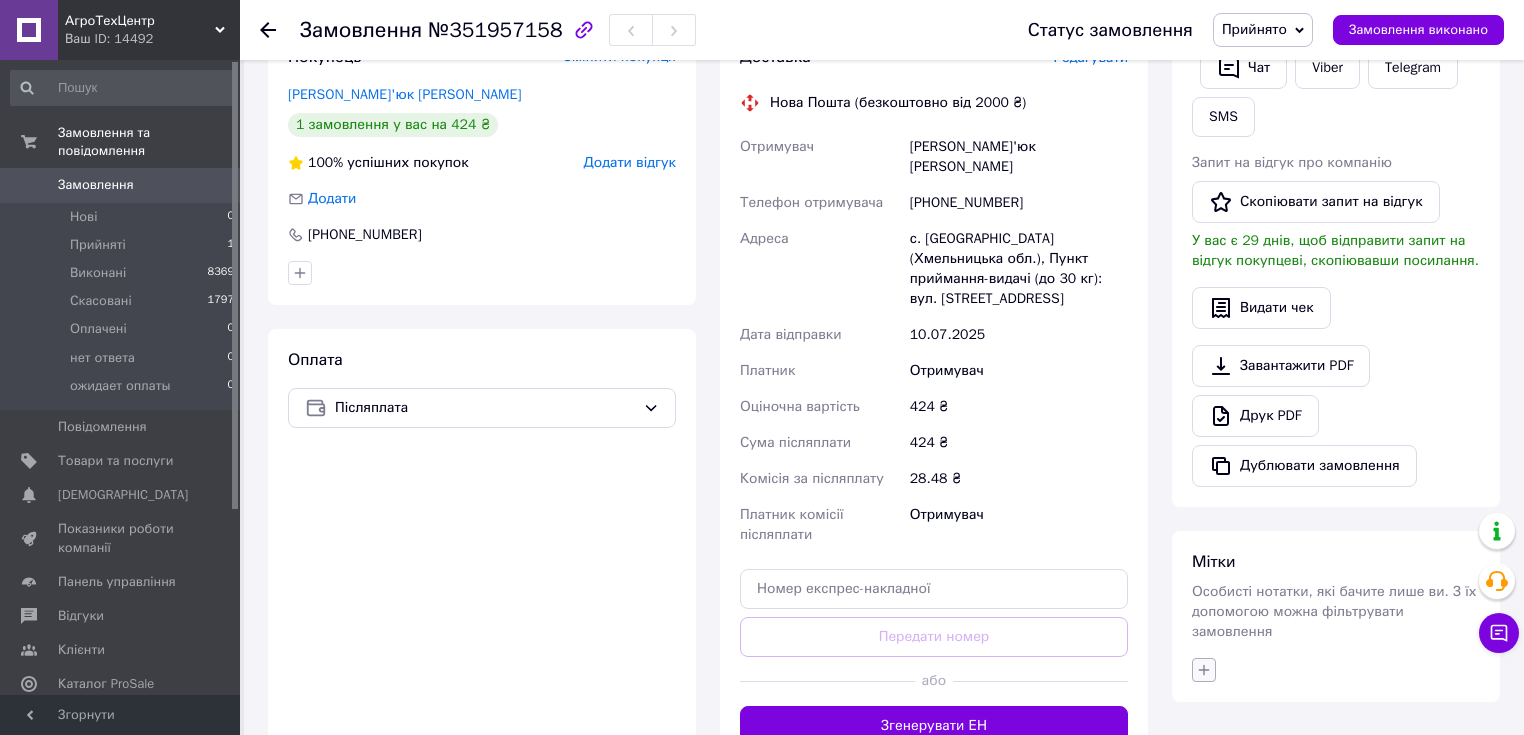 click 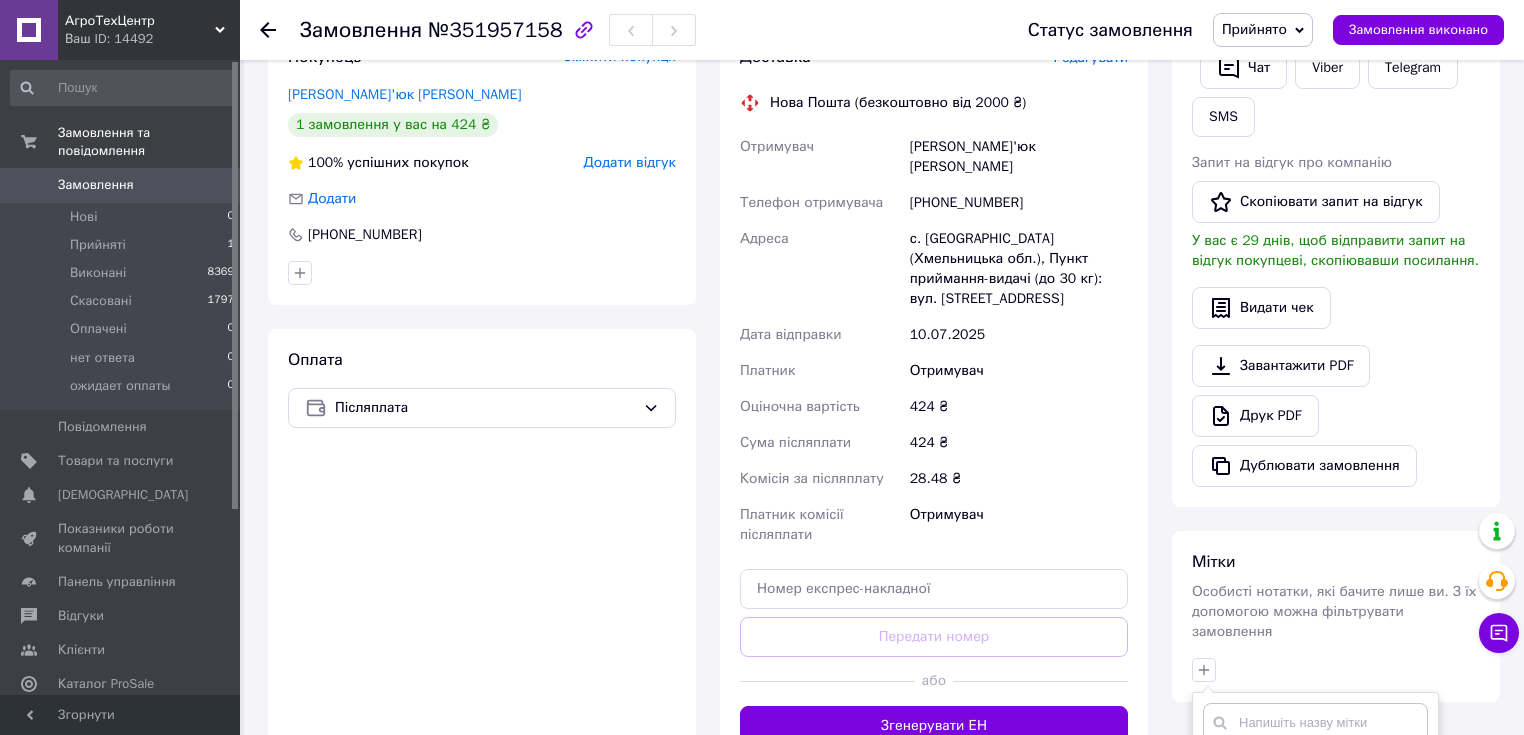 scroll, scrollTop: 969, scrollLeft: 0, axis: vertical 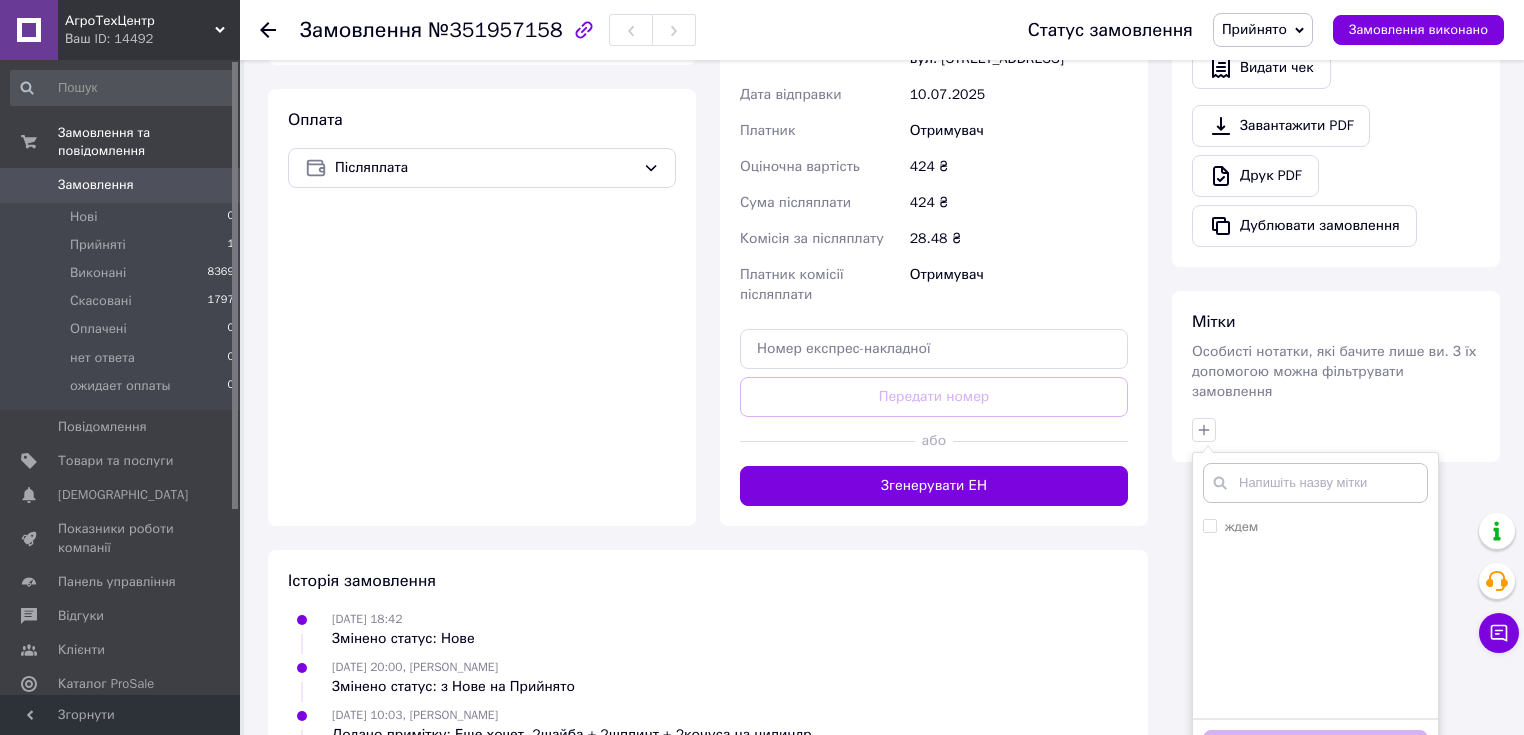 click on "Особисті нотатки, які бачите лише ви. З їх допомогою можна фільтрувати замовлення" at bounding box center (1334, 371) 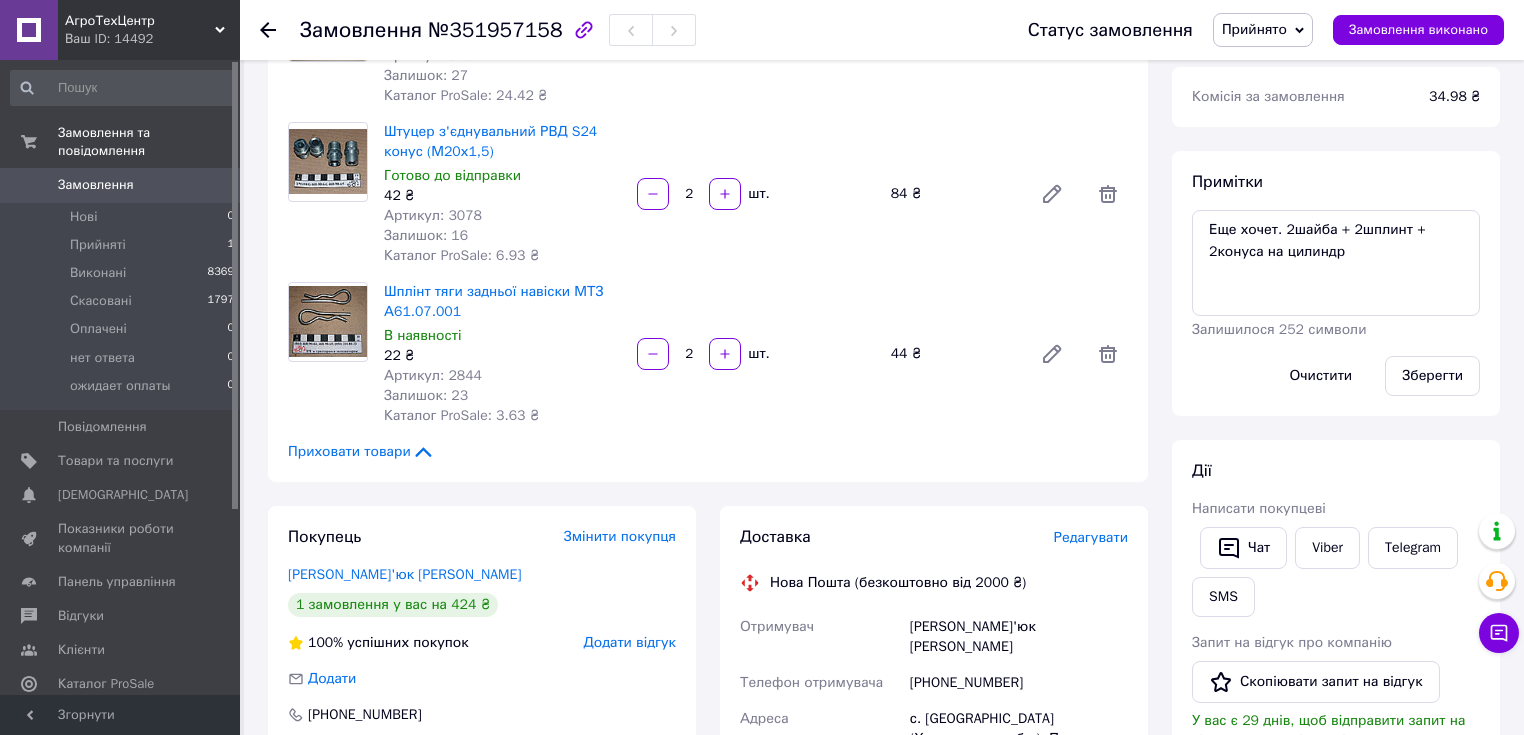 scroll, scrollTop: 169, scrollLeft: 0, axis: vertical 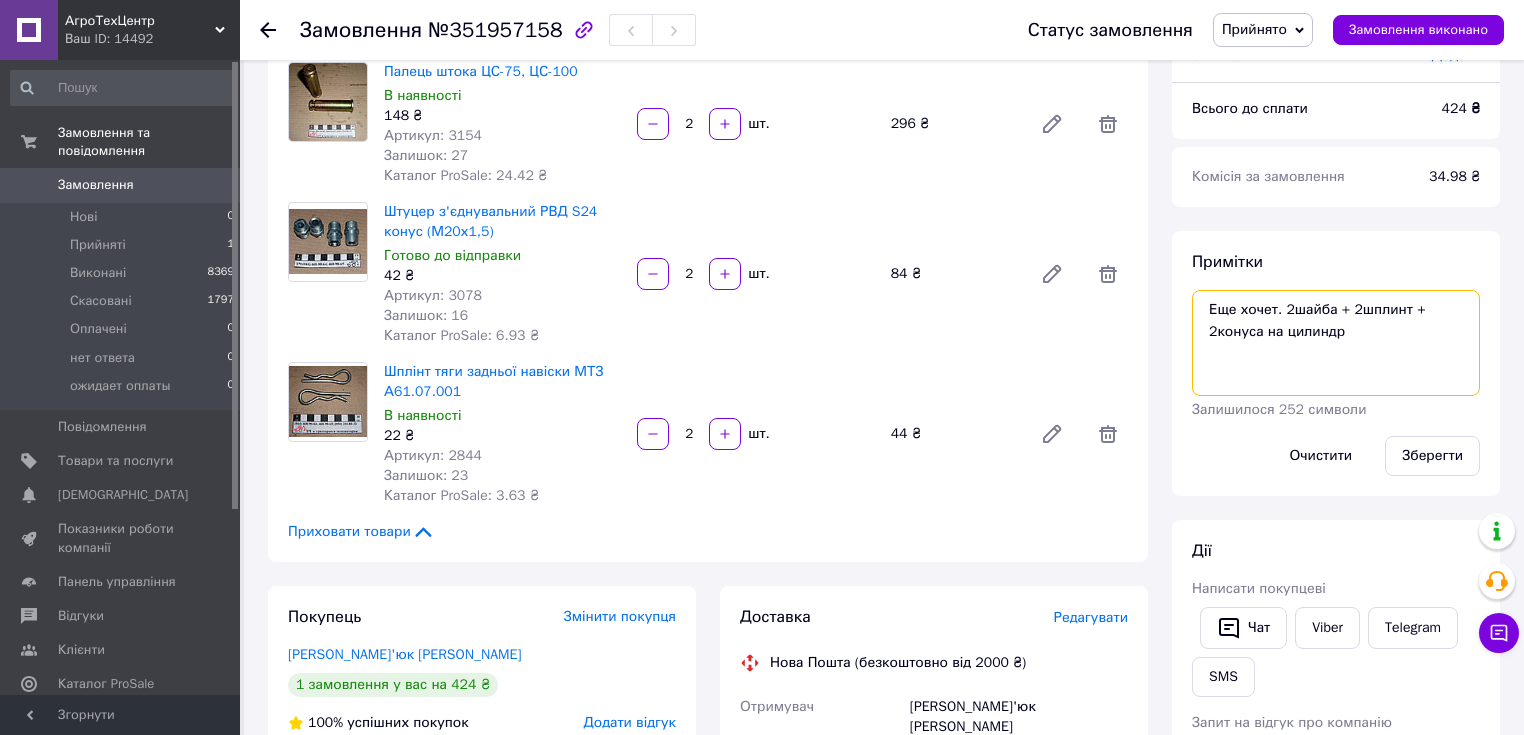 click on "Еще хочет. 2шайба + 2шплинт + 2конуса на цилиндр" at bounding box center (1336, 343) 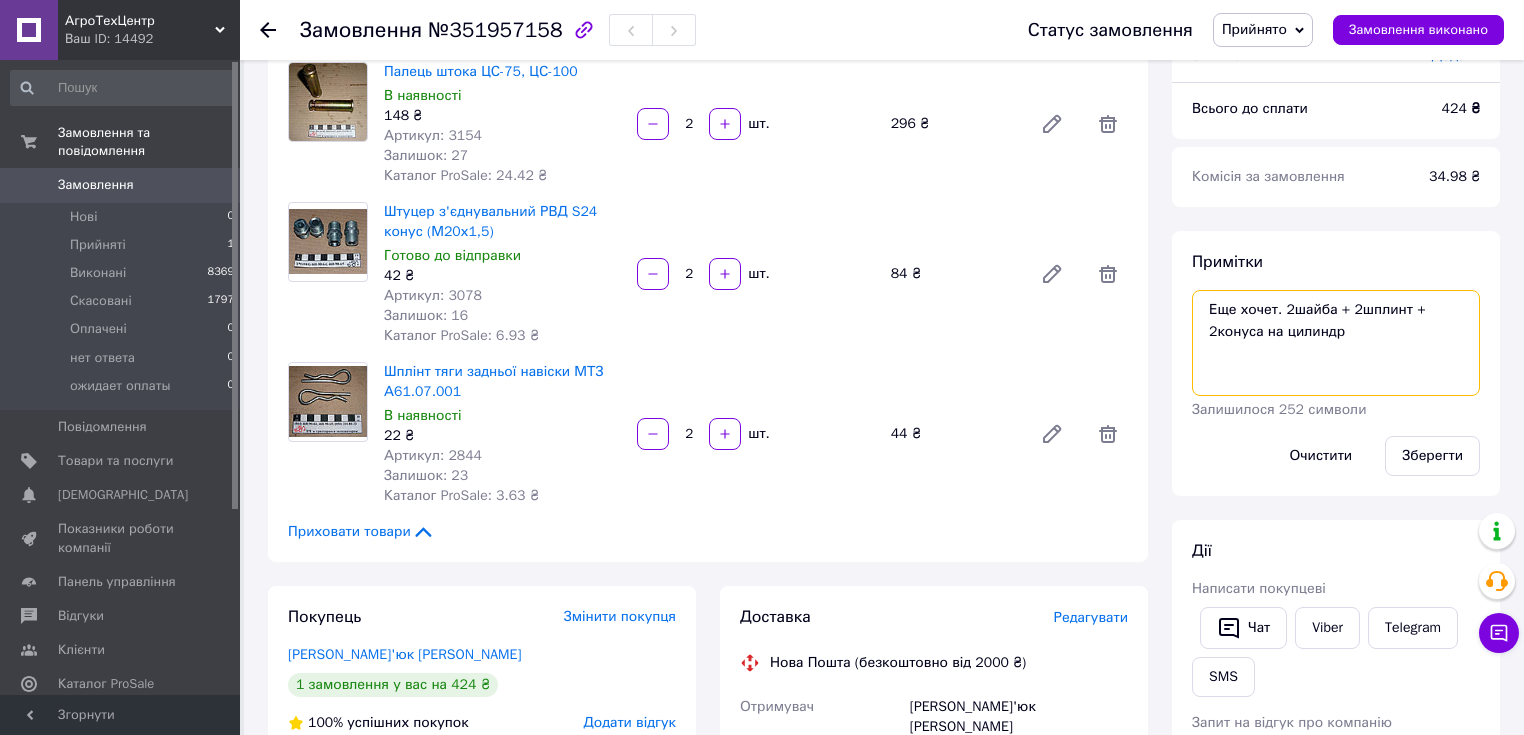 click on "Еще хочет. 2шайба + 2шплинт + 2конуса на цилиндр" at bounding box center [1336, 343] 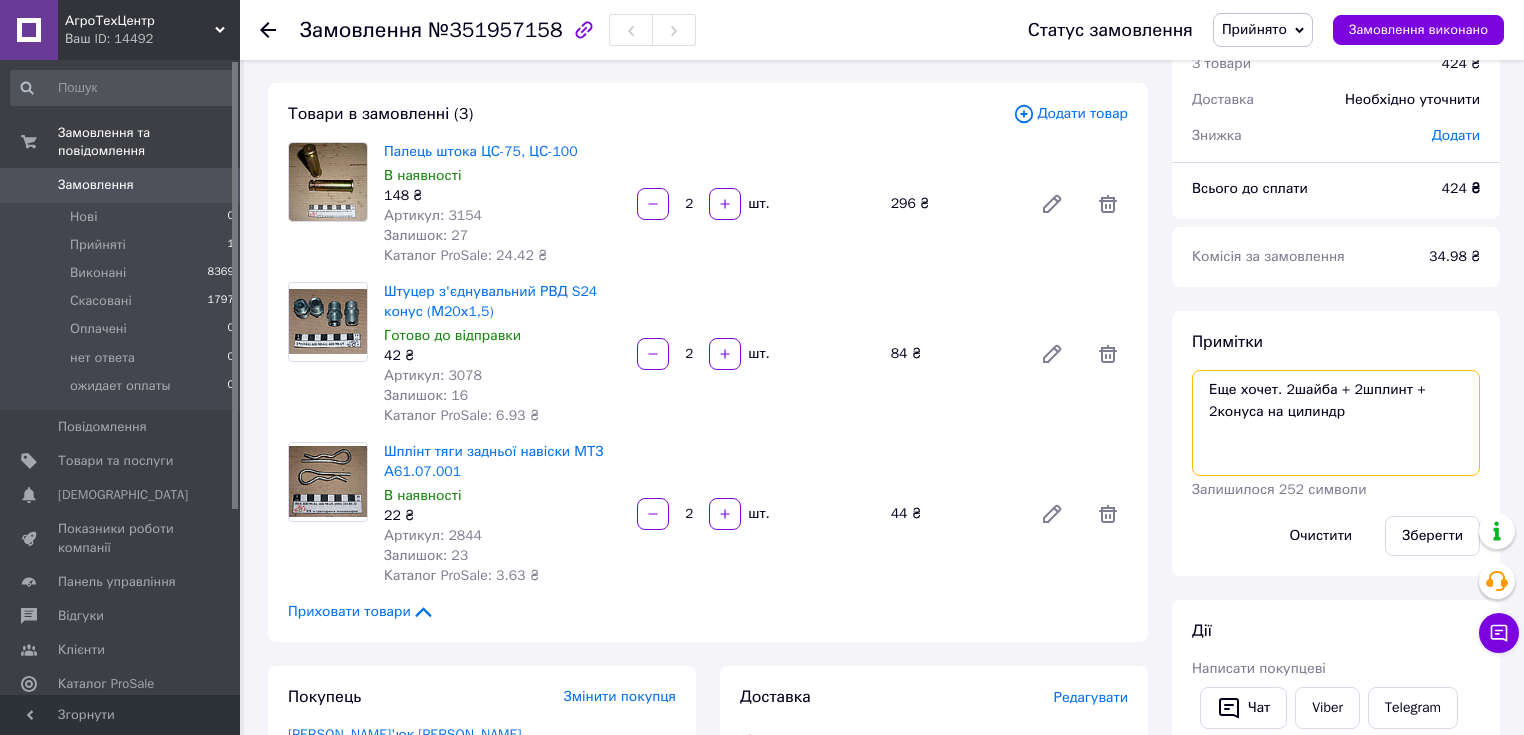 scroll, scrollTop: 0, scrollLeft: 0, axis: both 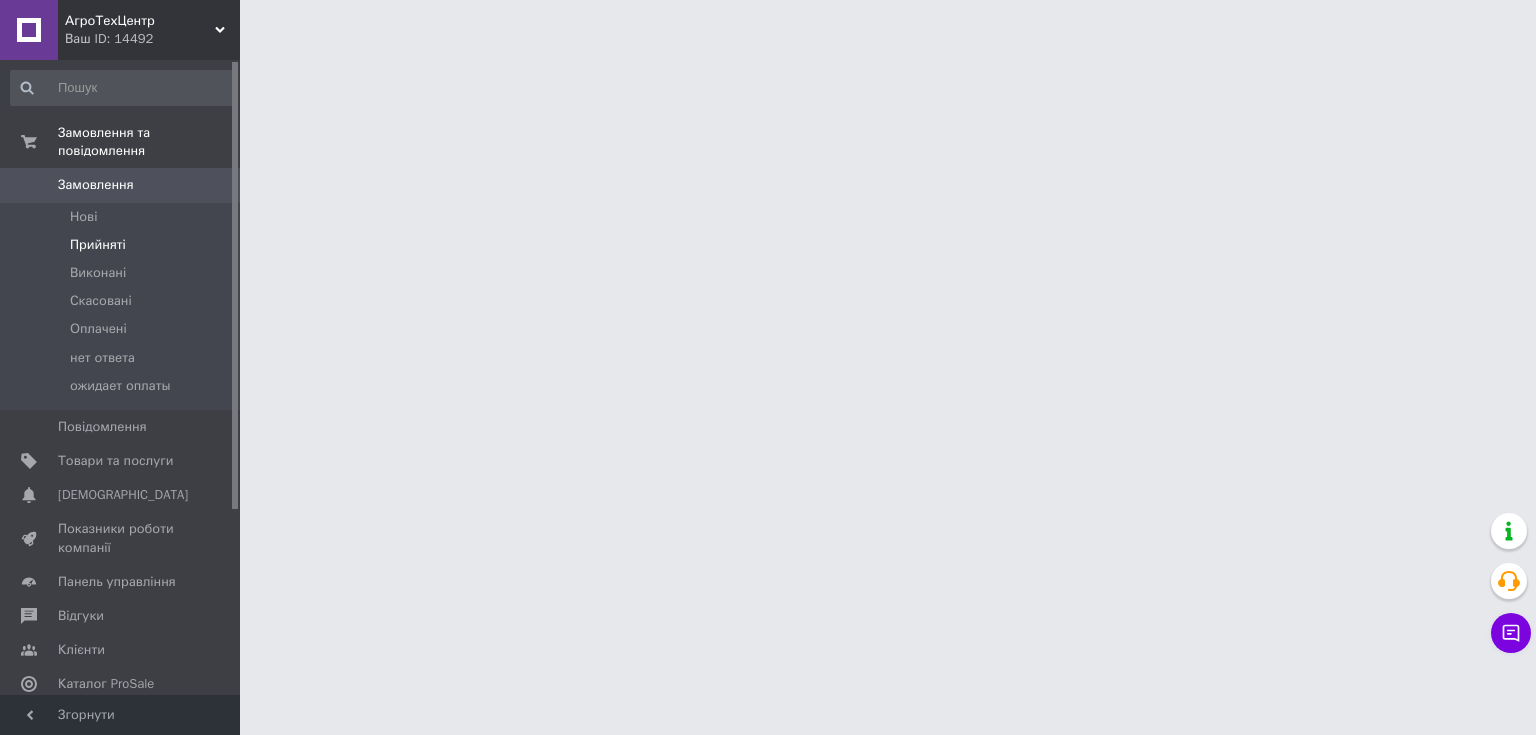 click on "Прийняті" at bounding box center (123, 245) 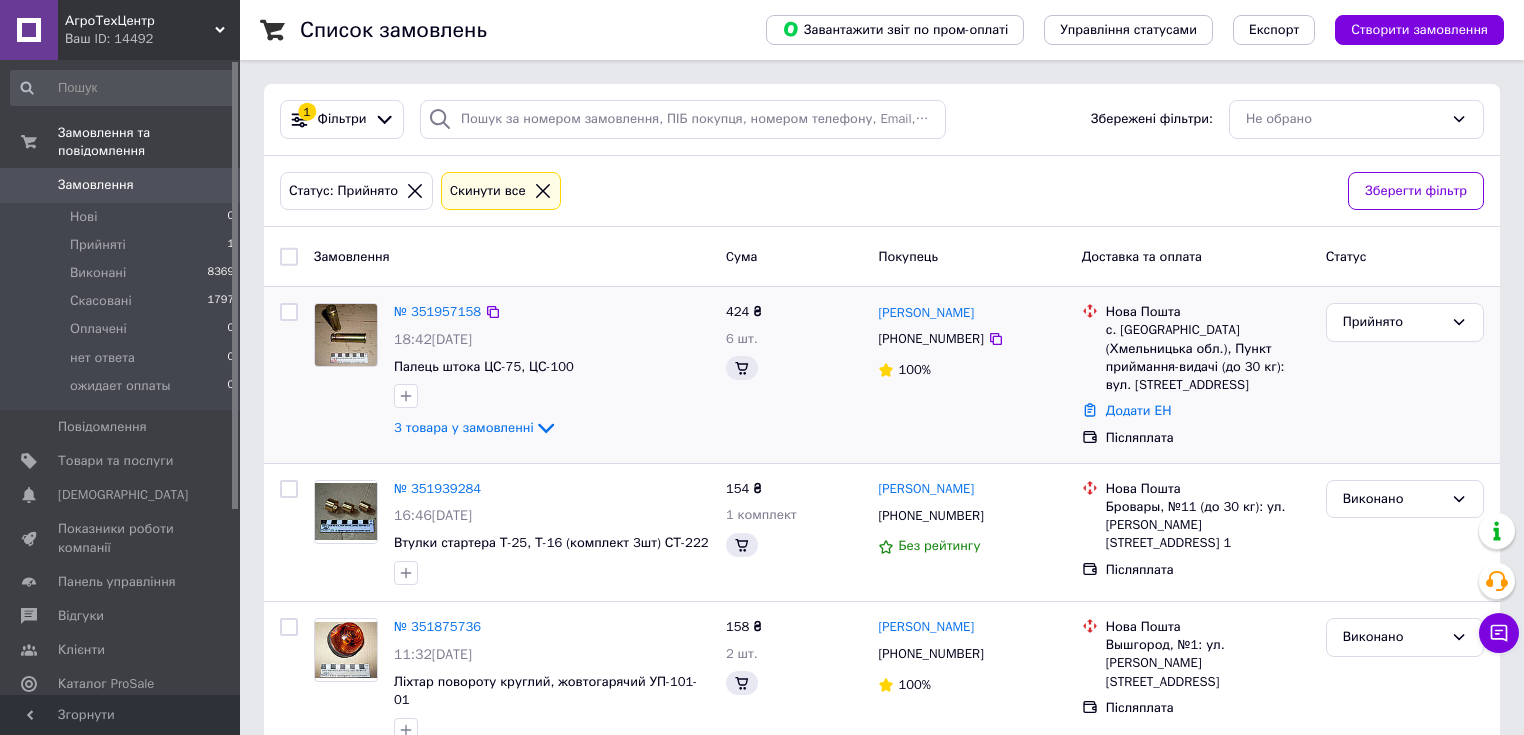 click at bounding box center (346, 335) 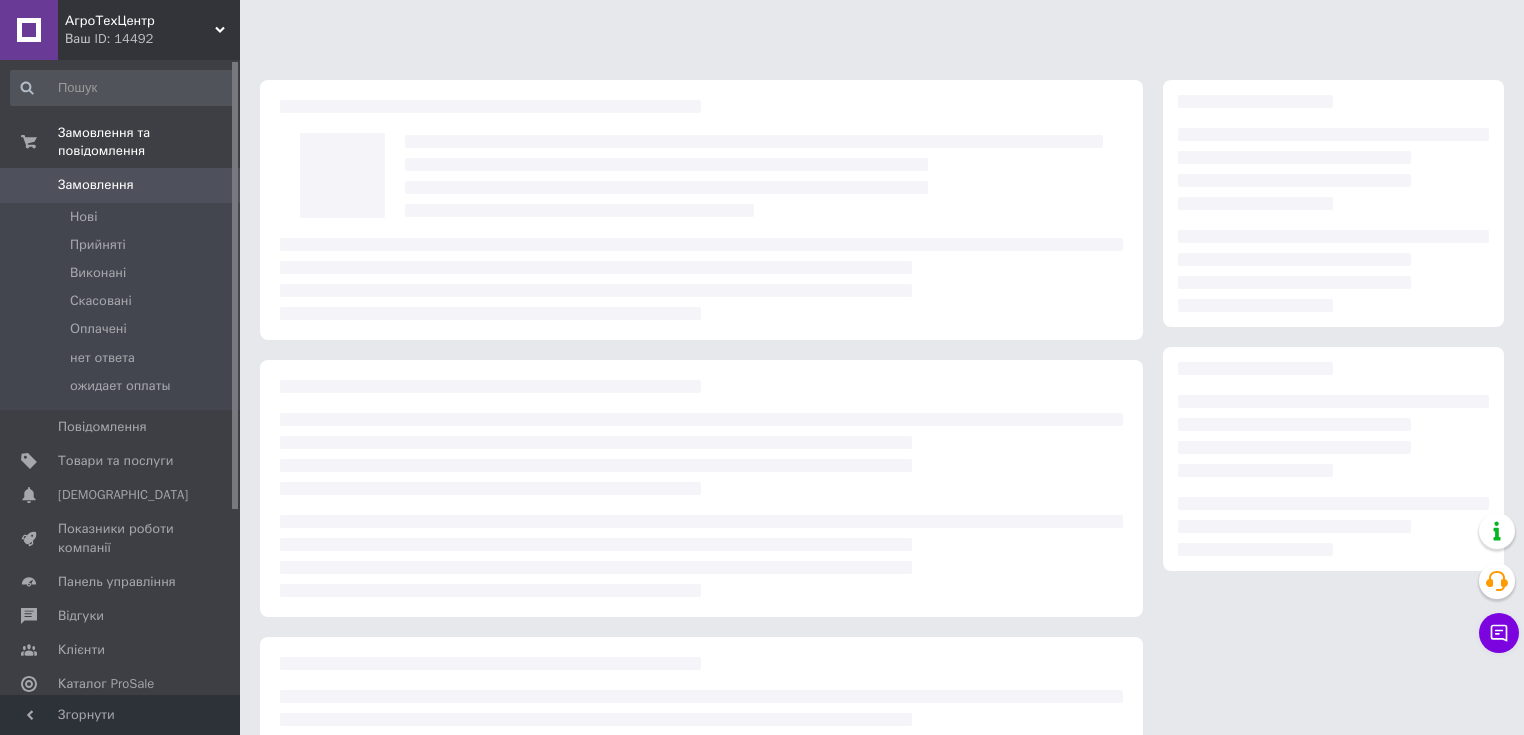 scroll, scrollTop: 0, scrollLeft: 0, axis: both 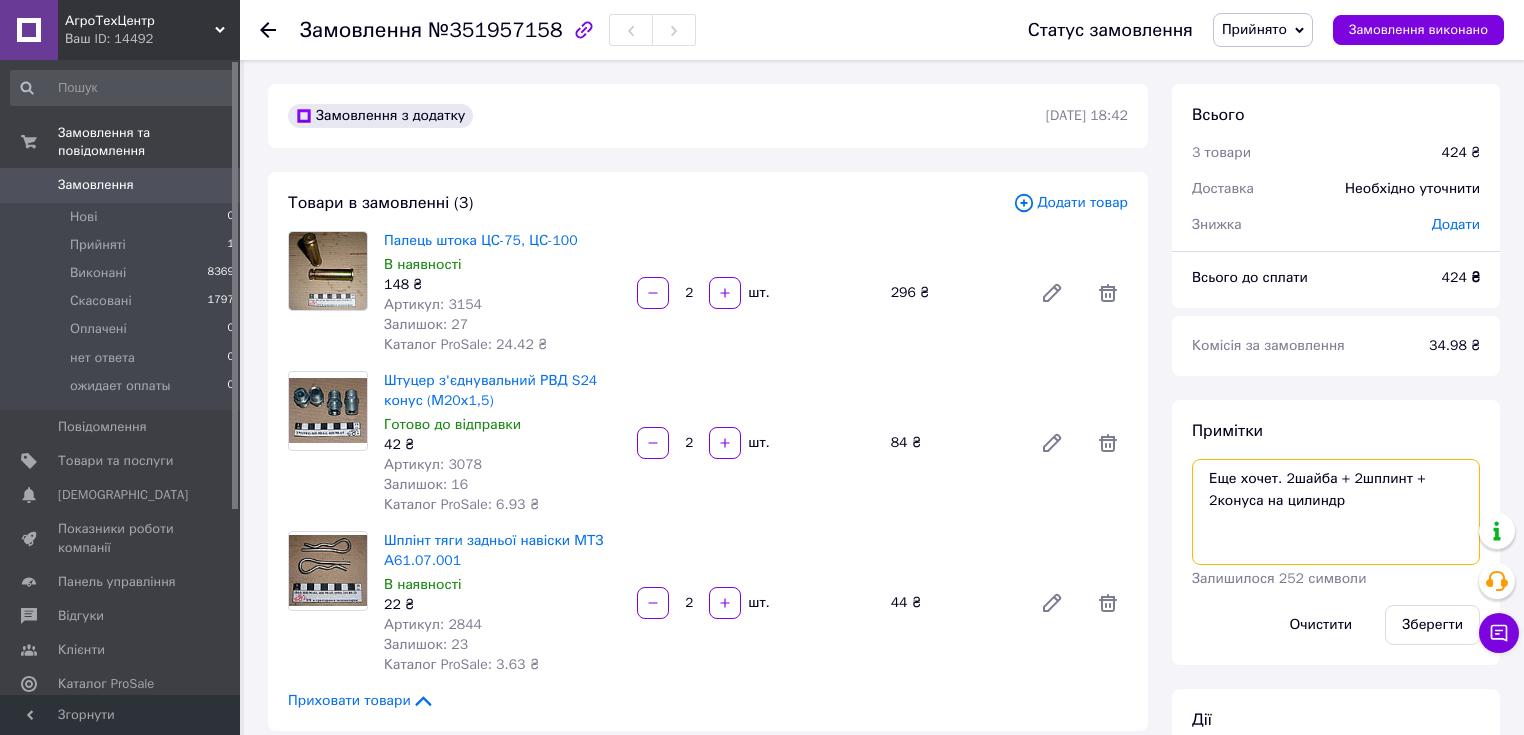 click on "Еще хочет. 2шайба + 2шплинт + 2конуса на цилиндр" at bounding box center [1336, 512] 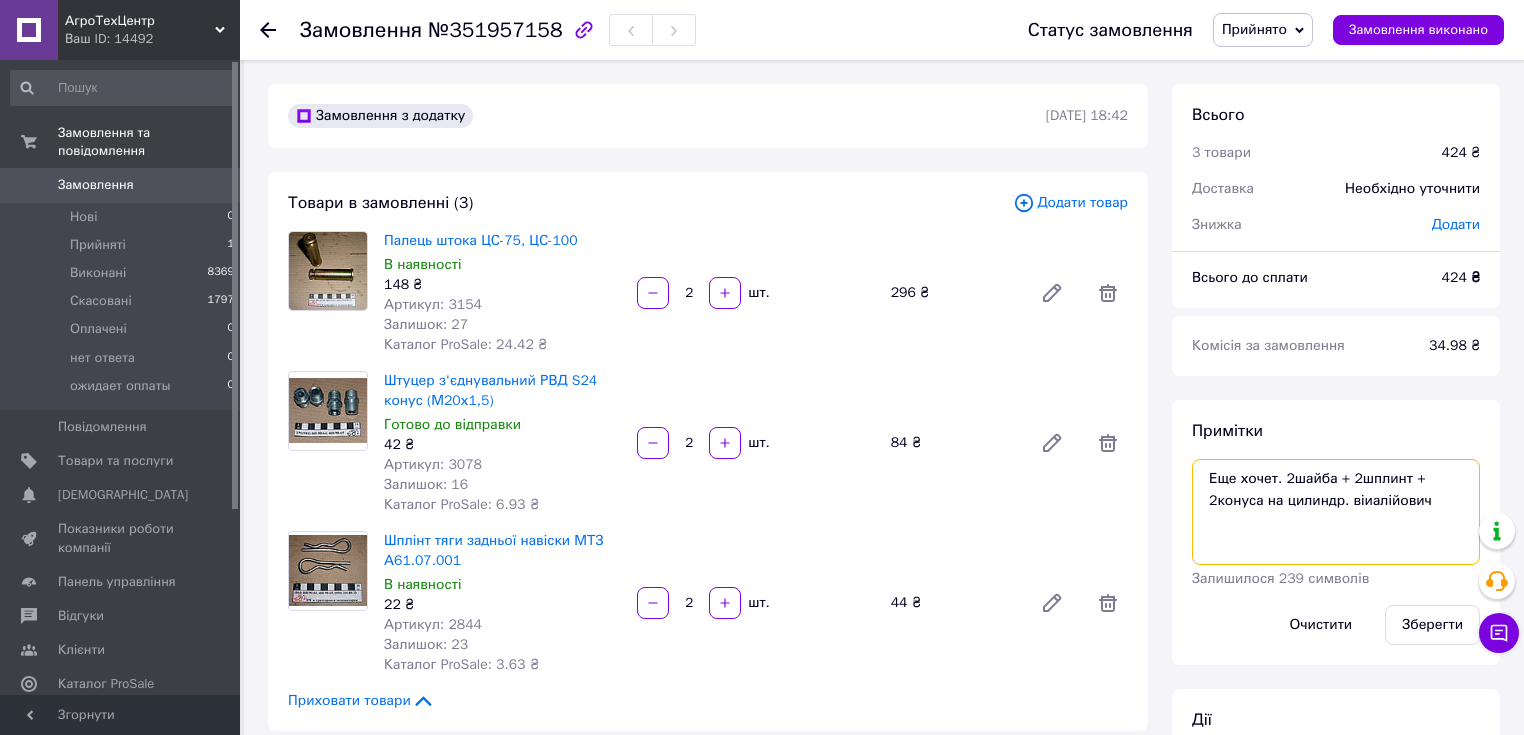 type on "Еще хочет. 2шайба + 2шплинт + 2конуса на цилиндр. віиалійович" 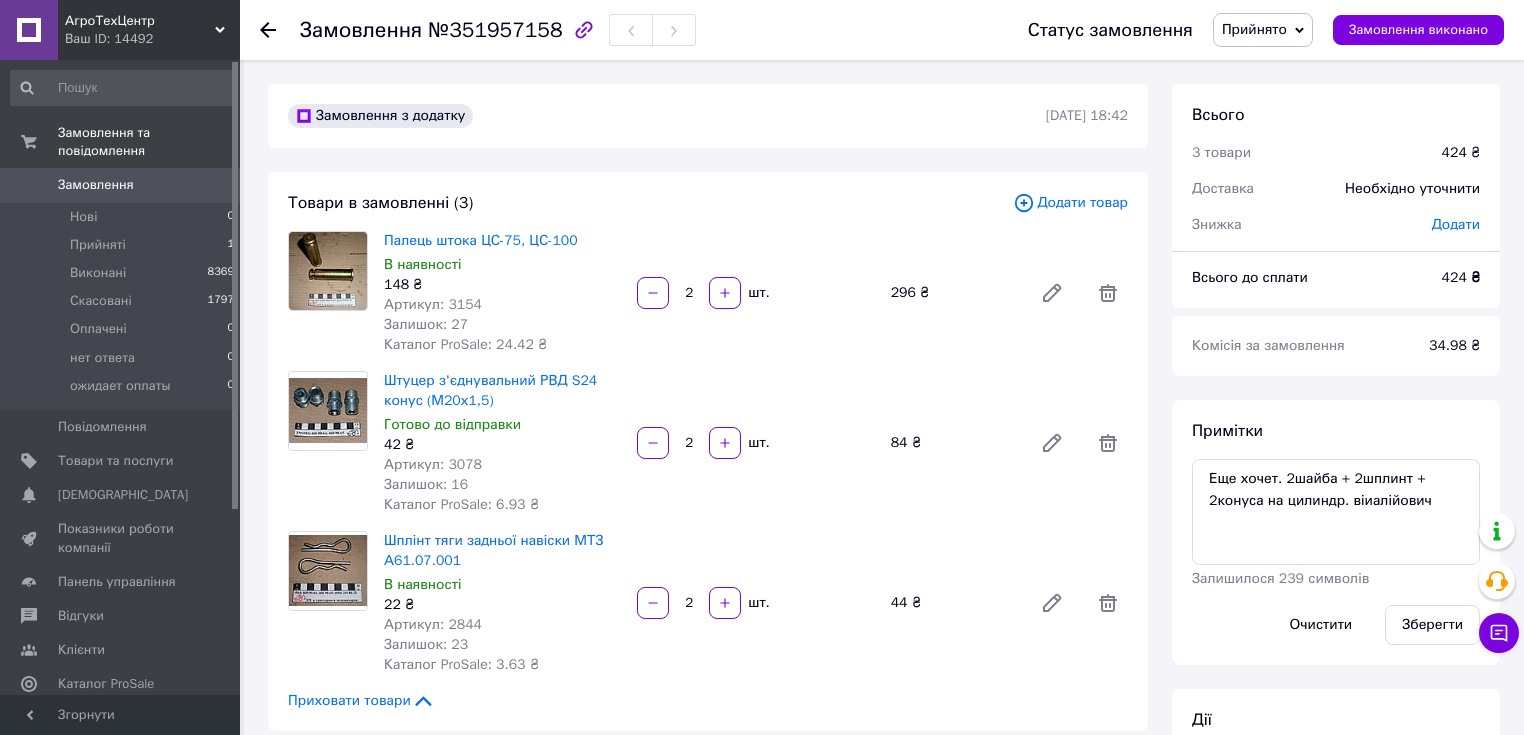 click on "Прийнято" at bounding box center (1263, 30) 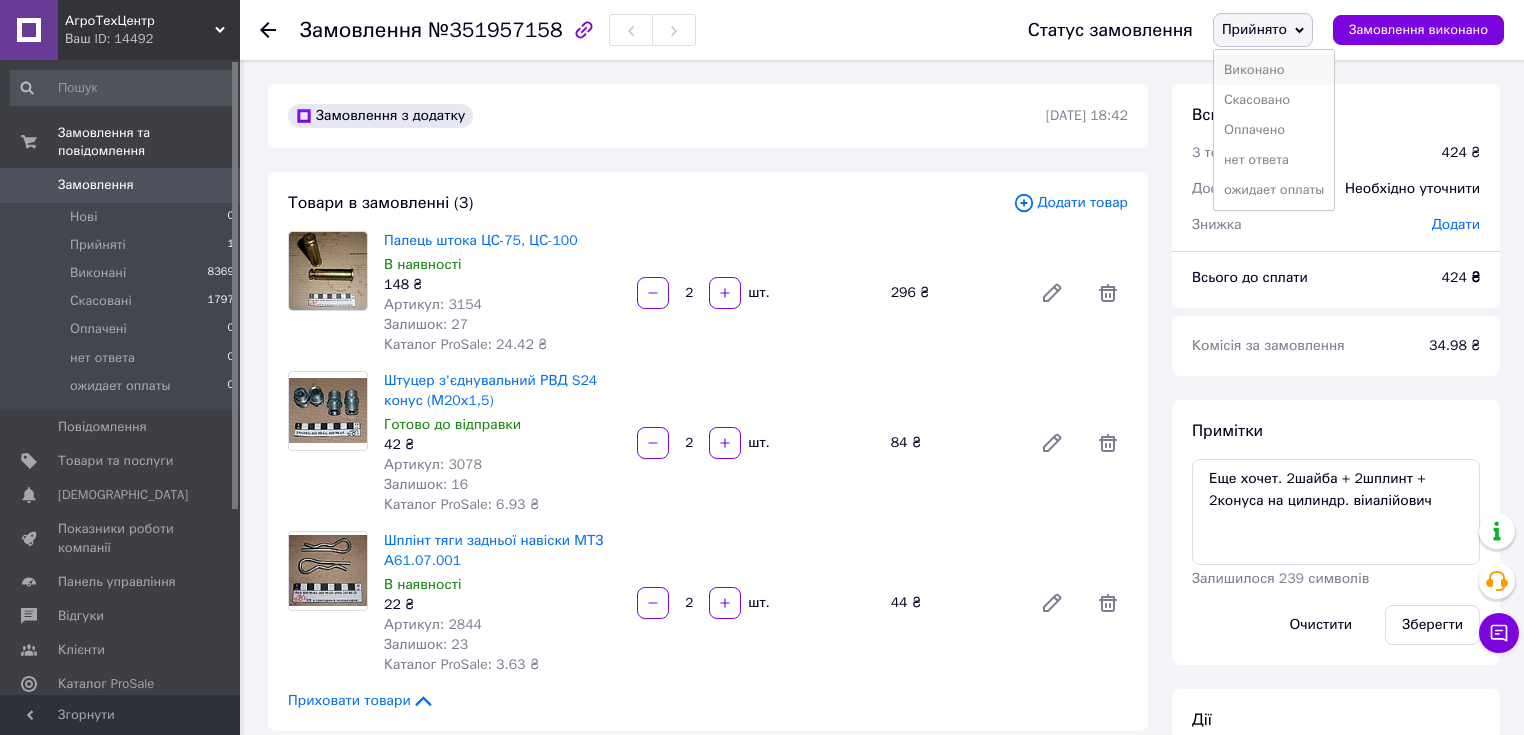 click on "Виконано" at bounding box center (1274, 70) 